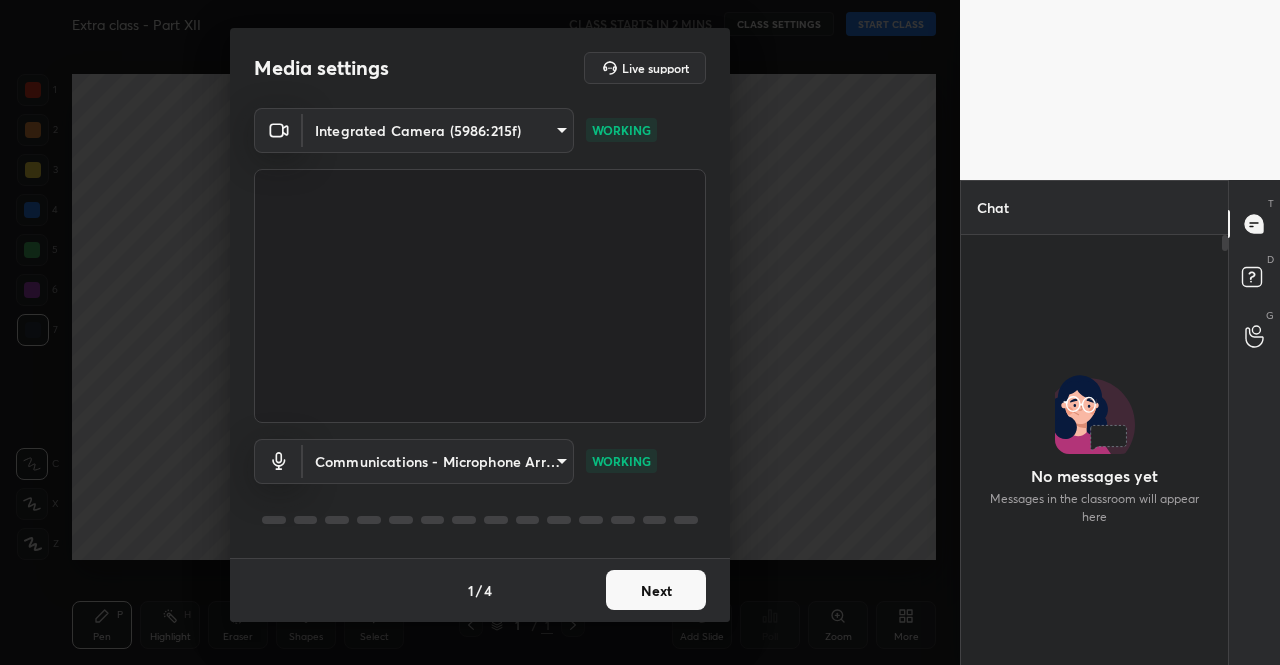 scroll, scrollTop: 0, scrollLeft: 0, axis: both 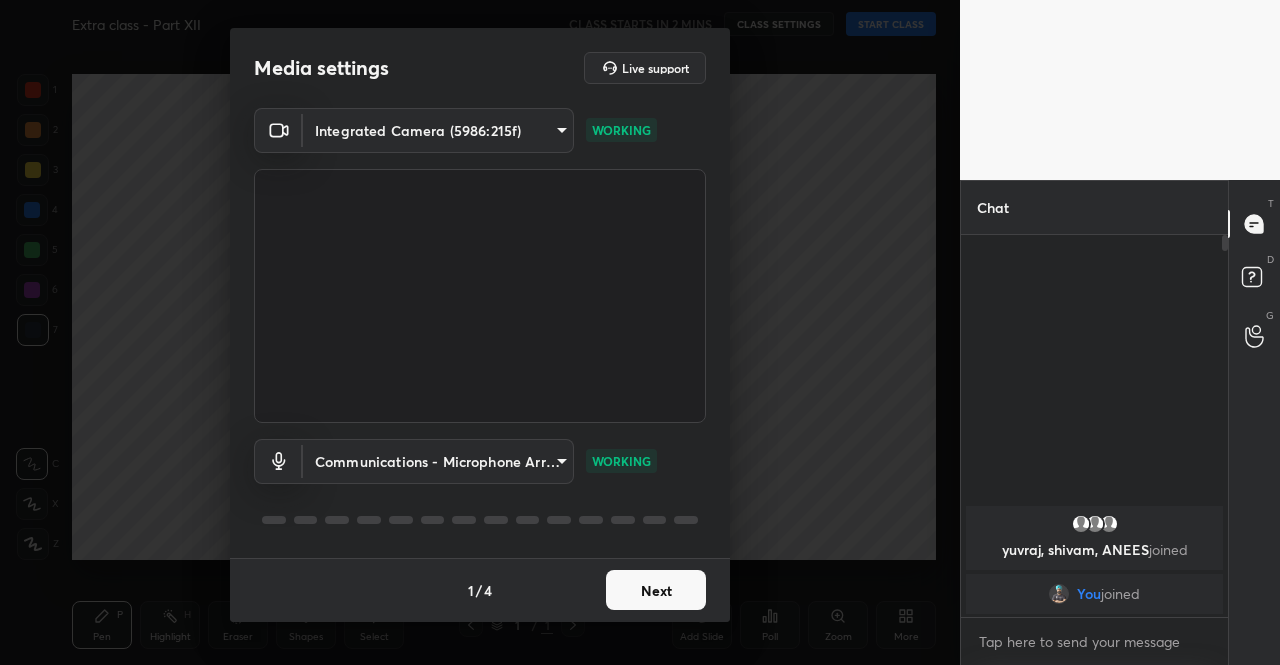 click on "Next" at bounding box center [656, 590] 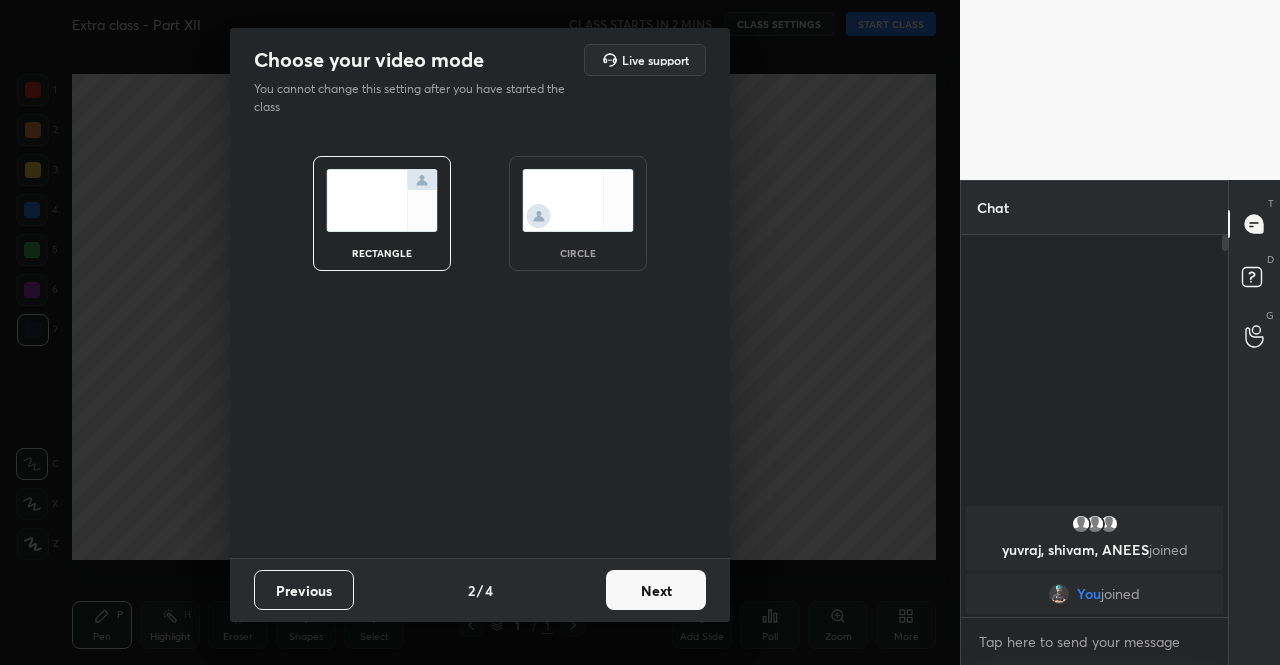 click on "Next" at bounding box center (656, 590) 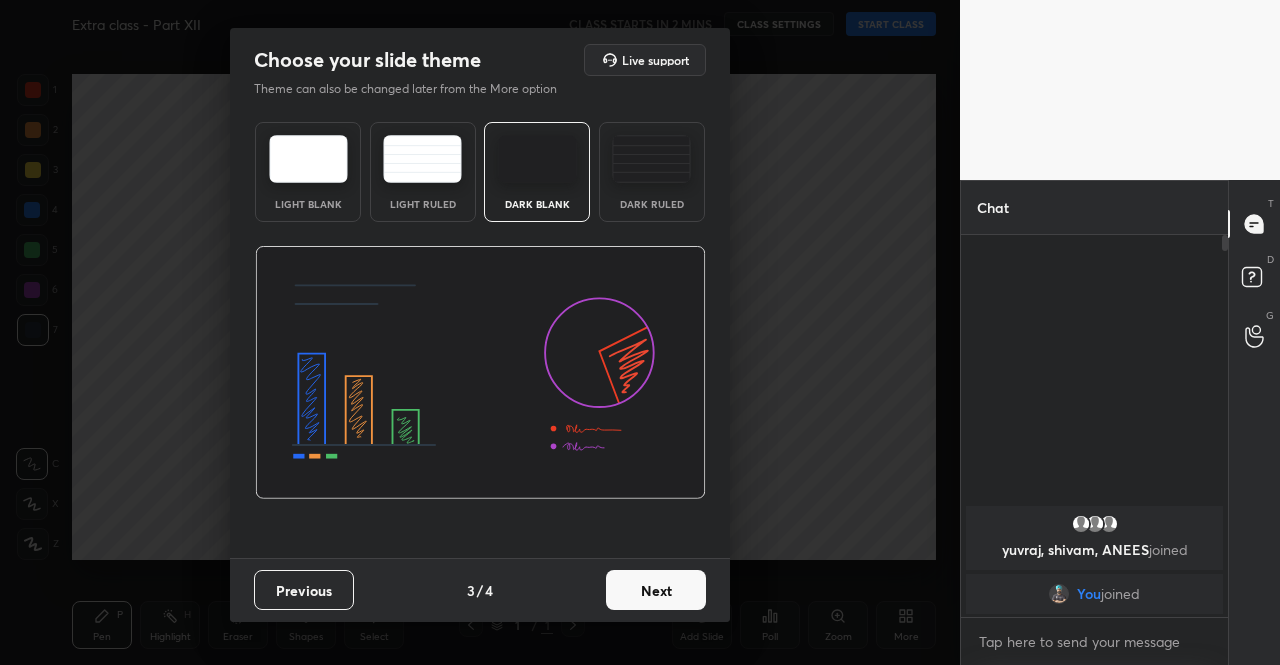 click on "Next" at bounding box center [656, 590] 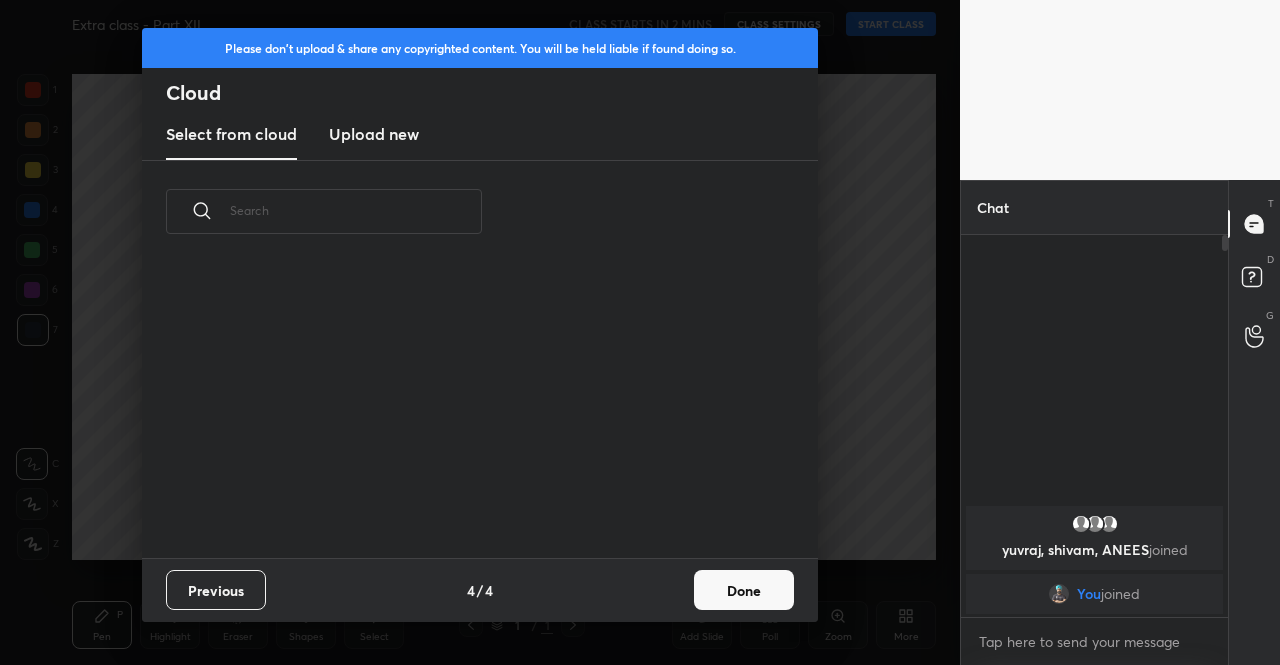 scroll, scrollTop: 6, scrollLeft: 11, axis: both 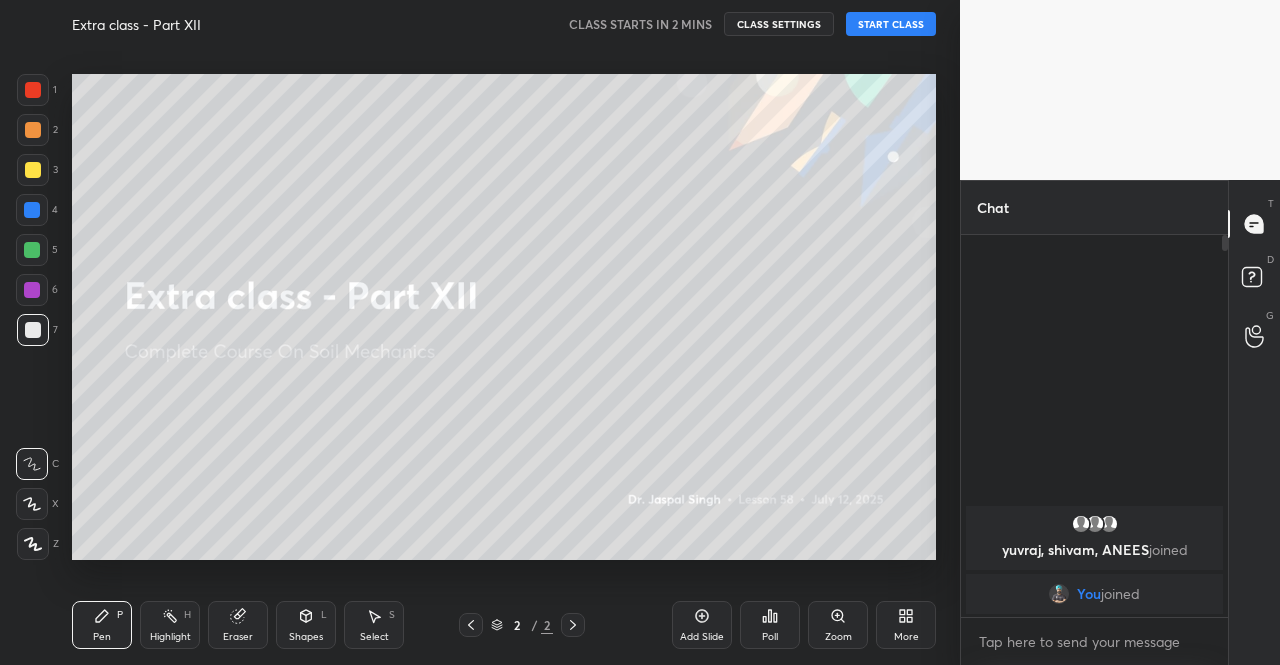 click on "More" at bounding box center [906, 637] 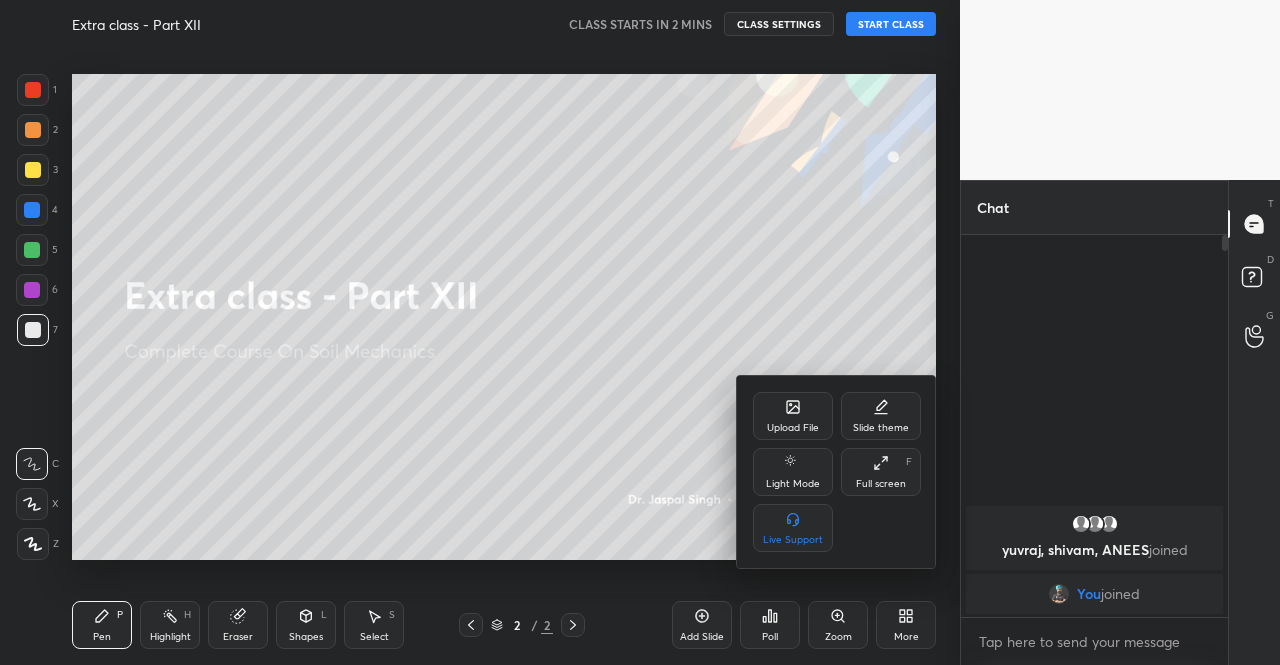 click on "Upload File" at bounding box center (793, 416) 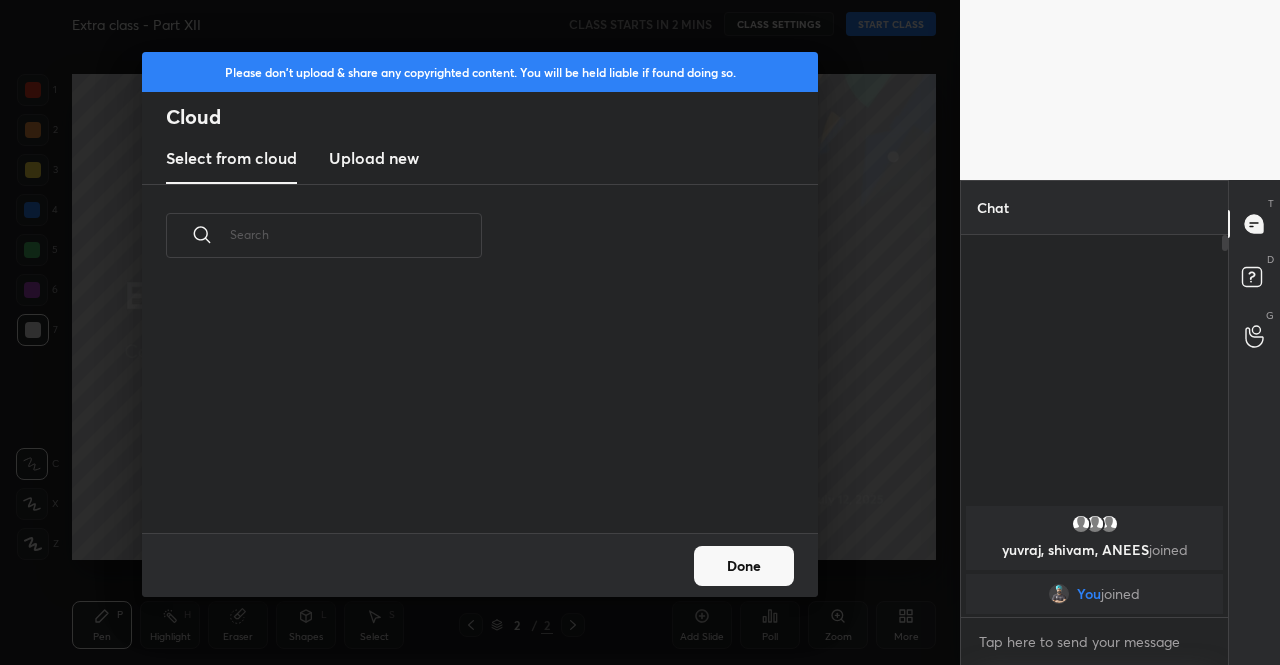 scroll, scrollTop: 7, scrollLeft: 11, axis: both 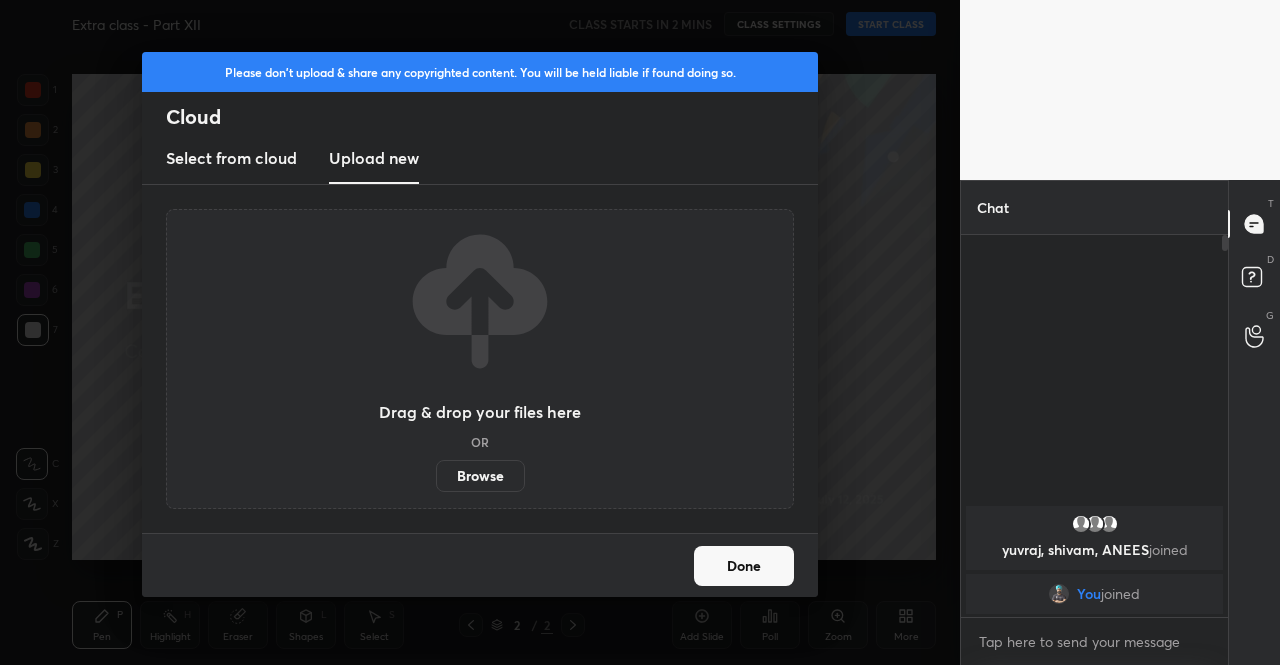click on "Browse" at bounding box center [480, 476] 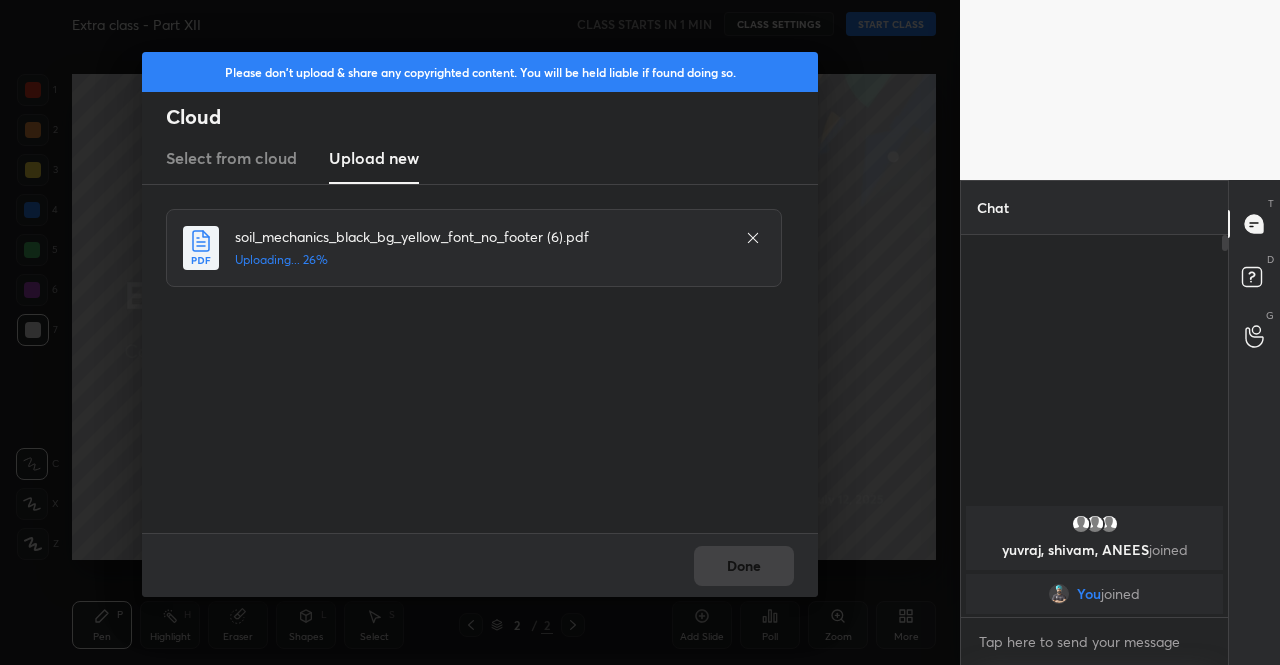 click on "Done" at bounding box center (480, 565) 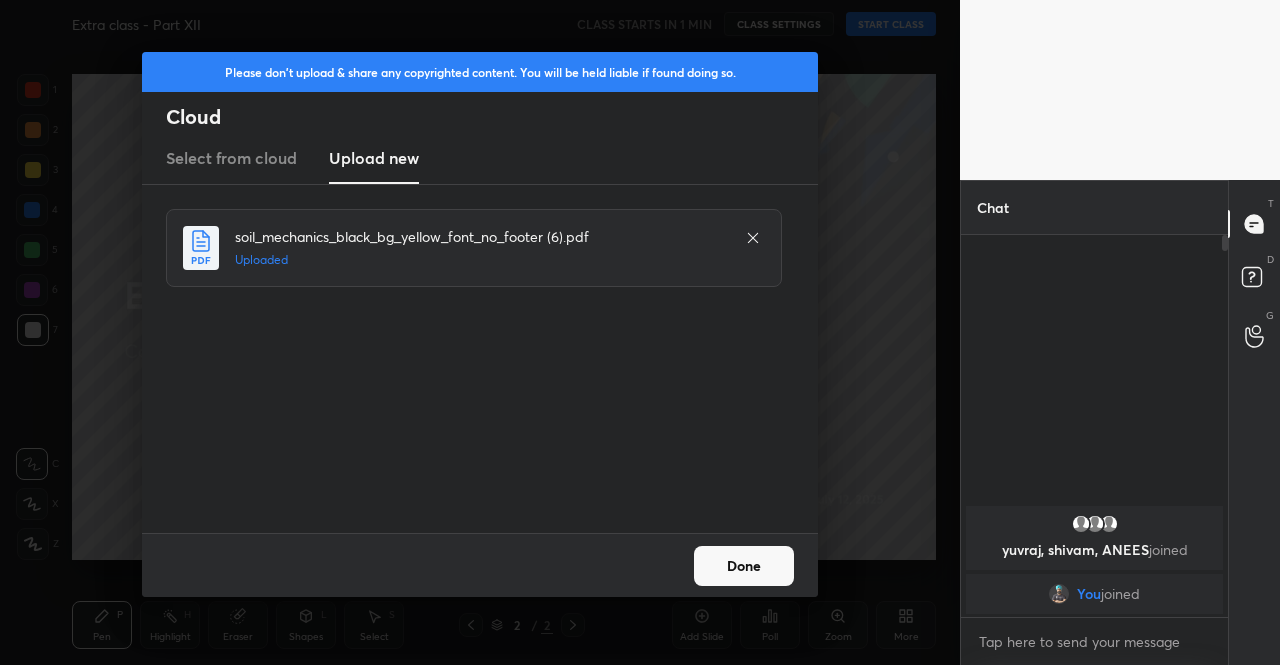 click on "Done" at bounding box center [744, 566] 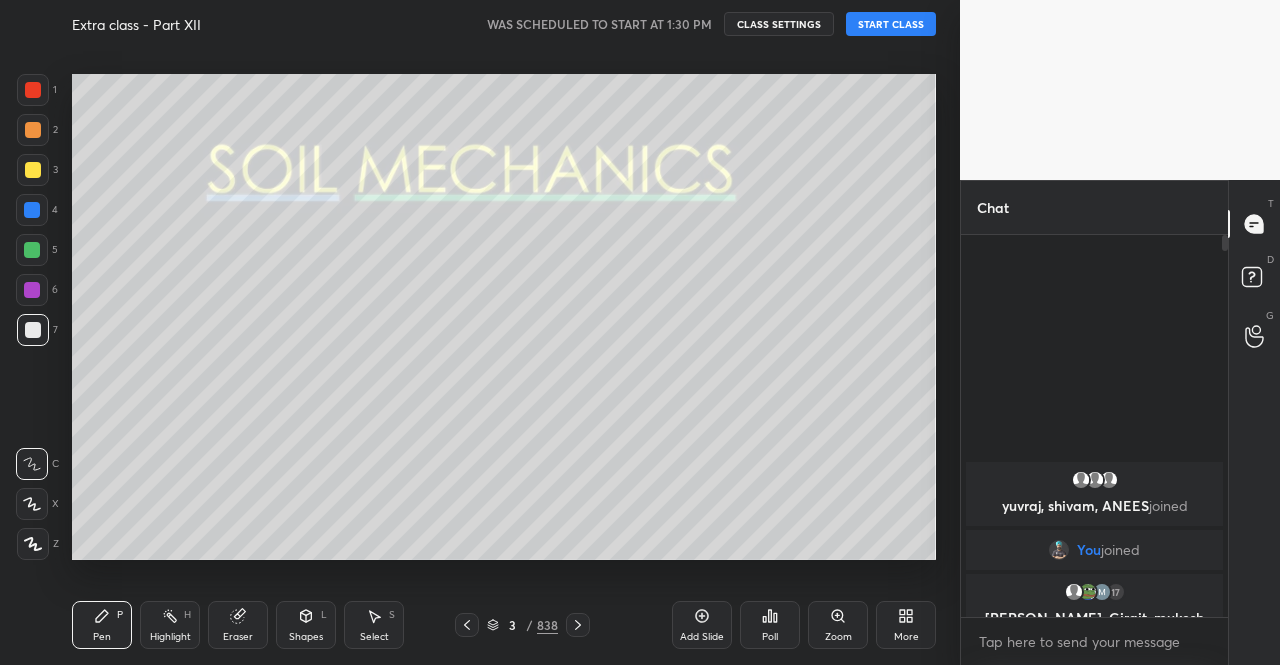 click on "Extra class - Part XII WAS SCHEDULED TO START AT  1:30 PM CLASS SETTINGS START CLASS" at bounding box center (504, 24) 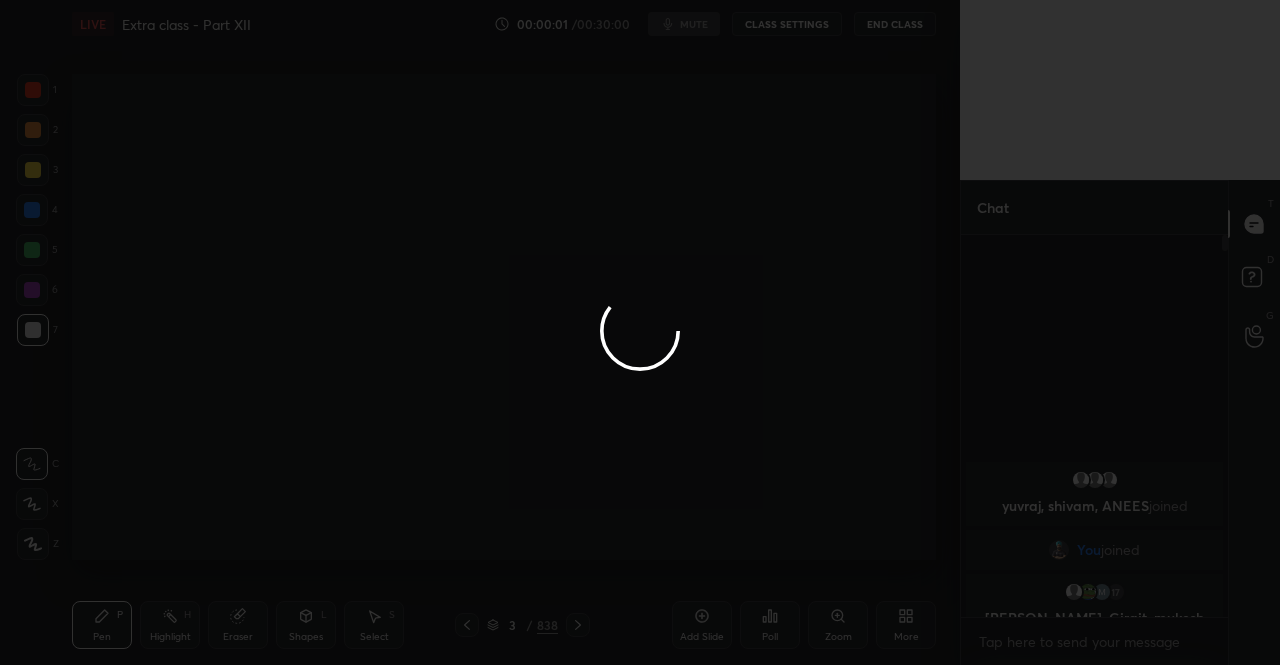 click at bounding box center [640, 332] 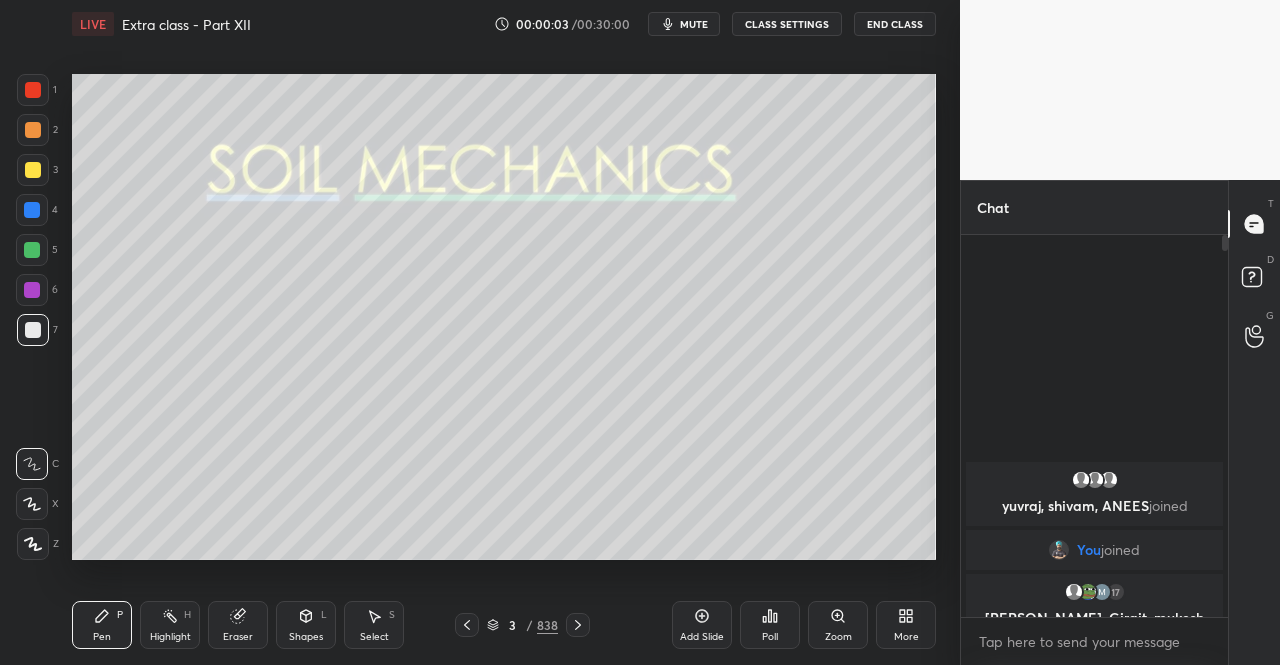 click on "mute" at bounding box center (684, 24) 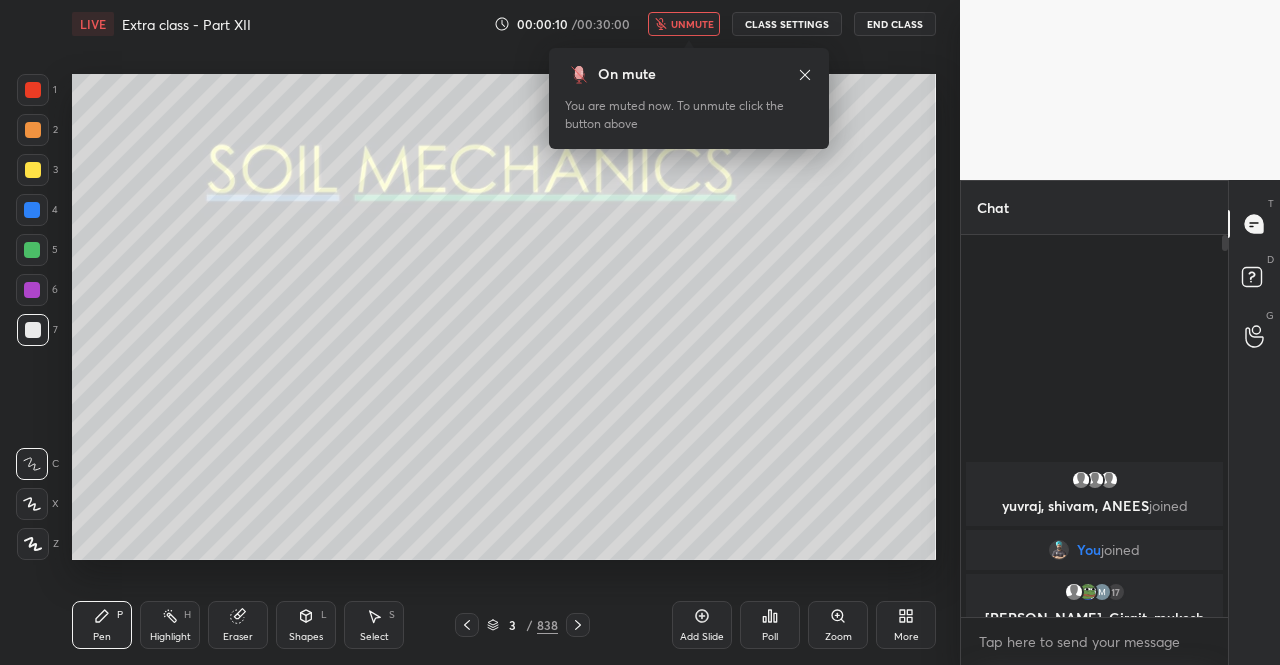 click 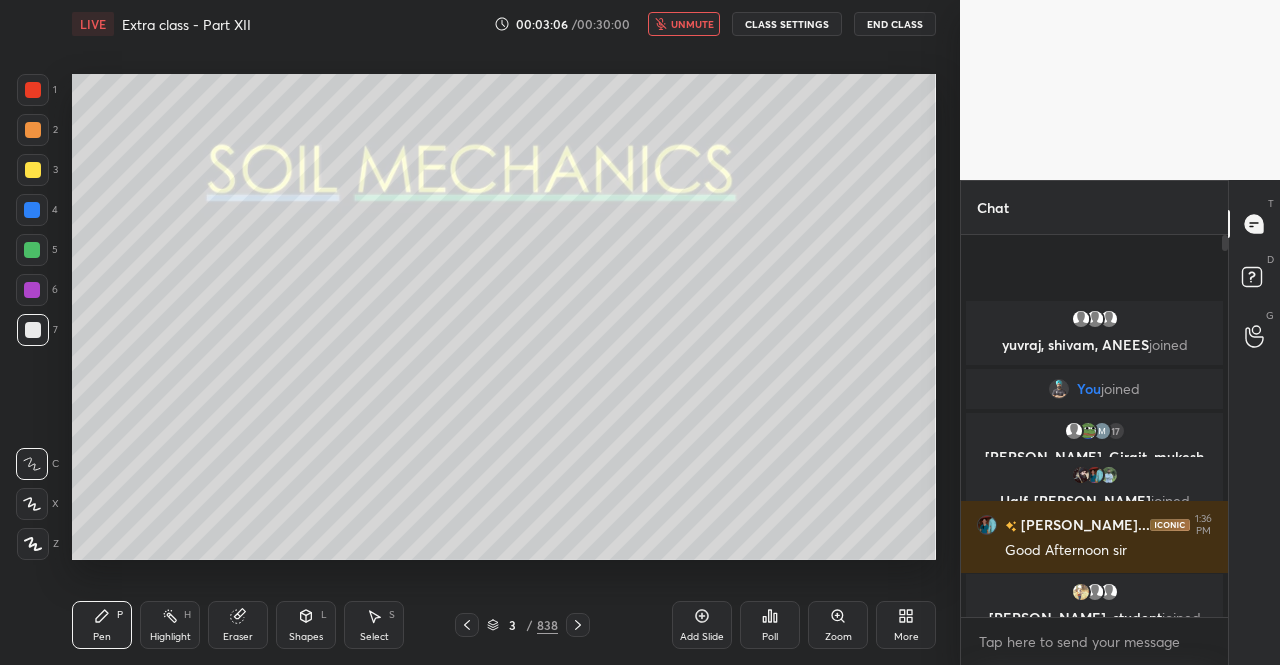 click at bounding box center (33, 170) 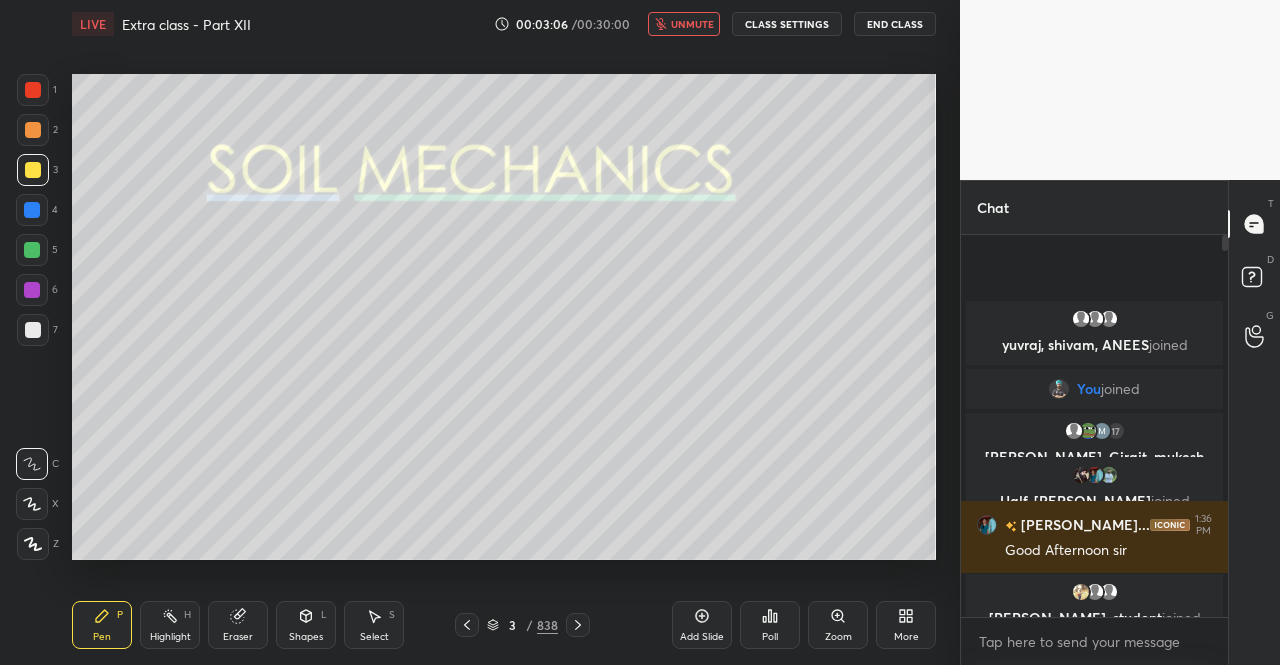 click at bounding box center [33, 170] 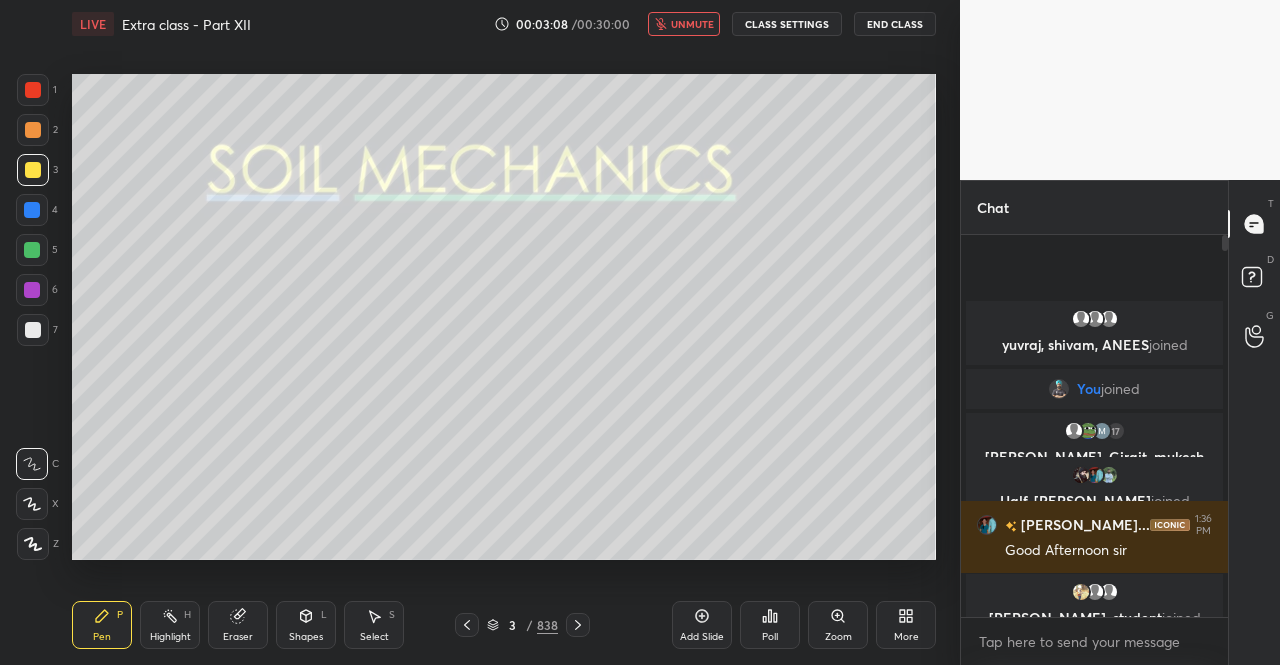 click 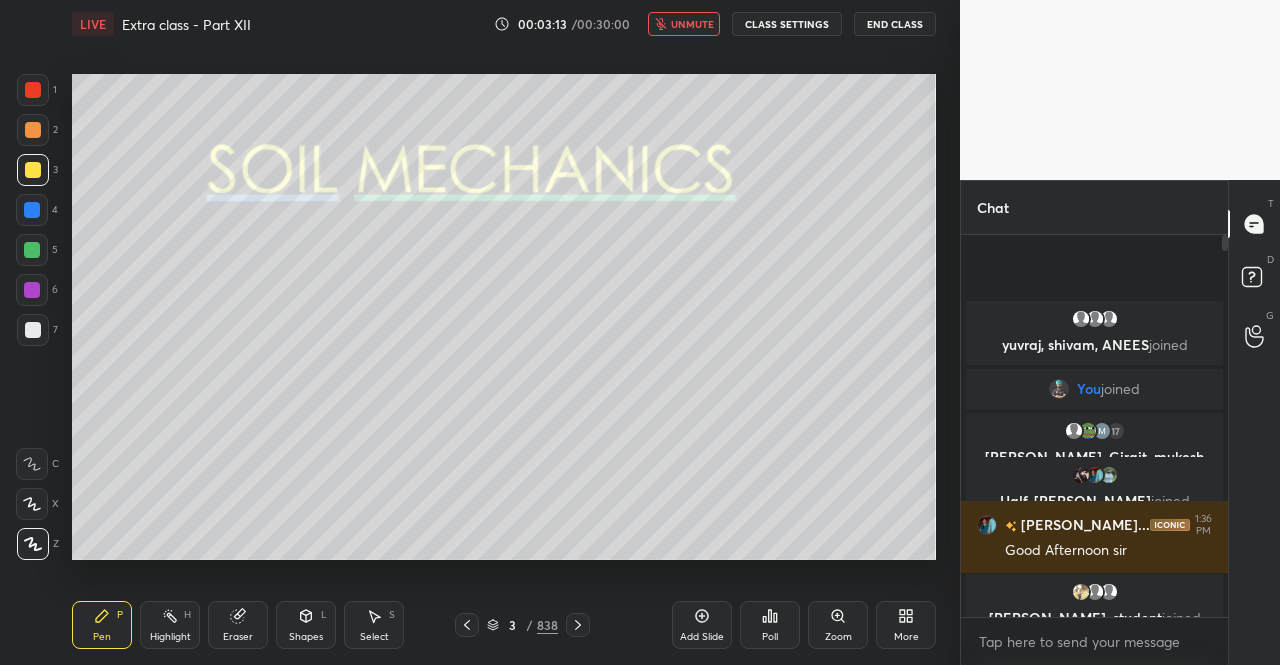 click at bounding box center [33, 544] 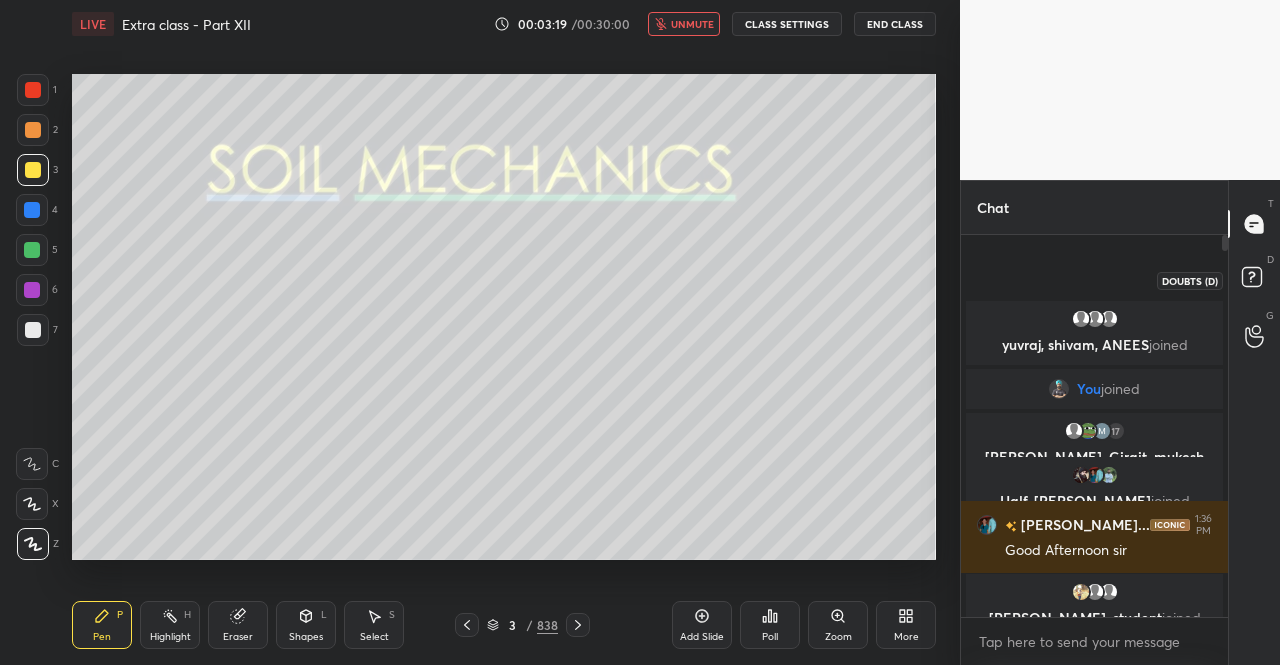 drag, startPoint x: 1262, startPoint y: 277, endPoint x: 1260, endPoint y: 263, distance: 14.142136 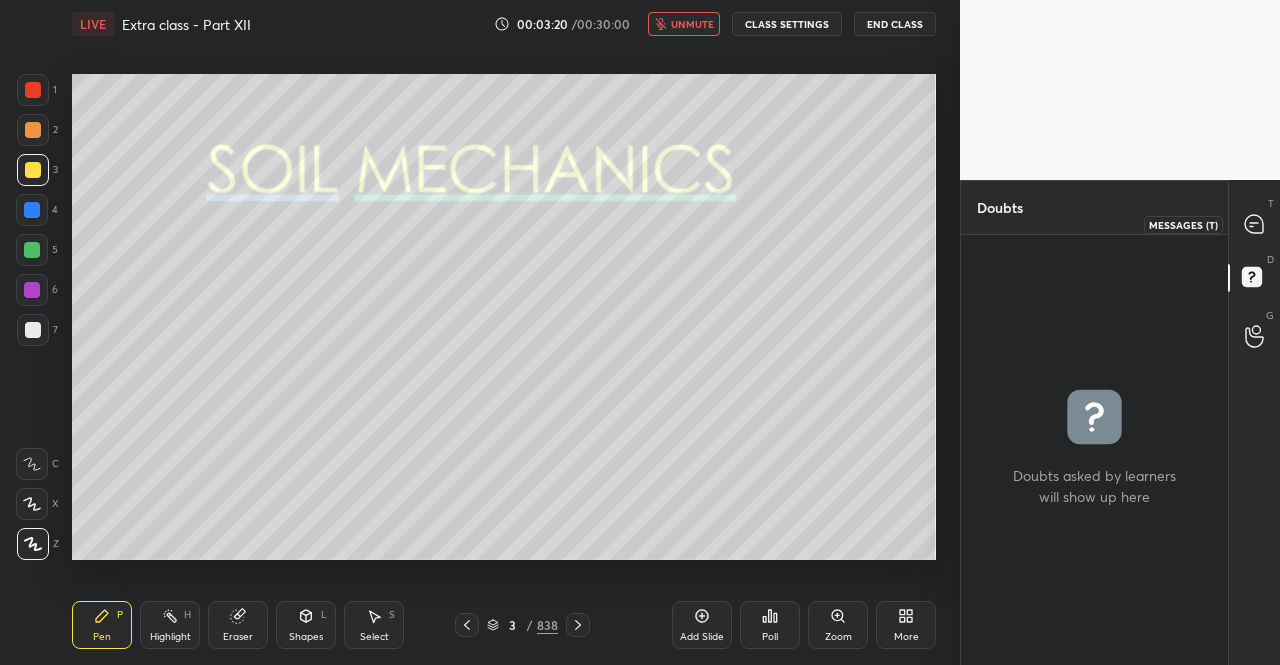 click 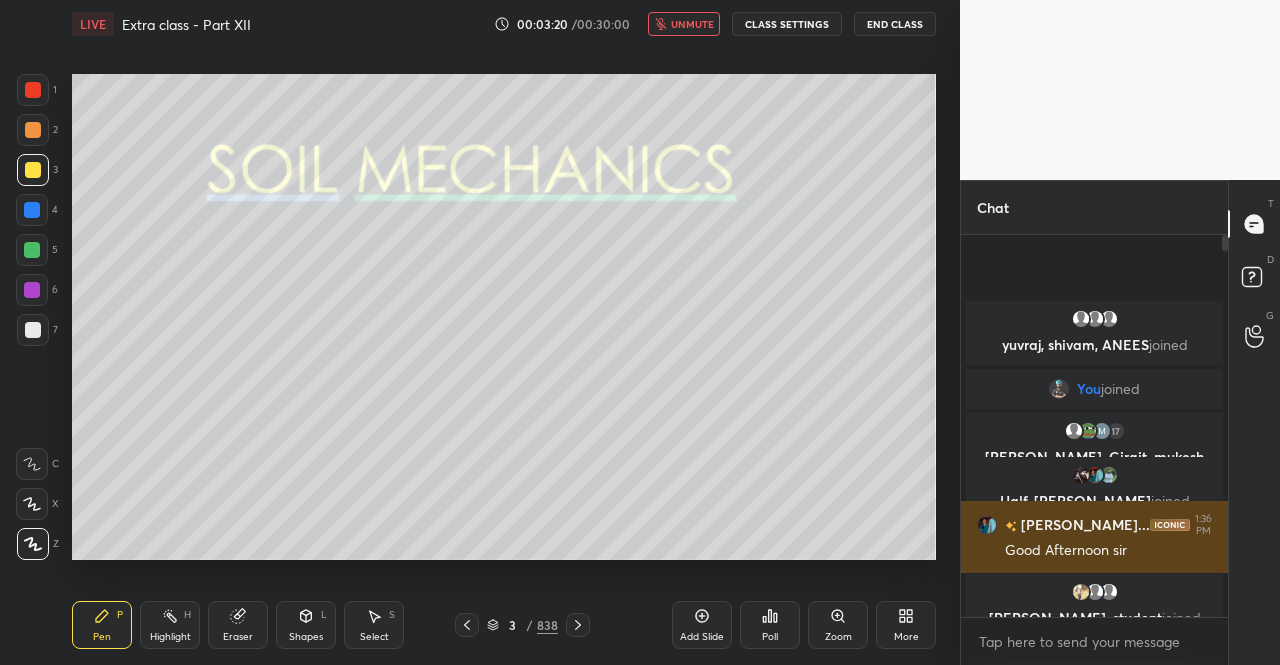 scroll, scrollTop: 7, scrollLeft: 6, axis: both 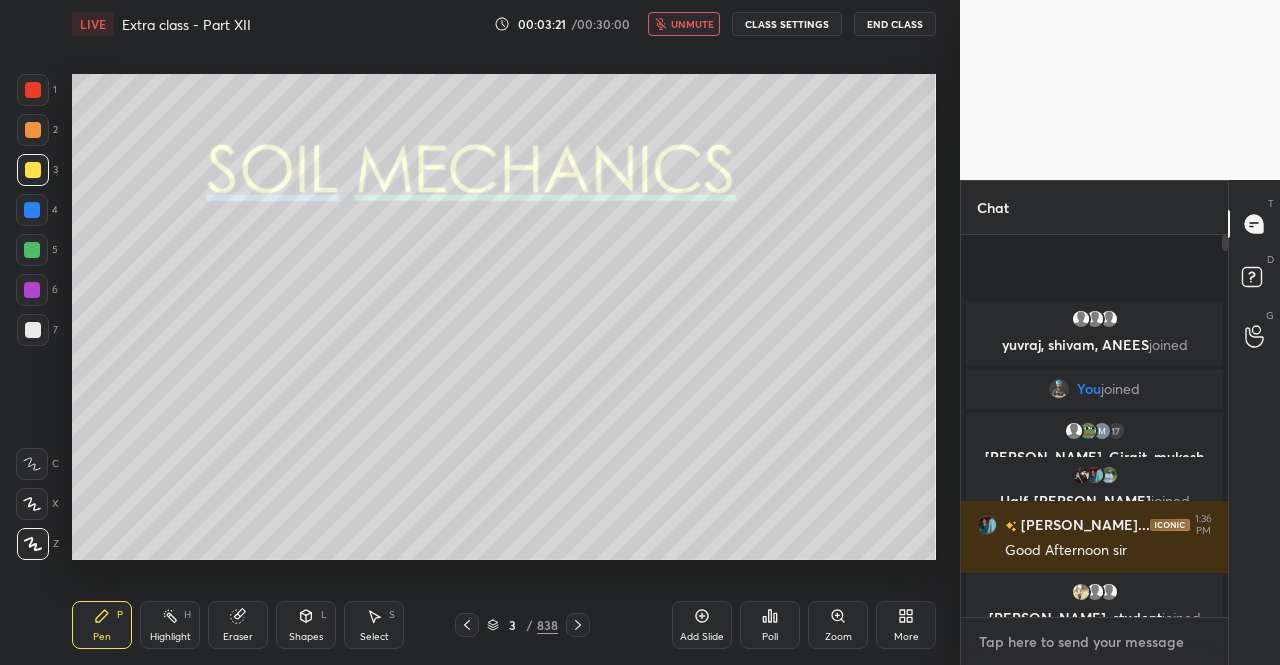 click at bounding box center (1094, 642) 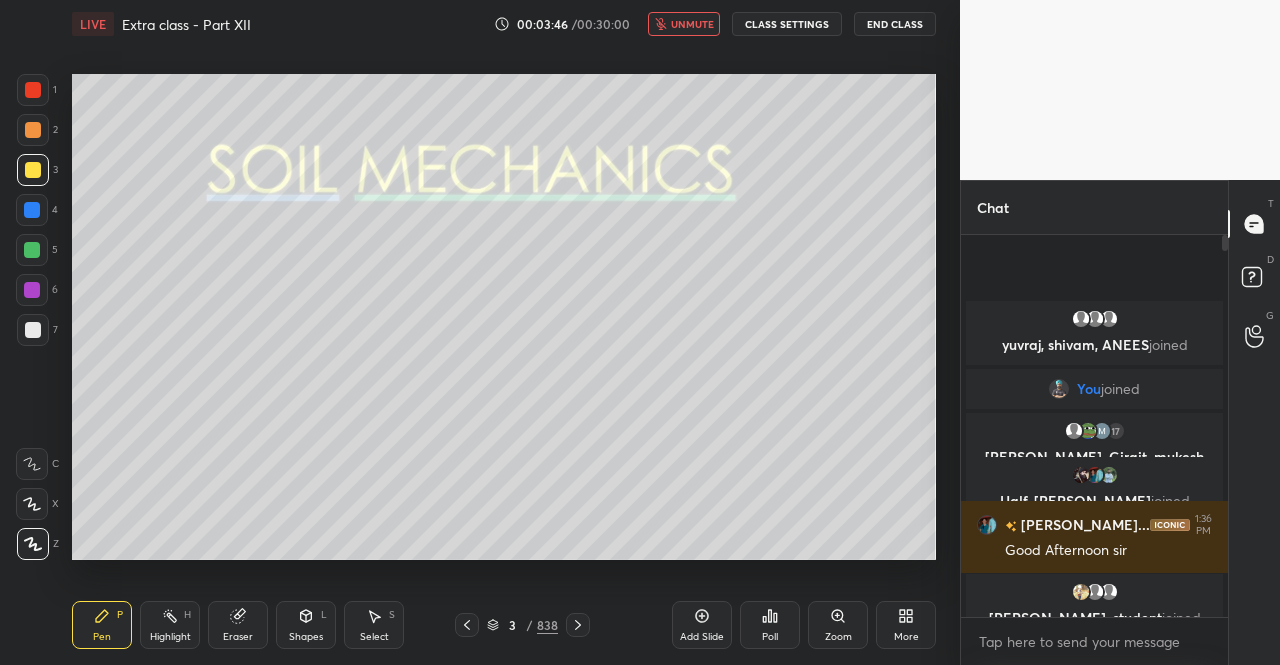 click on "unmute" at bounding box center [692, 24] 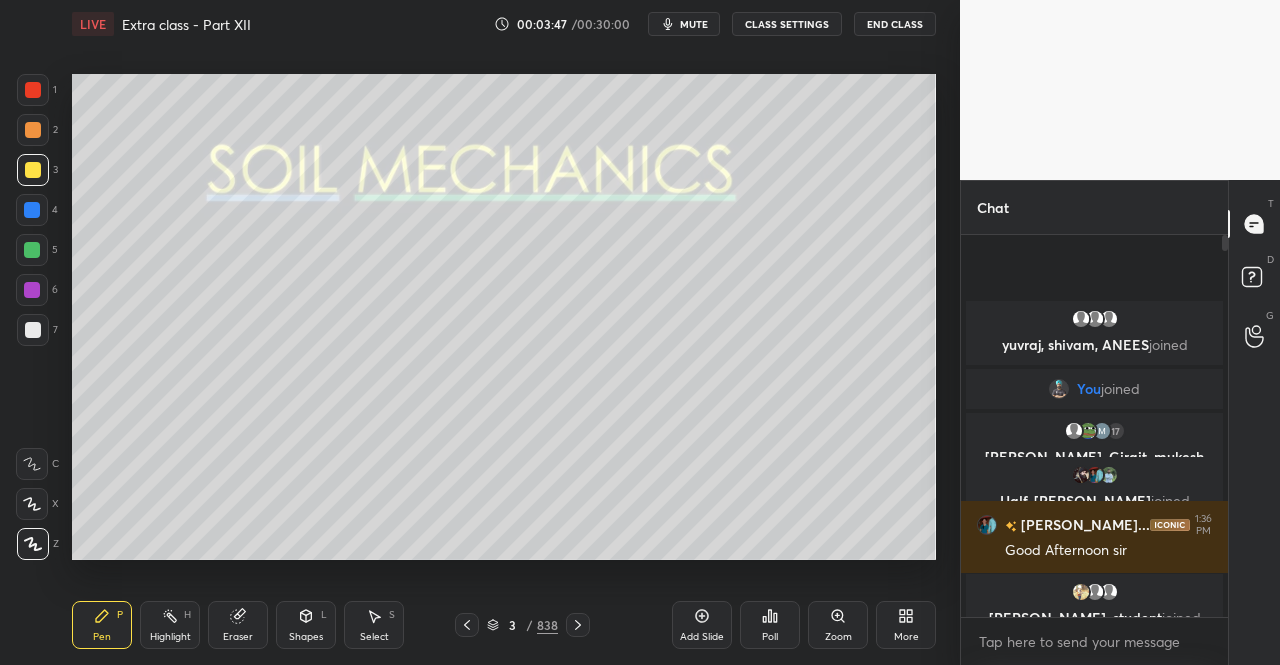 click on "1 2 3 4 5 6 7 C X Z C X Z E E Erase all   H H" at bounding box center (32, 317) 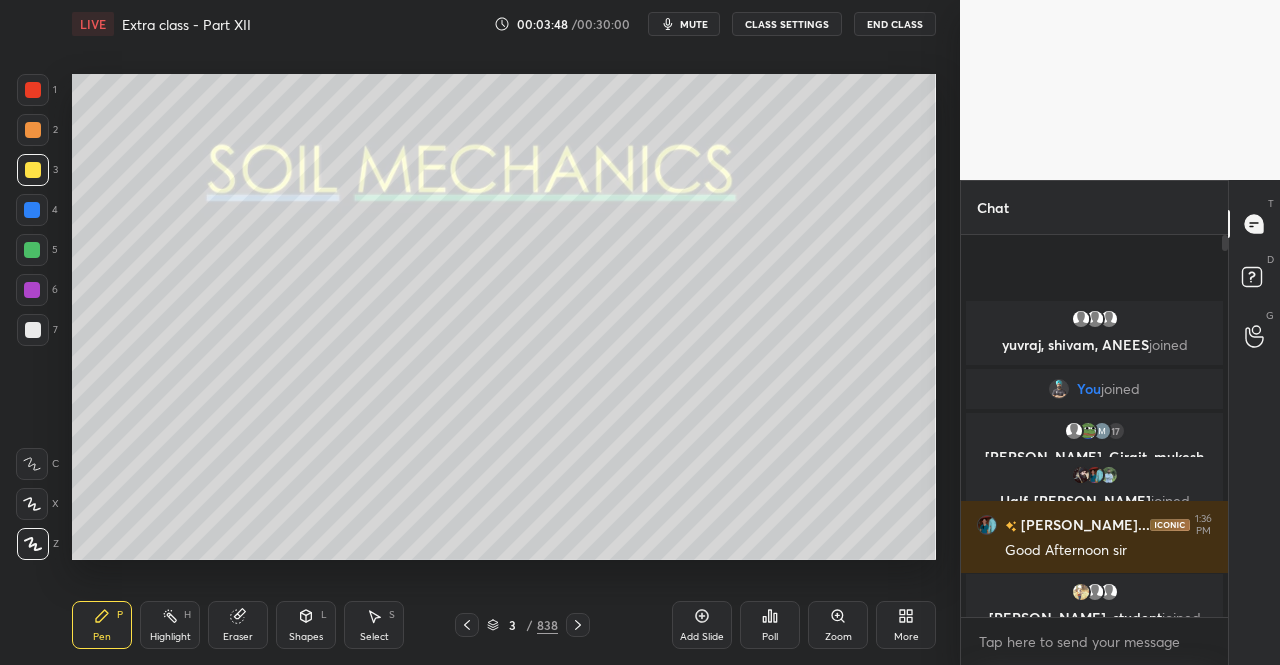 click 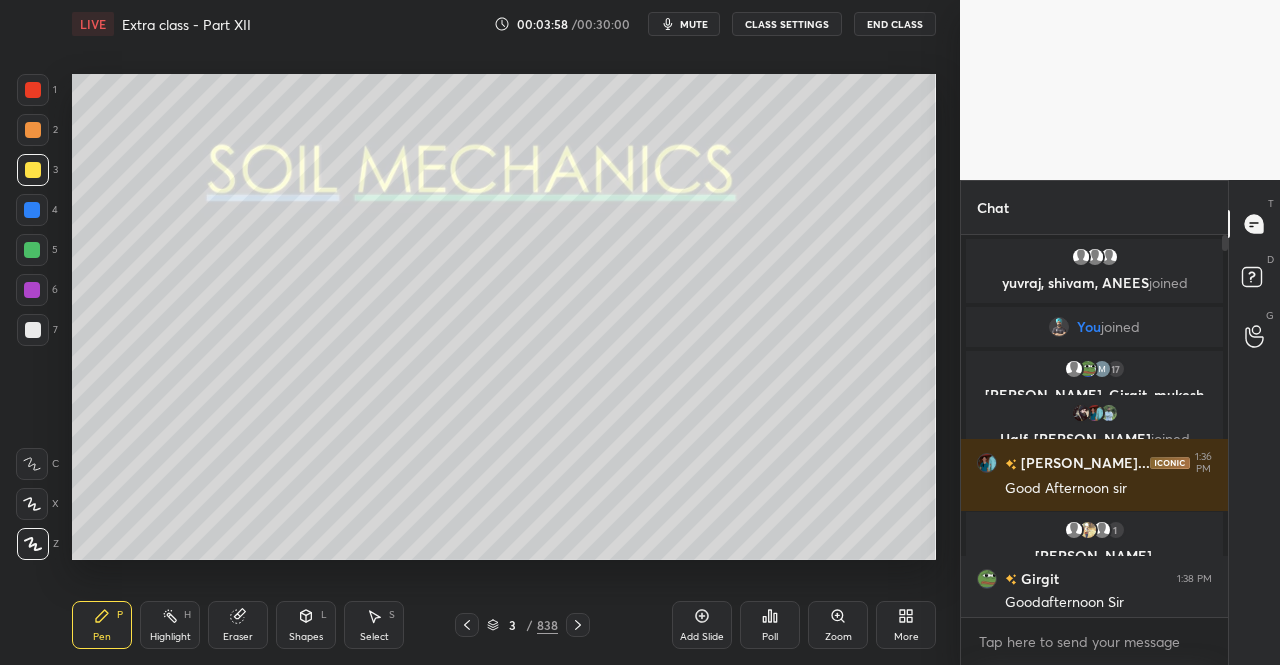 click 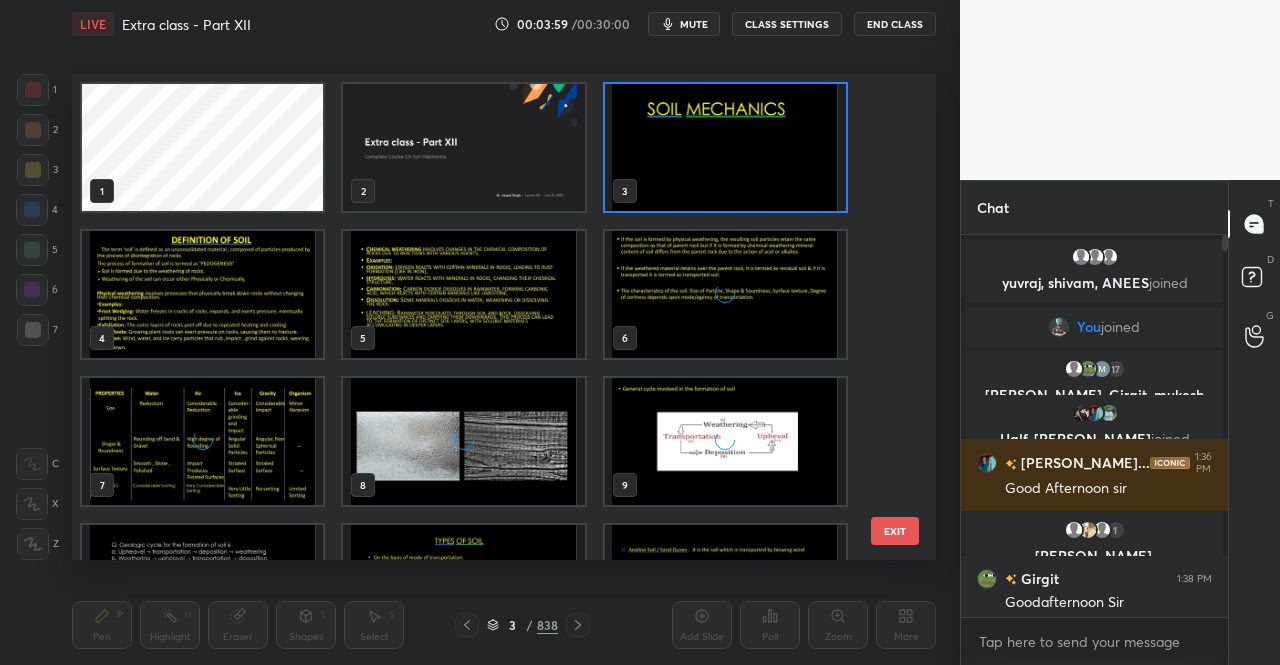 scroll, scrollTop: 7, scrollLeft: 11, axis: both 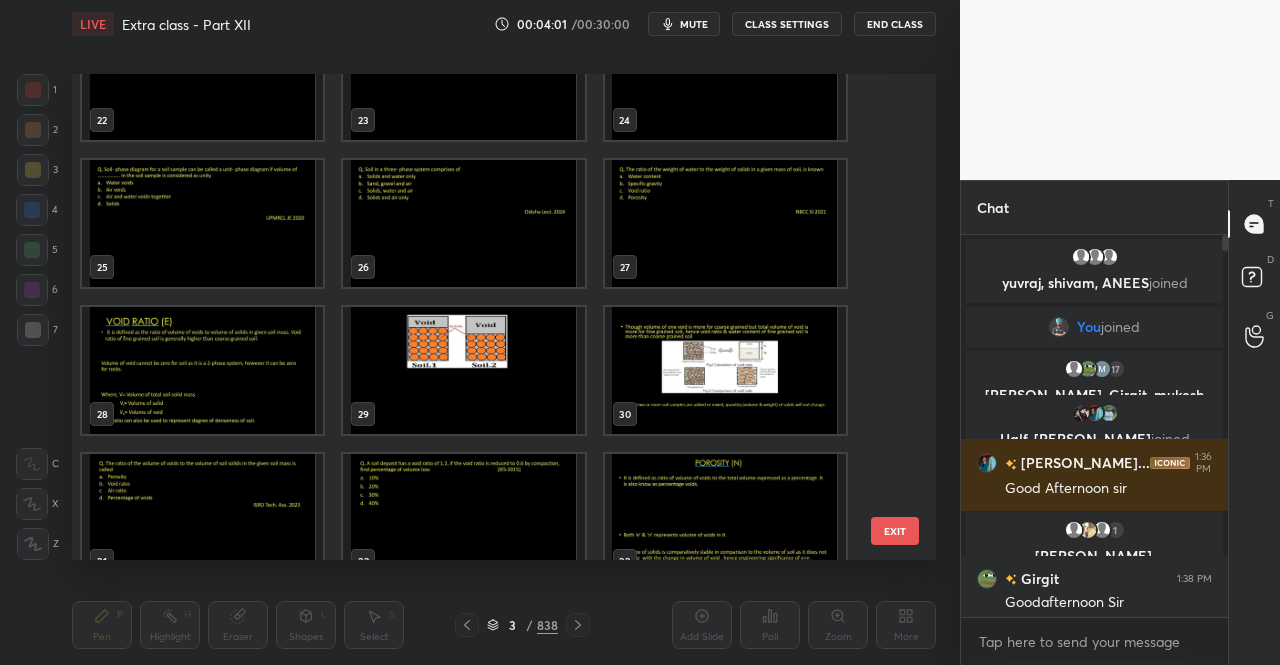 drag, startPoint x: 902, startPoint y: 106, endPoint x: 901, endPoint y: 211, distance: 105.00476 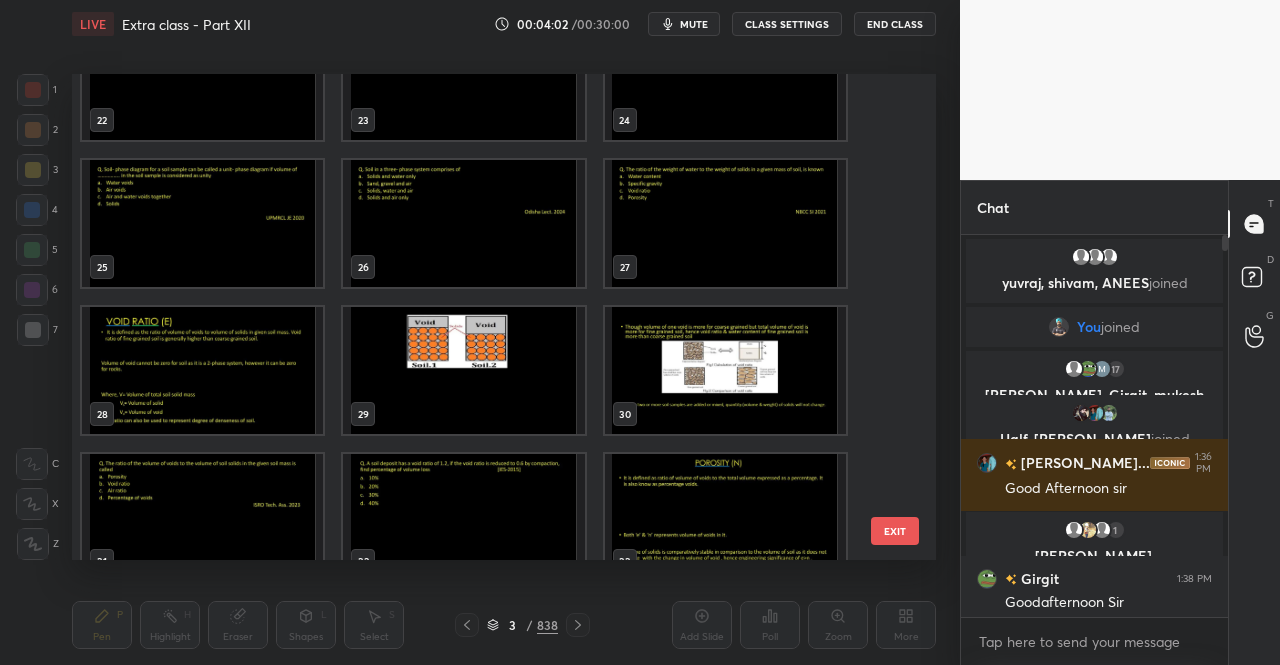 click on "22 23 24 25 26 27 28 29 30 31 32 33 34 35 36" at bounding box center (486, 317) 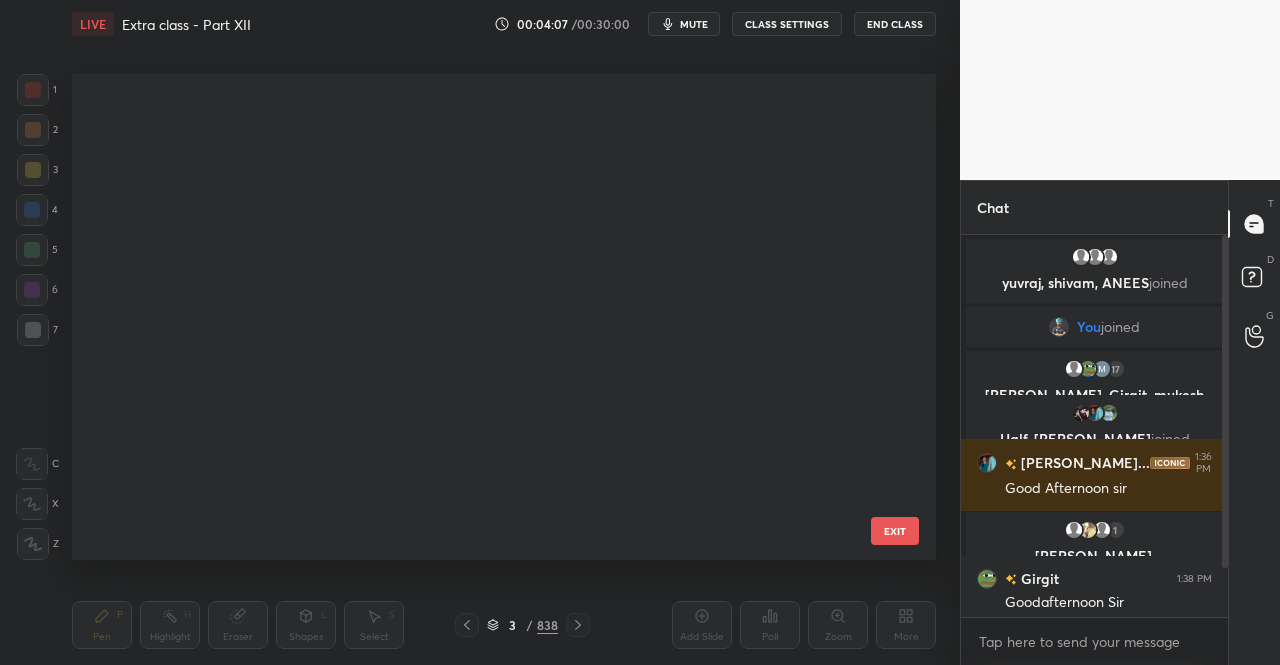 scroll, scrollTop: 31953, scrollLeft: 0, axis: vertical 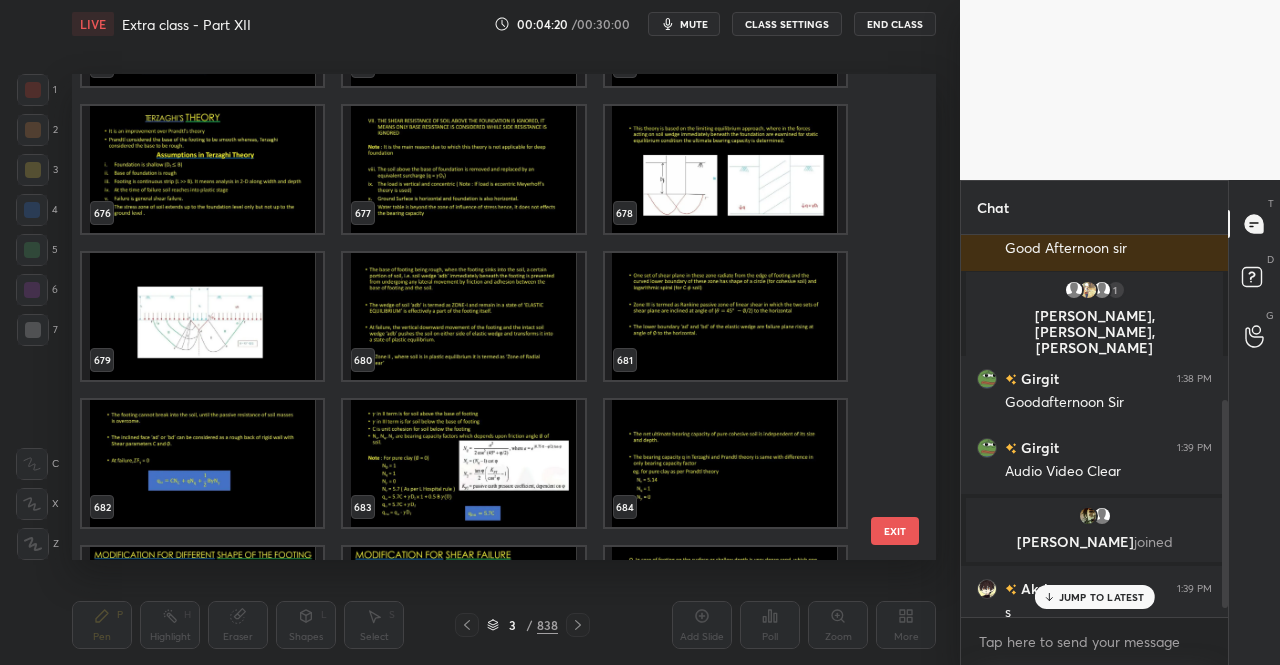 click at bounding box center [725, 169] 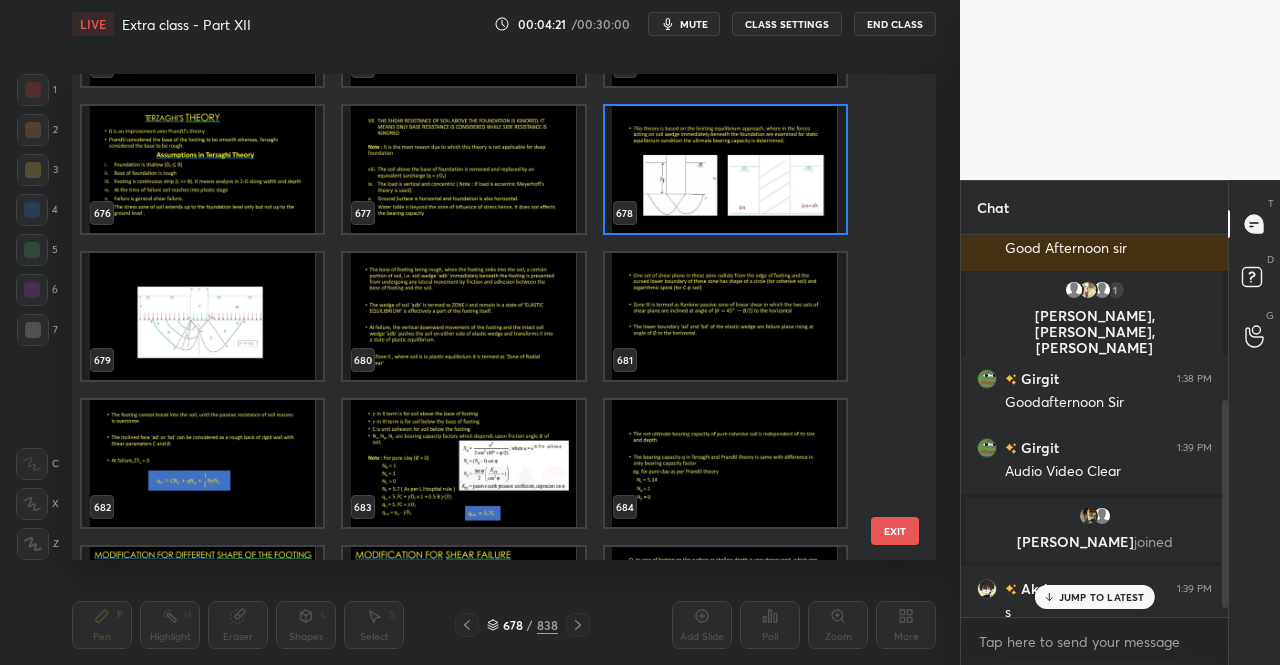 click at bounding box center (725, 169) 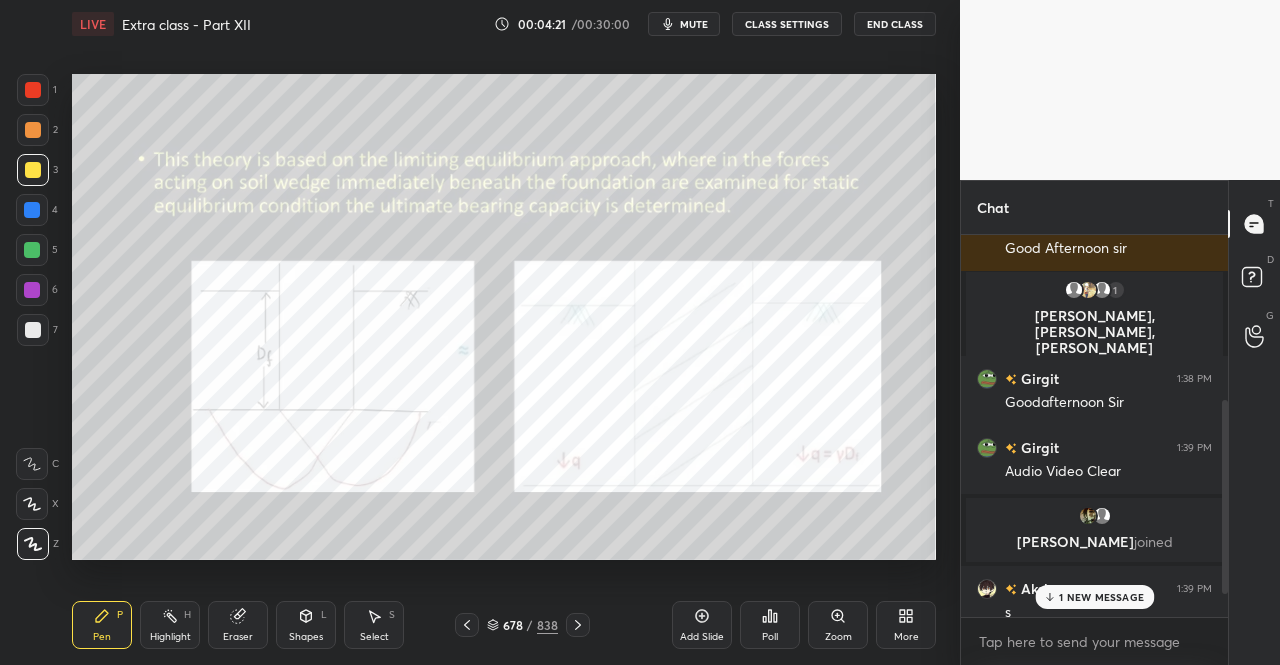 scroll, scrollTop: 390, scrollLeft: 0, axis: vertical 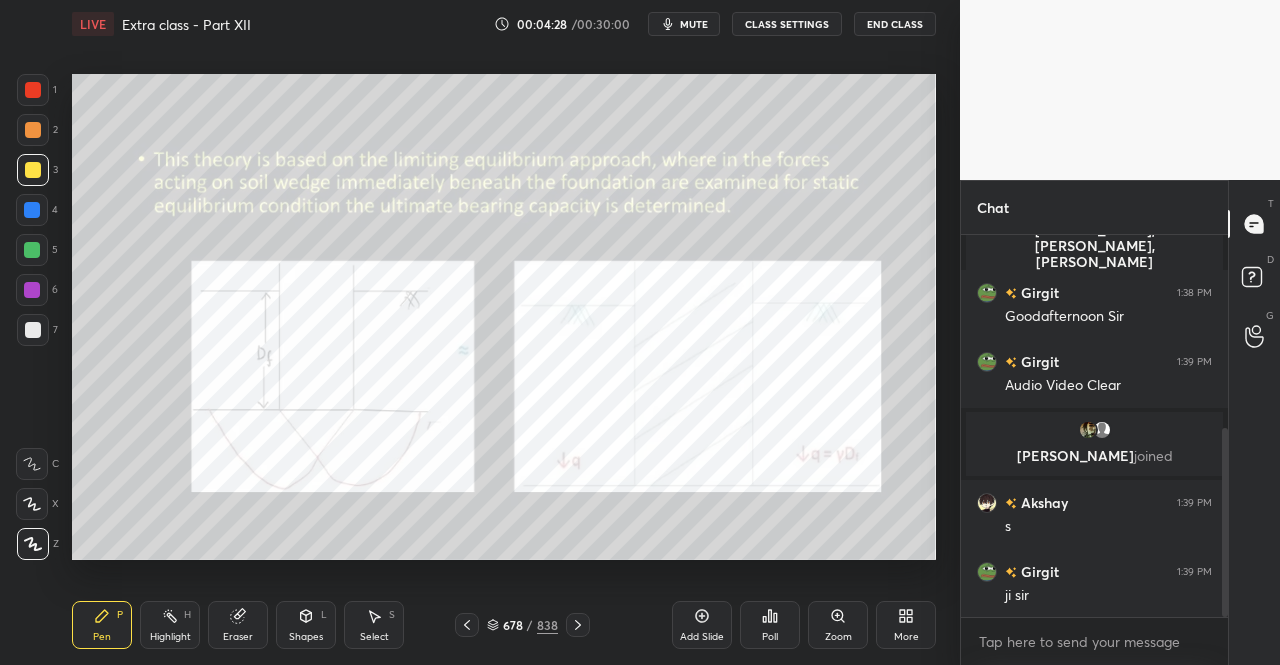 click at bounding box center (467, 625) 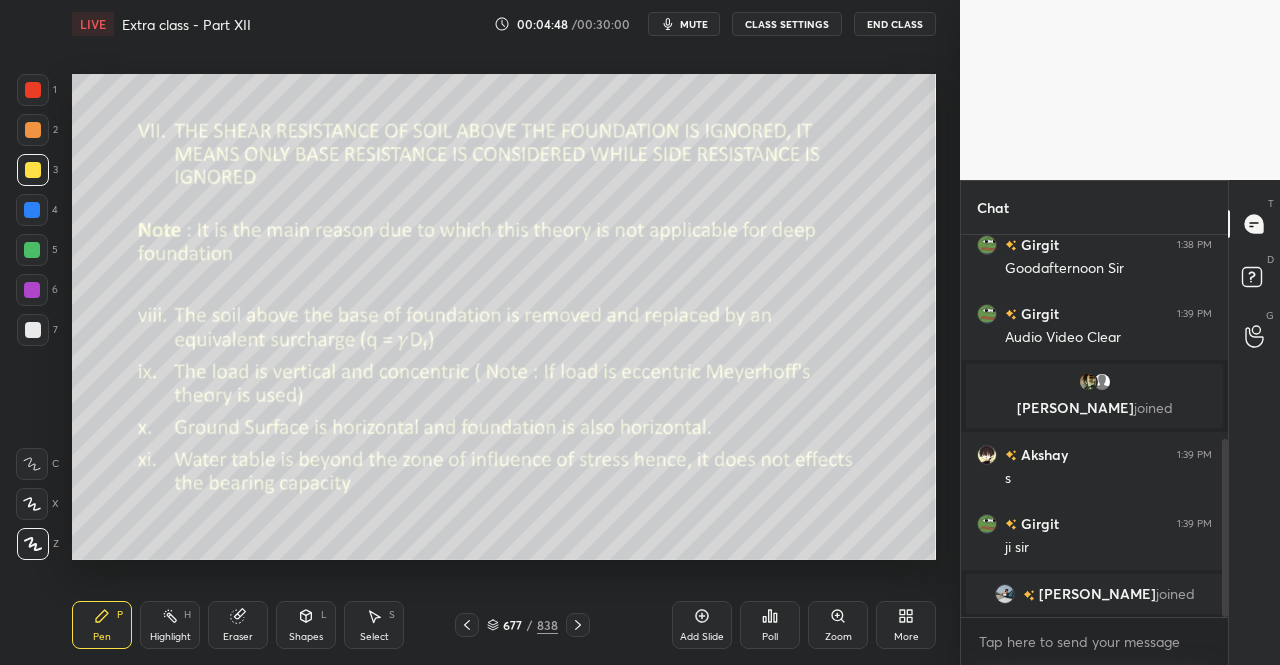 scroll, scrollTop: 438, scrollLeft: 0, axis: vertical 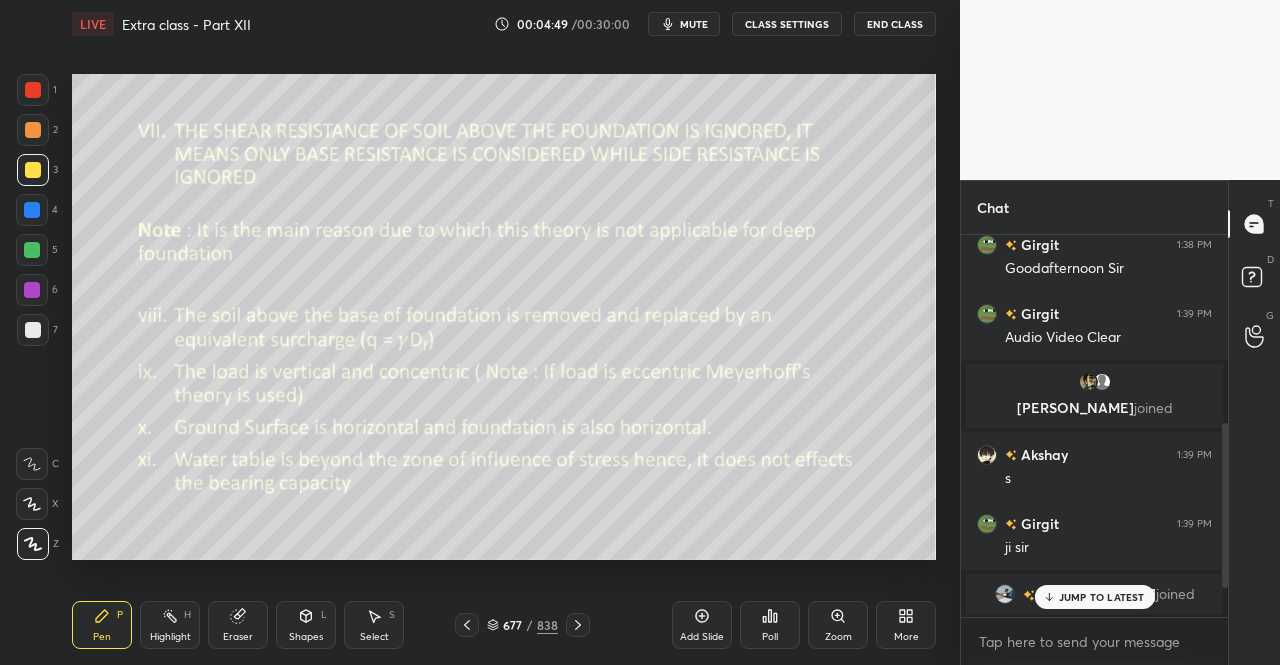 click on "JUMP TO LATEST" at bounding box center (1094, 597) 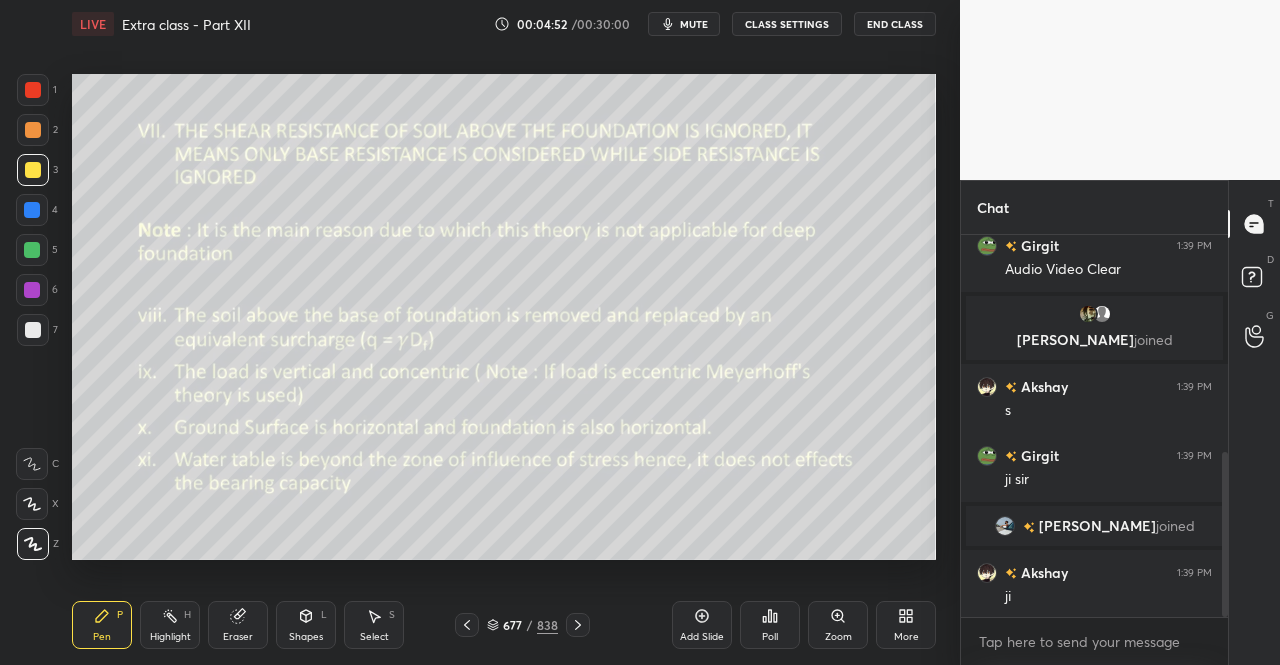 click at bounding box center (578, 625) 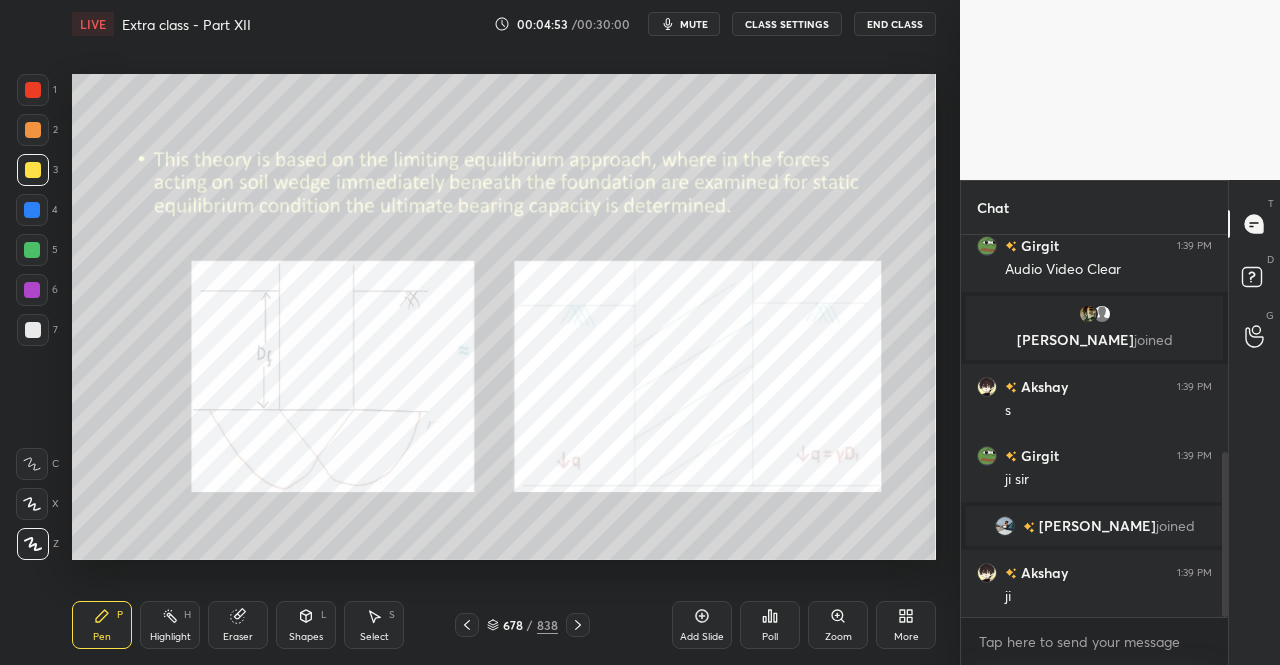 click at bounding box center [578, 625] 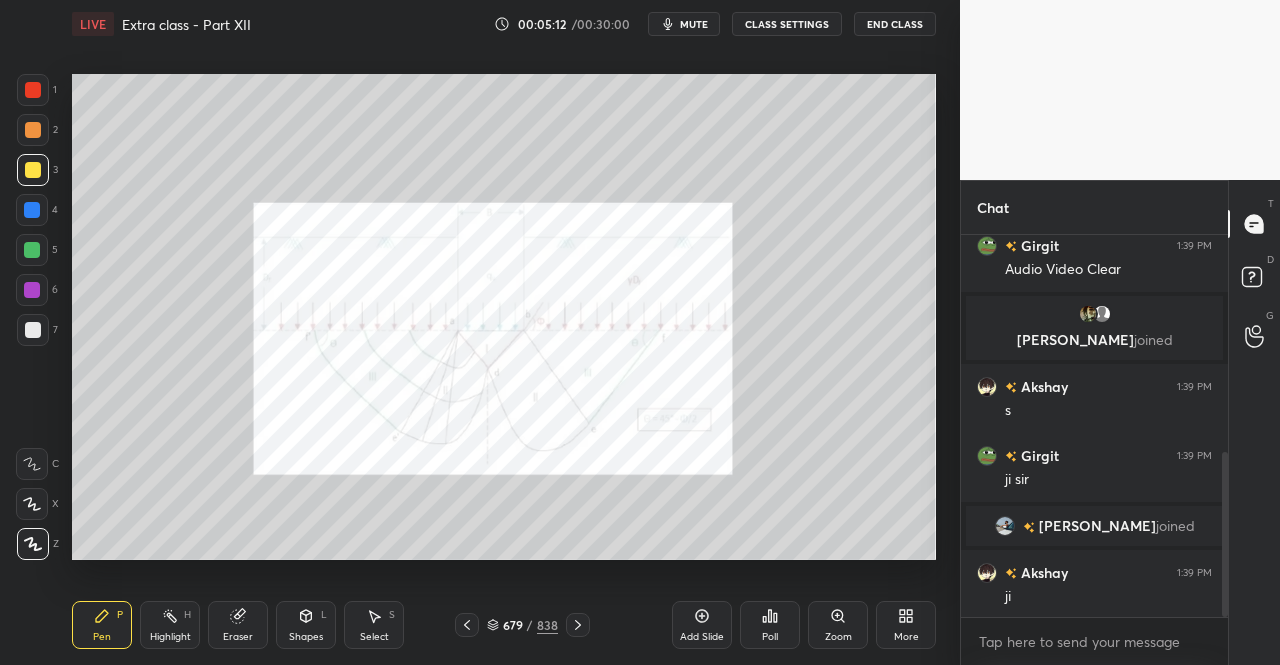 click on "Poll" at bounding box center [770, 625] 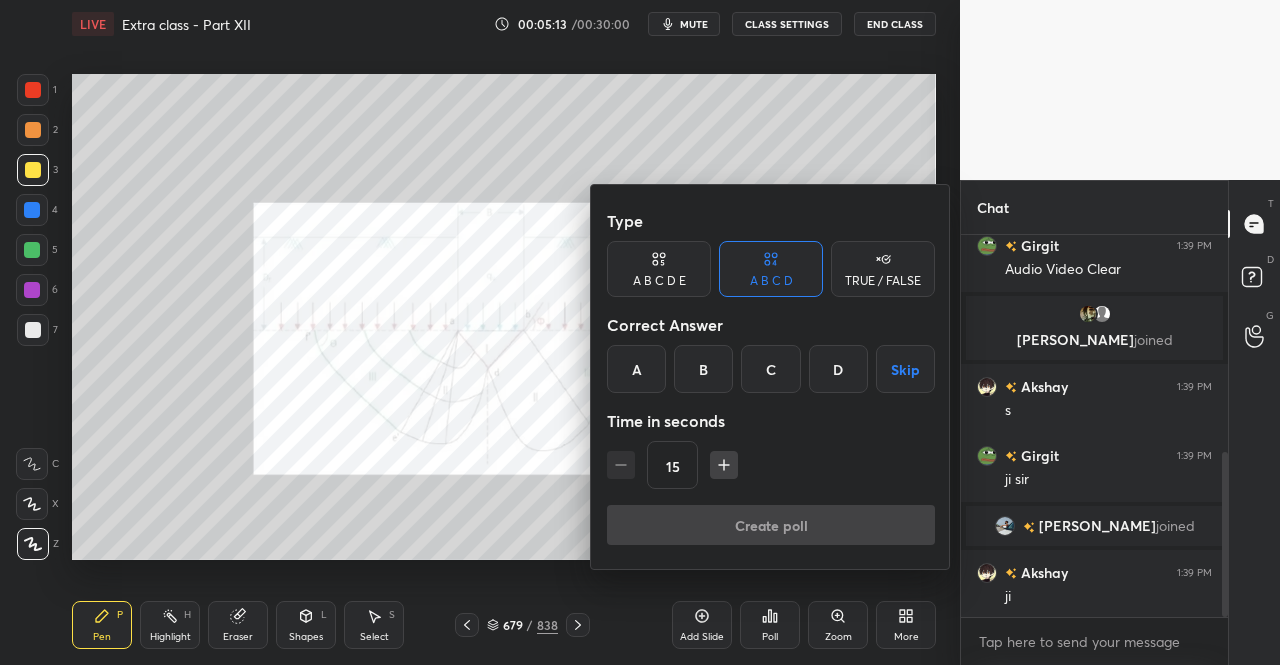 scroll, scrollTop: 554, scrollLeft: 0, axis: vertical 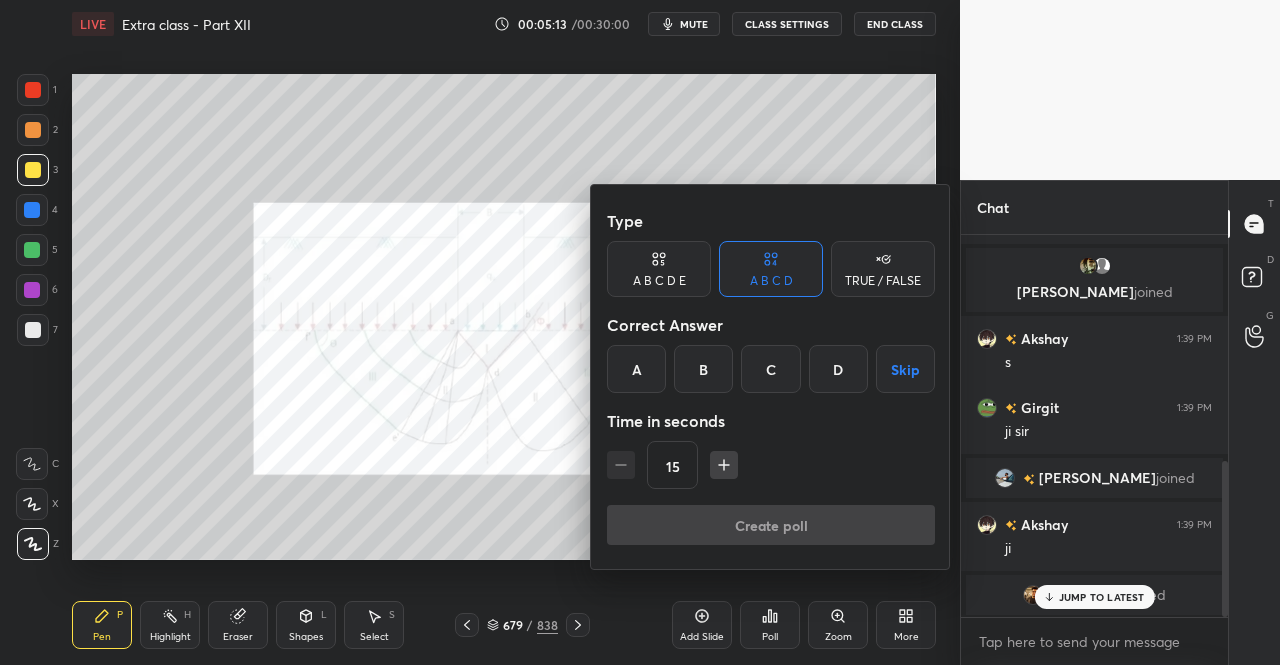 click at bounding box center (640, 332) 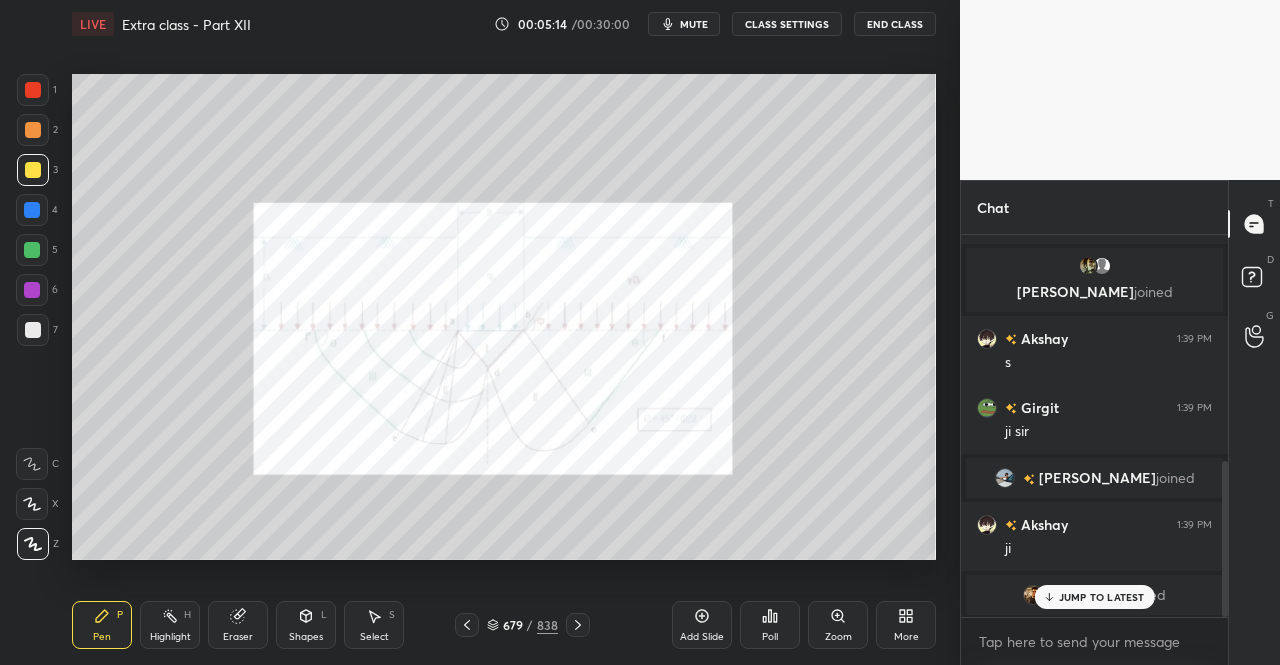 click 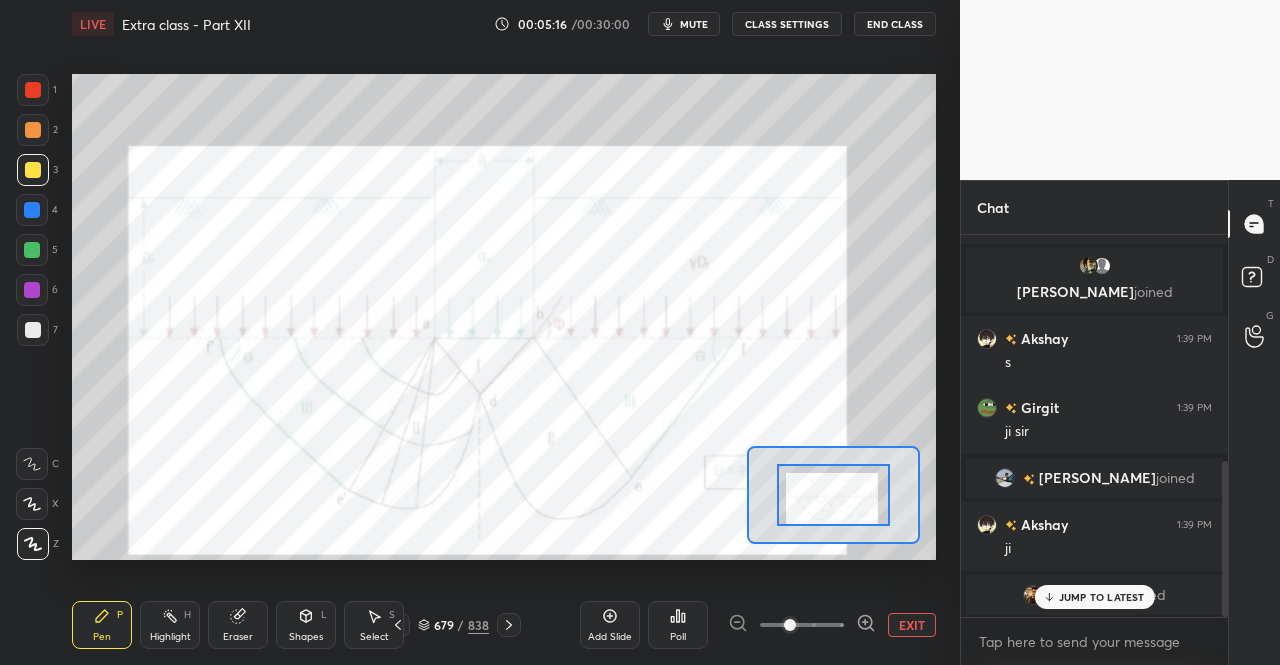 click on "Pen" at bounding box center (102, 637) 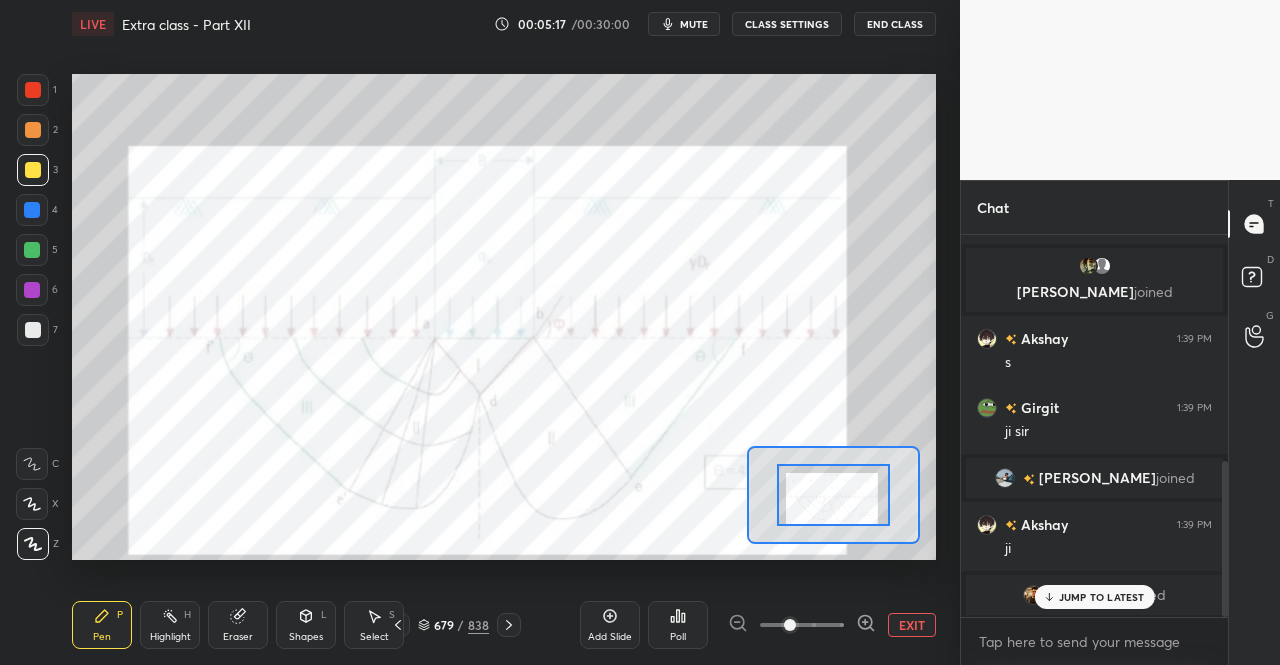 click at bounding box center [33, 90] 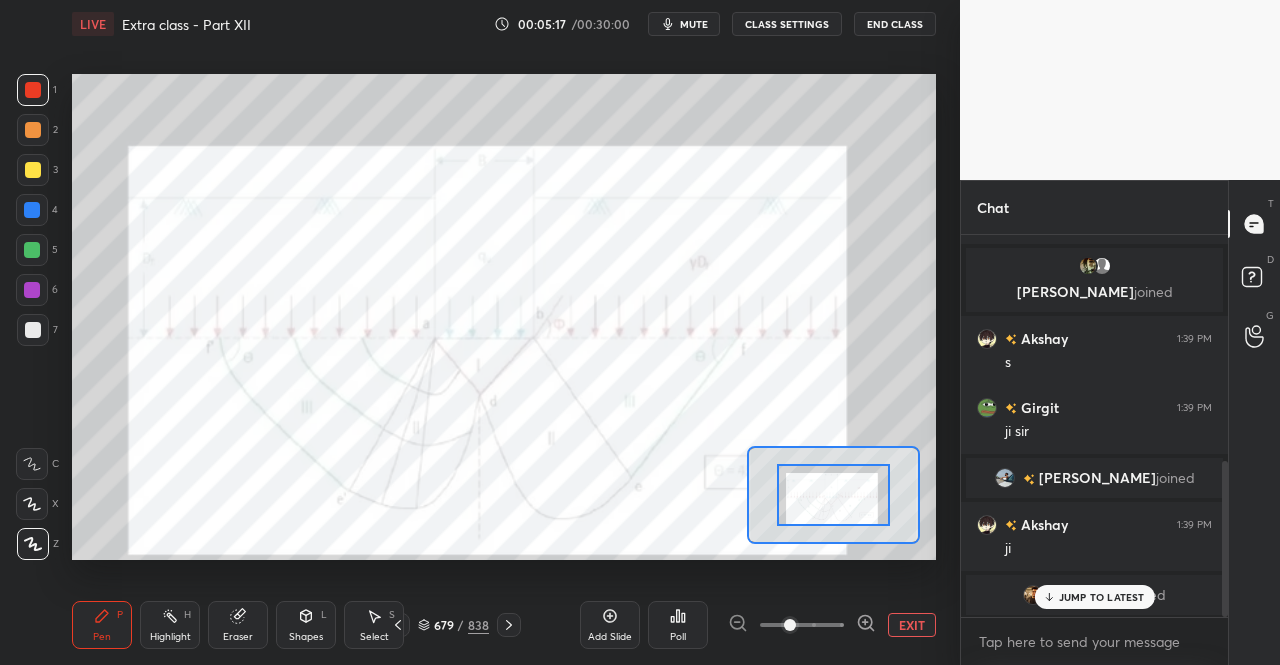 click at bounding box center (33, 90) 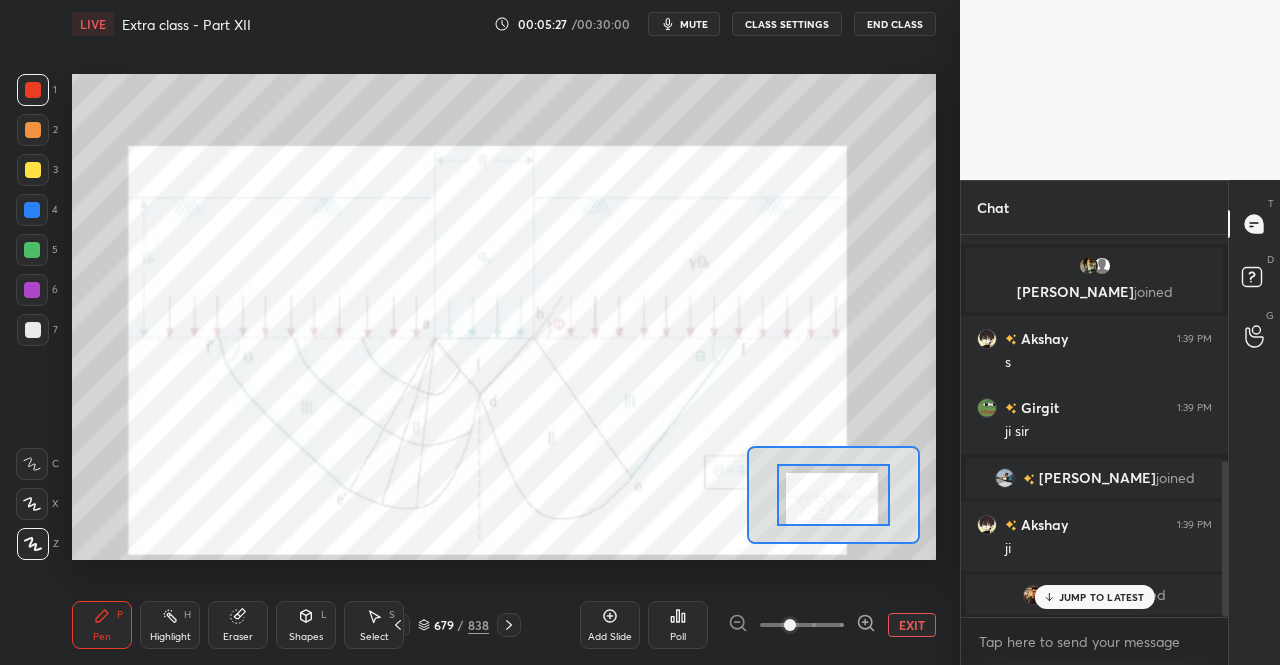 scroll, scrollTop: 624, scrollLeft: 0, axis: vertical 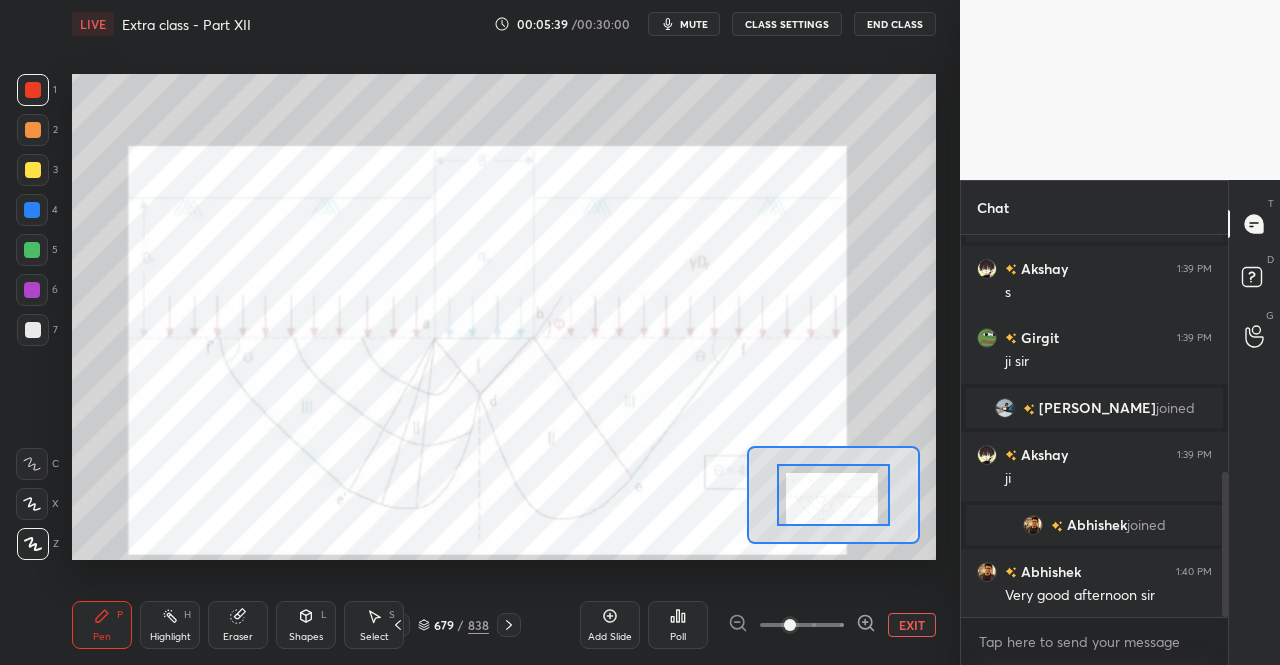 click on "Shapes" at bounding box center (306, 637) 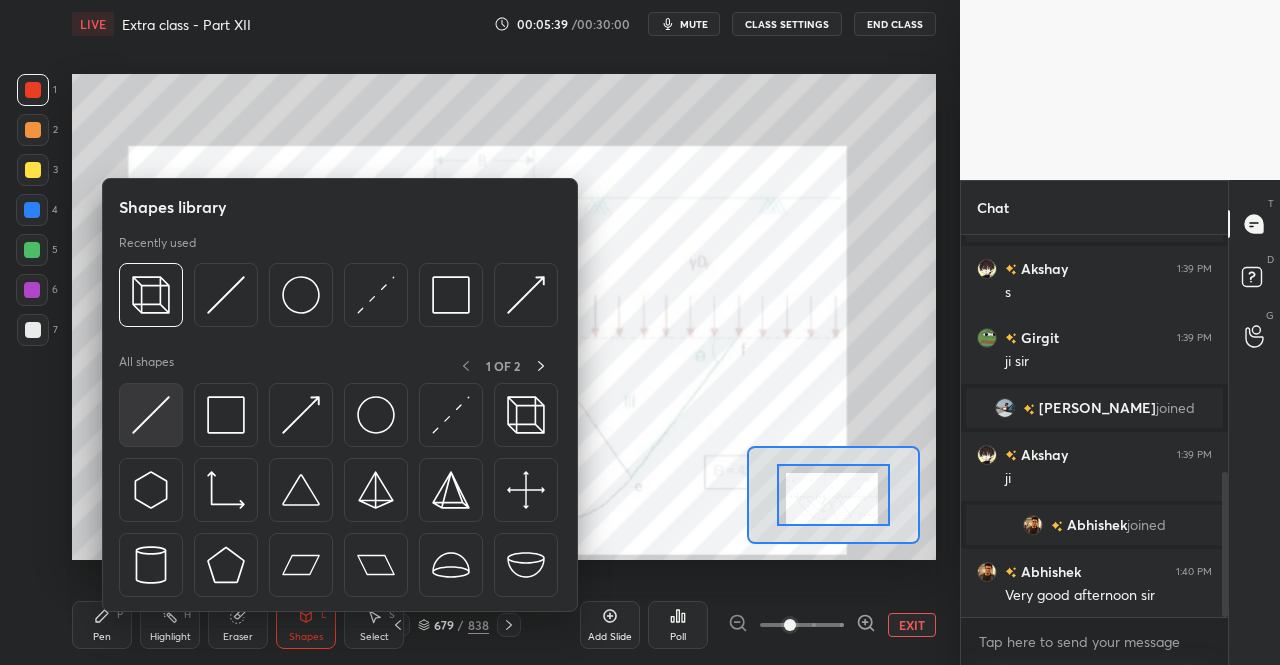 click at bounding box center [151, 415] 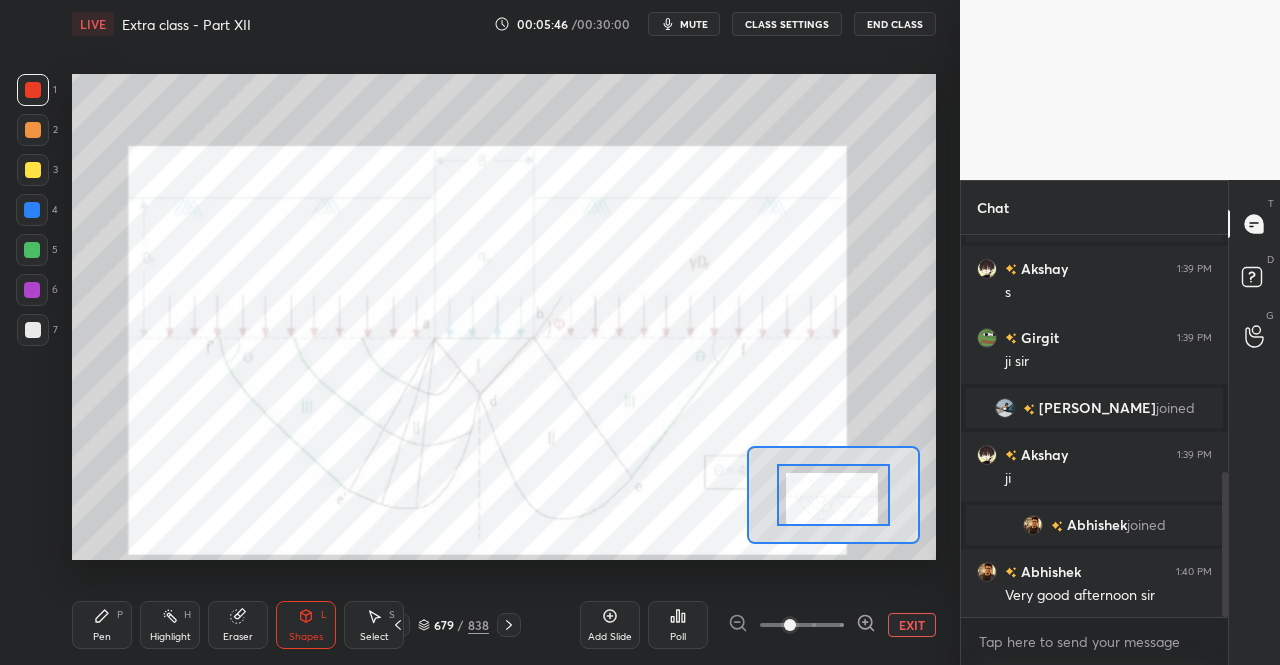 click on "Pen P" at bounding box center [102, 625] 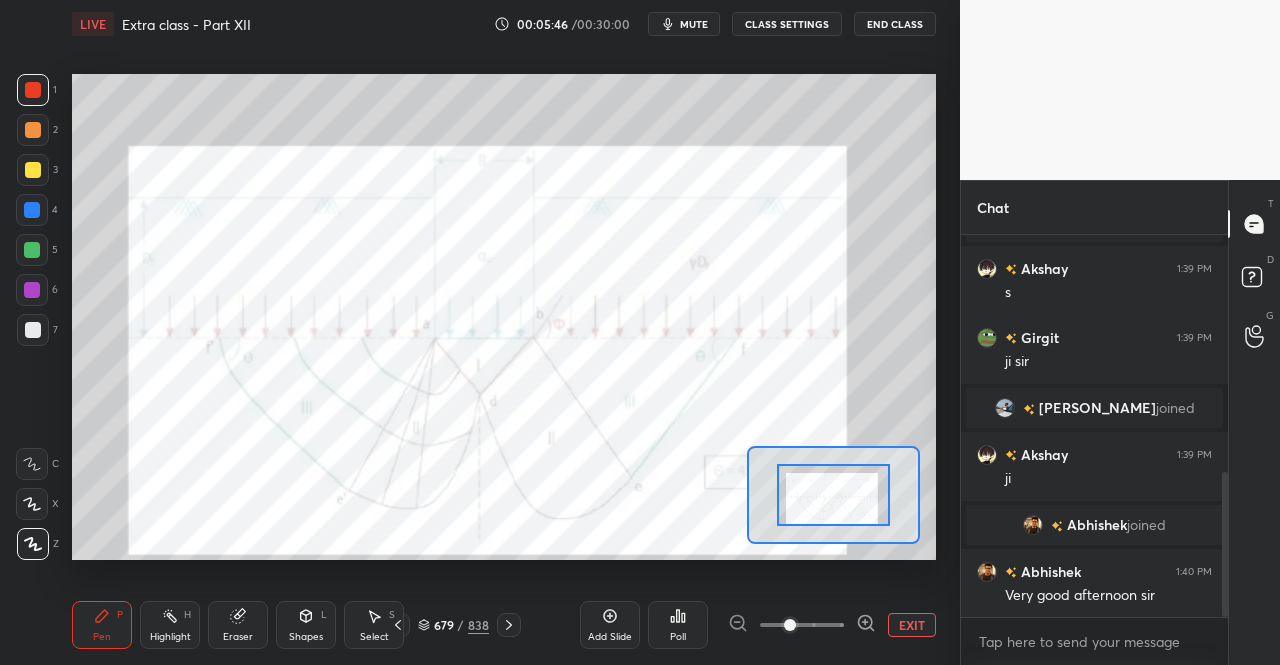 click on "Pen P" at bounding box center [102, 625] 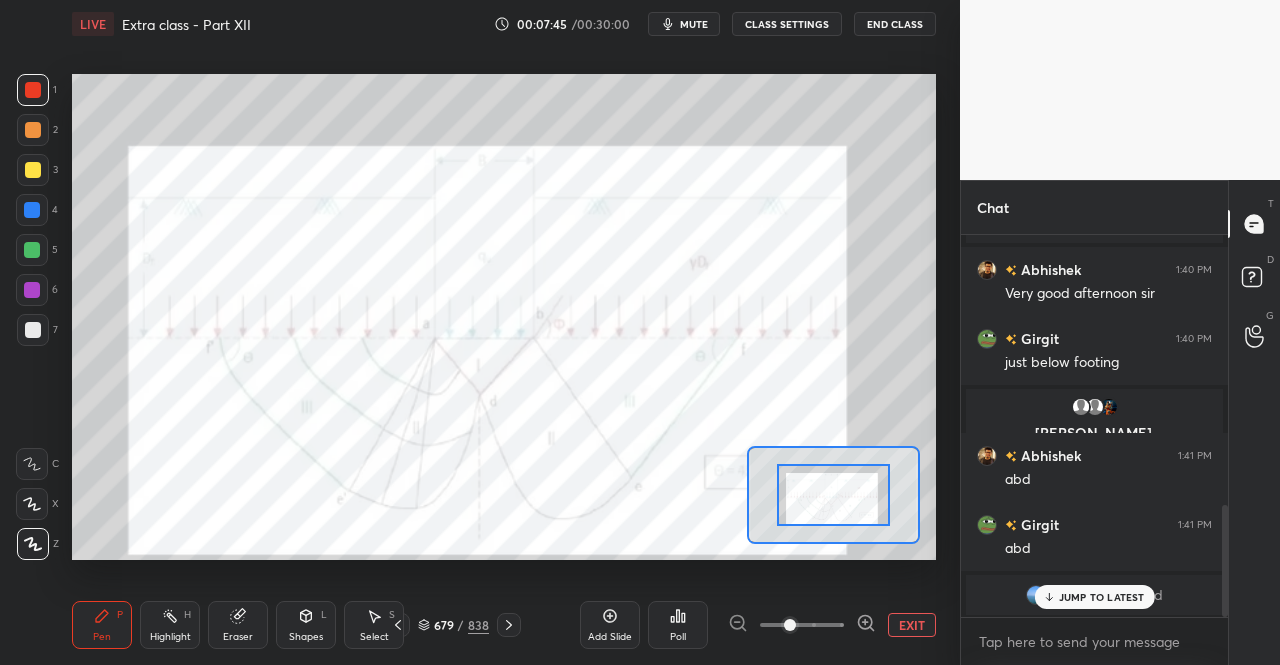 scroll, scrollTop: 996, scrollLeft: 0, axis: vertical 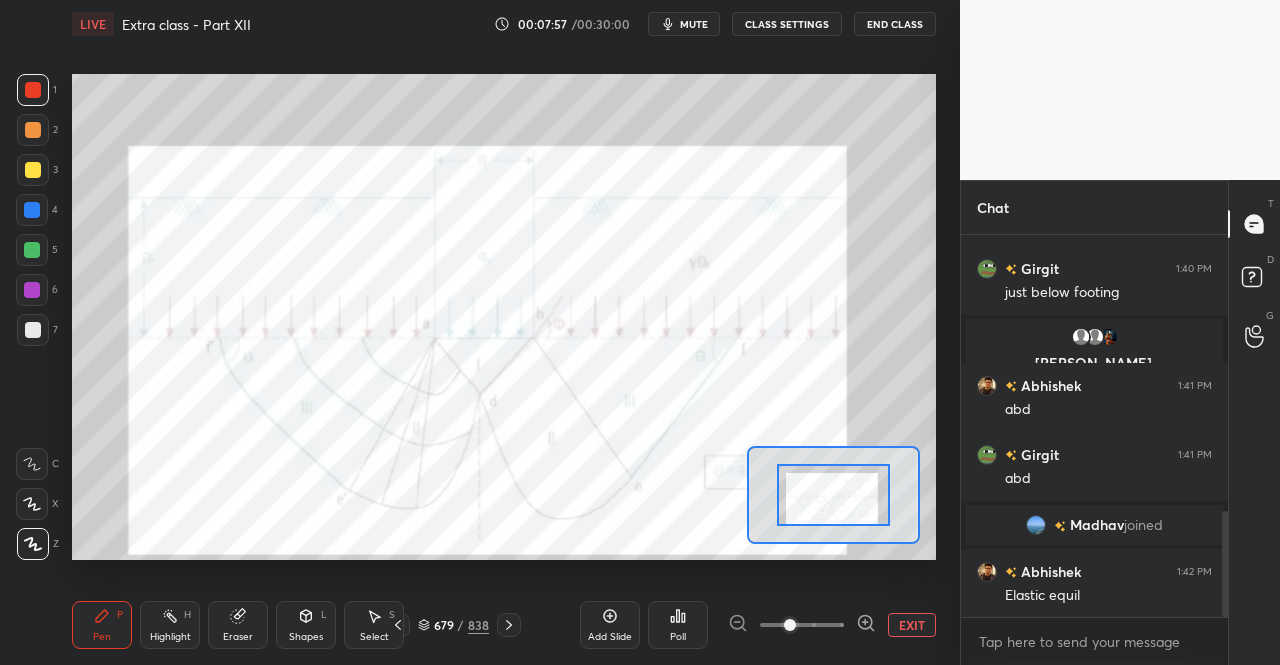 click on "Shapes L" at bounding box center [306, 625] 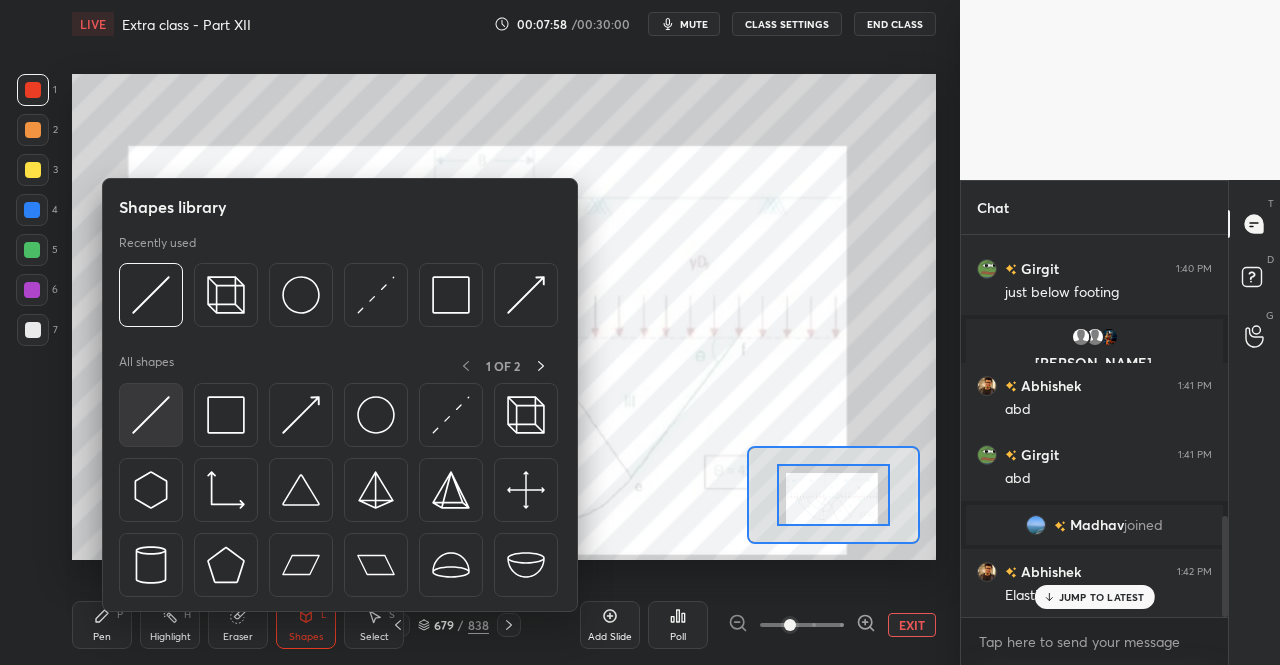 scroll, scrollTop: 1064, scrollLeft: 0, axis: vertical 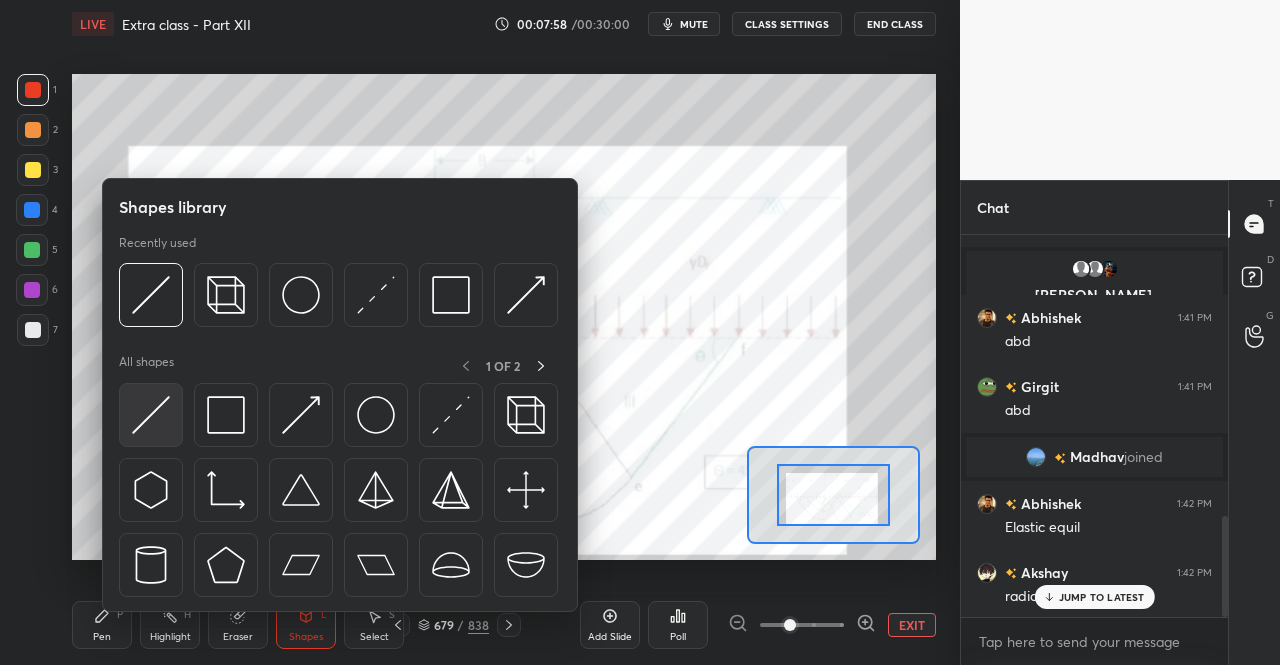 click at bounding box center (151, 415) 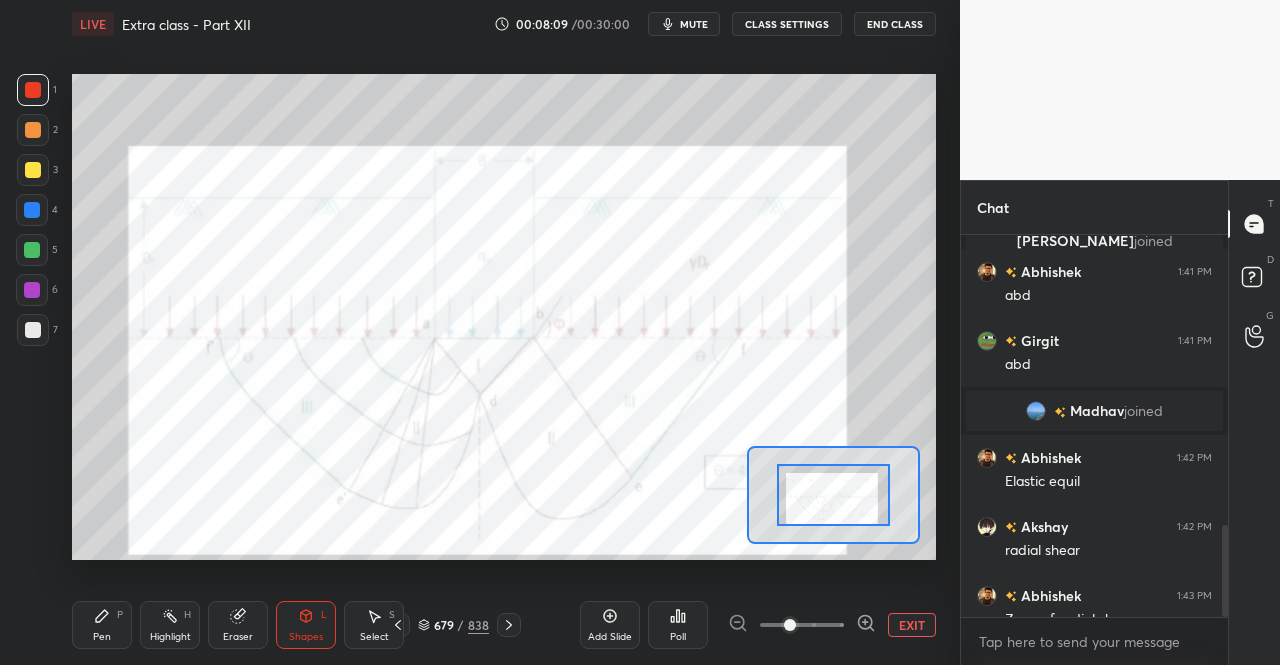 scroll, scrollTop: 1206, scrollLeft: 0, axis: vertical 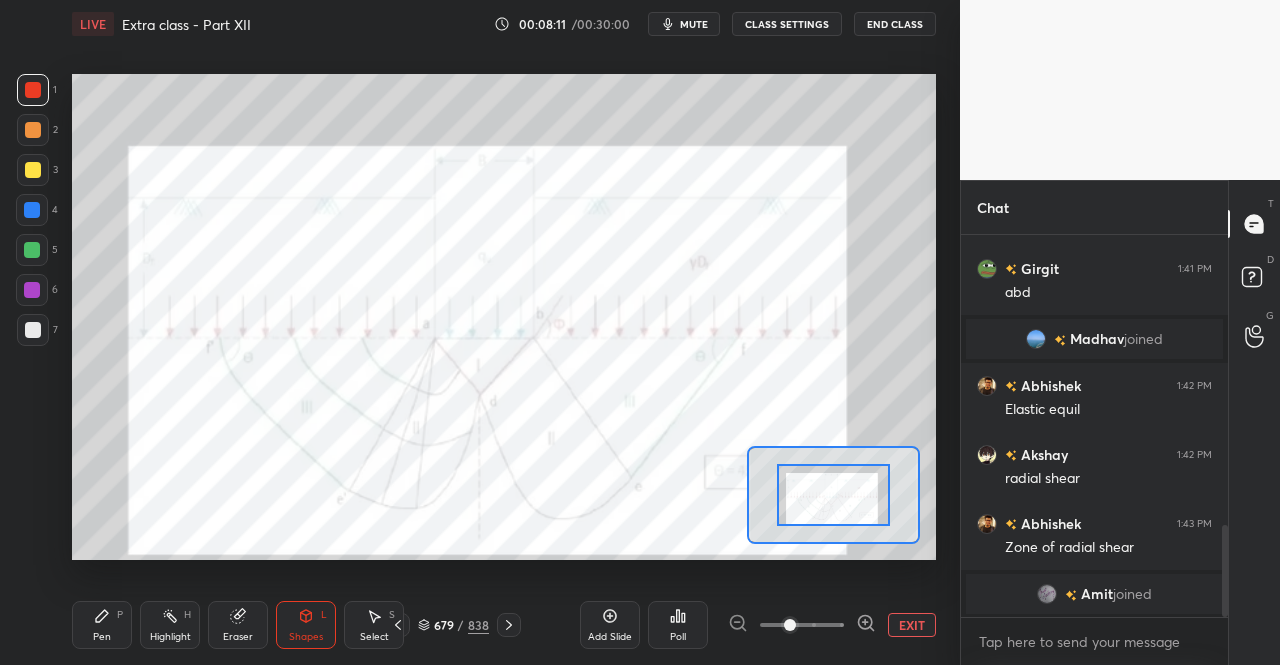 click on "Pen P" at bounding box center (102, 625) 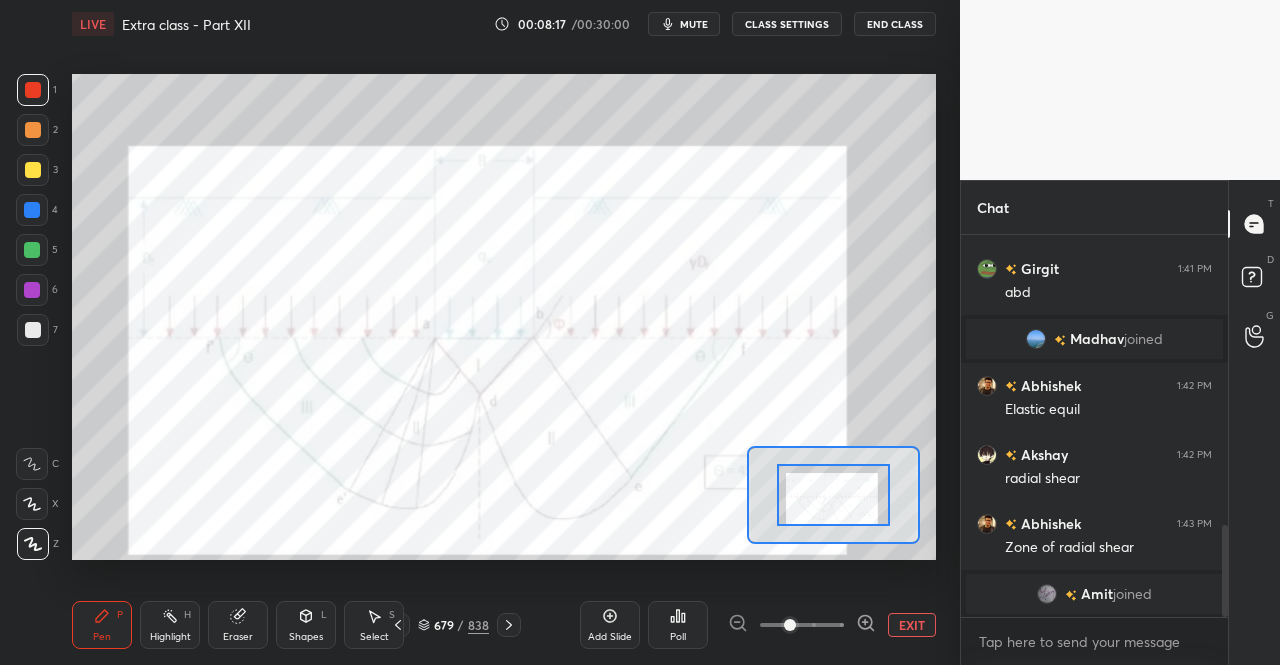 click on "Eraser" at bounding box center (238, 637) 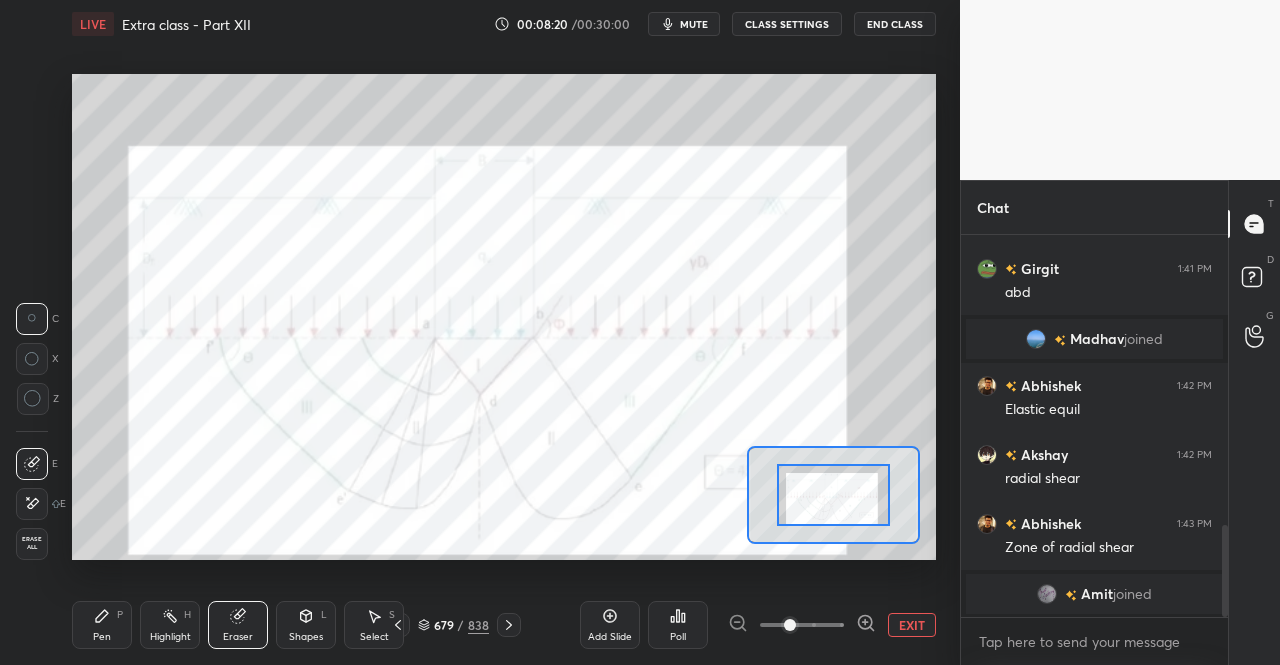 click on "Pen P" at bounding box center (102, 625) 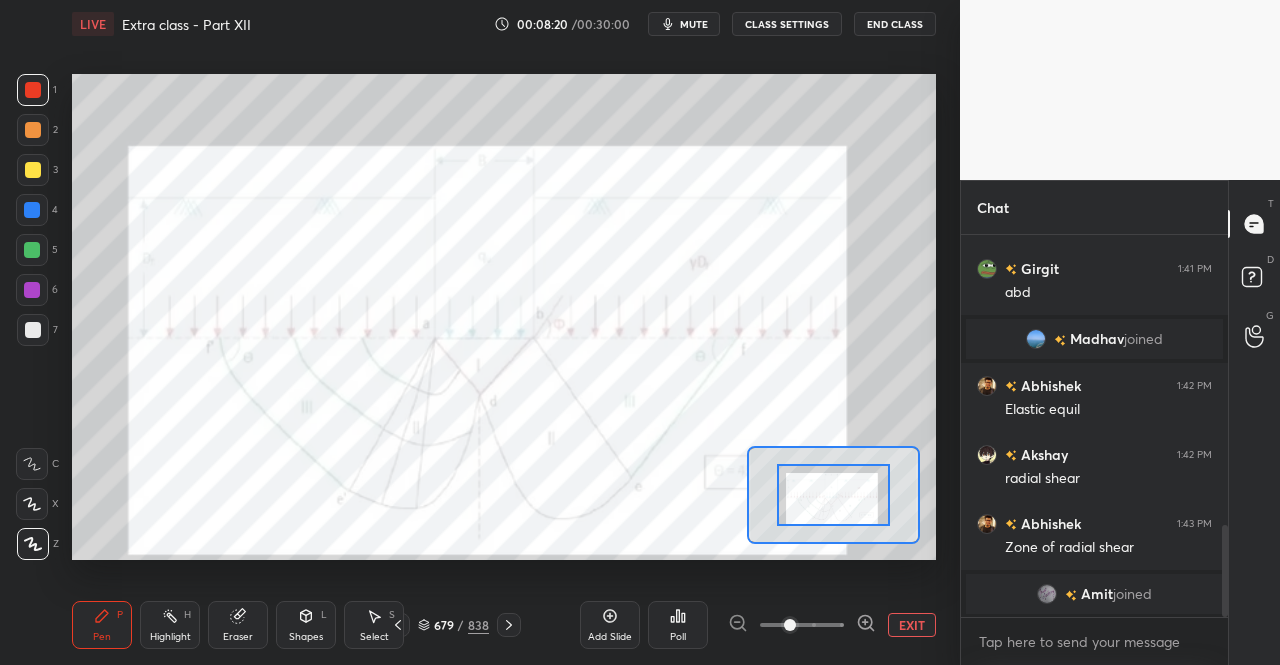 click on "Pen P" at bounding box center [102, 625] 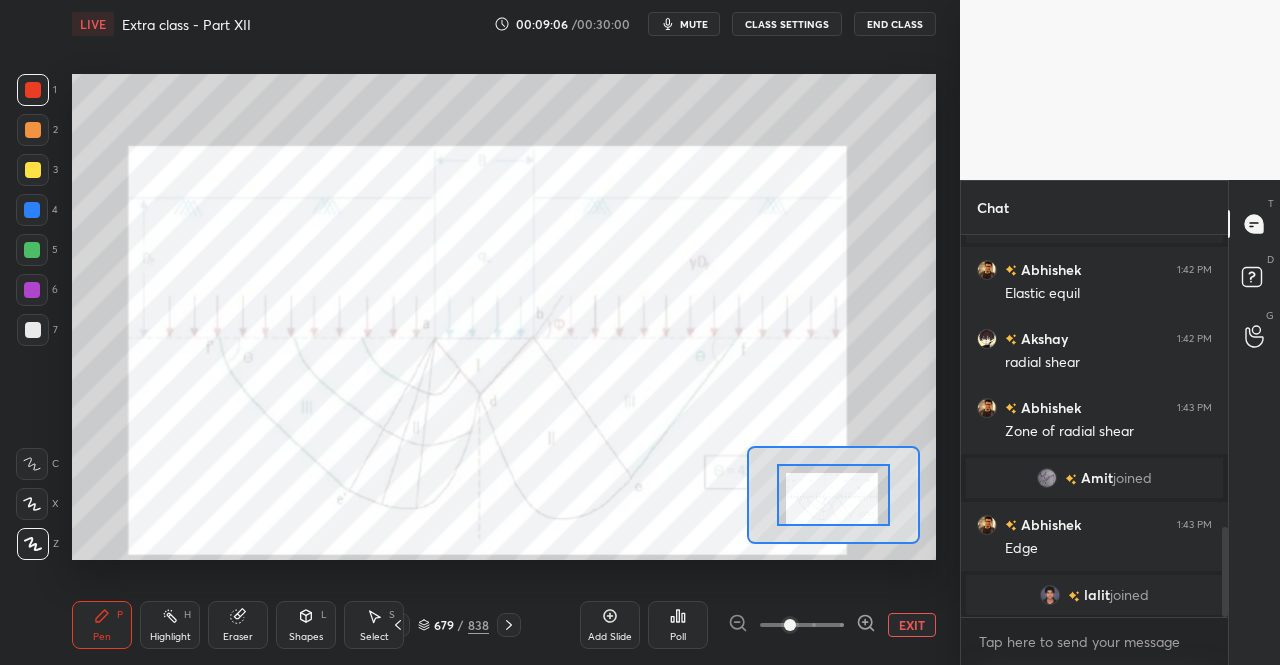 scroll, scrollTop: 1248, scrollLeft: 0, axis: vertical 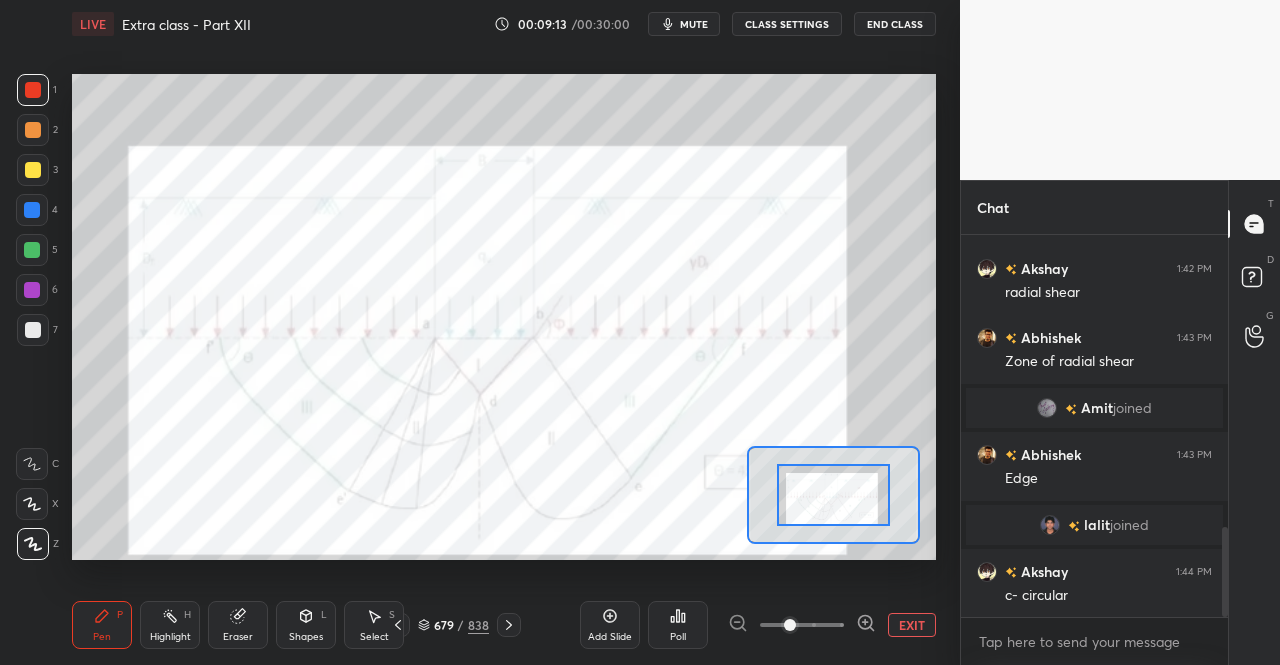 click on "Eraser" at bounding box center [238, 637] 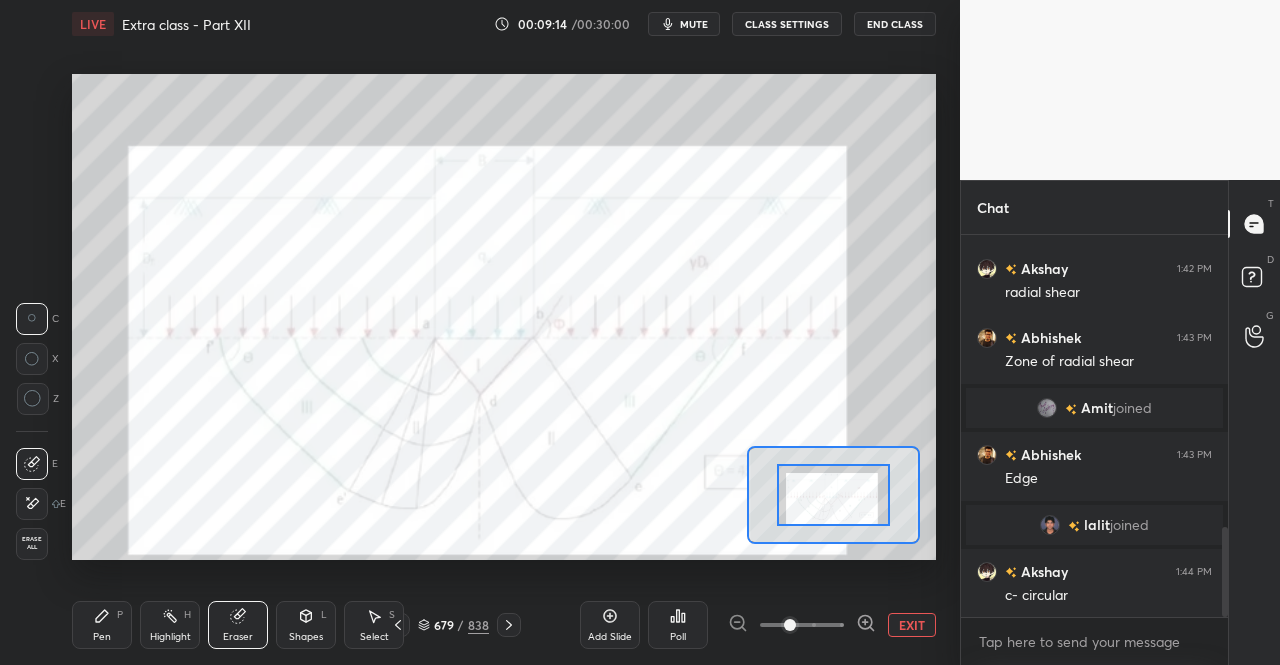 click on "Shapes L" at bounding box center (306, 625) 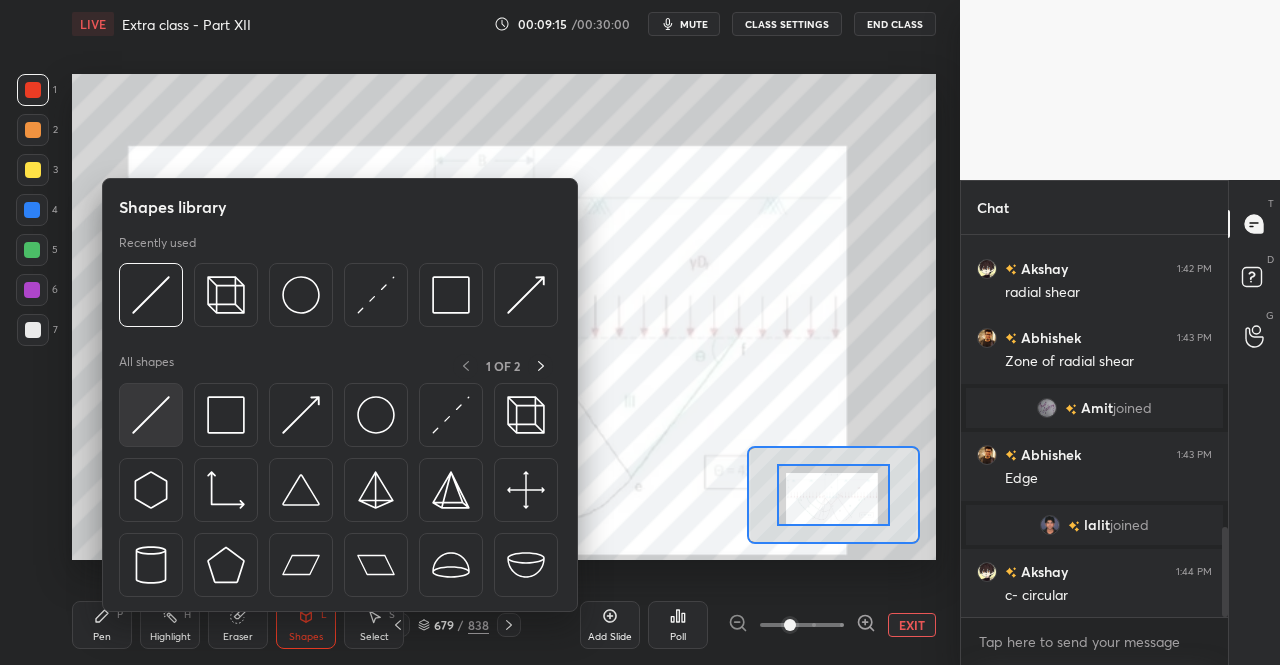 click at bounding box center (151, 415) 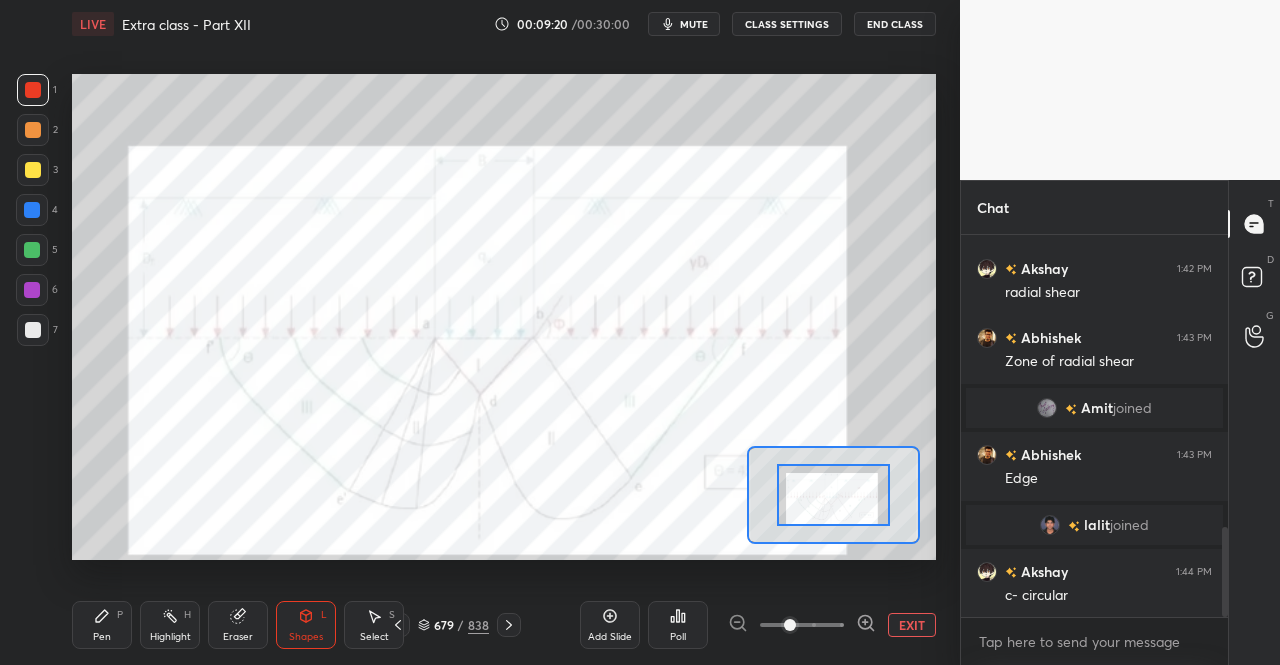 click on "1 2 3 4 5 6 7 C X Z C X Z E E Erase all   H H LIVE Extra class - Part XII 00:09:20 /  00:30:00 mute CLASS SETTINGS End Class Setting up your live class Poll for   secs No correct answer Start poll Back Extra class - Part XII • L58 of Complete Course On Soil Mechanics Dr. [PERSON_NAME] Pen P Highlight H Eraser Shapes L Select S 679 / 838 Add Slide Poll EXIT" at bounding box center (472, 332) 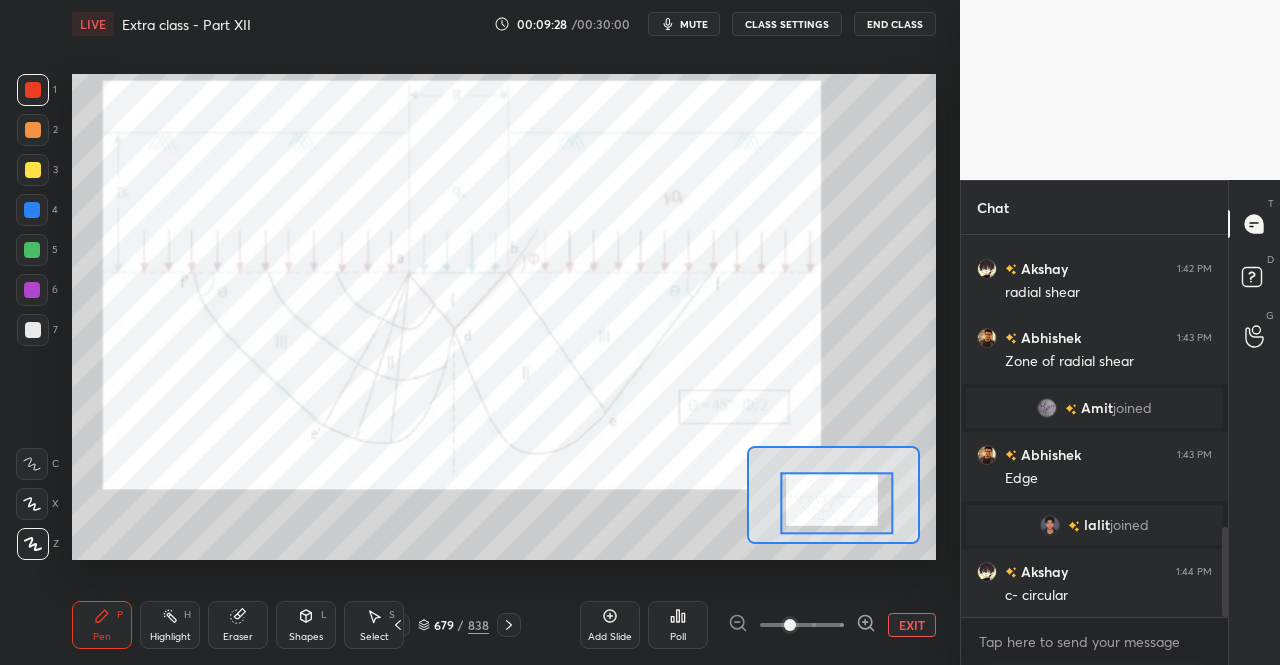 click on "Pen P" at bounding box center [102, 625] 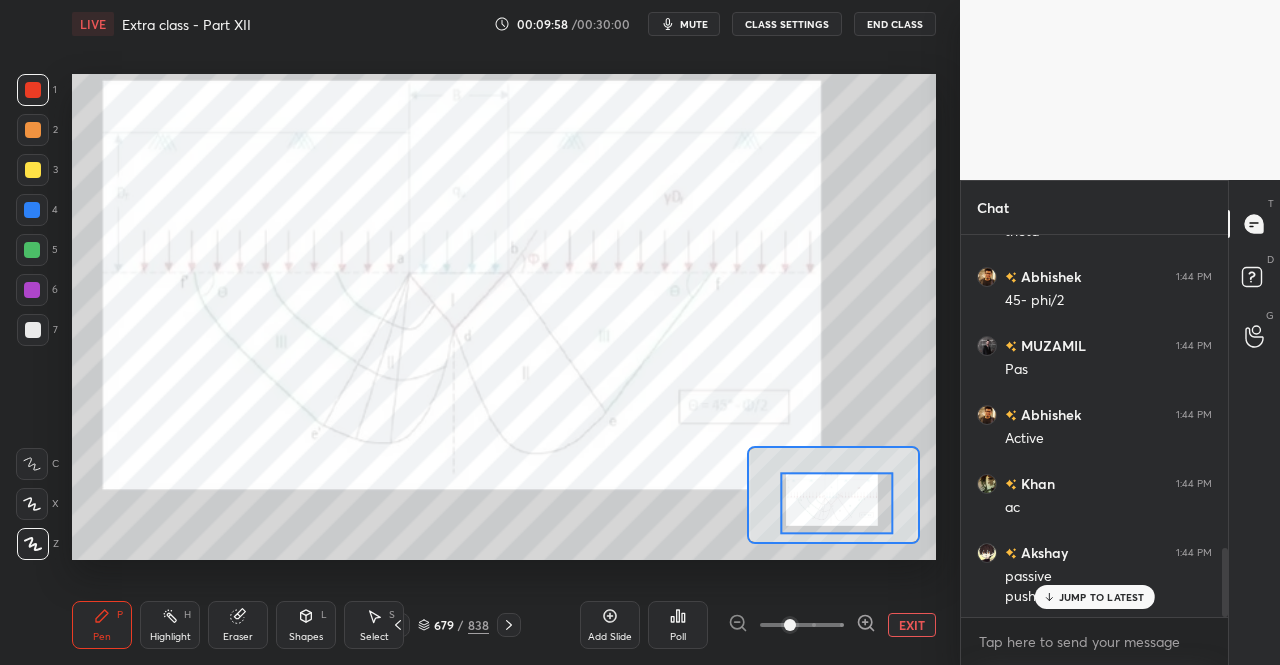 scroll, scrollTop: 1798, scrollLeft: 0, axis: vertical 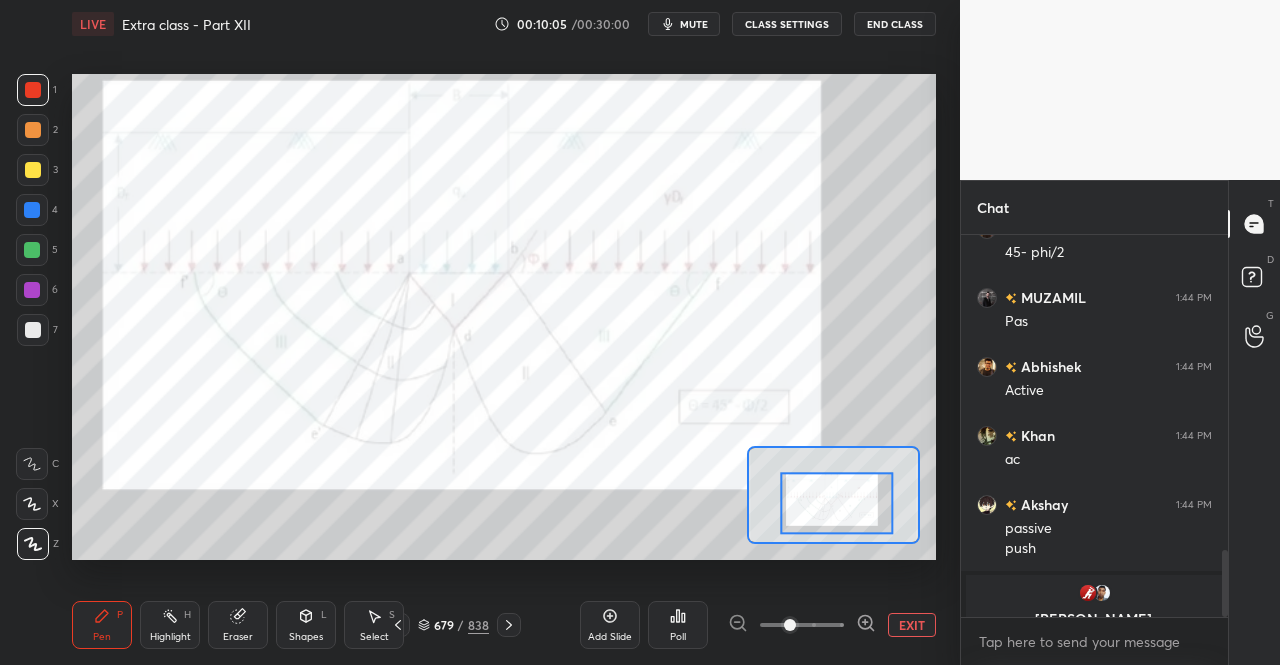 click on "EXIT" at bounding box center (912, 625) 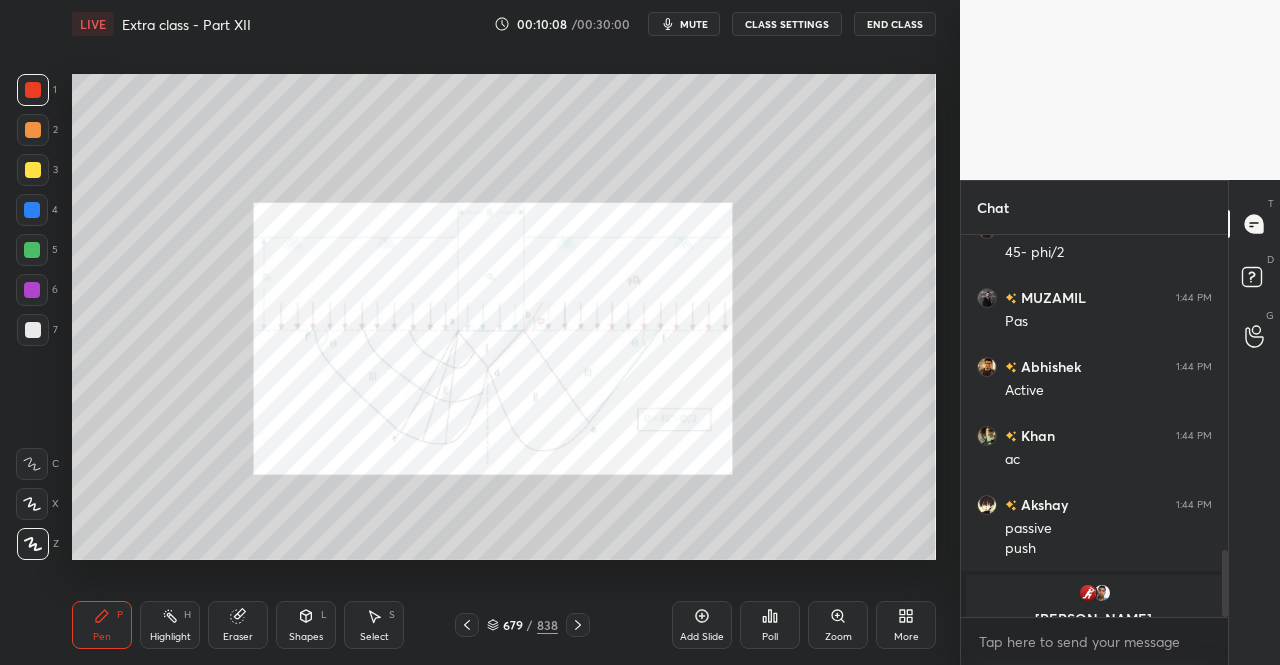 click 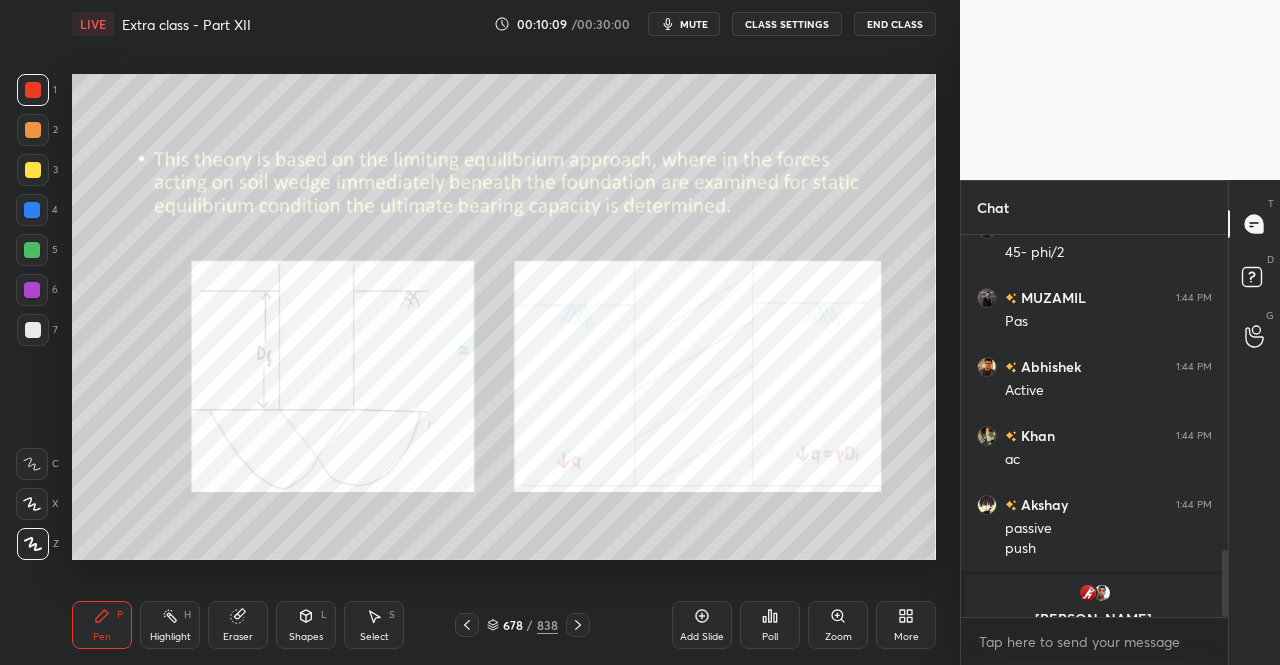 click 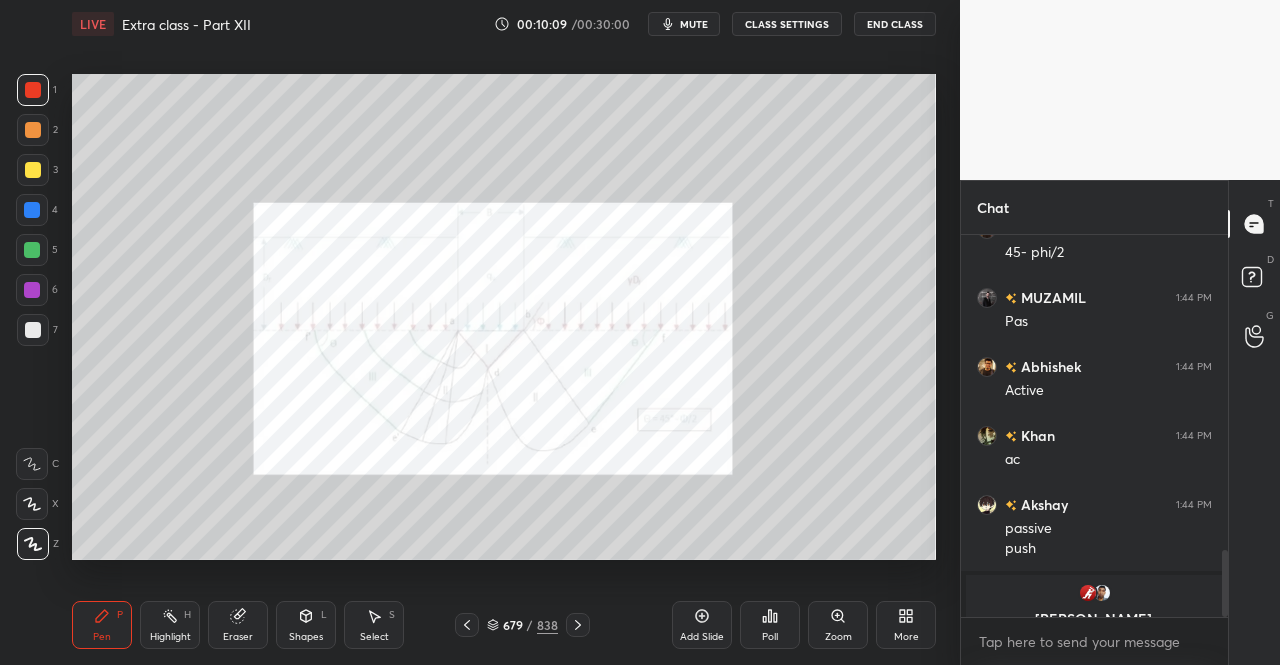 click 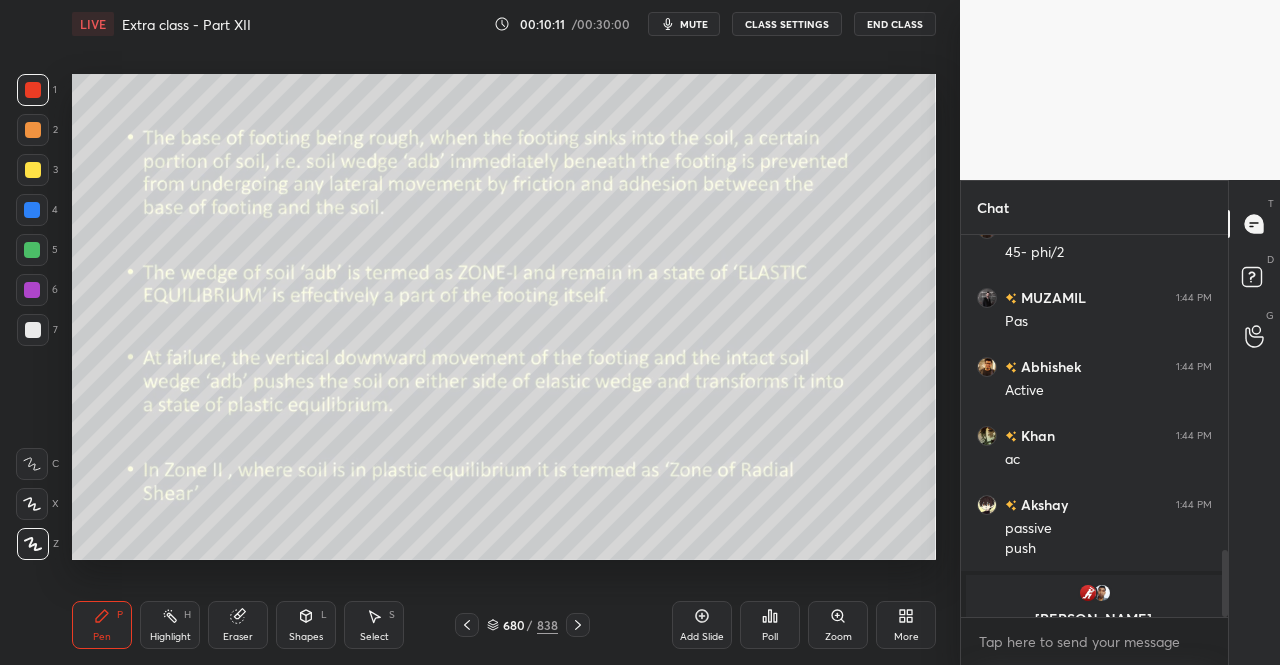 click 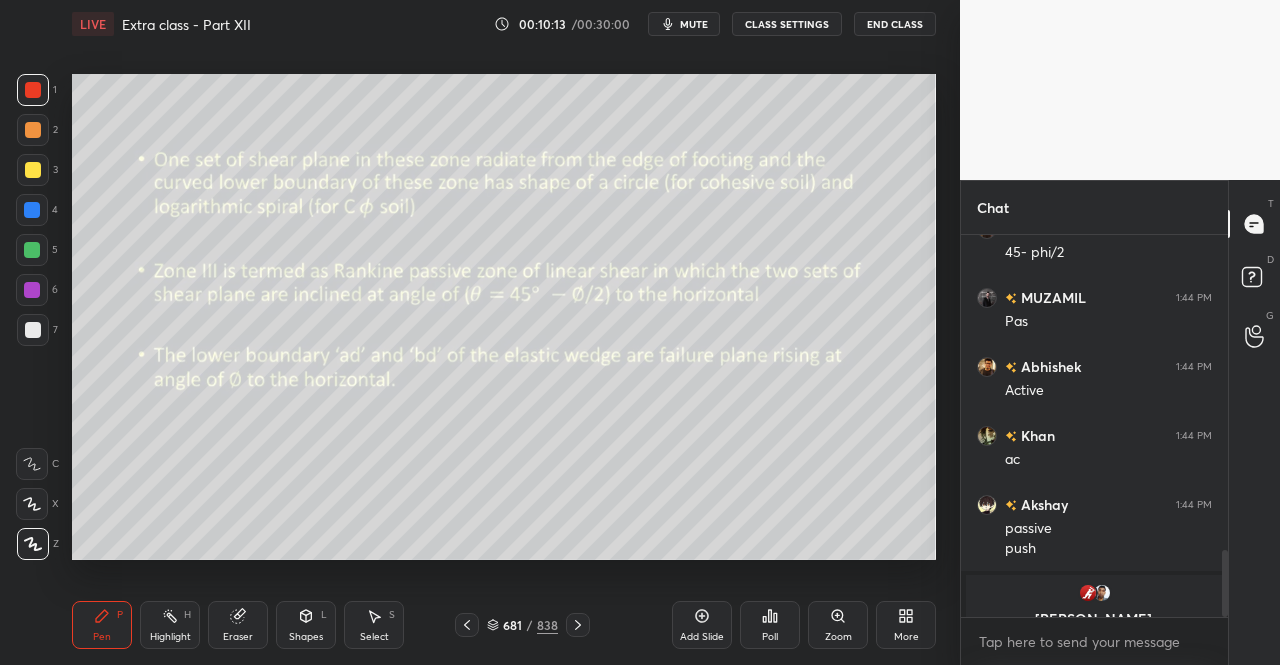 click at bounding box center [578, 625] 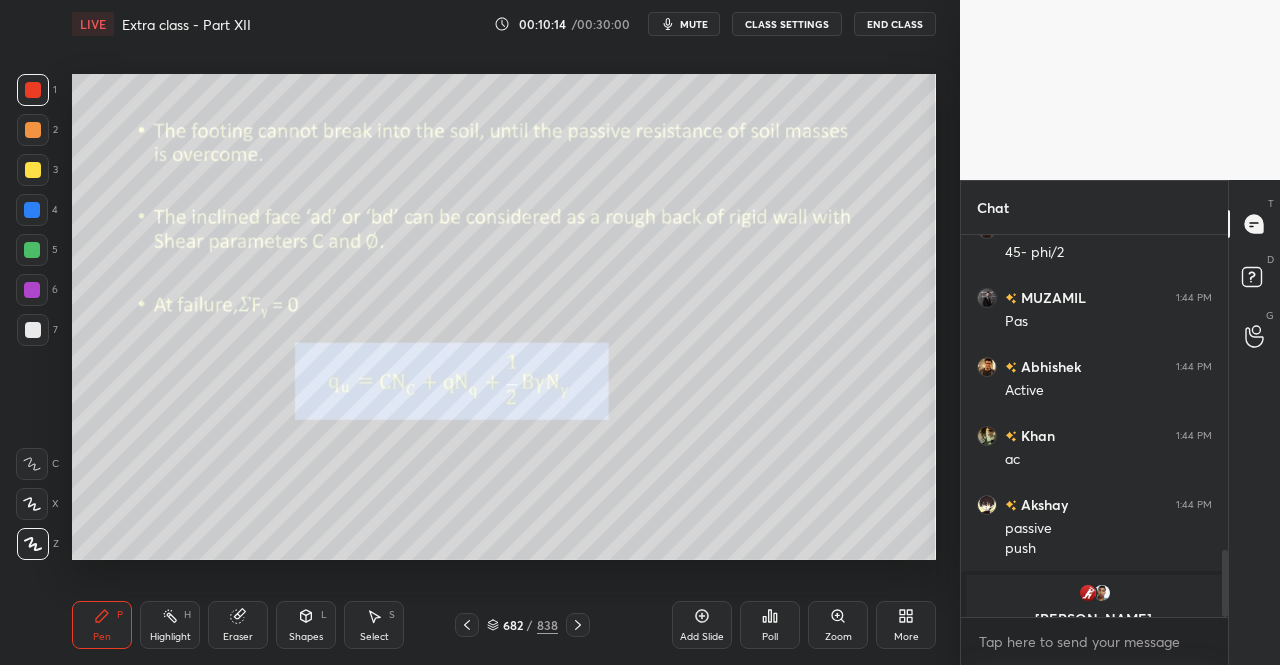 click 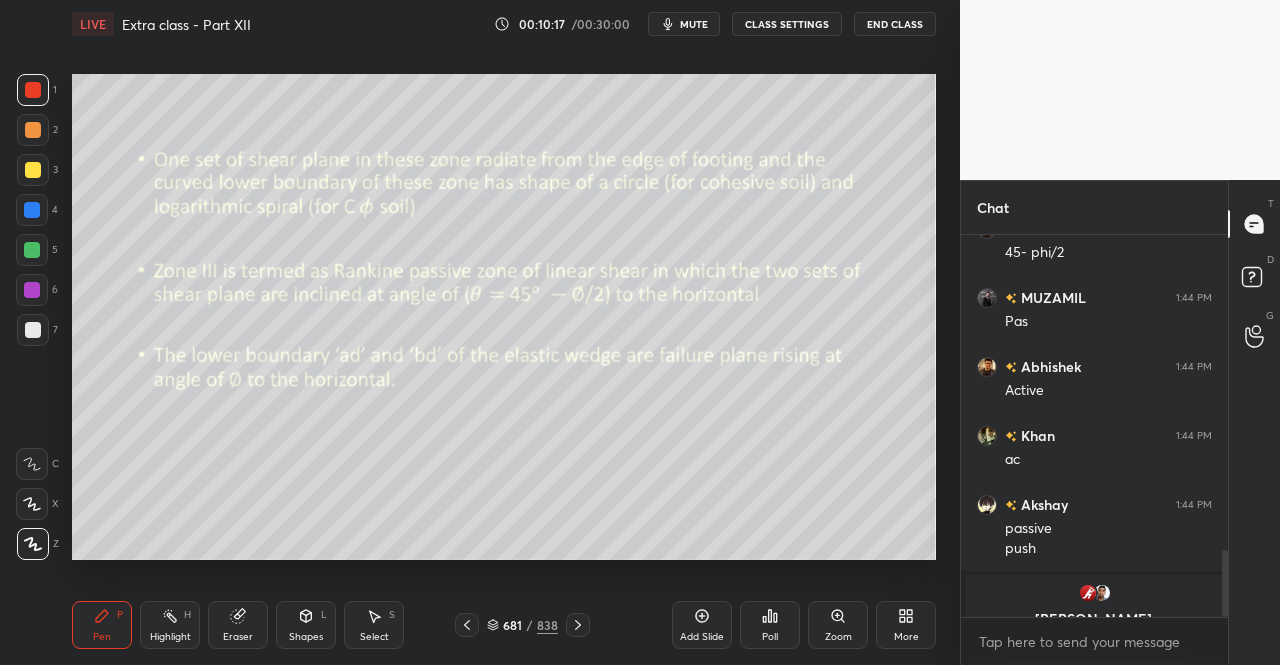 click on "Shapes L" at bounding box center [306, 625] 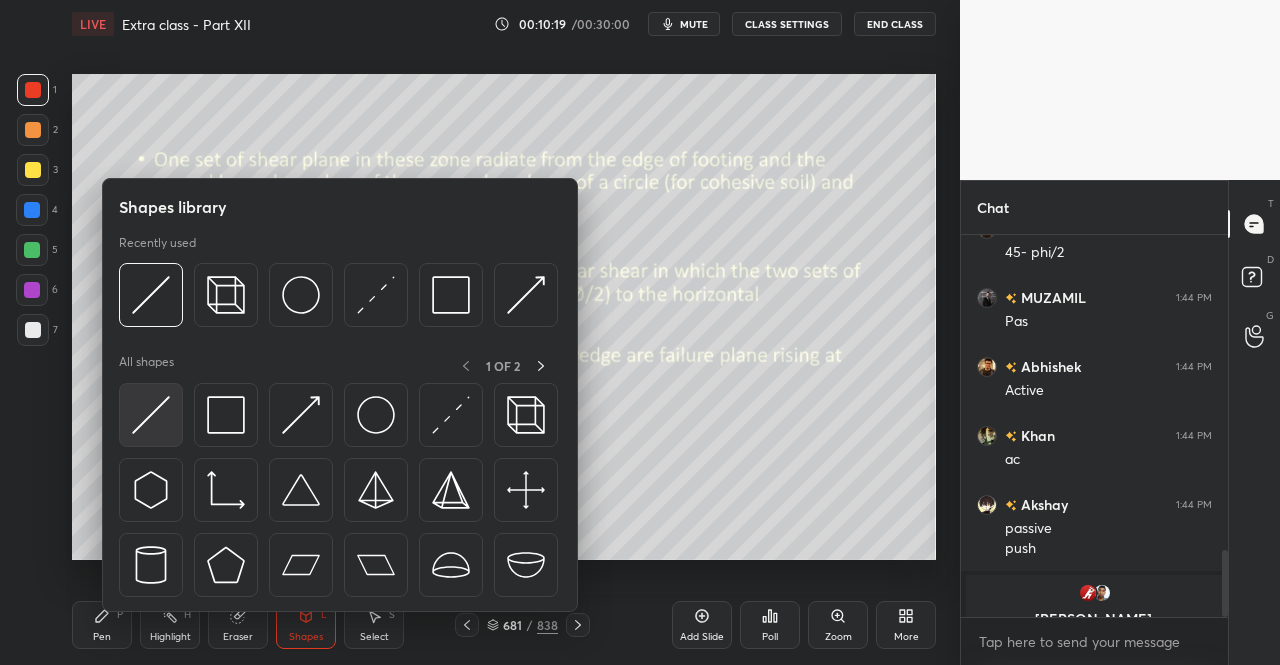 click at bounding box center [151, 415] 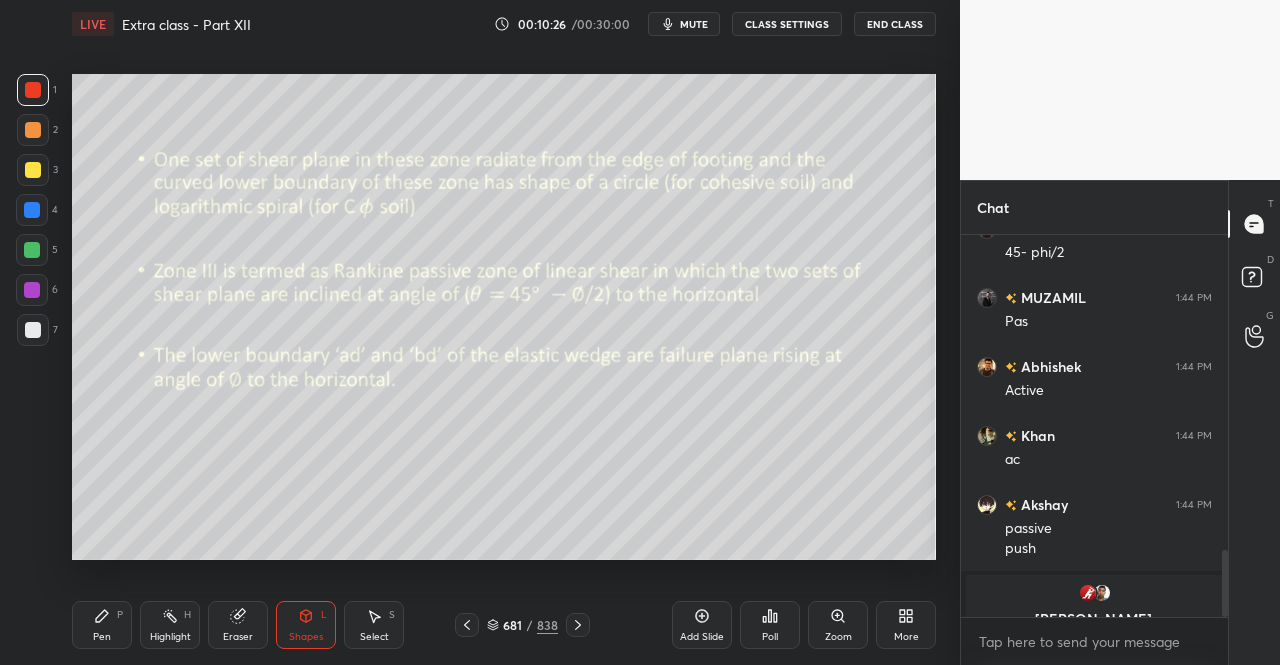 click on "Shapes L" at bounding box center (306, 625) 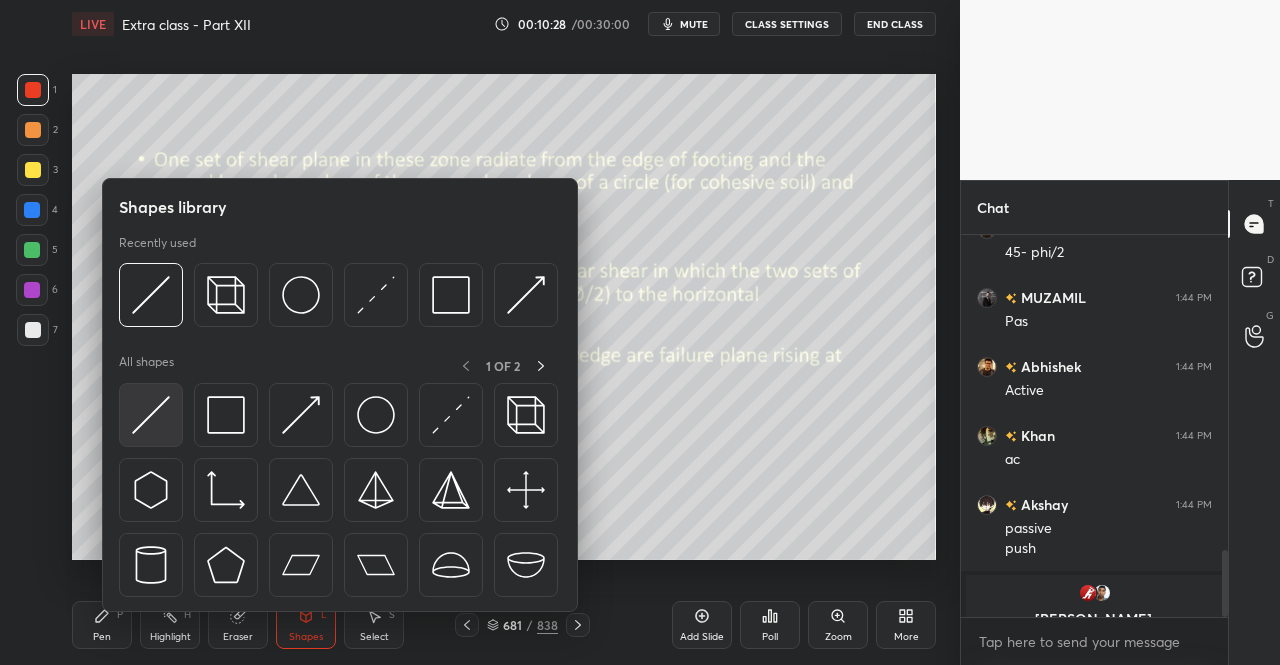 click at bounding box center [151, 415] 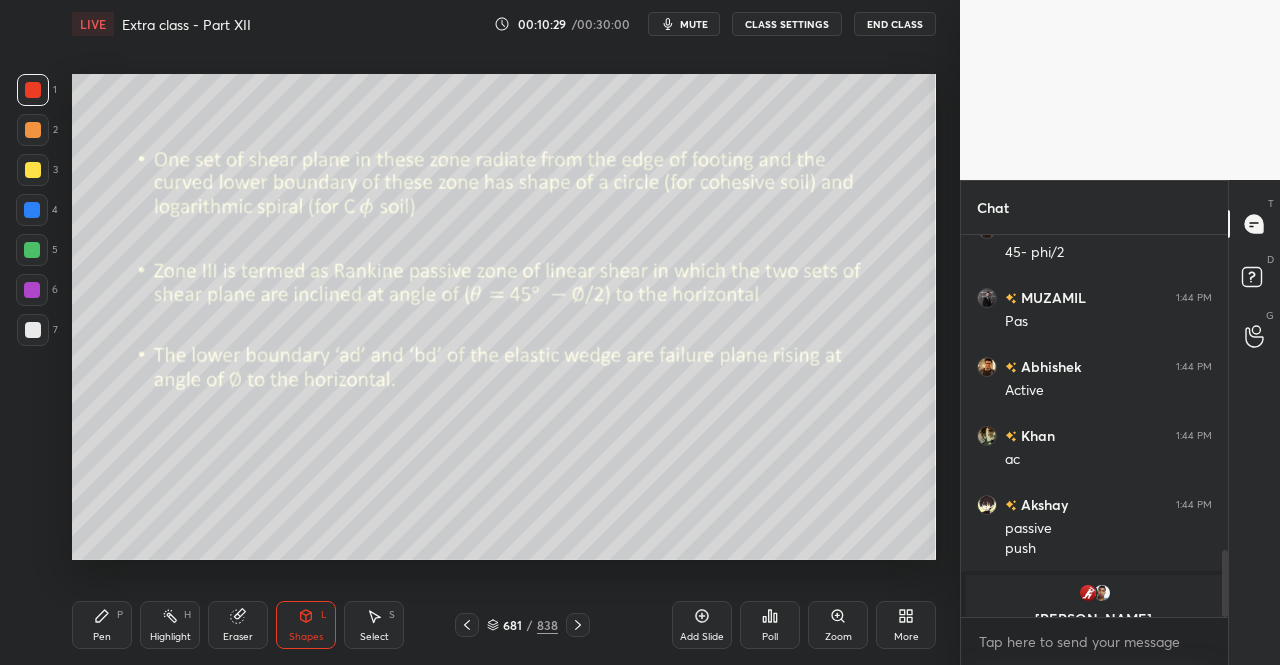 click at bounding box center (33, 170) 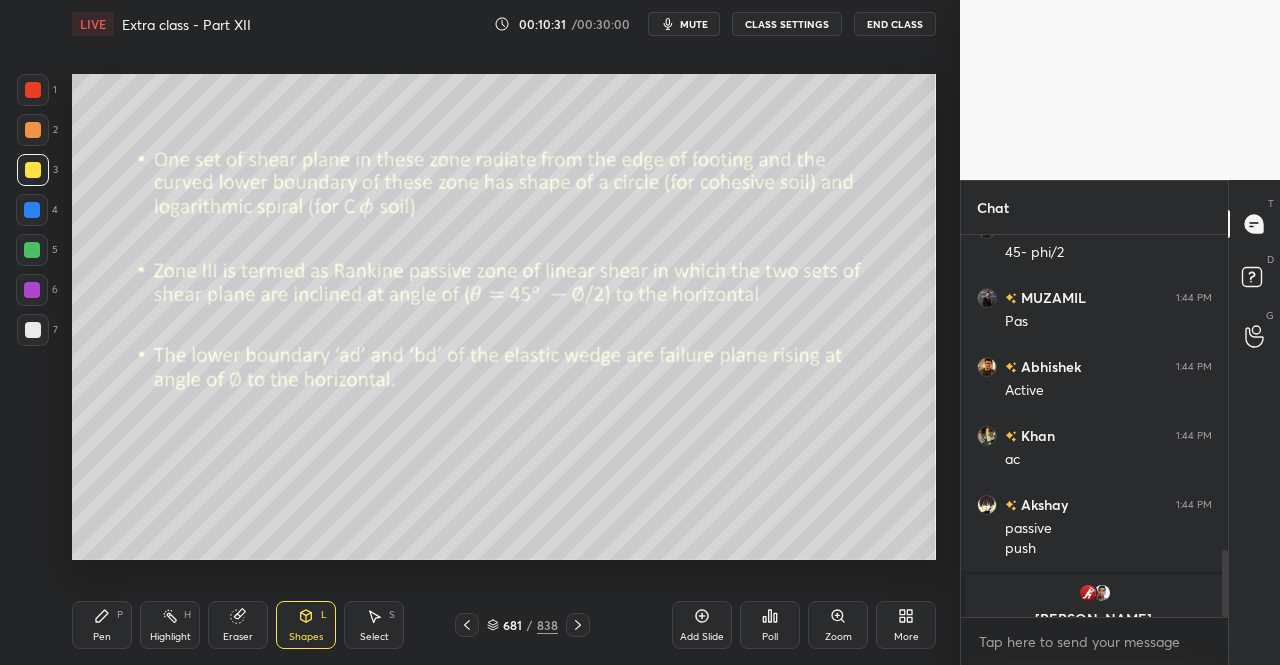 click on "Pen P" at bounding box center (102, 625) 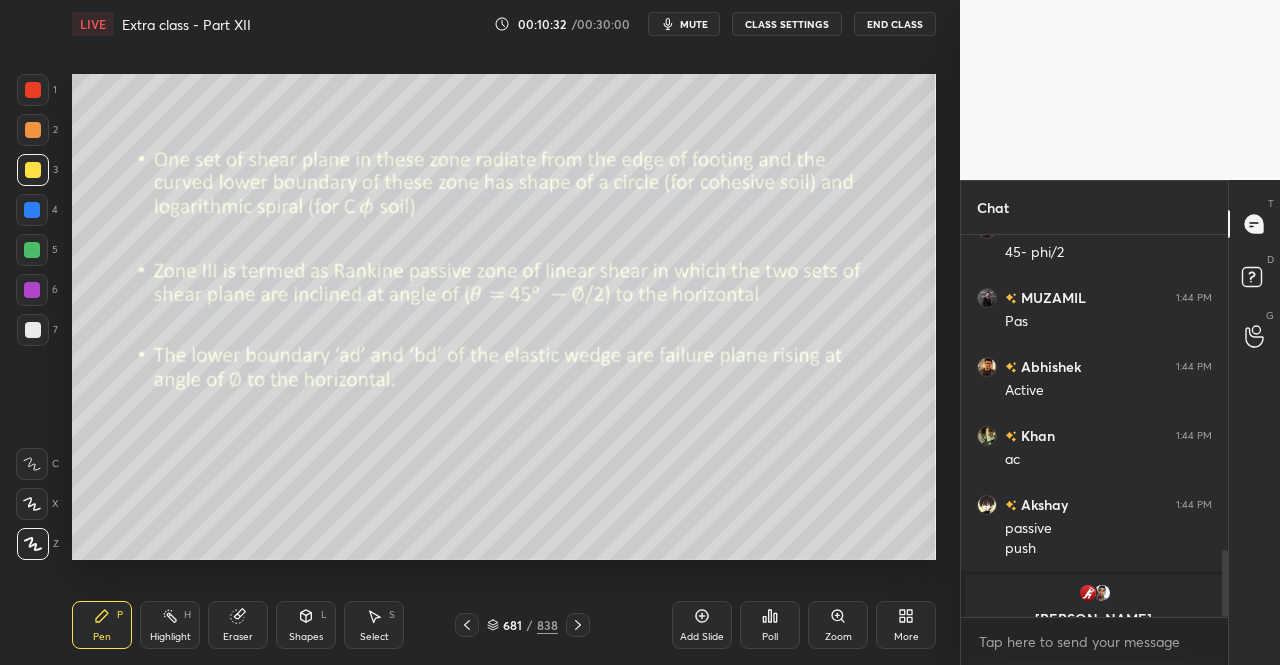 click on "Pen P" at bounding box center (102, 625) 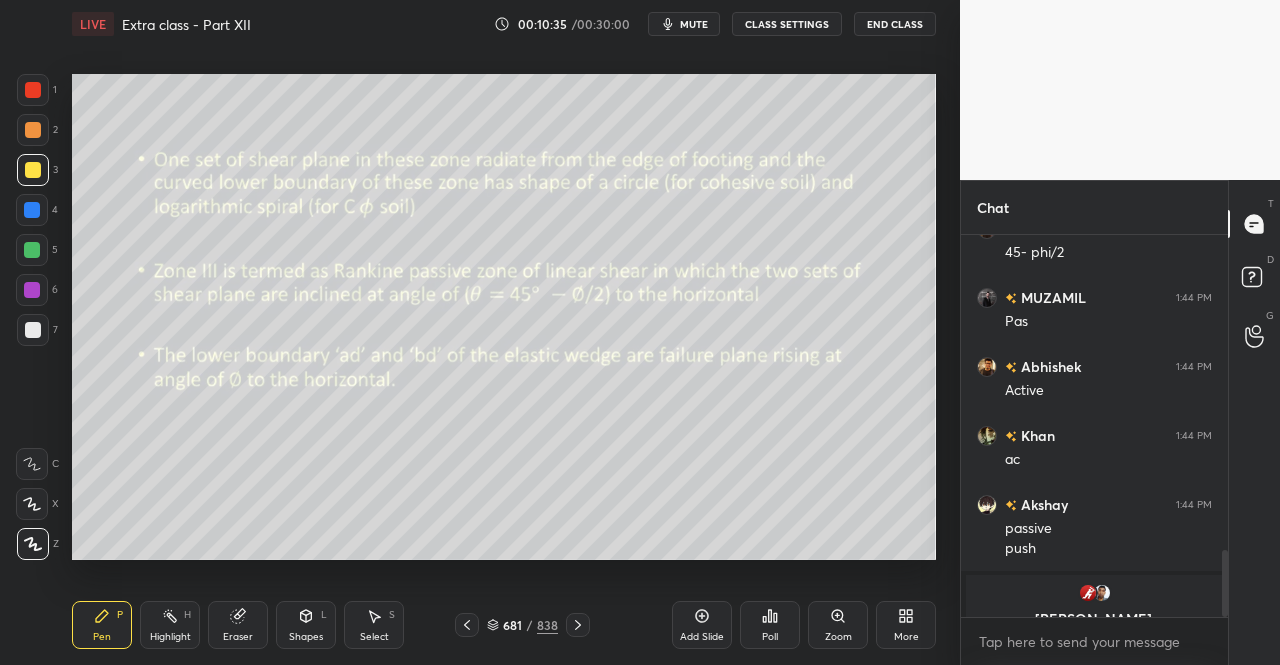 click on "Eraser" at bounding box center (238, 625) 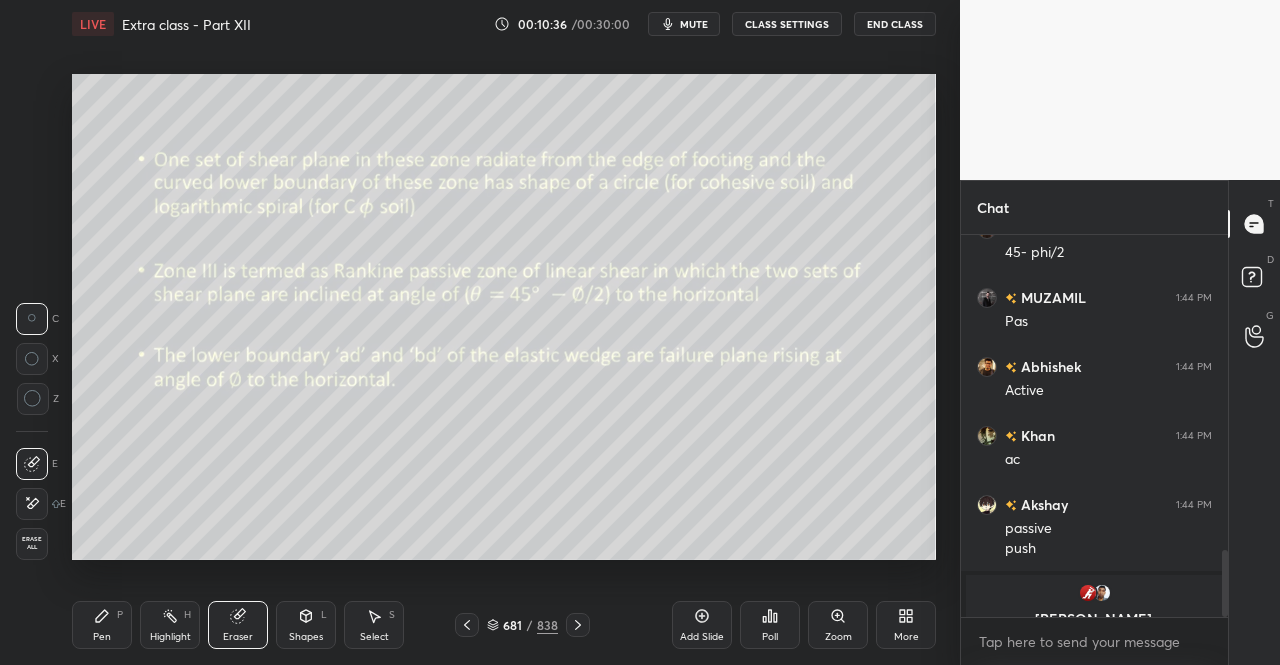 click on "Pen P" at bounding box center [102, 625] 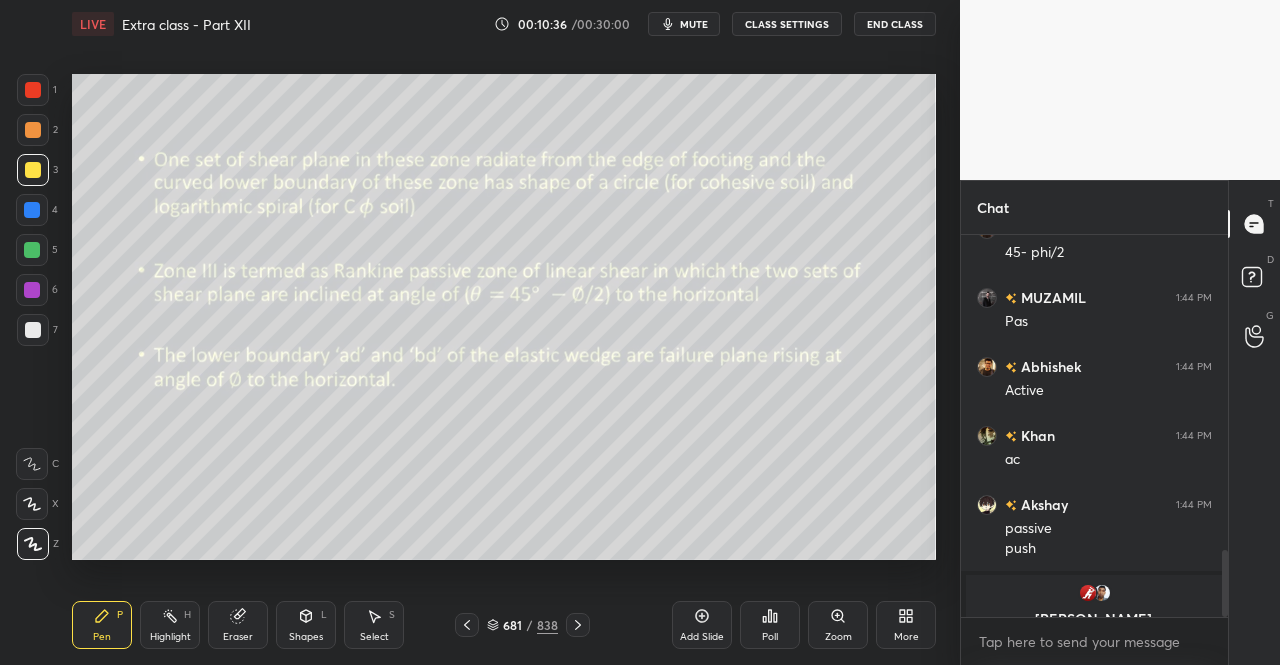 click on "Pen P" at bounding box center (102, 625) 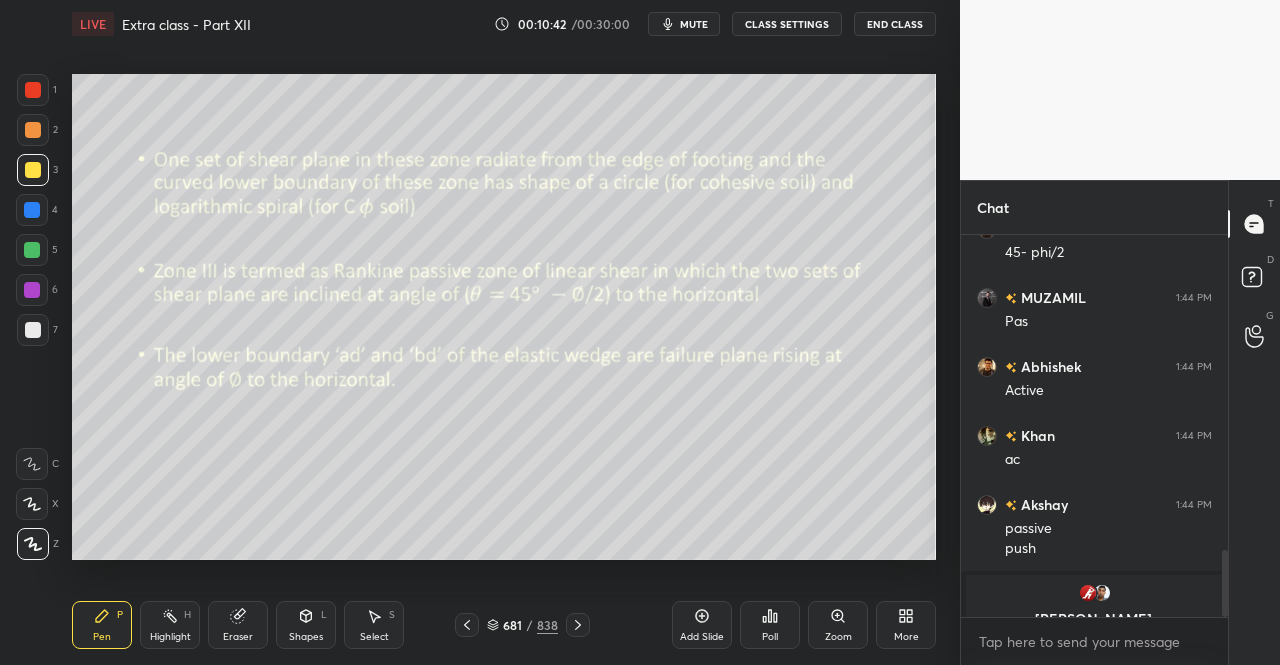 click 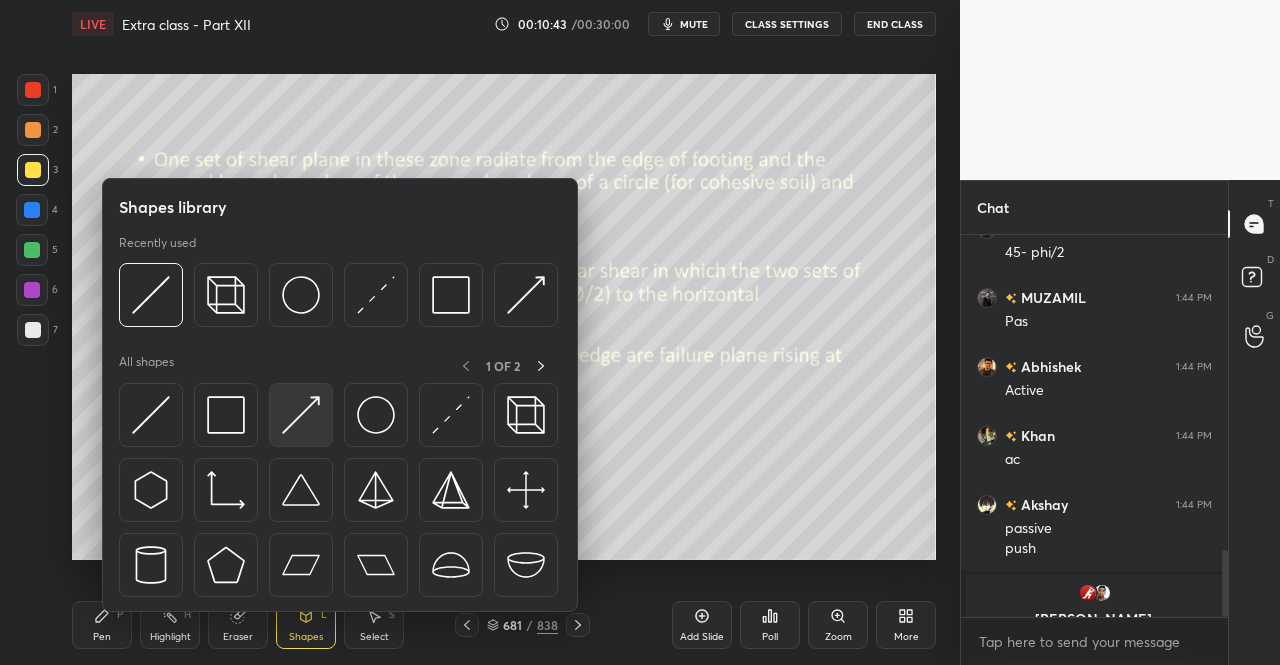 click at bounding box center (301, 415) 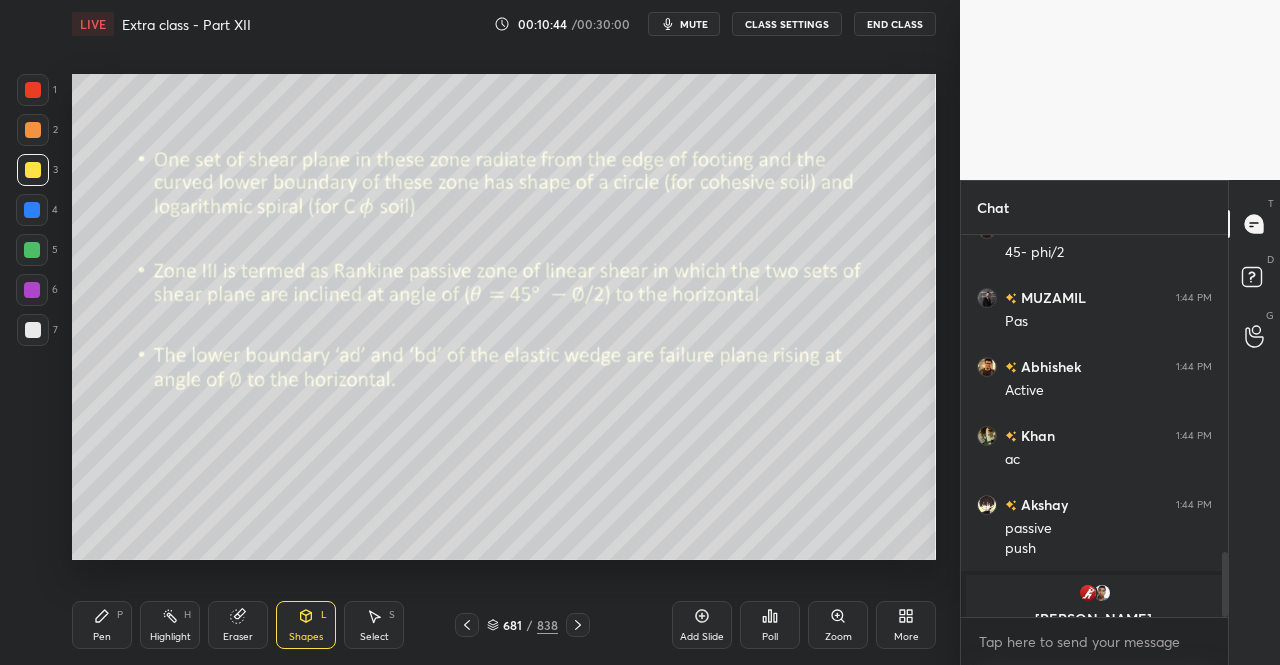 scroll, scrollTop: 1868, scrollLeft: 0, axis: vertical 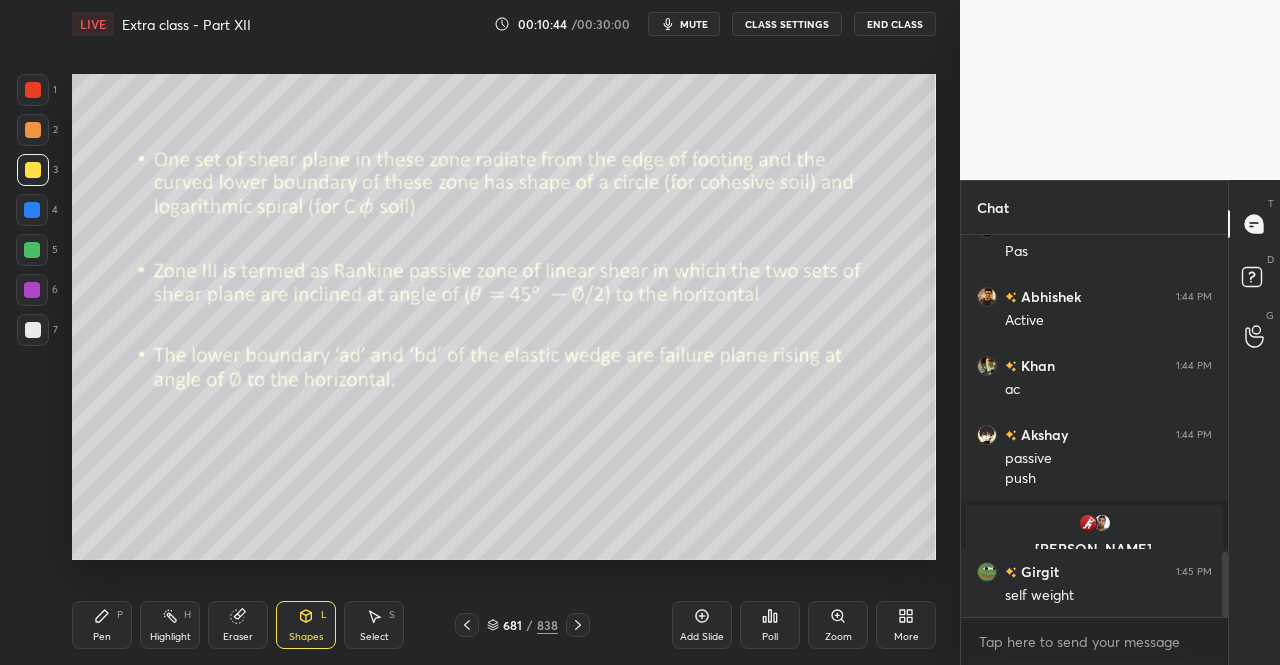 click at bounding box center (33, 330) 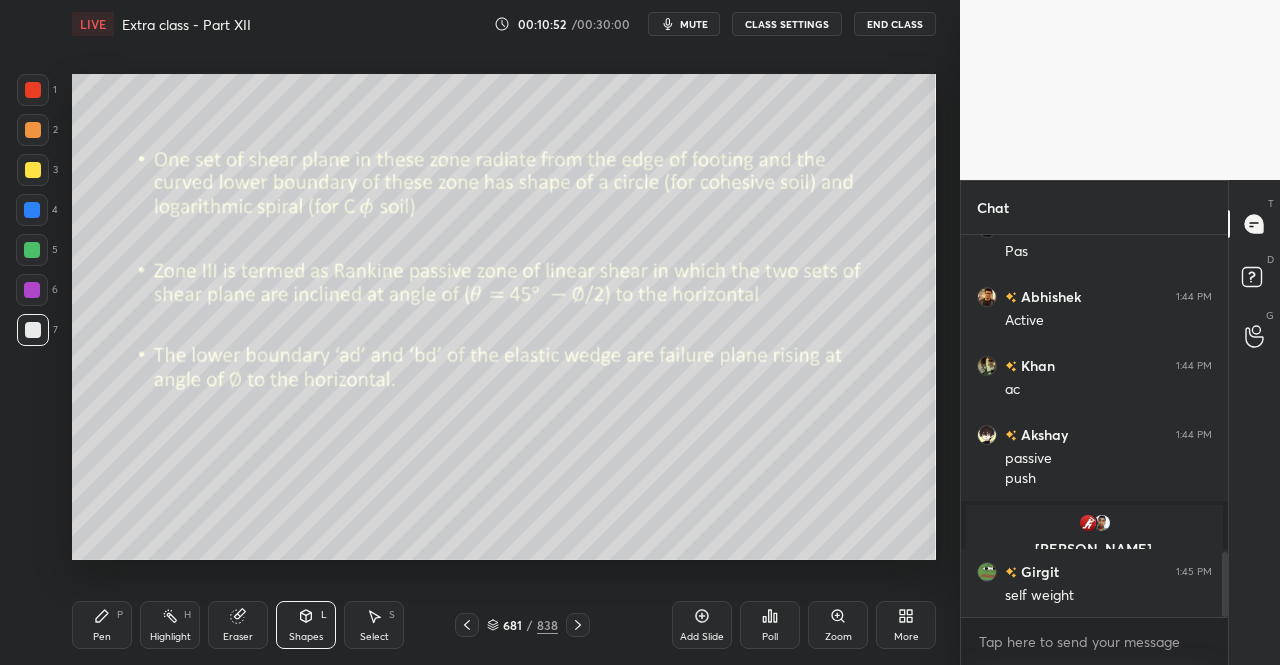 click on "Pen P" at bounding box center (102, 625) 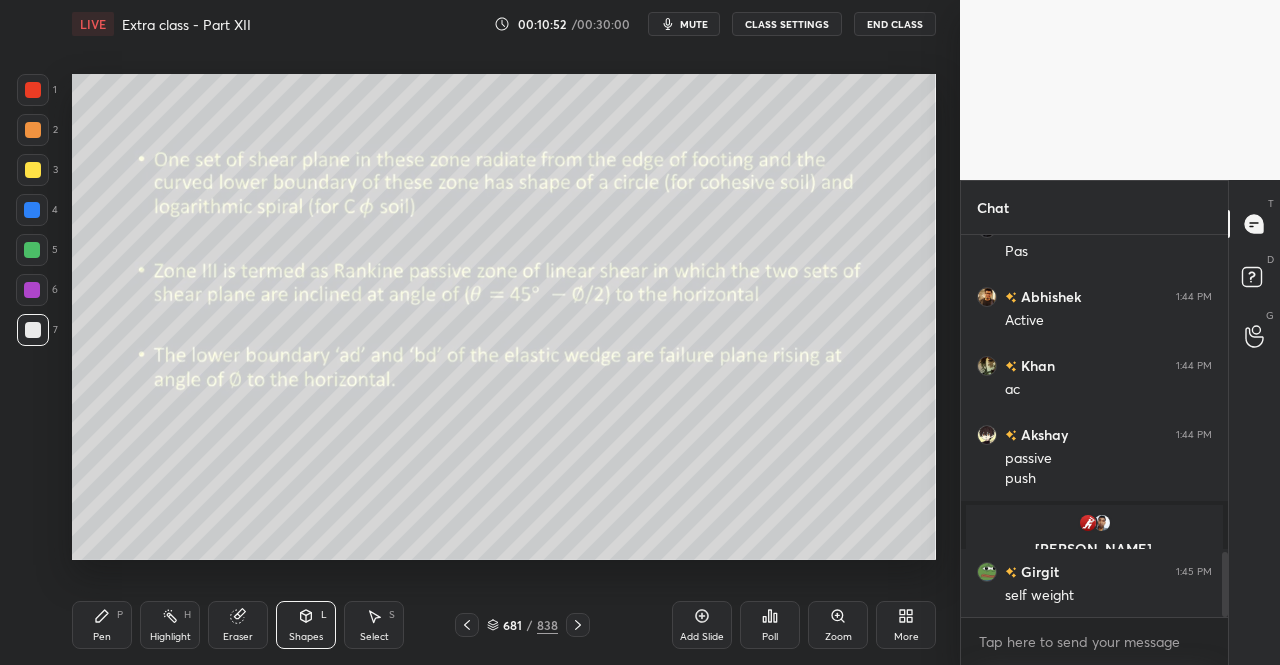 scroll, scrollTop: 1940, scrollLeft: 0, axis: vertical 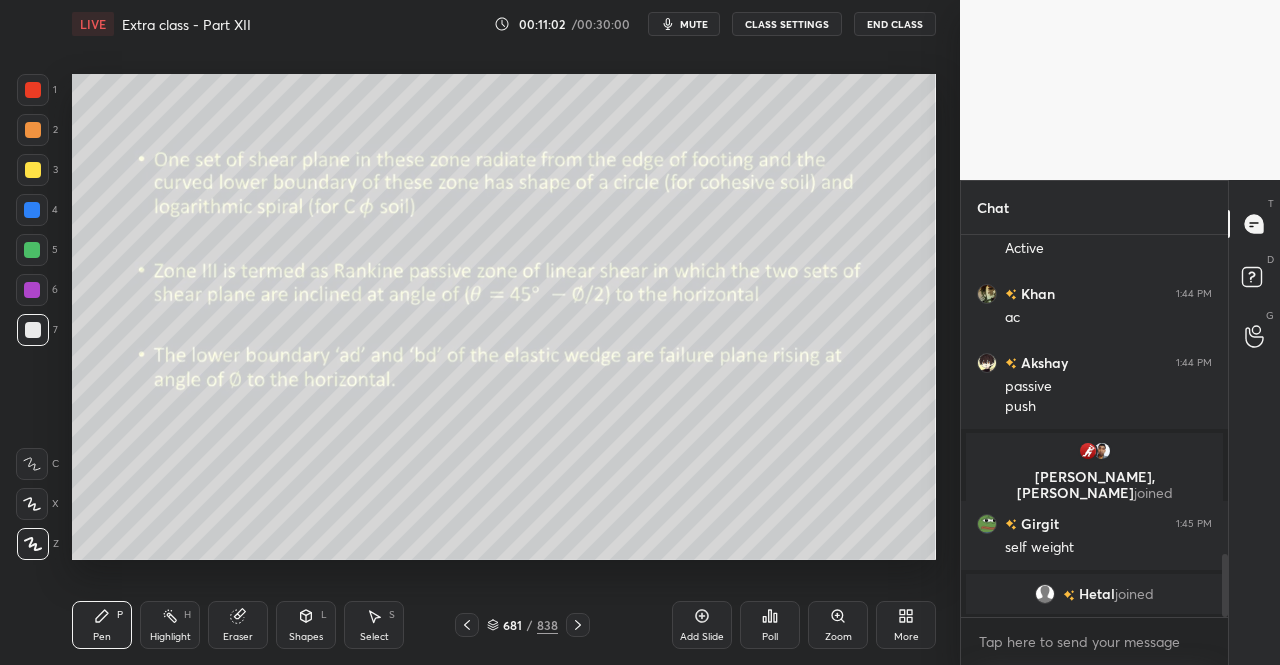click on "Shapes L" at bounding box center (306, 625) 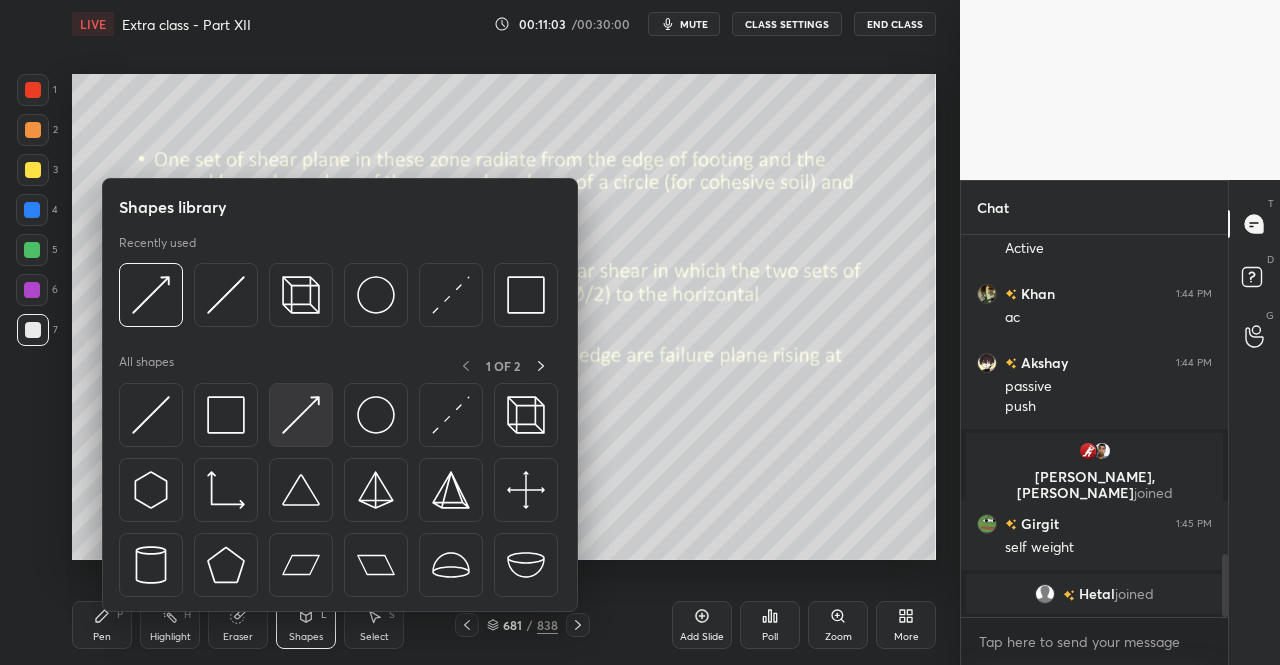 click at bounding box center [301, 415] 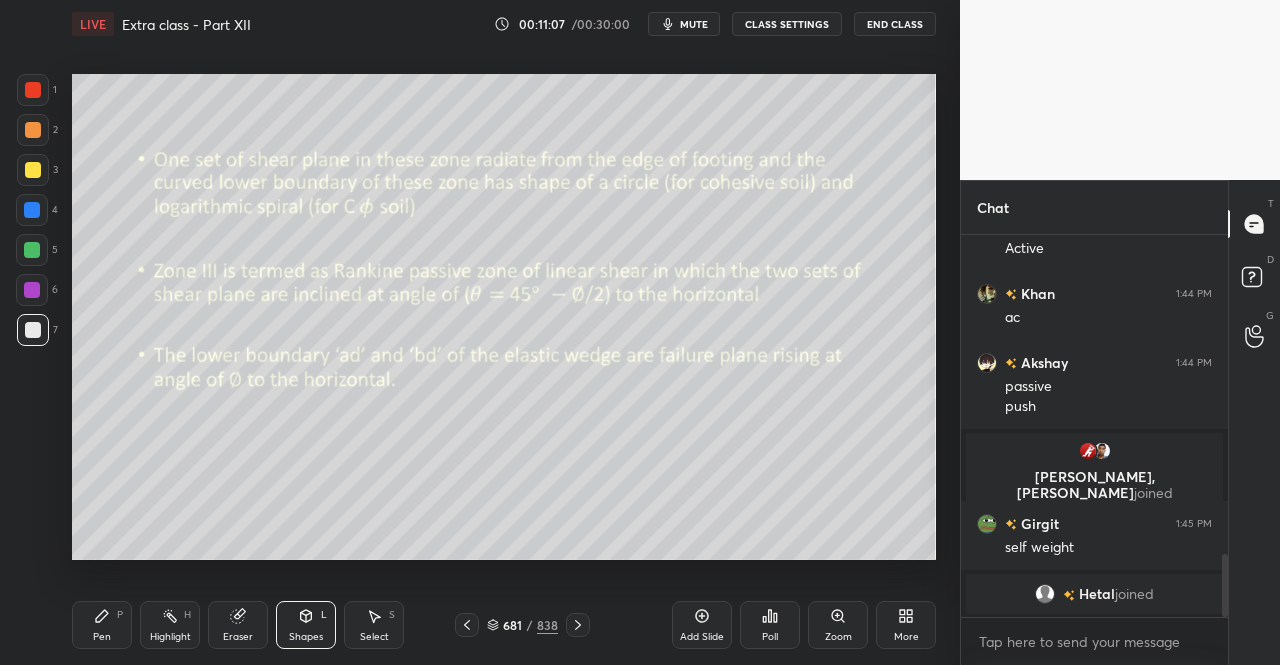 scroll, scrollTop: 1818, scrollLeft: 0, axis: vertical 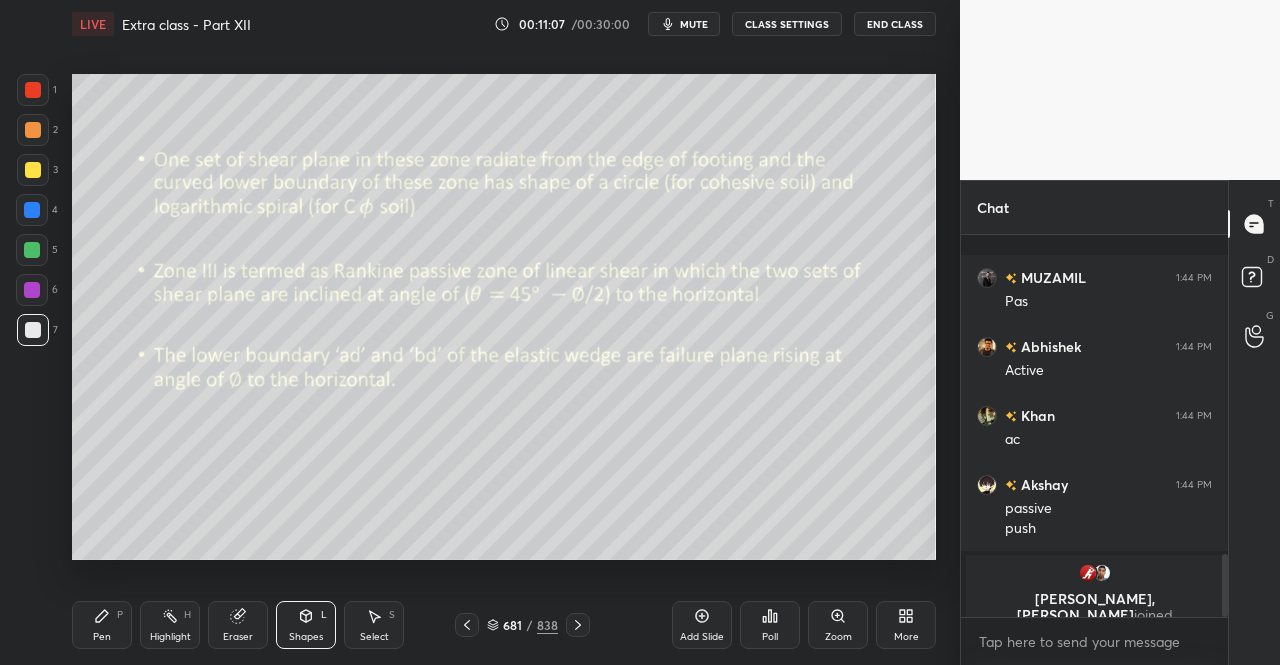 click on "Pen P" at bounding box center [102, 625] 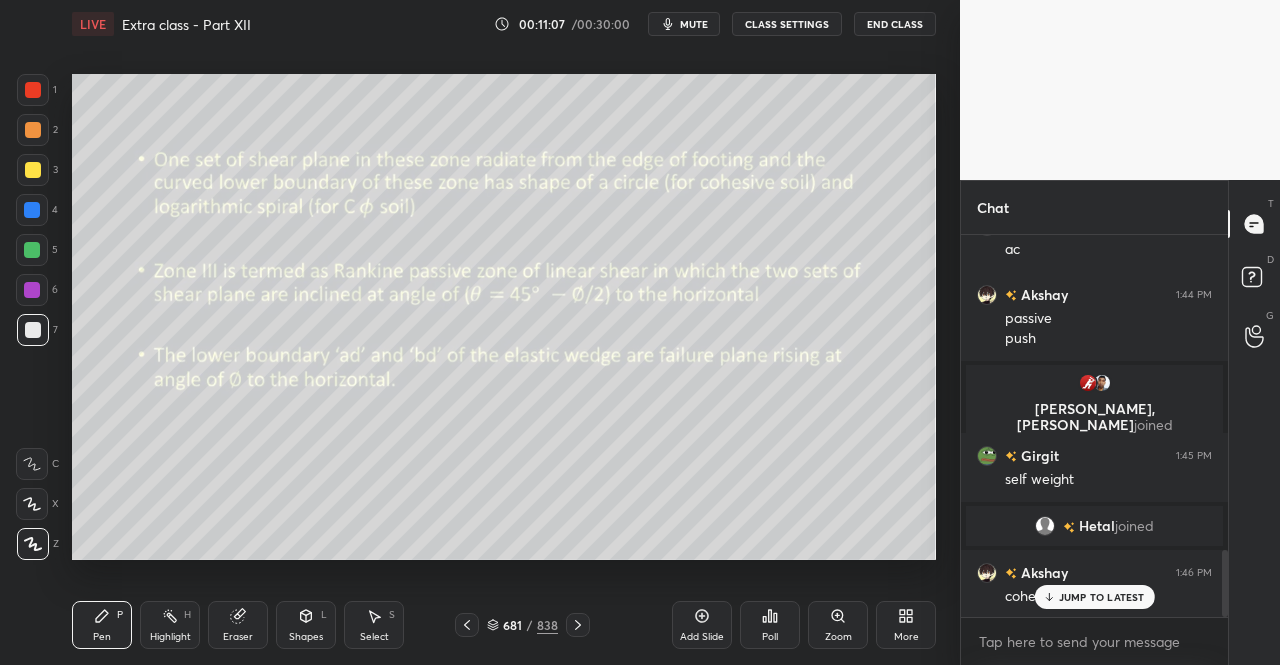 click 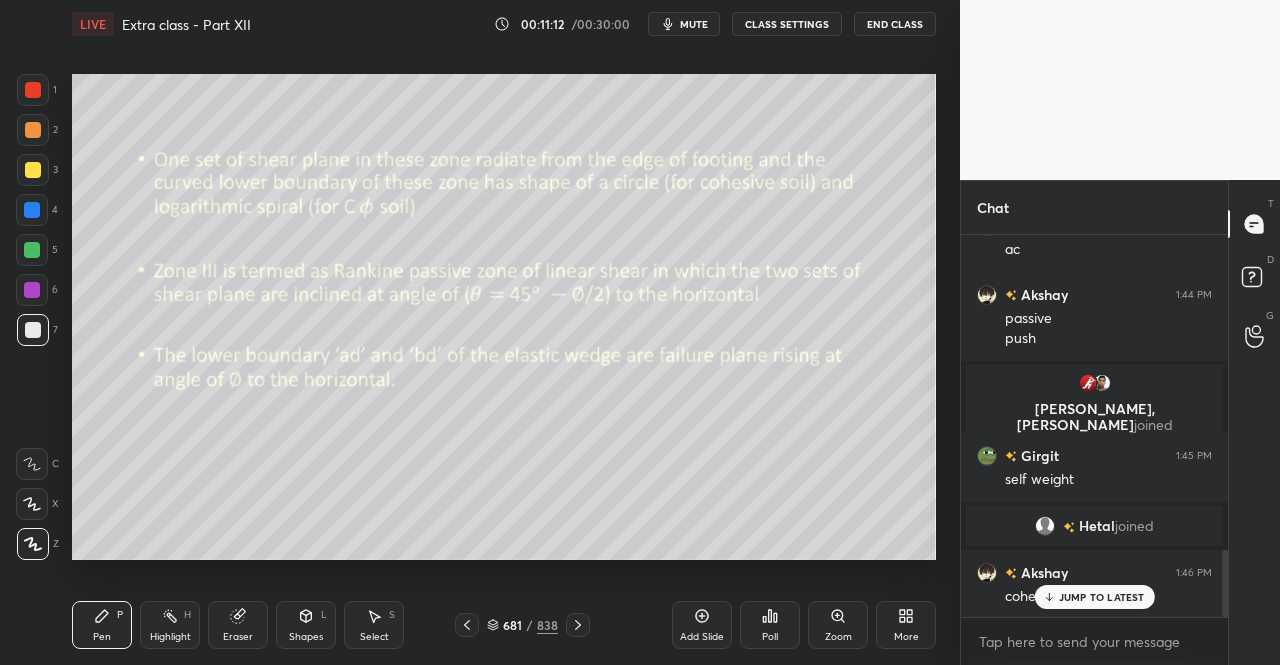 click on "Shapes L" at bounding box center (306, 625) 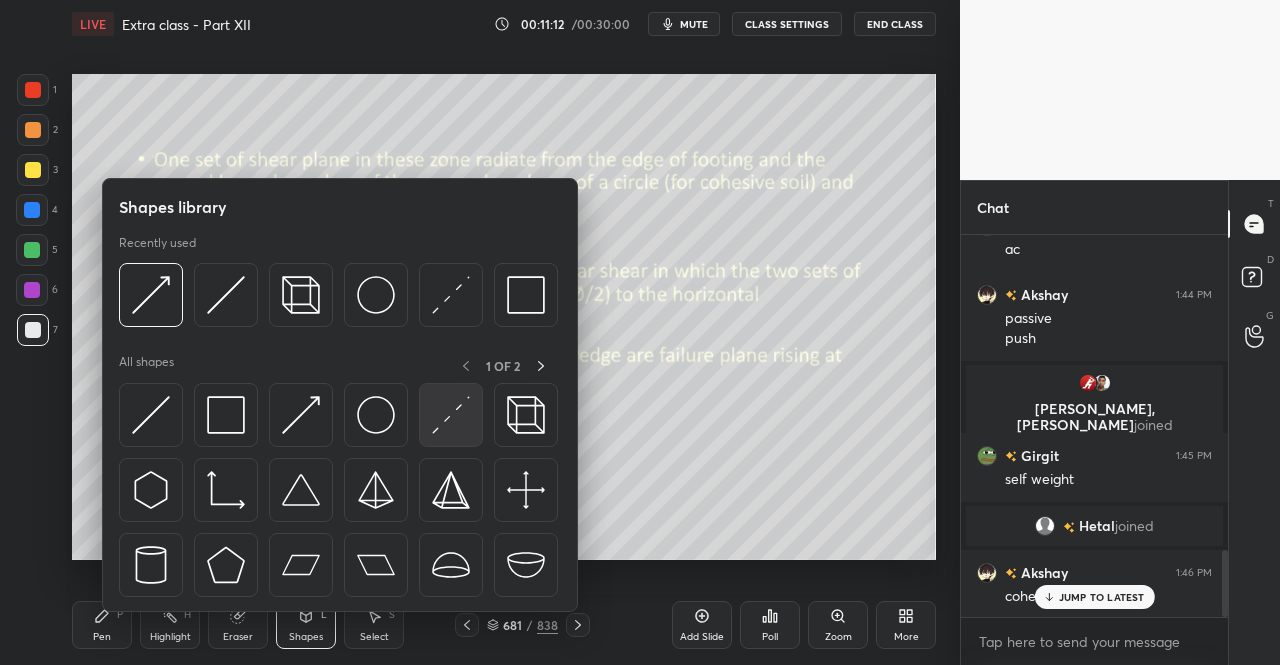 click at bounding box center [451, 415] 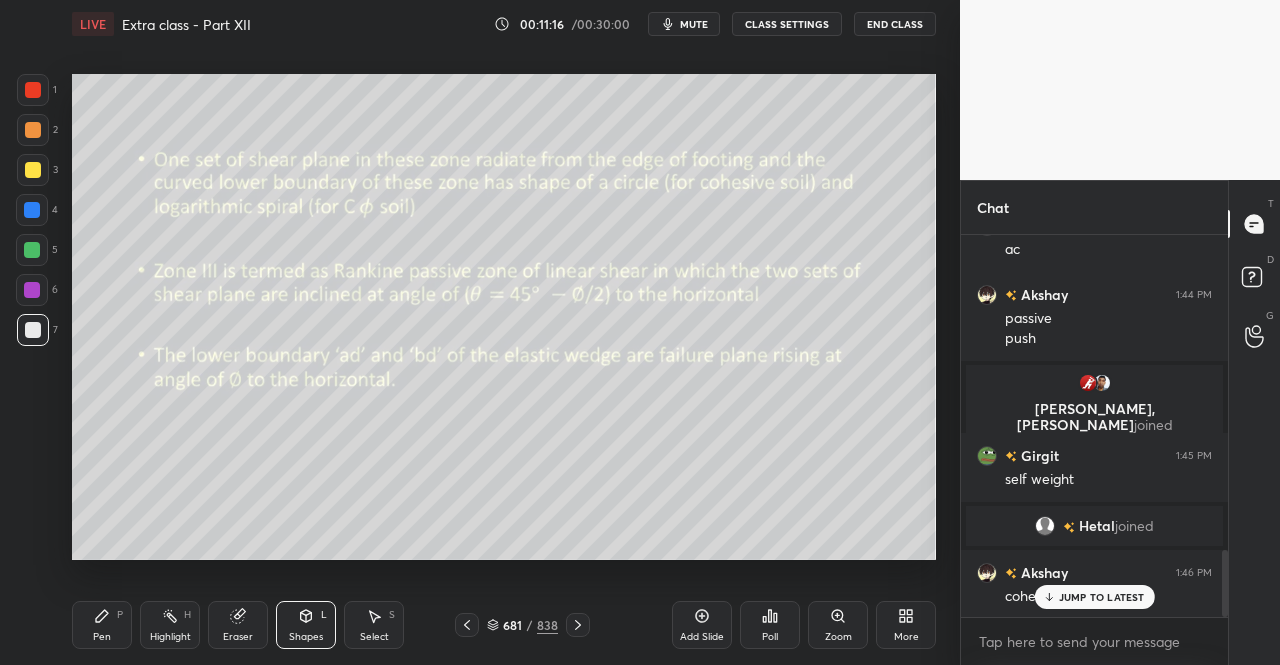 scroll, scrollTop: 1838, scrollLeft: 0, axis: vertical 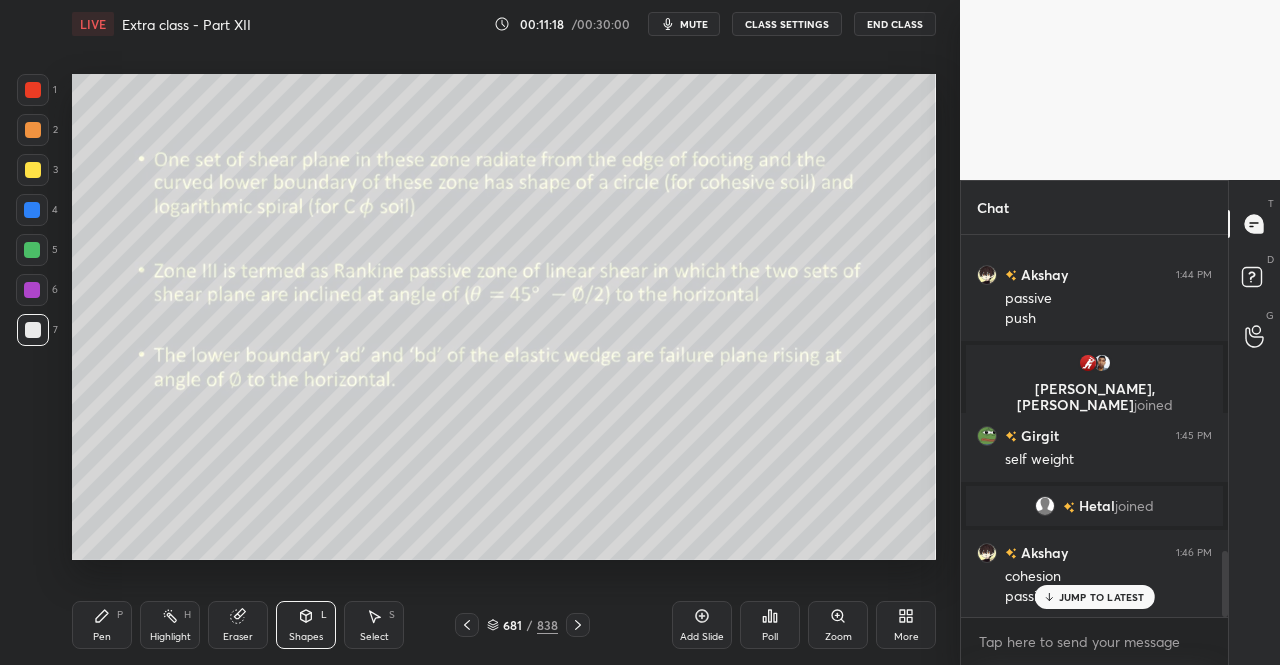 click on "Pen" at bounding box center (102, 637) 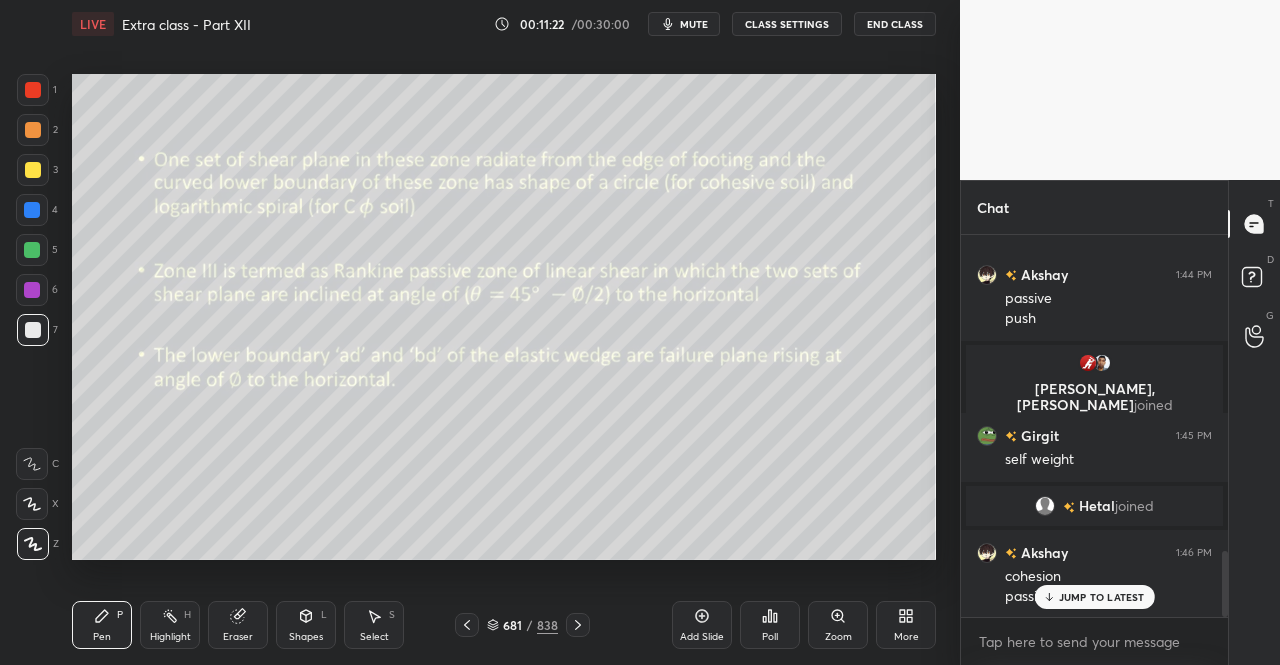 click on "Shapes L" at bounding box center [306, 625] 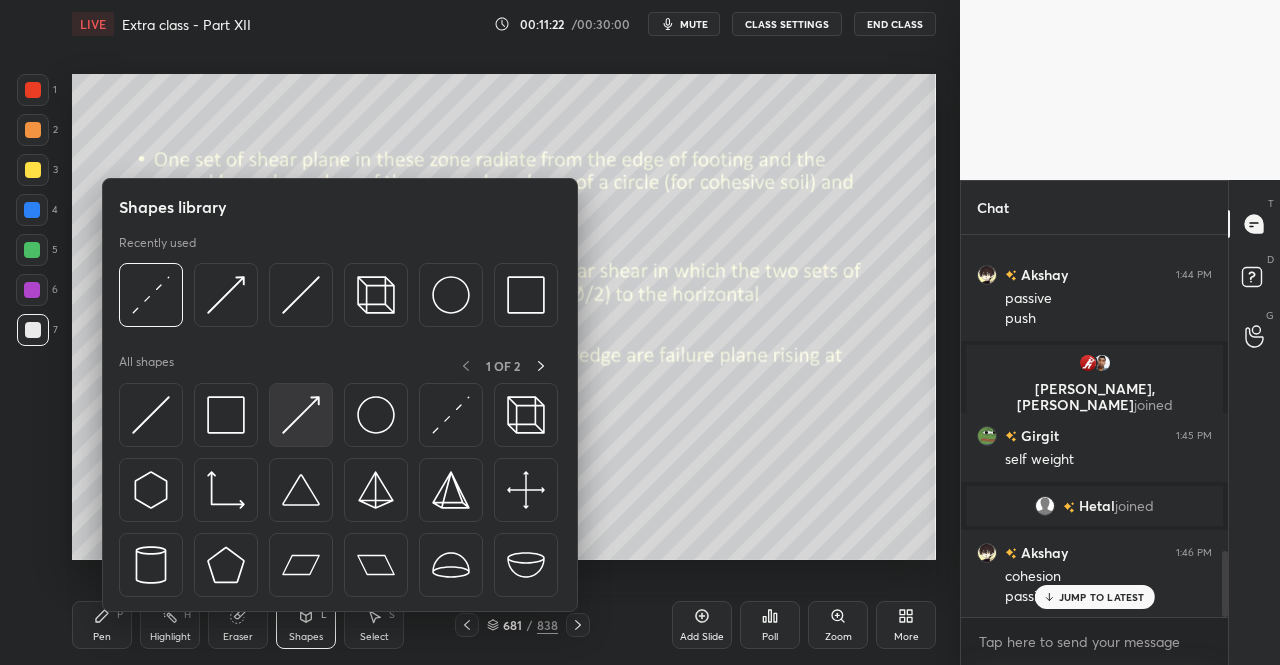 click at bounding box center (301, 415) 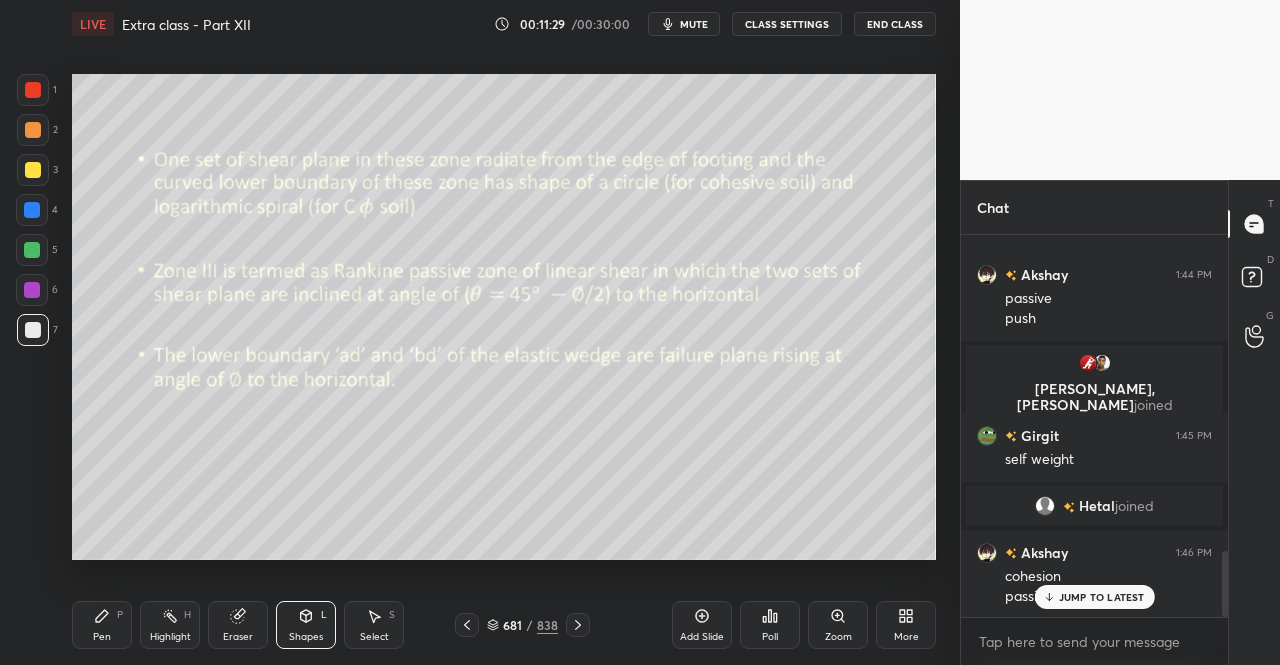 click on "Pen P" at bounding box center [102, 625] 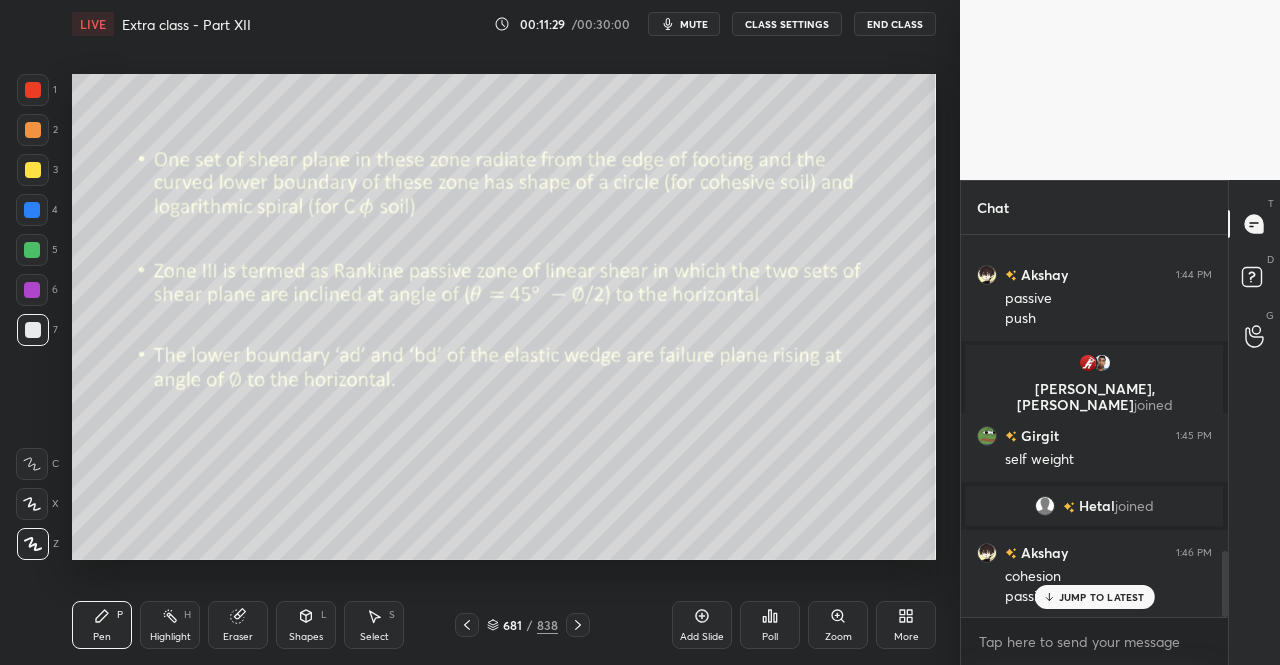 click on "Pen P" at bounding box center [102, 625] 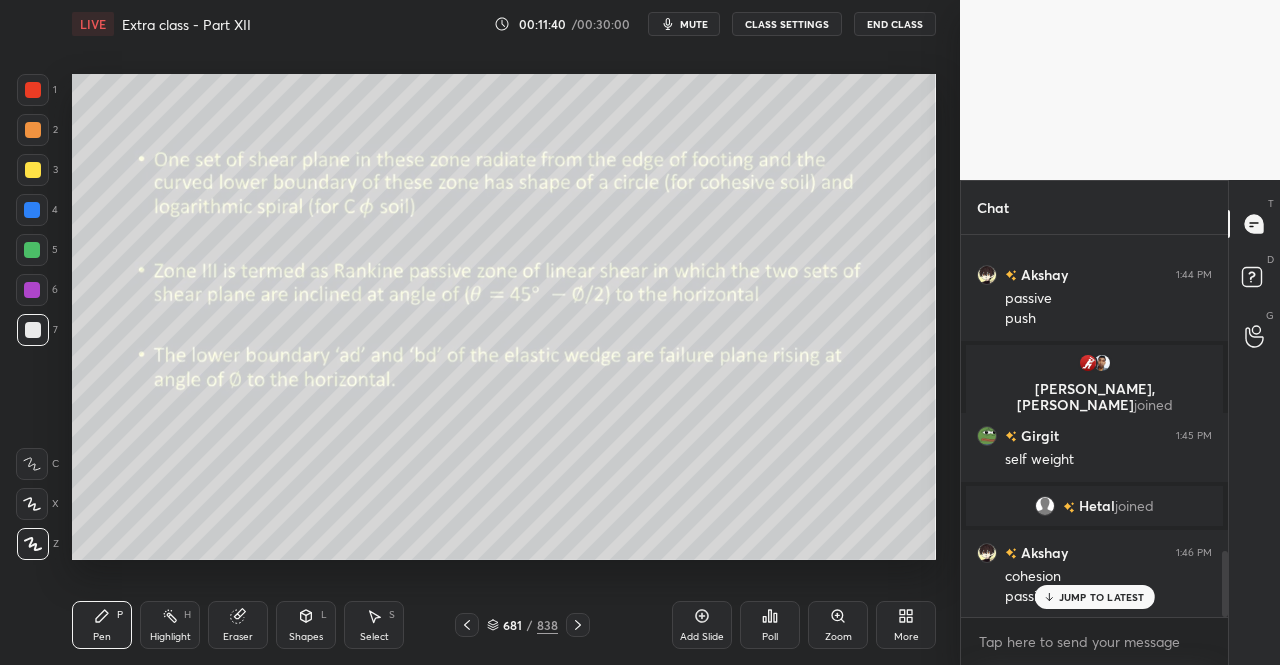 click 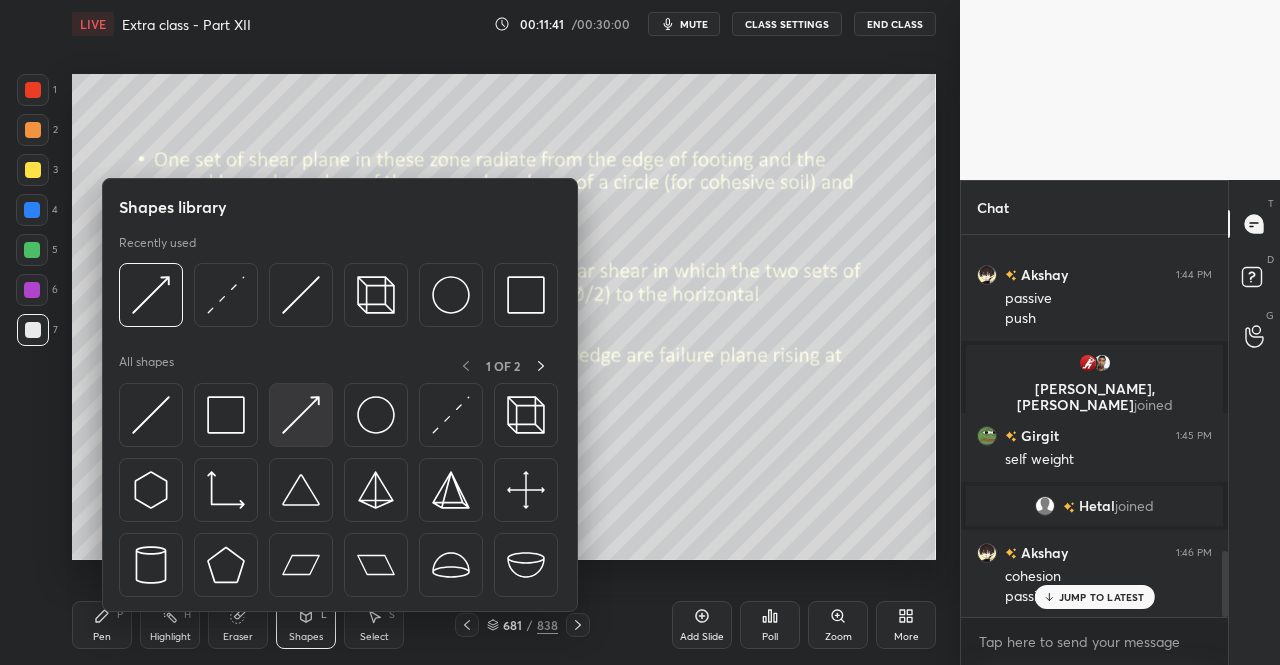 click at bounding box center [301, 415] 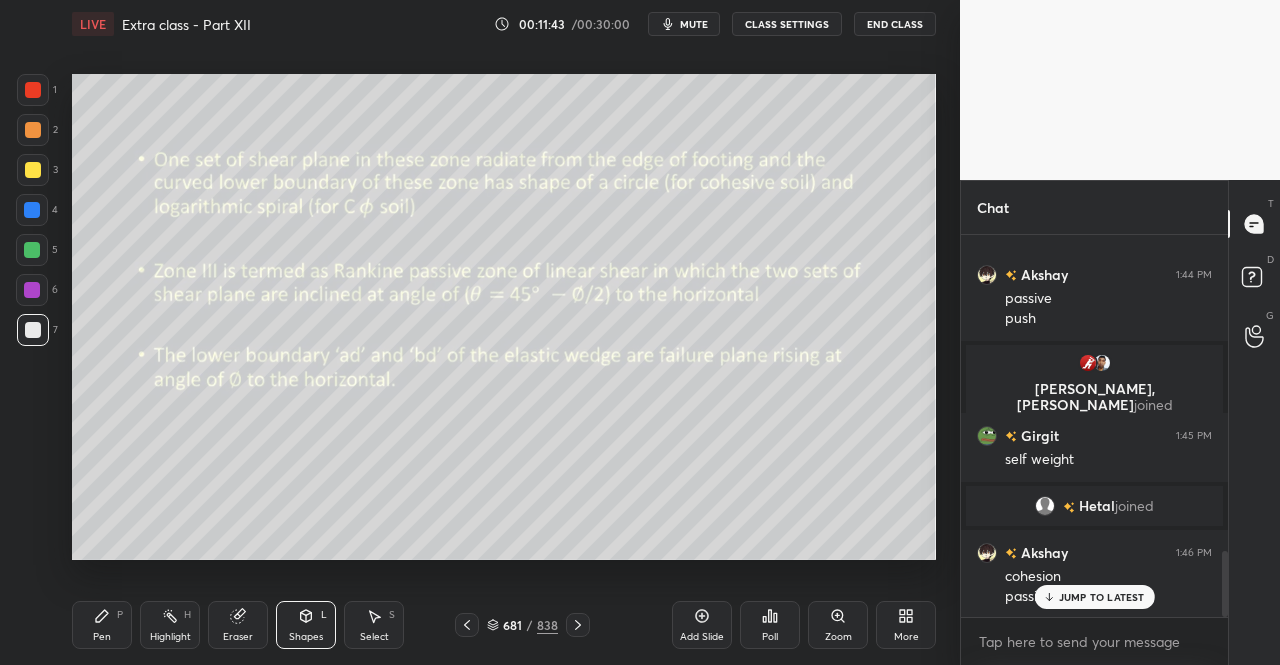 click on "Pen P" at bounding box center [102, 625] 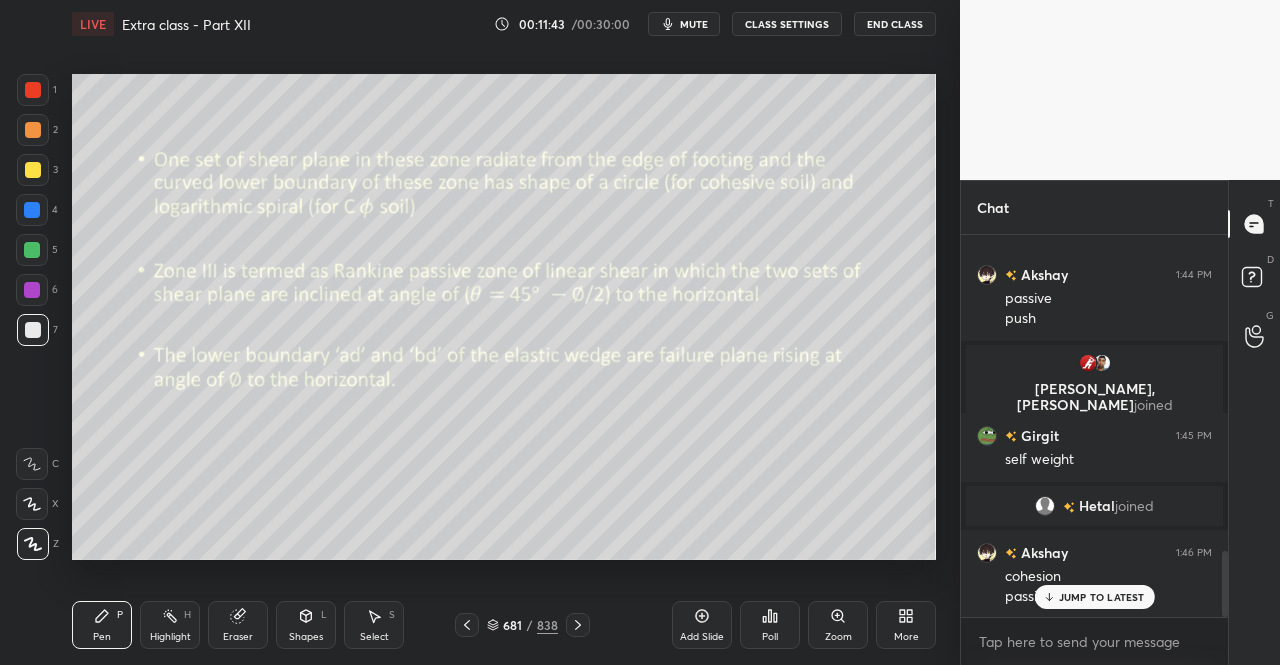 click on "Pen P Highlight H Eraser Shapes L Select S" at bounding box center (222, 625) 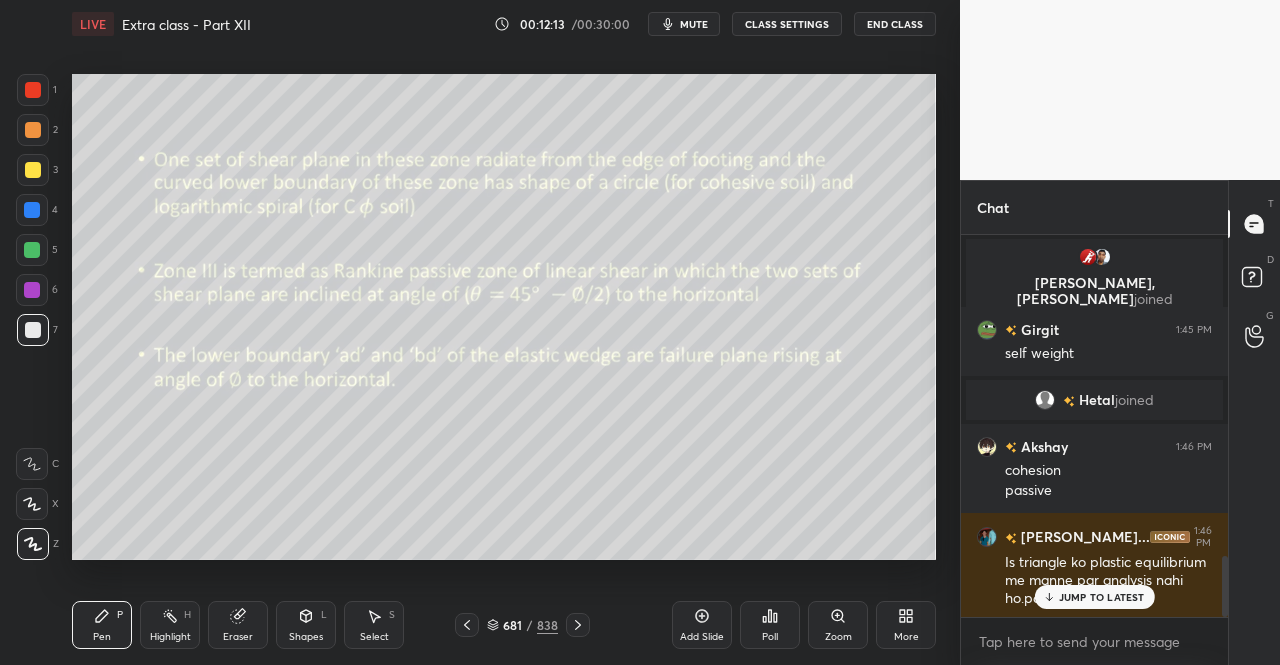 scroll, scrollTop: 2012, scrollLeft: 0, axis: vertical 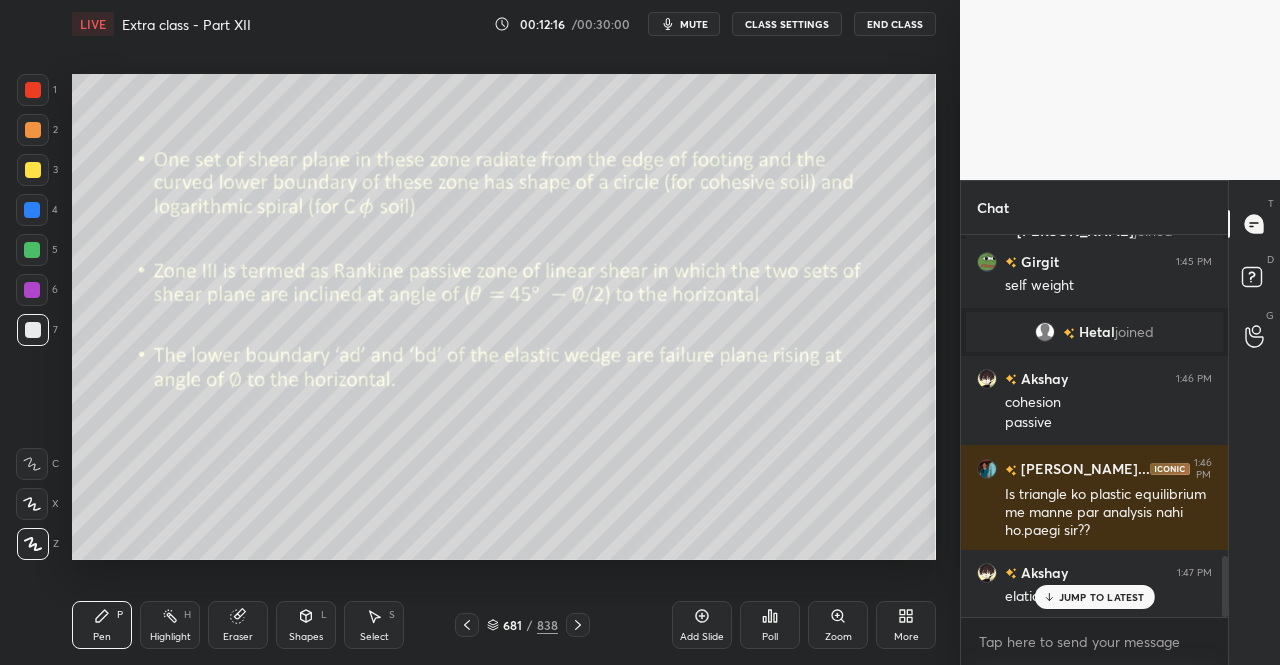 click at bounding box center [467, 625] 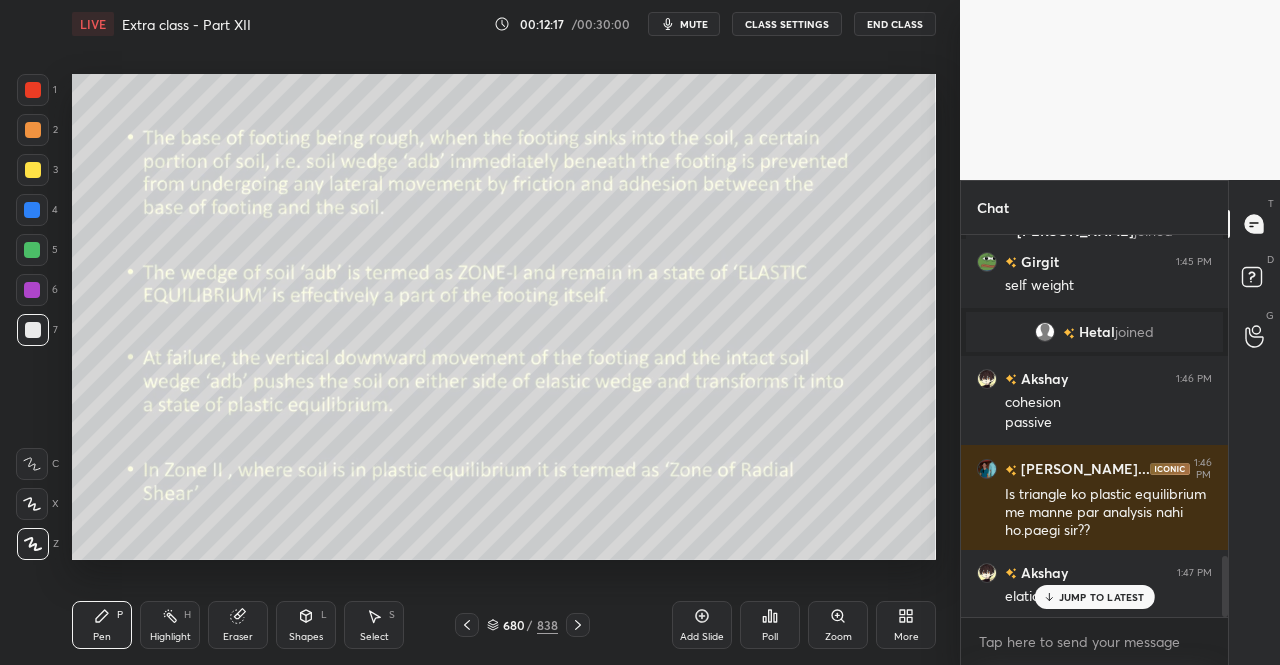 click on "Shapes" at bounding box center (306, 637) 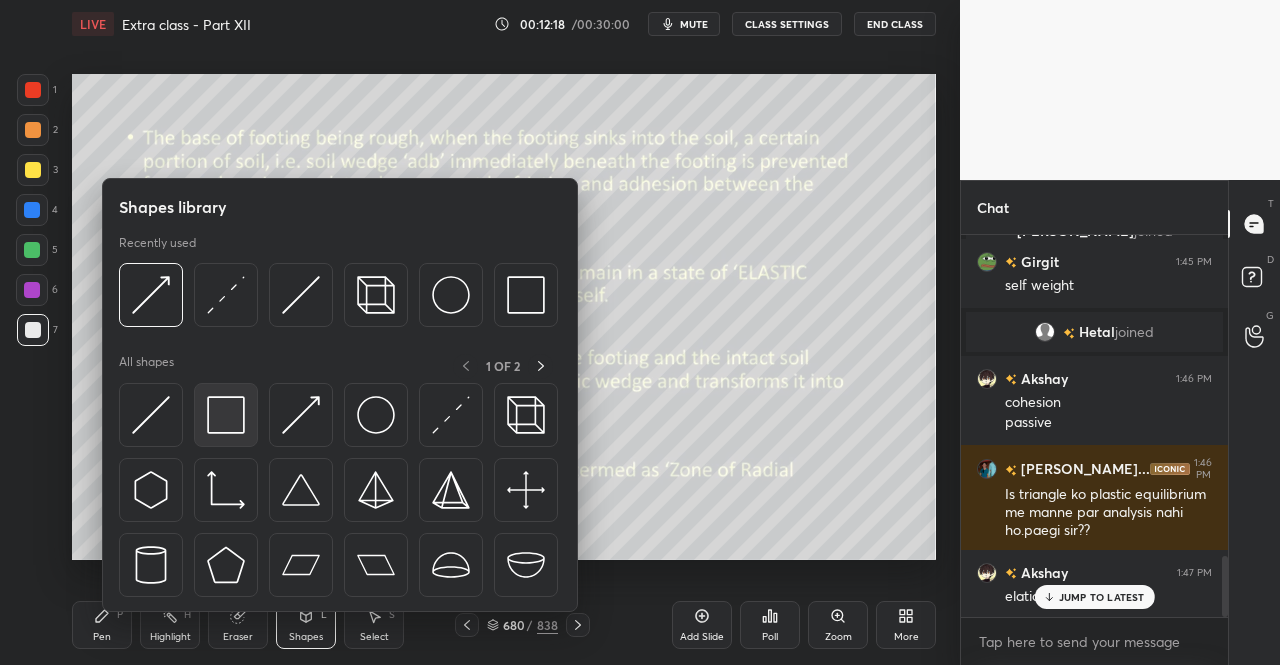 click at bounding box center (226, 415) 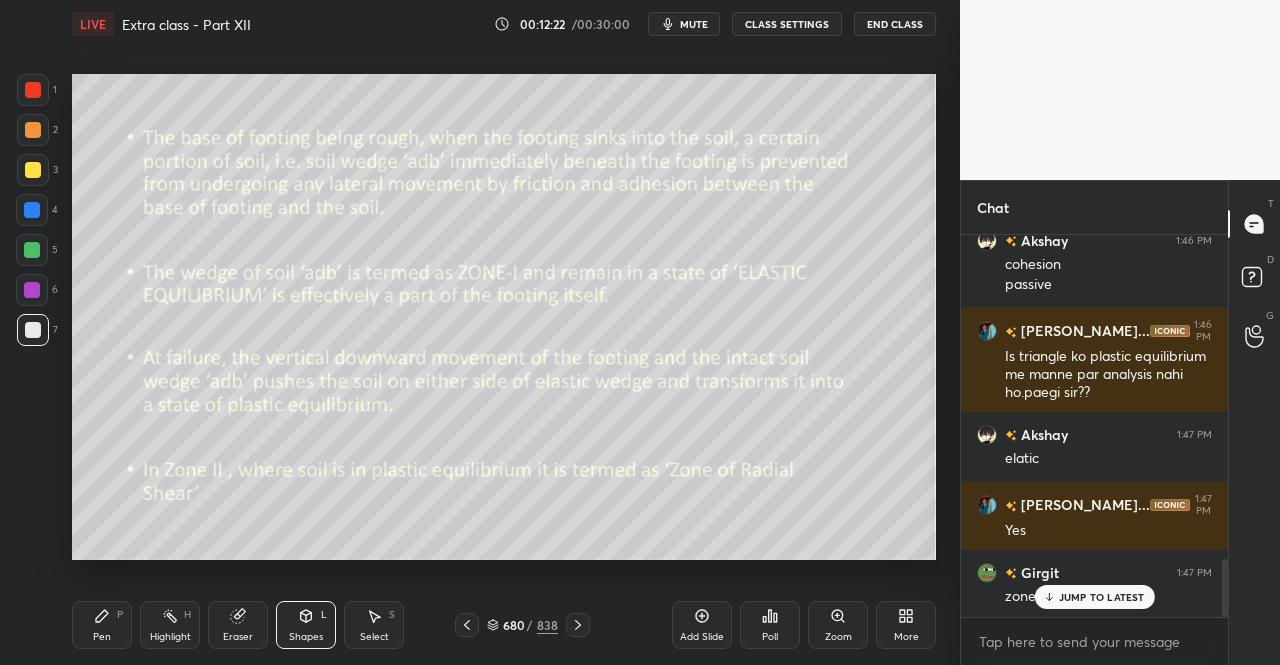 scroll, scrollTop: 2220, scrollLeft: 0, axis: vertical 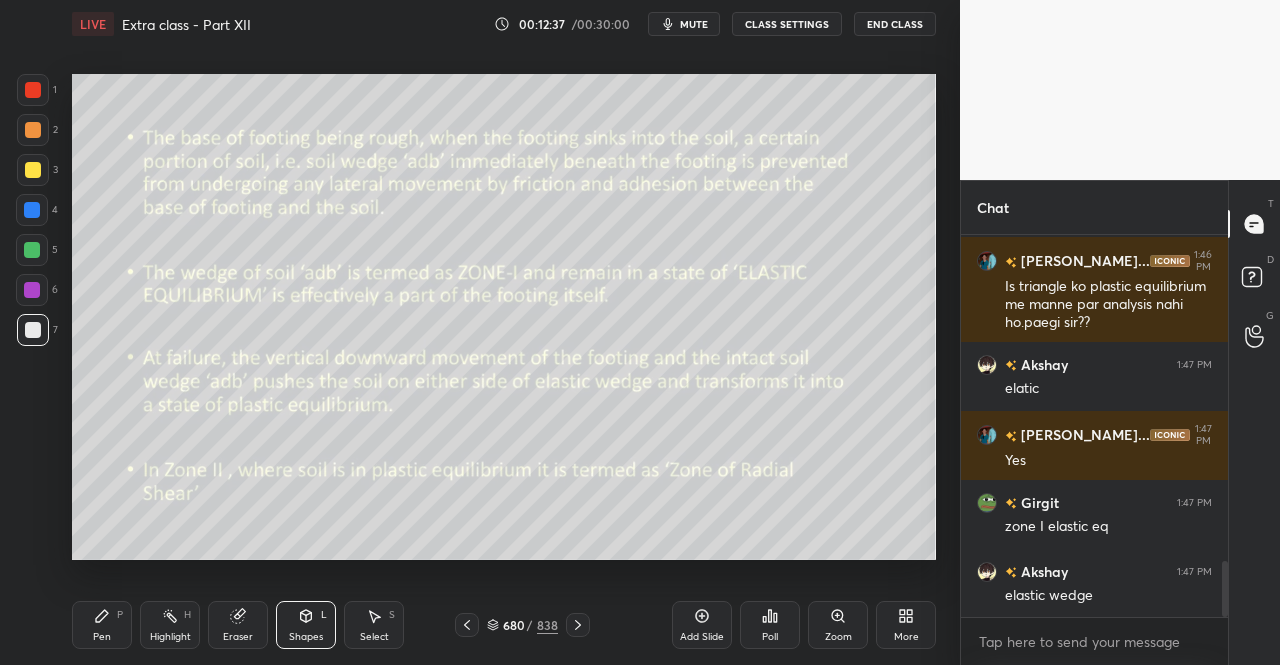 click 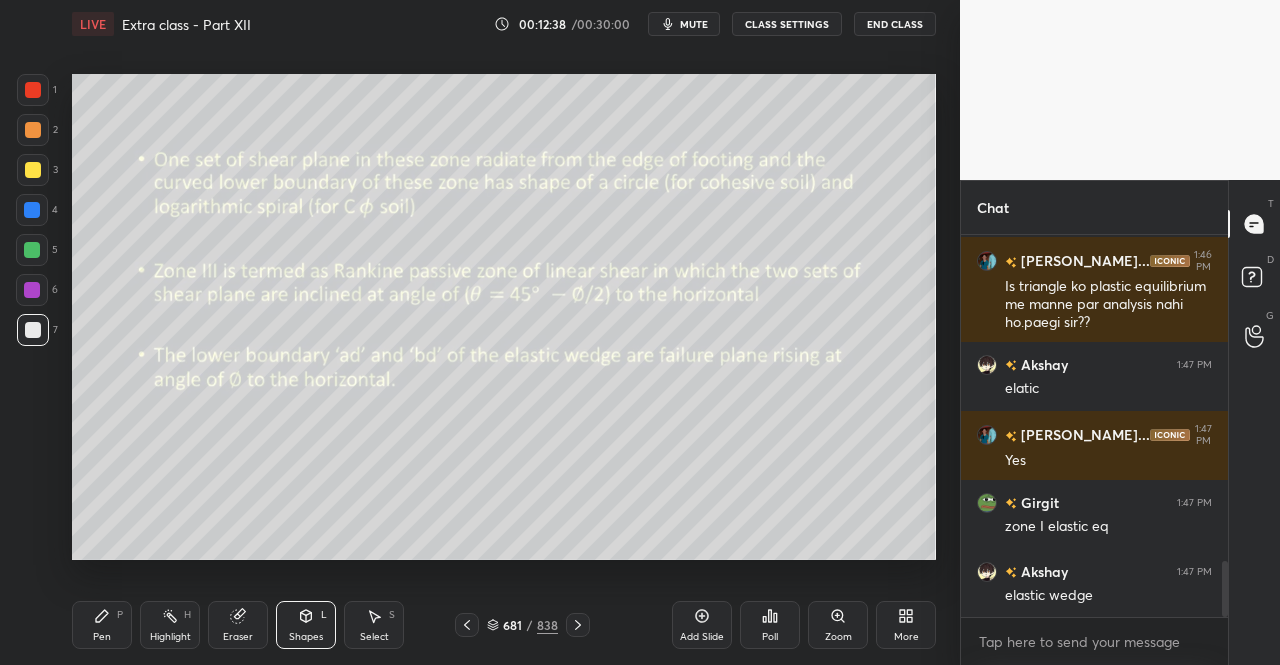 click on "Pen P" at bounding box center (102, 625) 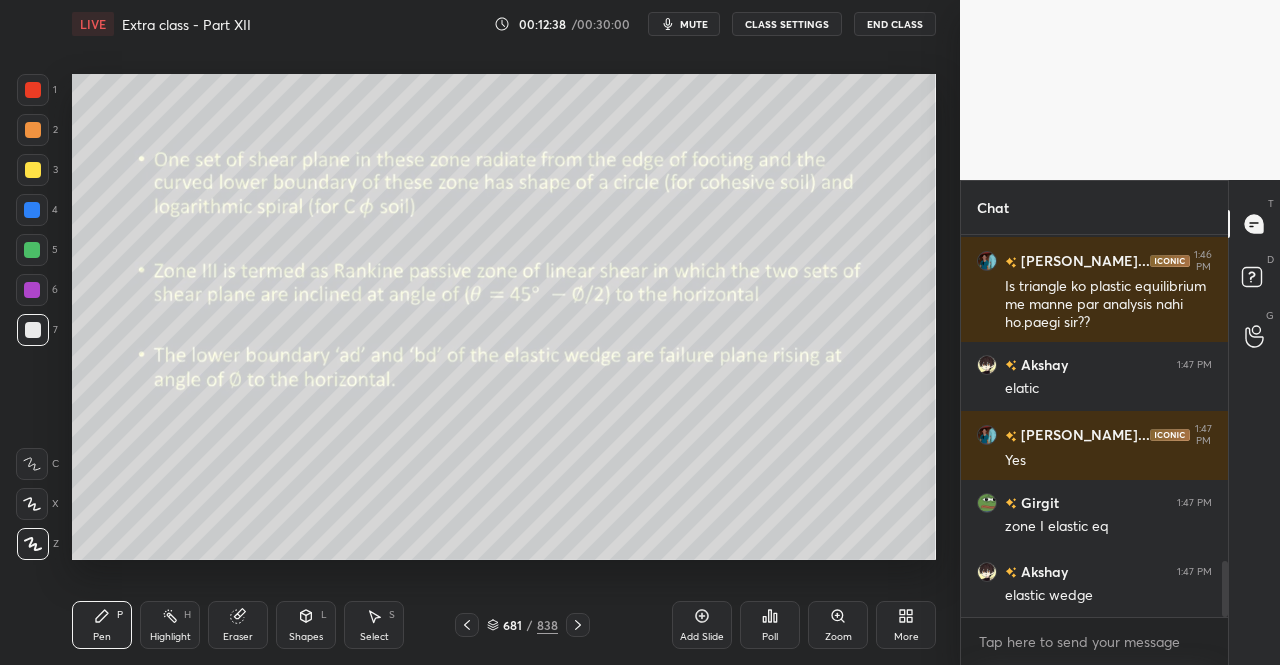 click on "Pen P" at bounding box center [102, 625] 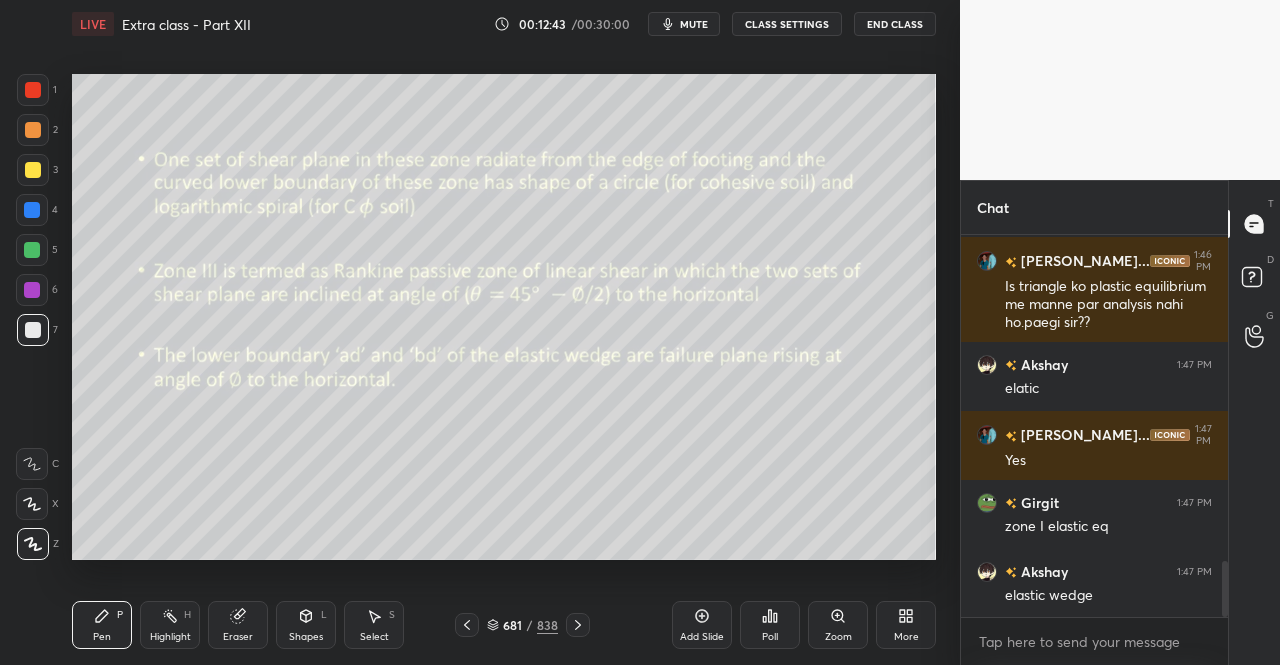 click on "Shapes L" at bounding box center [306, 625] 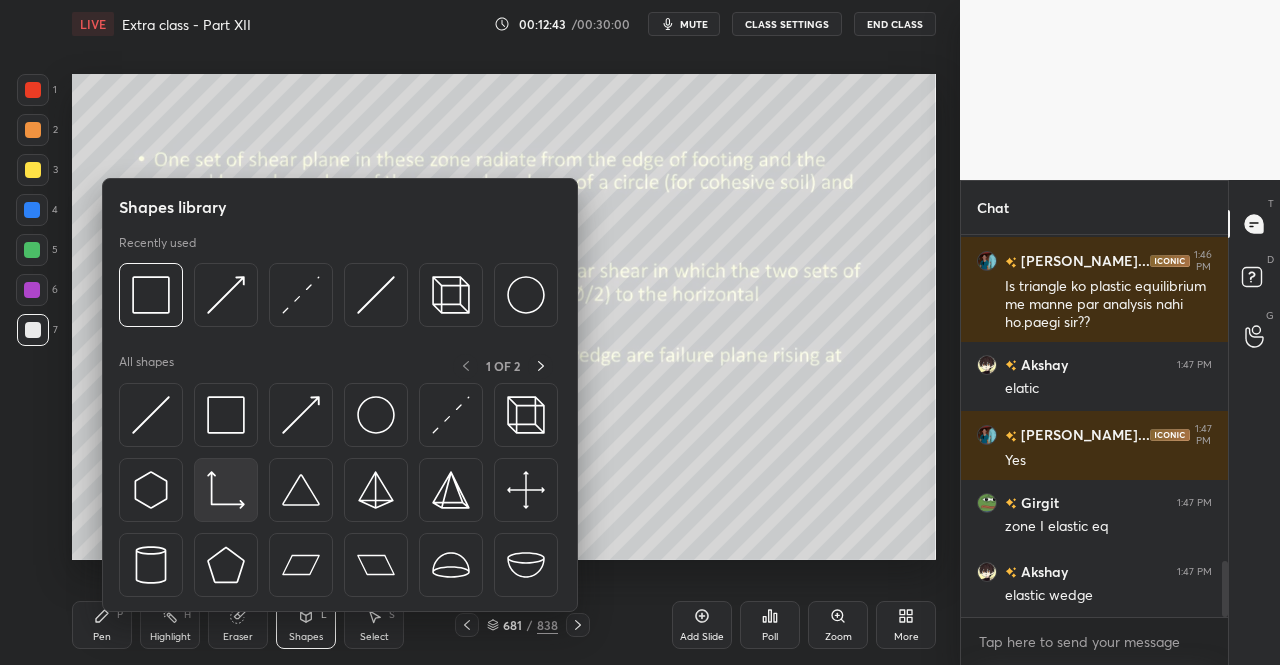 click at bounding box center (226, 490) 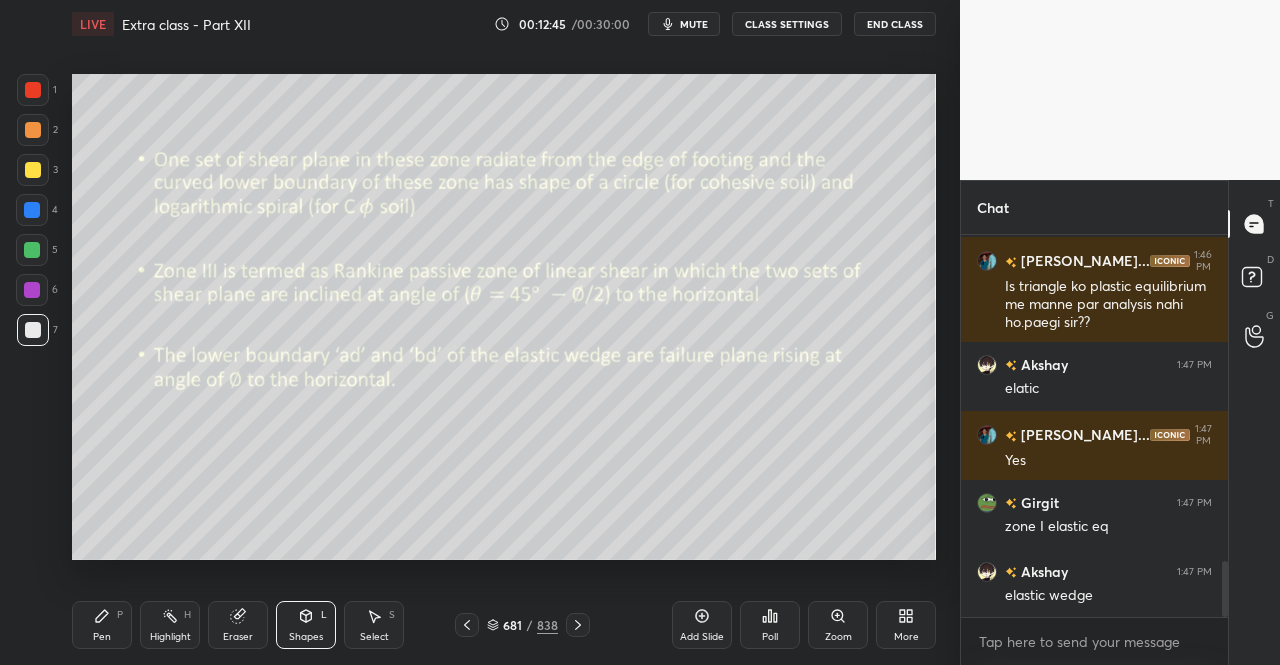 click on "Pen P" at bounding box center (102, 625) 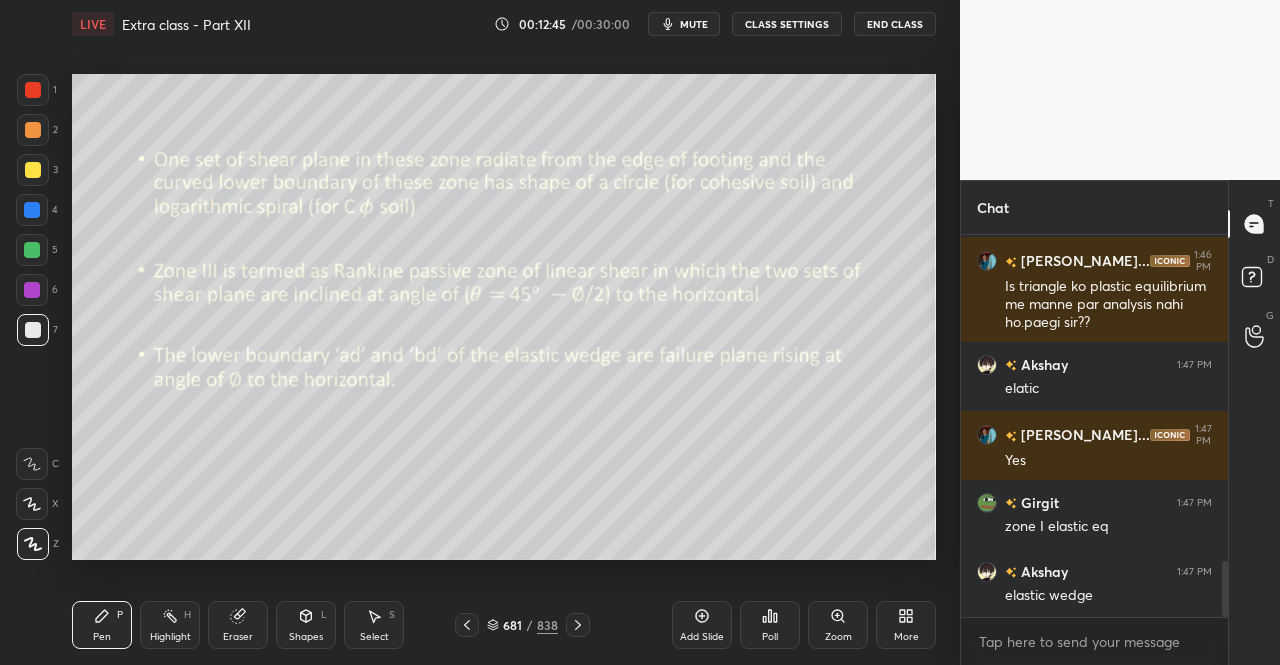 click on "Pen P" at bounding box center (102, 625) 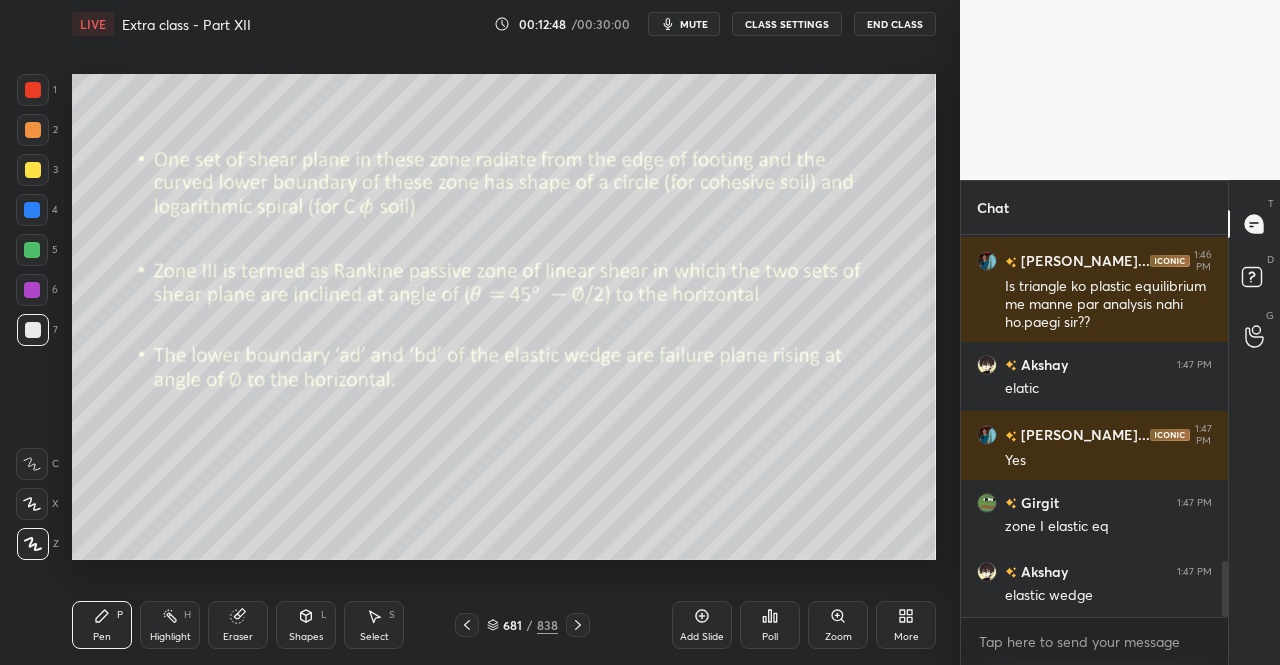 click 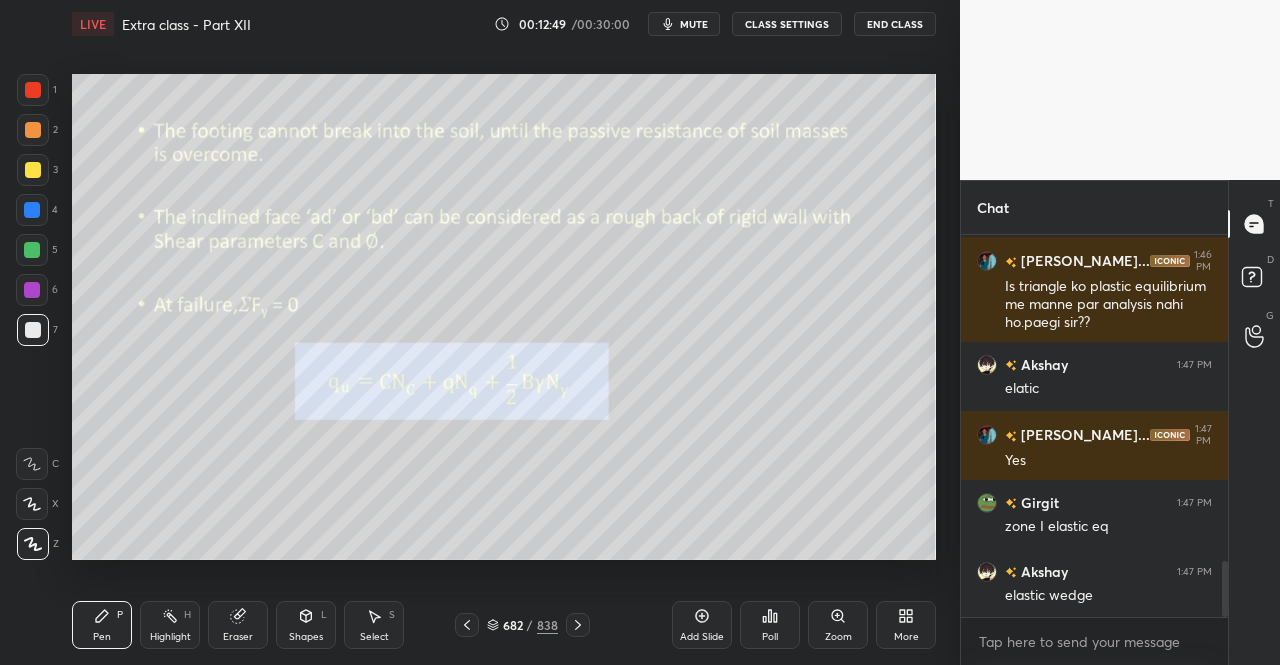 click on "Pen P" at bounding box center (102, 625) 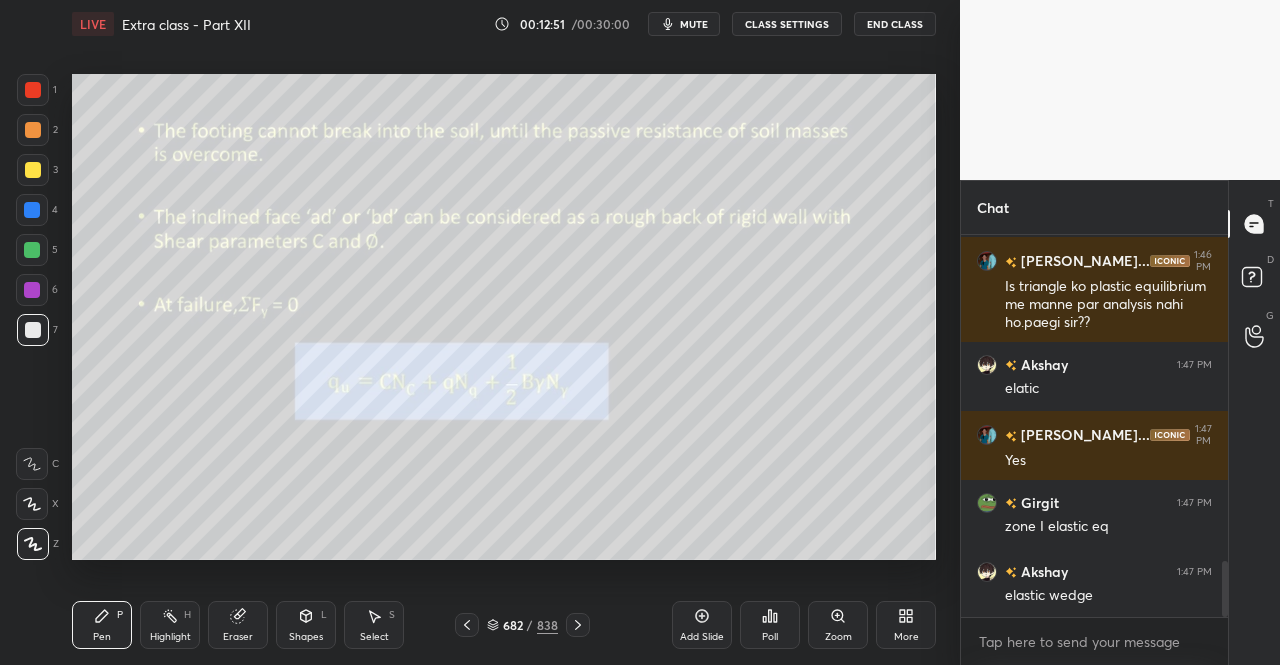 click at bounding box center (33, 170) 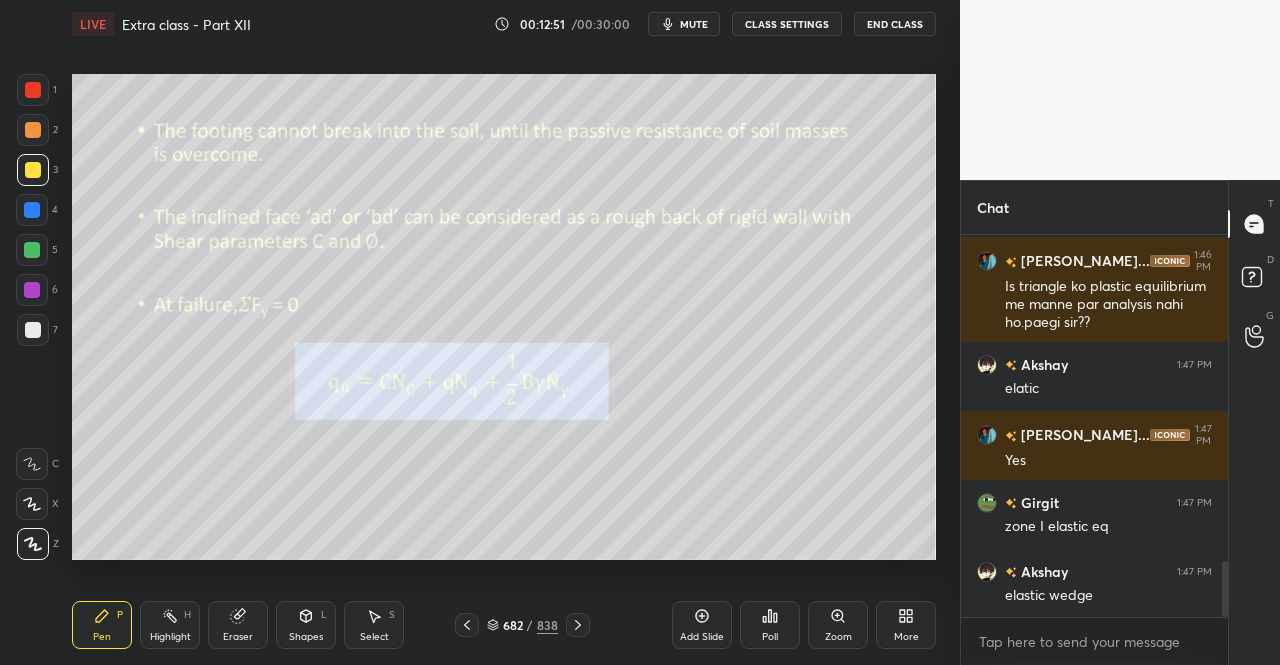 click on "3" at bounding box center (37, 174) 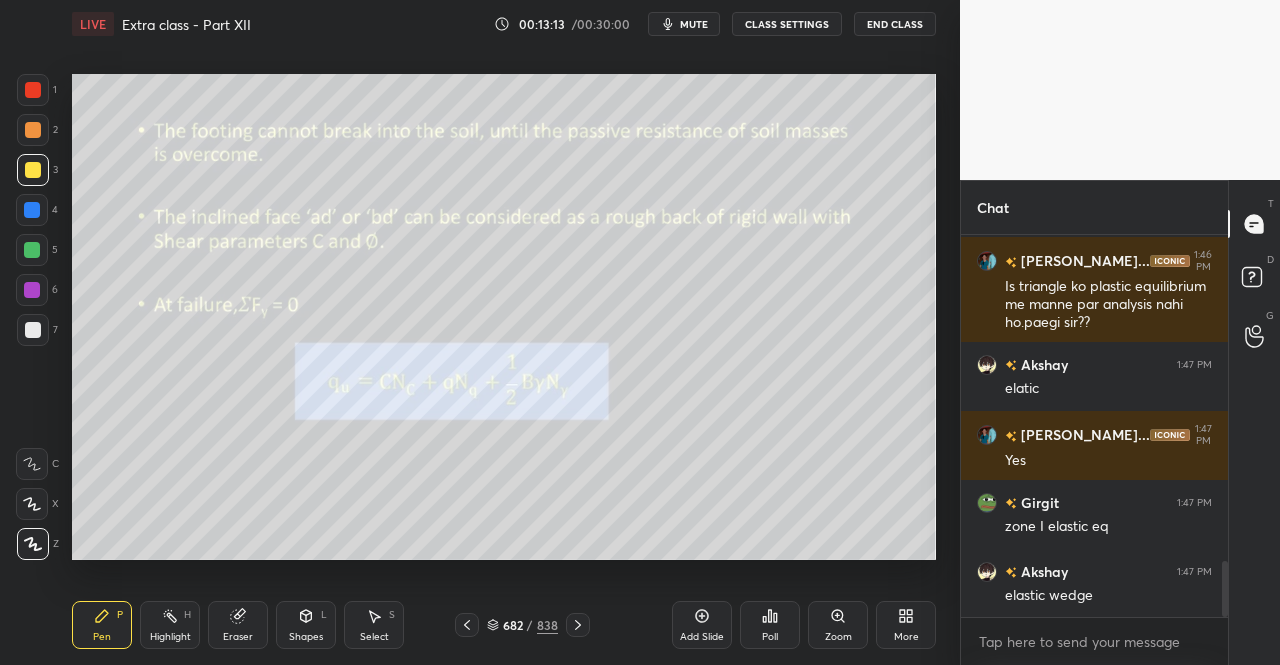 click on "Select S" at bounding box center (374, 625) 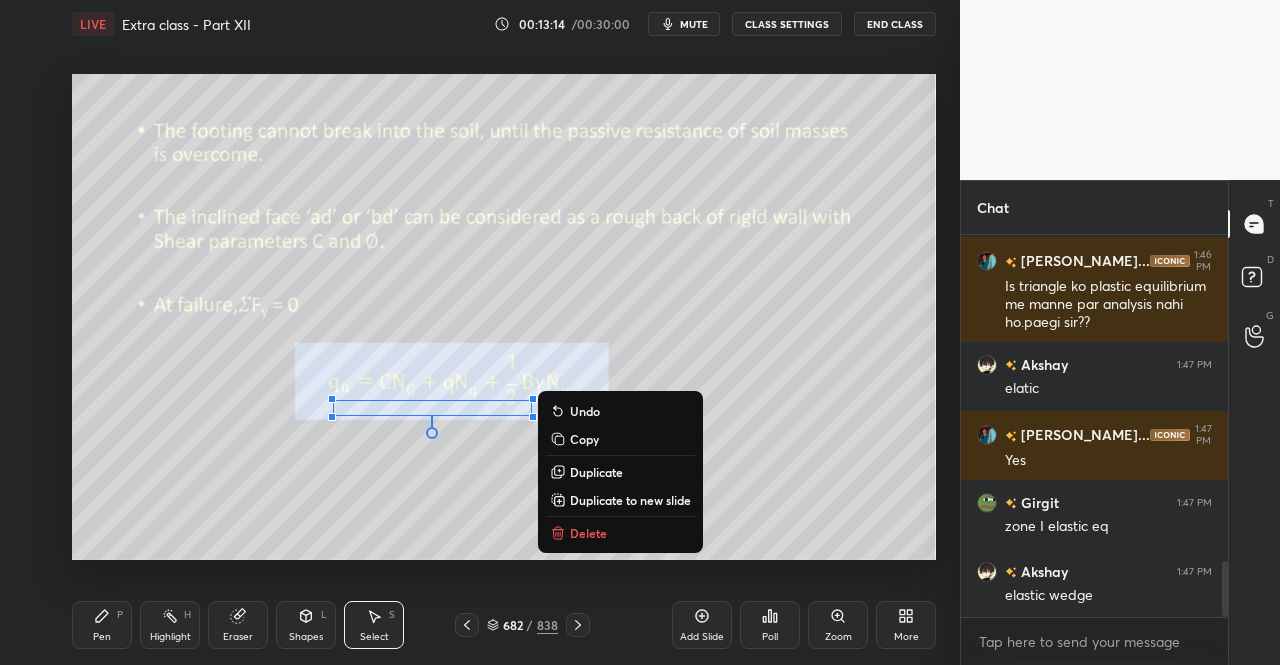click on "Delete" at bounding box center [620, 533] 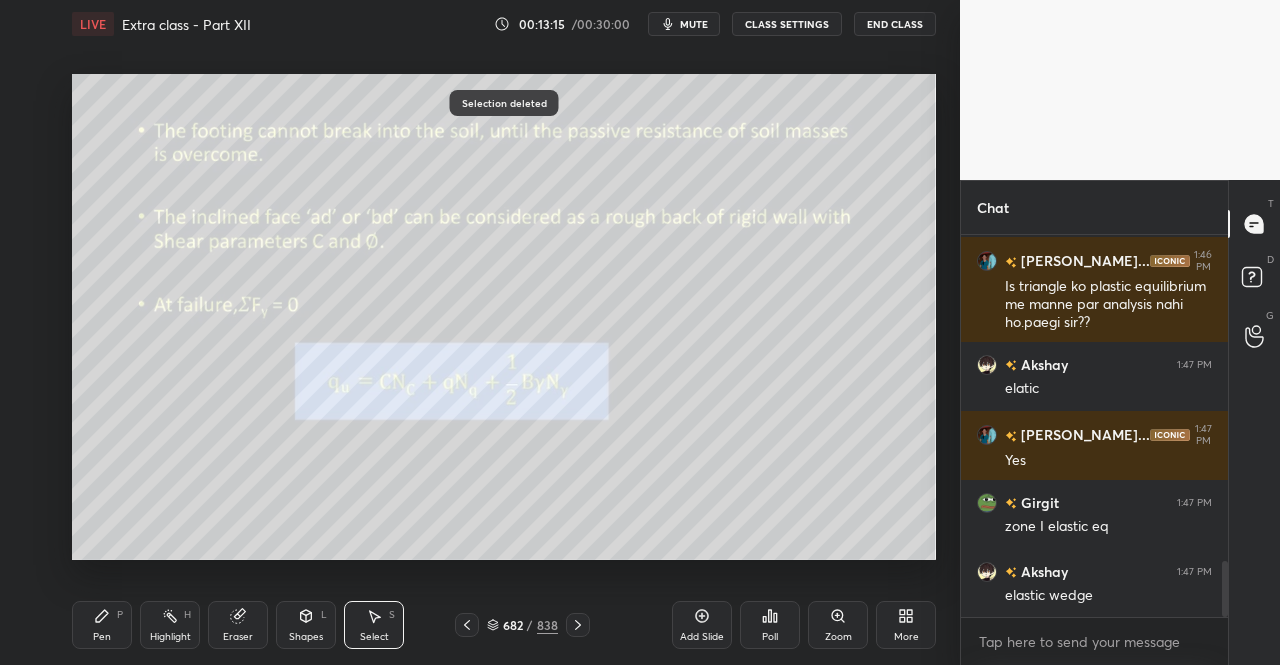 click on "Pen P" at bounding box center (102, 625) 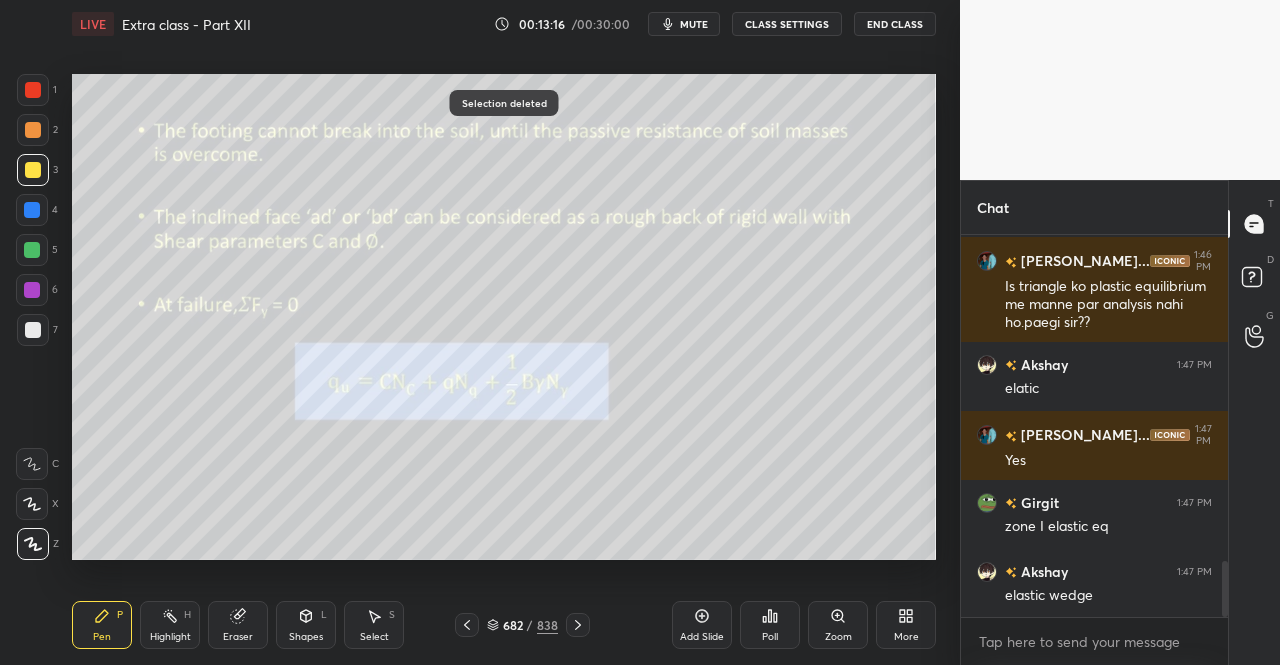 click at bounding box center [33, 90] 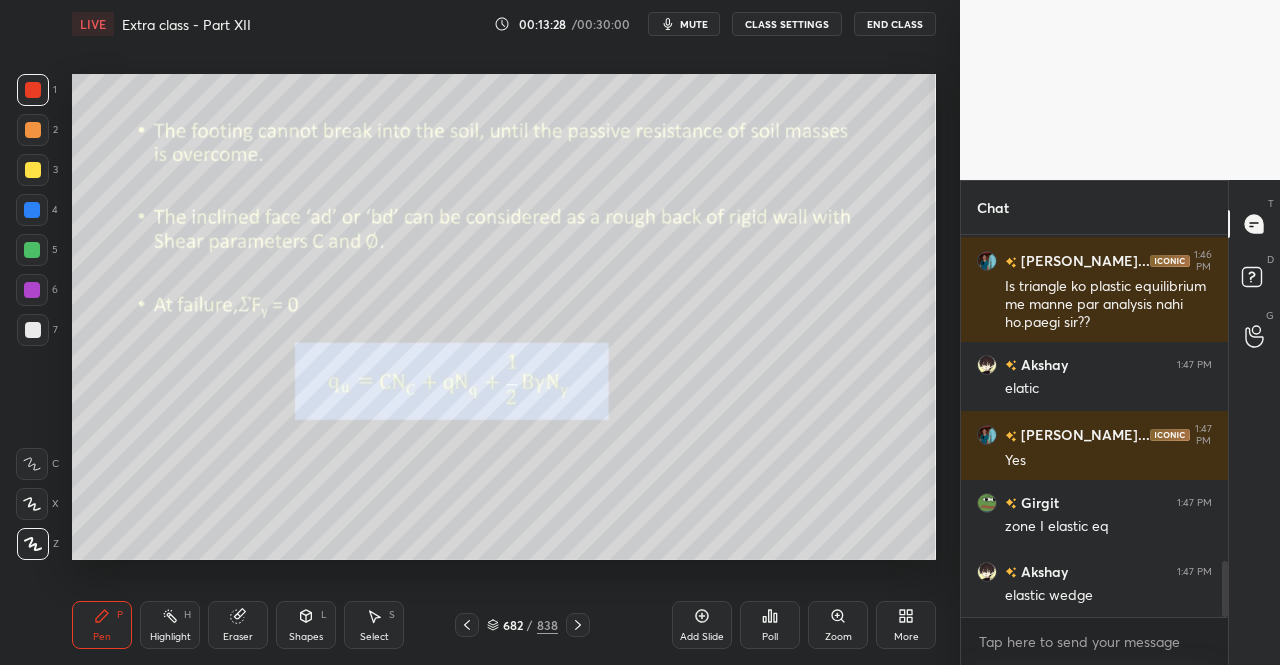 click 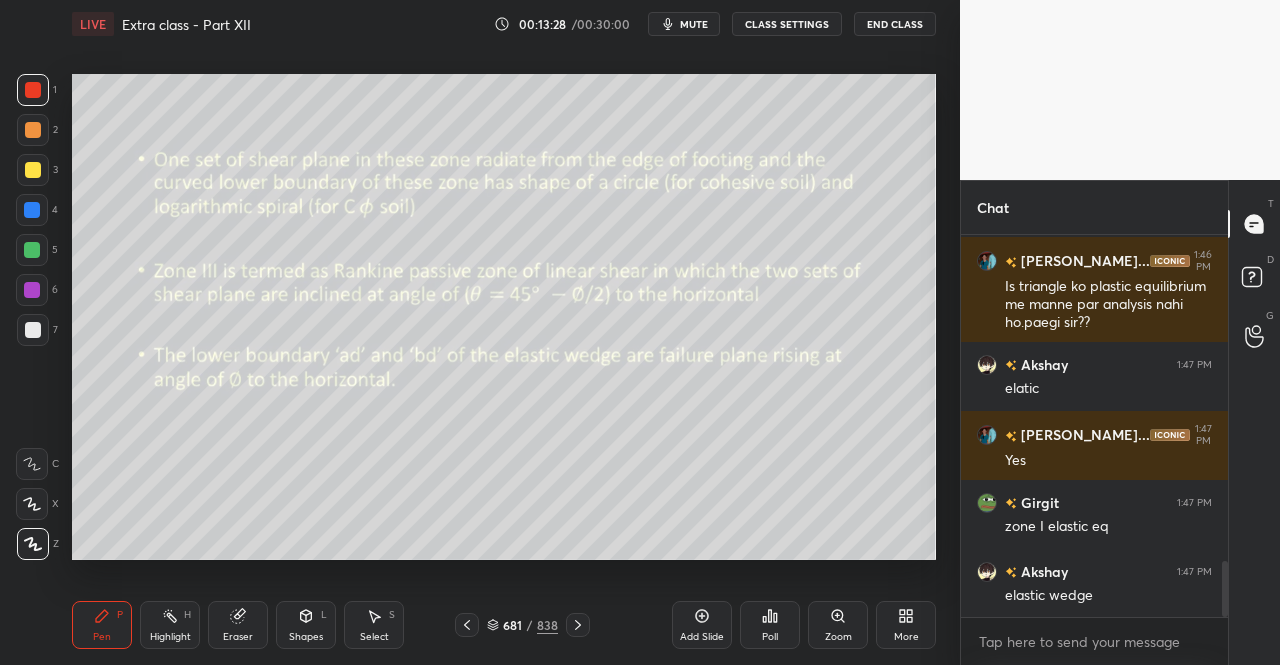 click 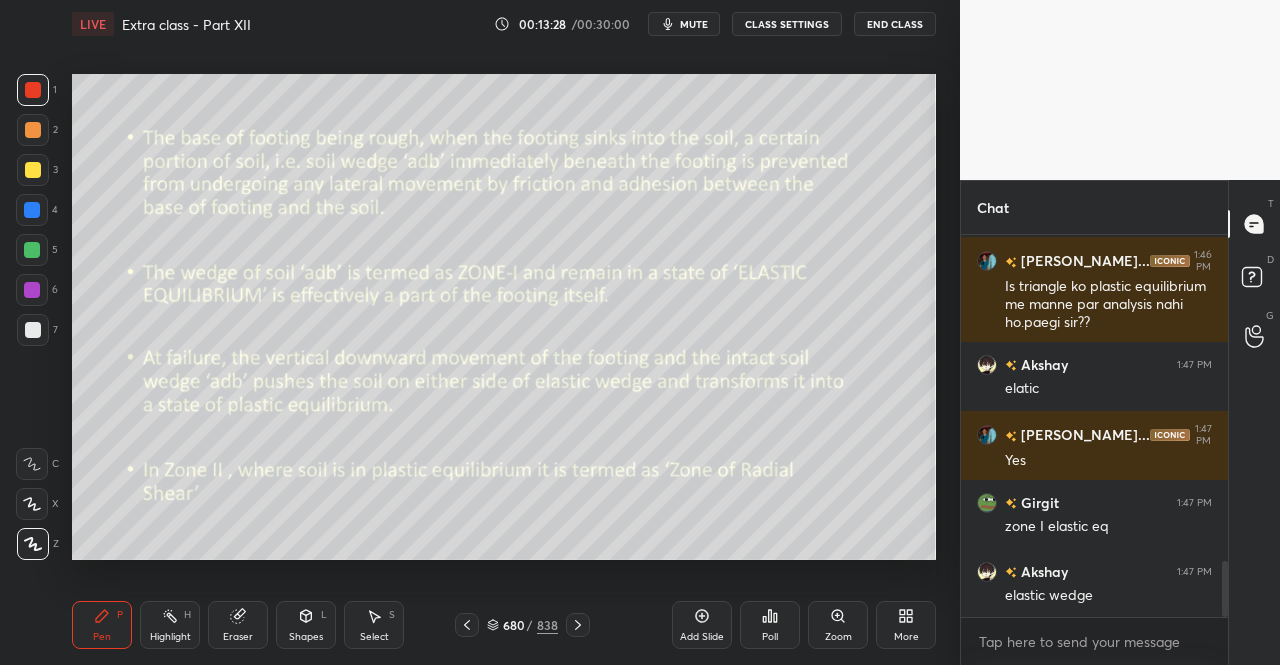 click 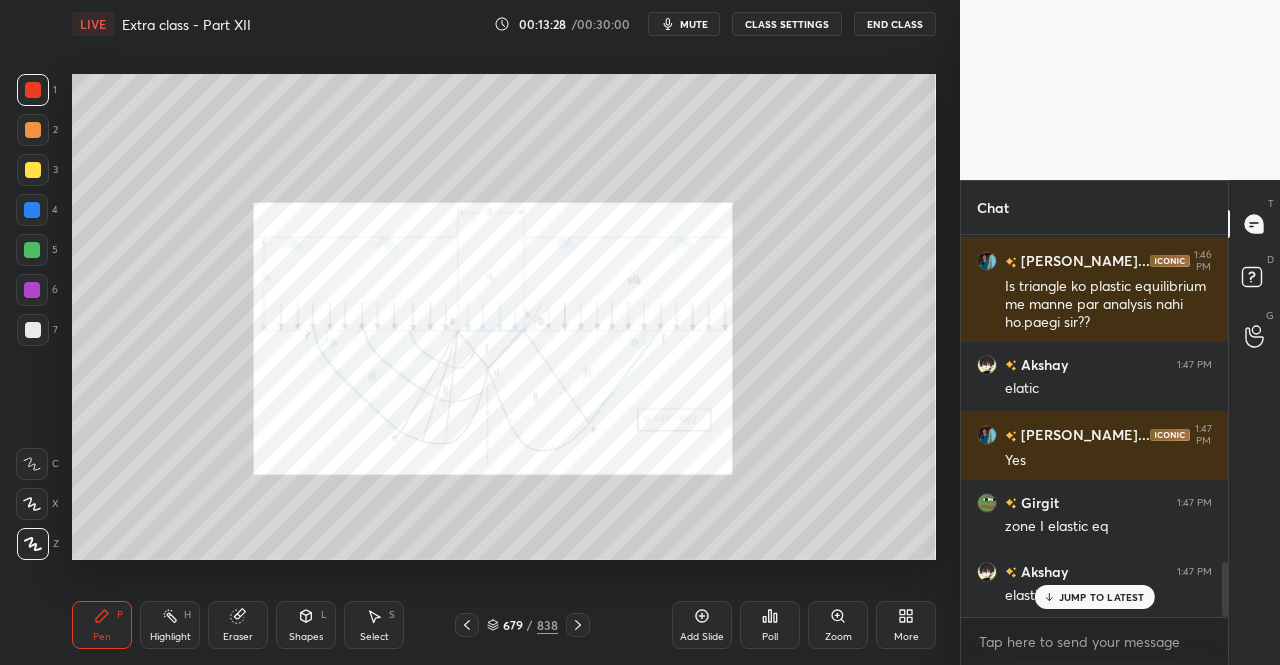 scroll, scrollTop: 2288, scrollLeft: 0, axis: vertical 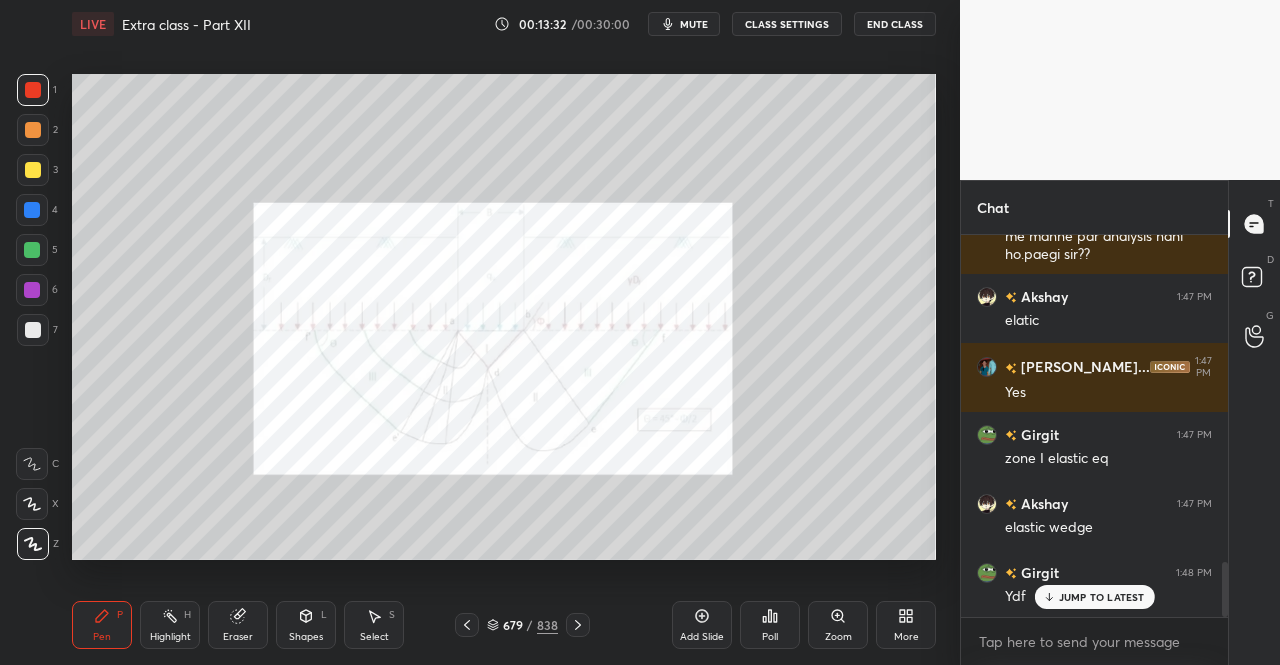click 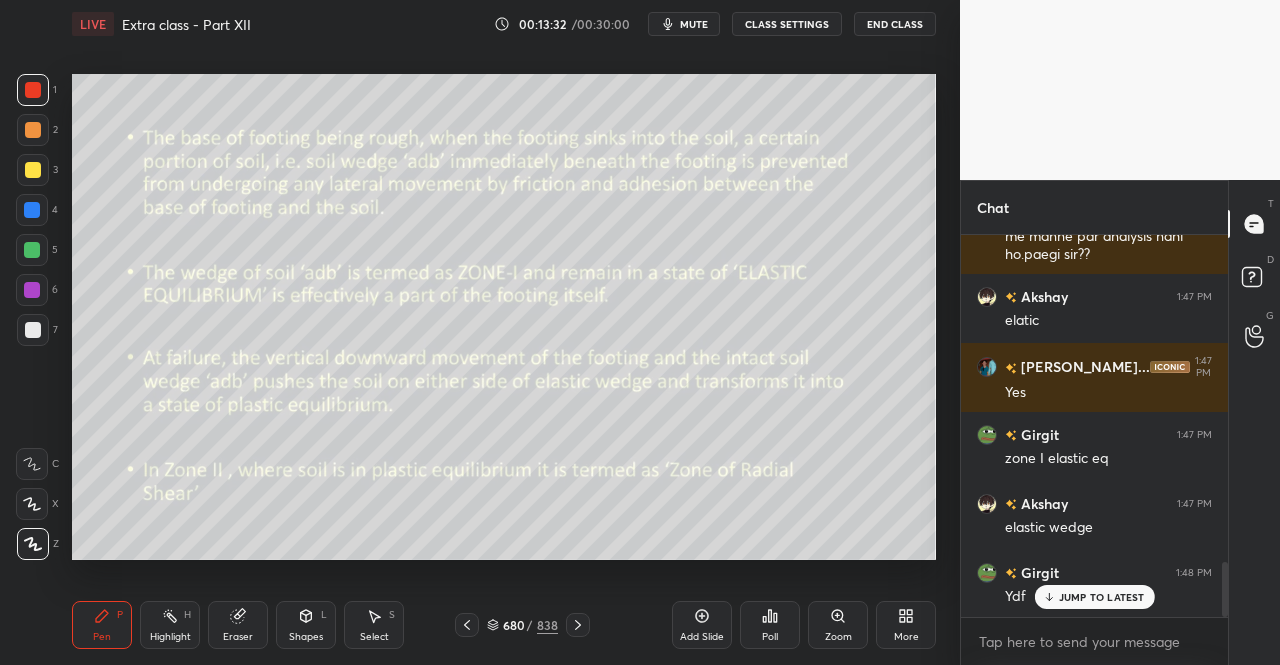 click 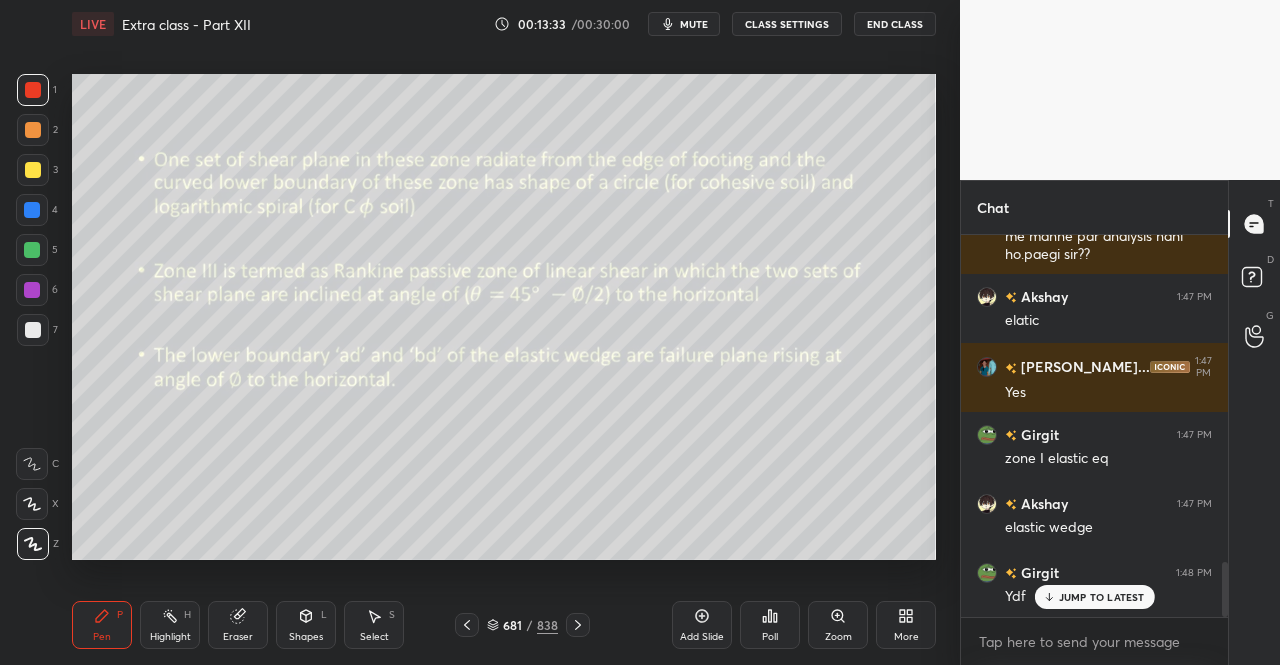 click 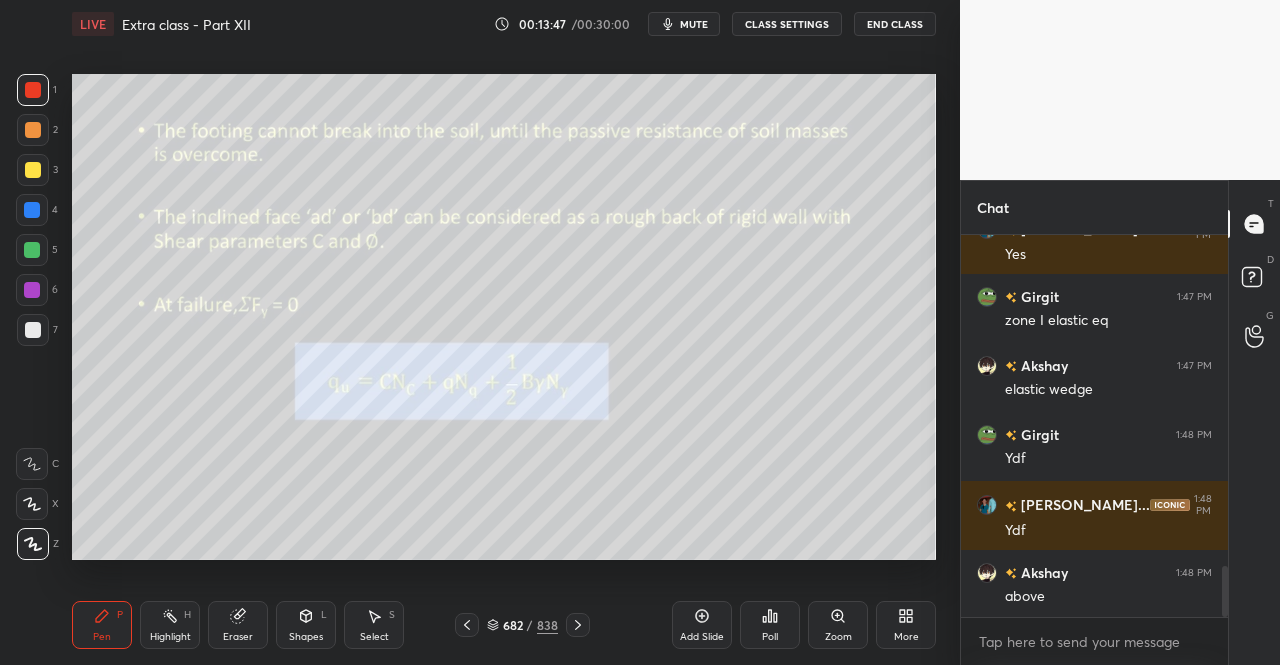 scroll, scrollTop: 2496, scrollLeft: 0, axis: vertical 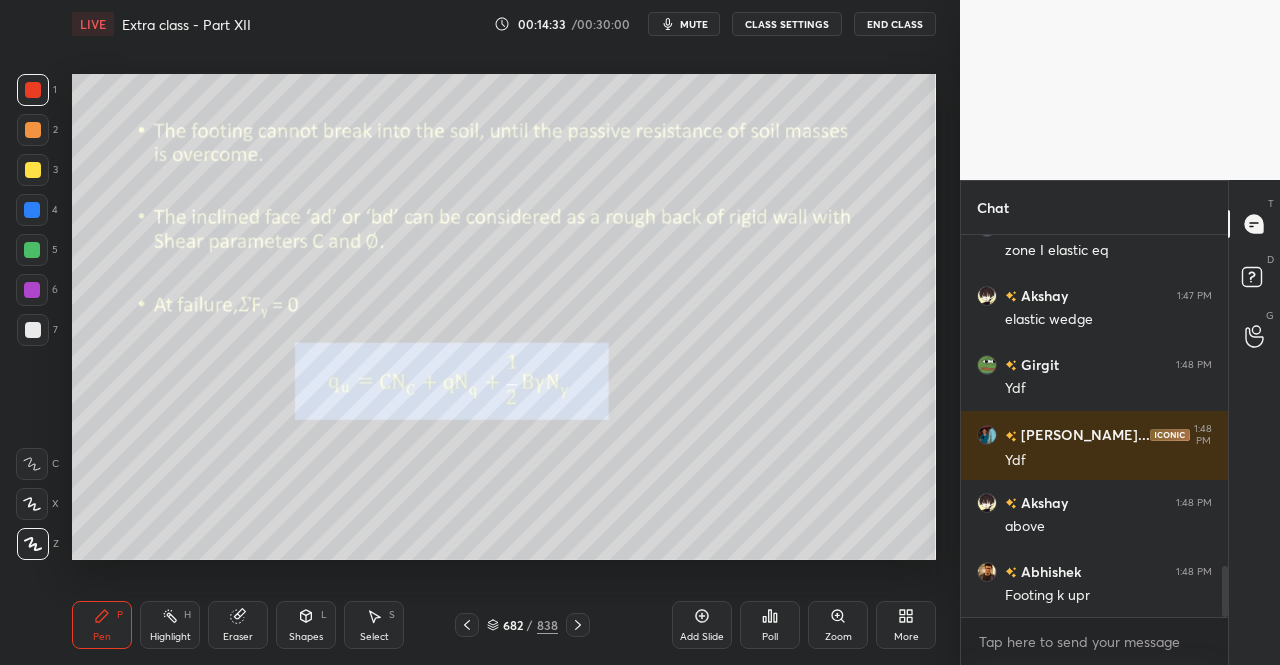 click at bounding box center [578, 625] 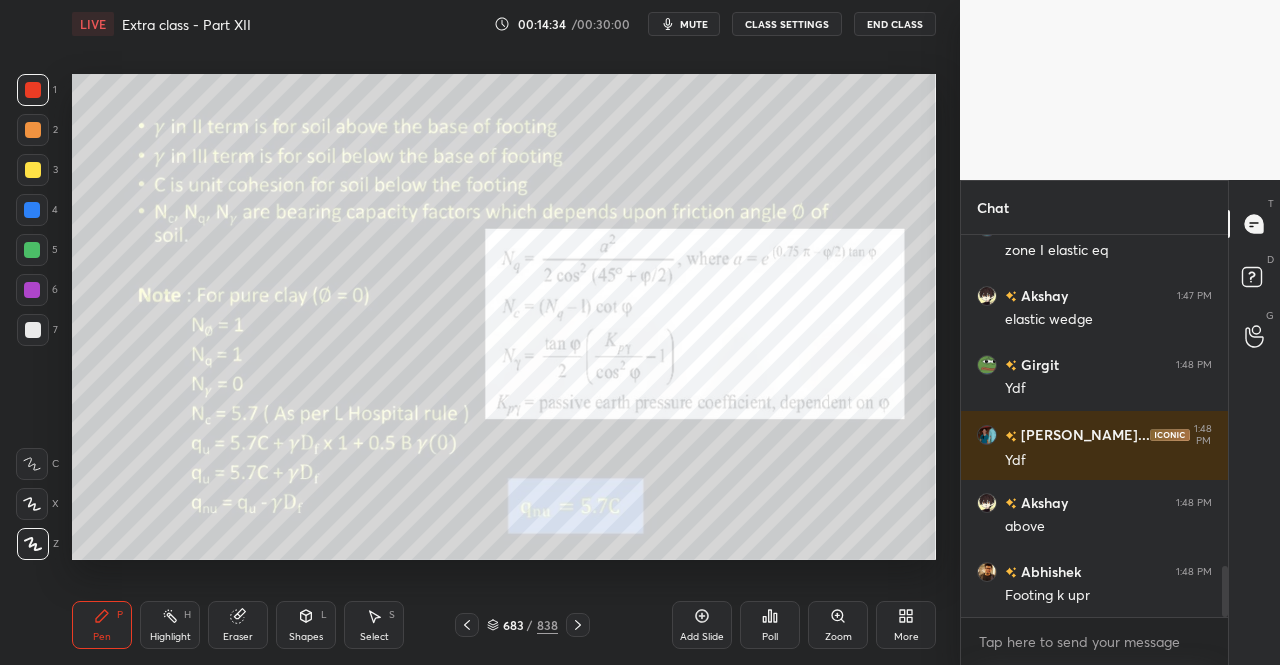 click on "Pen P" at bounding box center (102, 625) 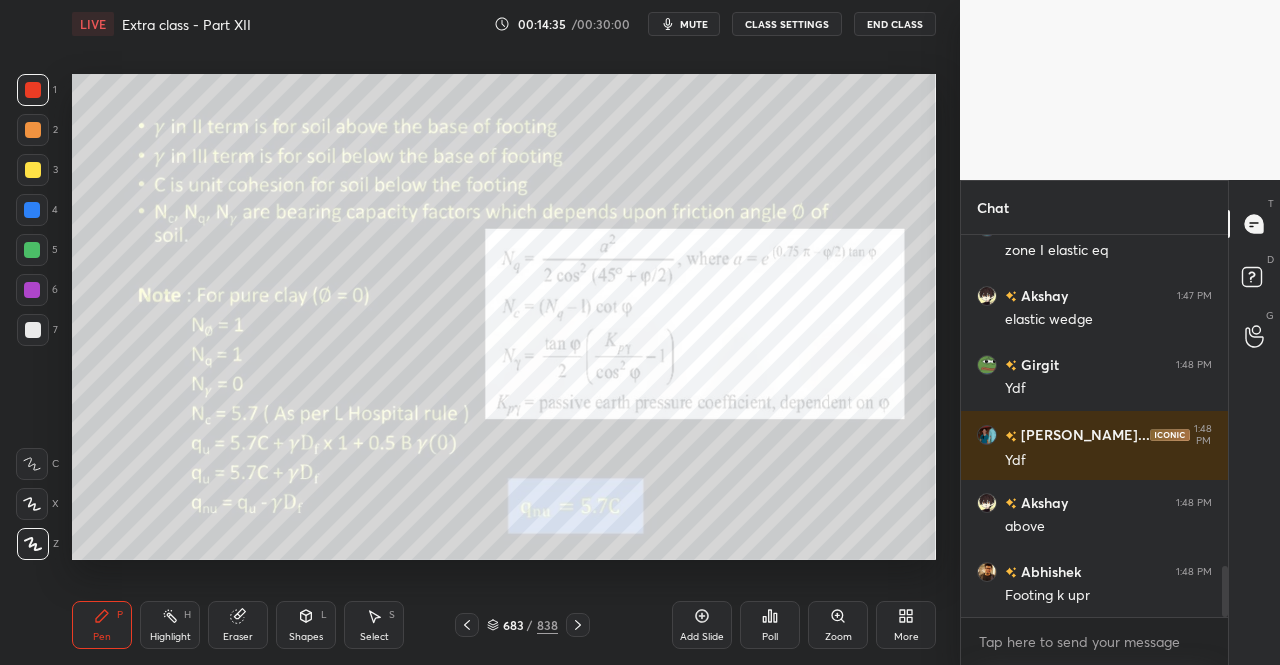click on "Pen P" at bounding box center (102, 625) 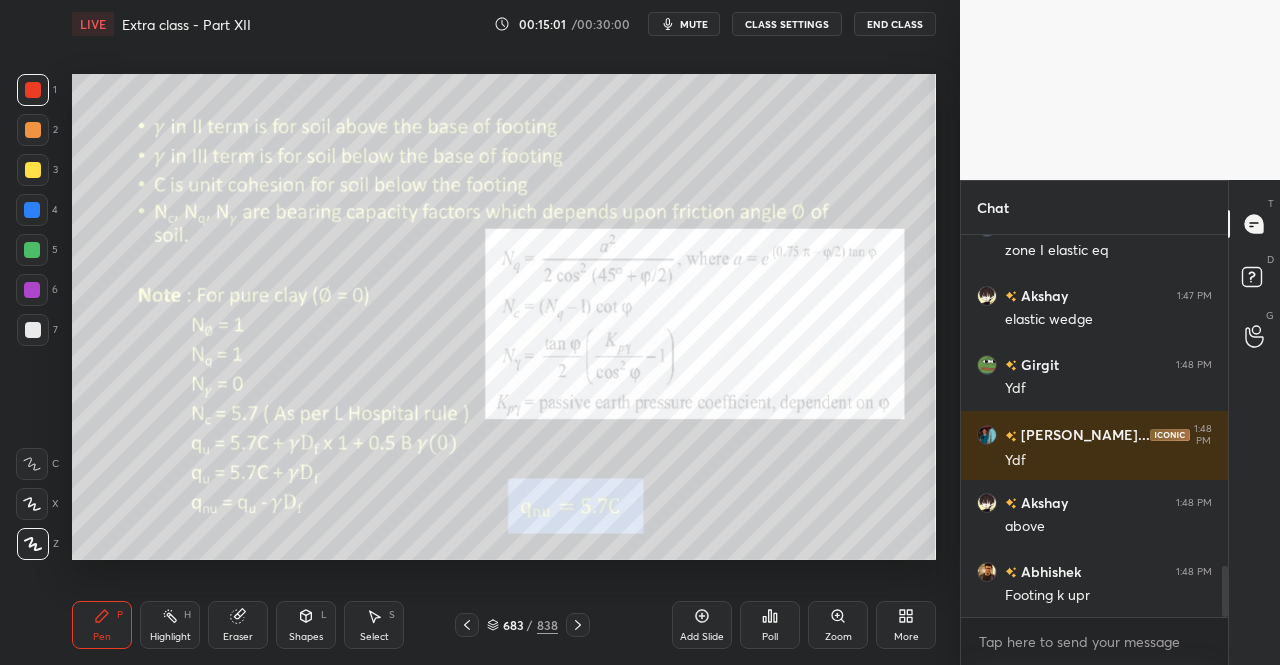 click on "Pen P" at bounding box center (102, 625) 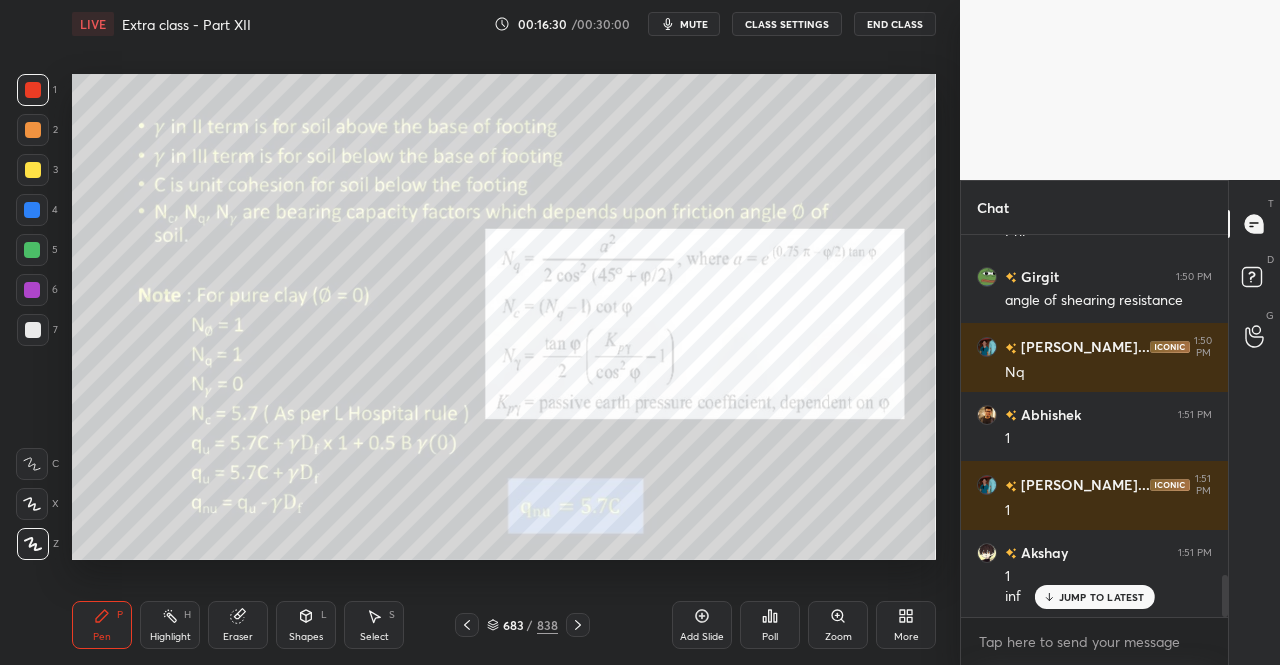 scroll, scrollTop: 3206, scrollLeft: 0, axis: vertical 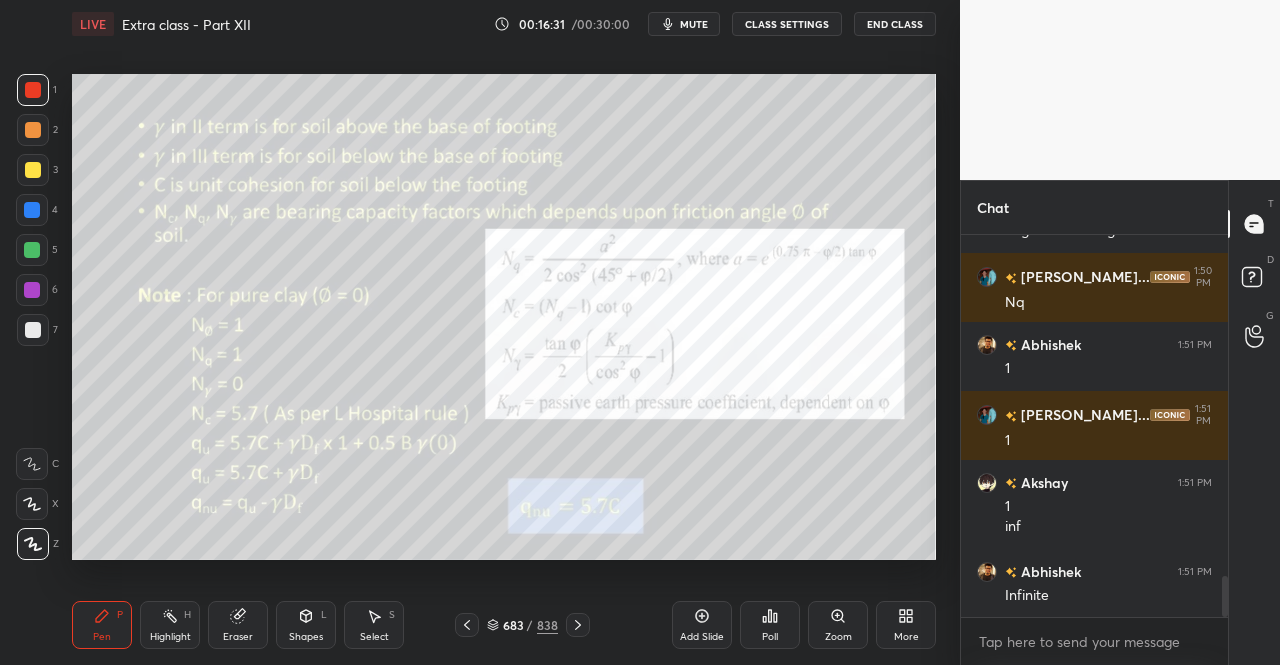 click on "Eraser" at bounding box center (238, 625) 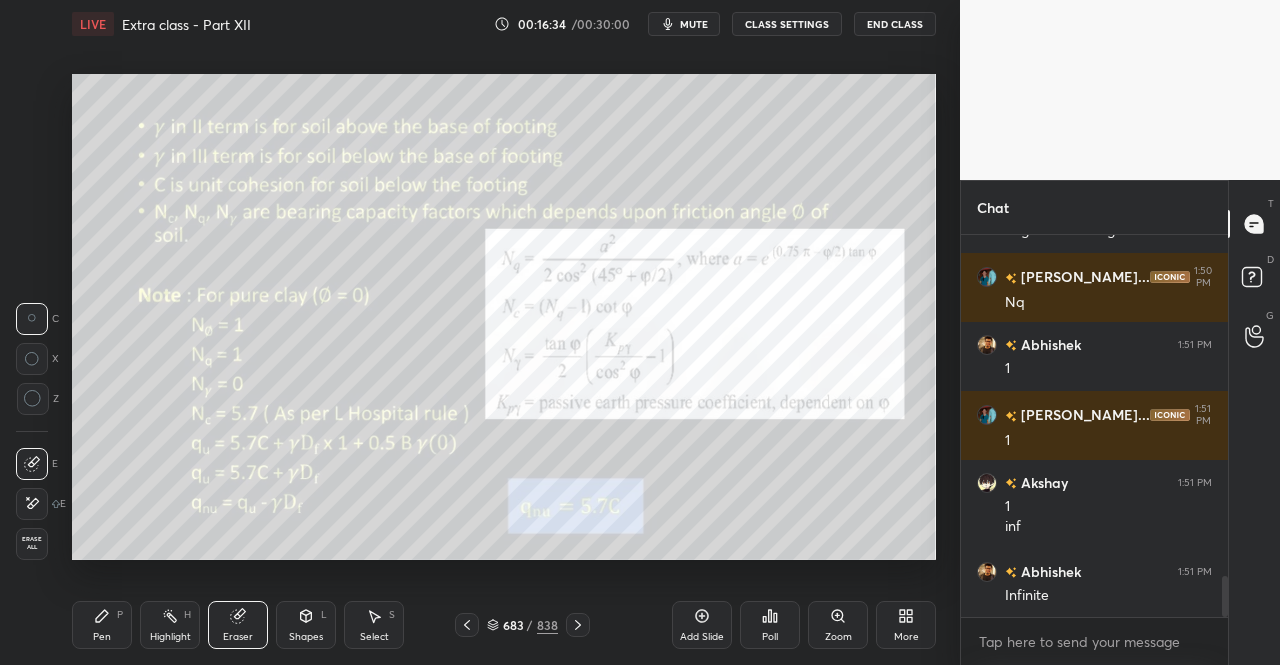 click on "Pen P" at bounding box center [102, 625] 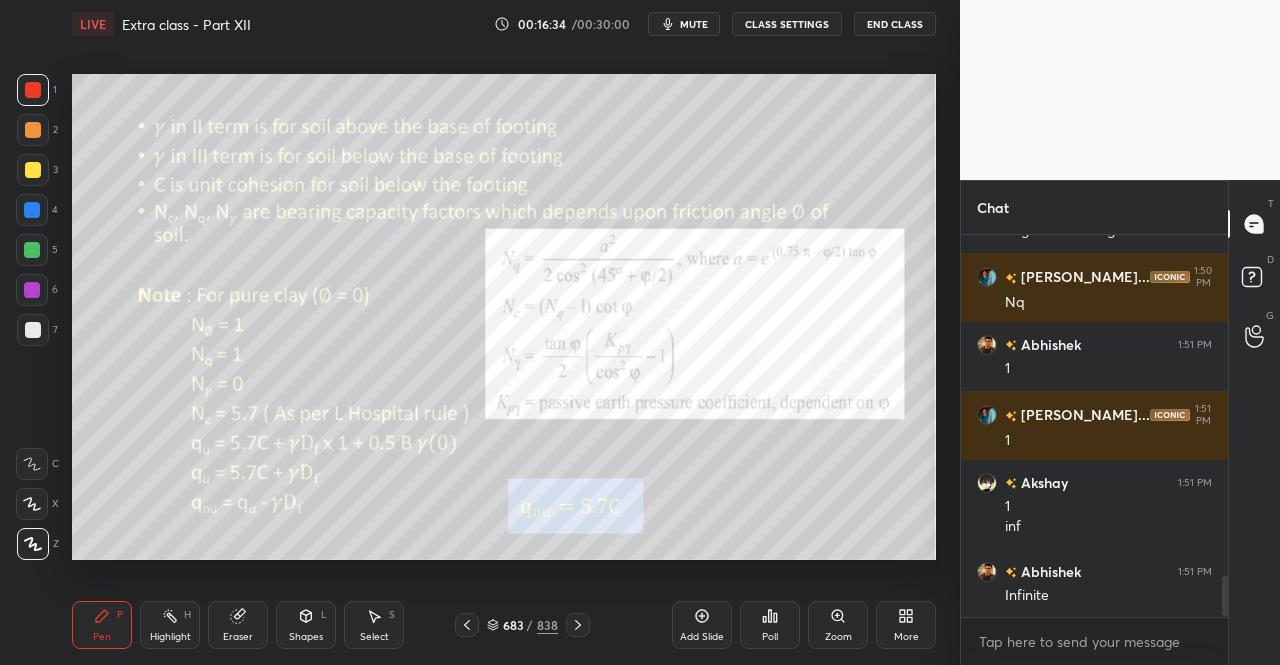 scroll, scrollTop: 3274, scrollLeft: 0, axis: vertical 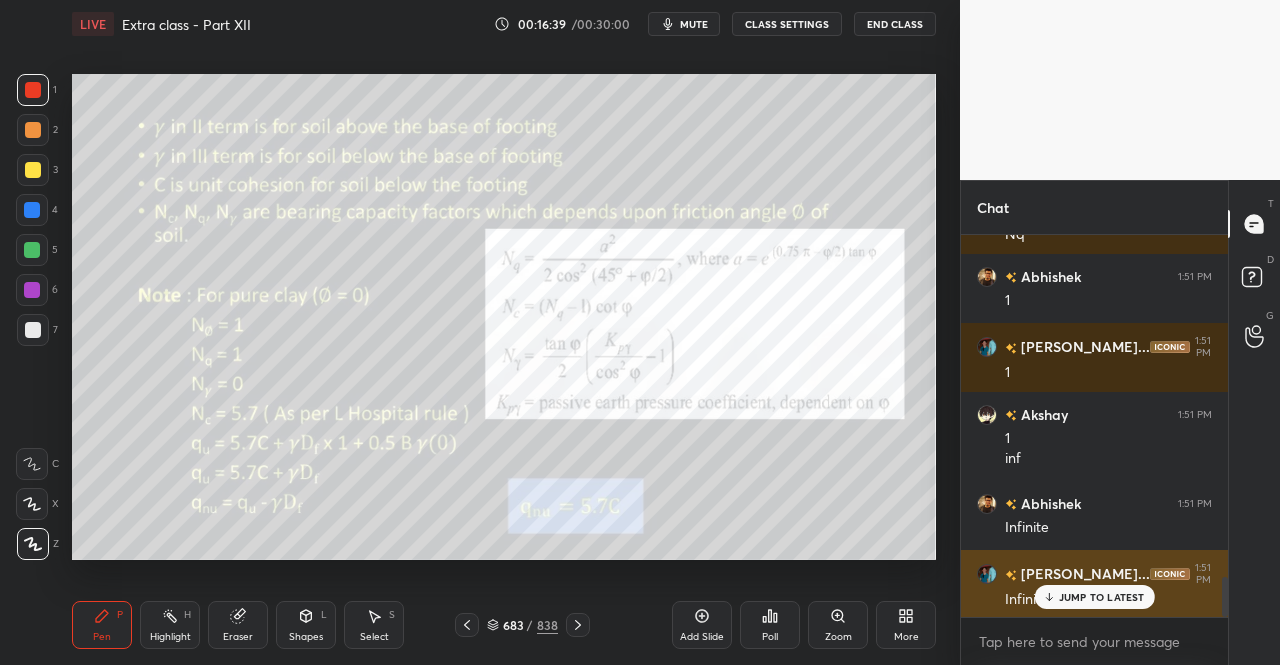 click on "JUMP TO LATEST" at bounding box center [1102, 597] 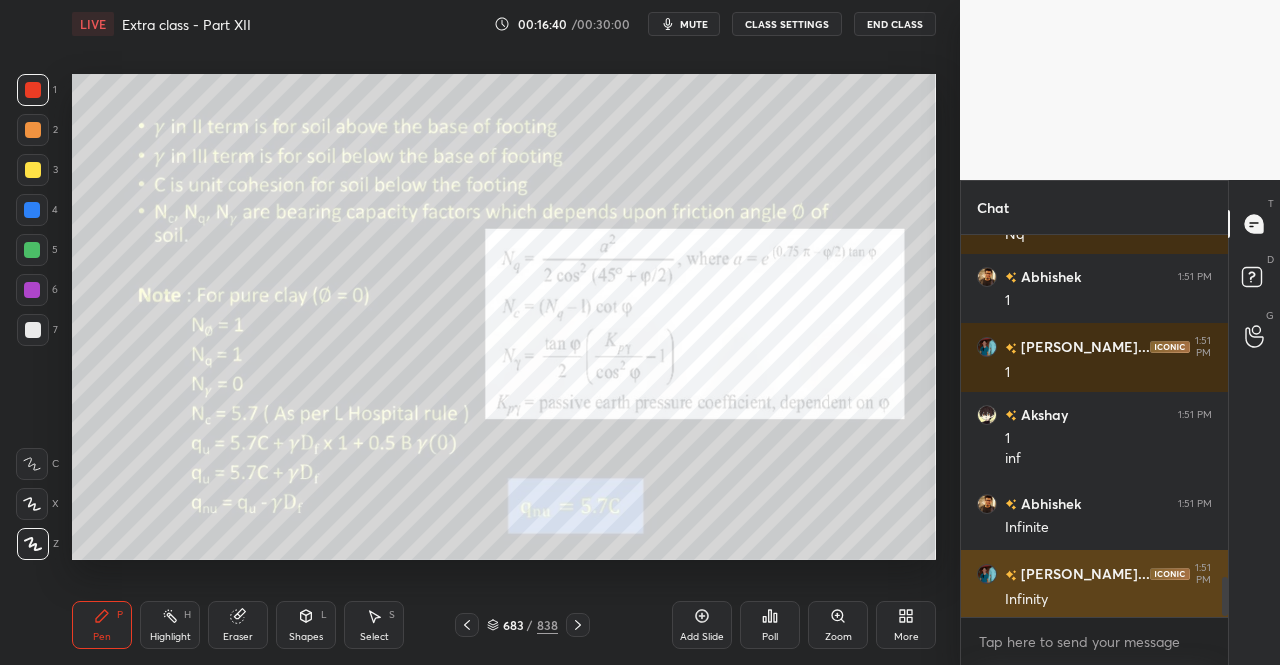 scroll, scrollTop: 3344, scrollLeft: 0, axis: vertical 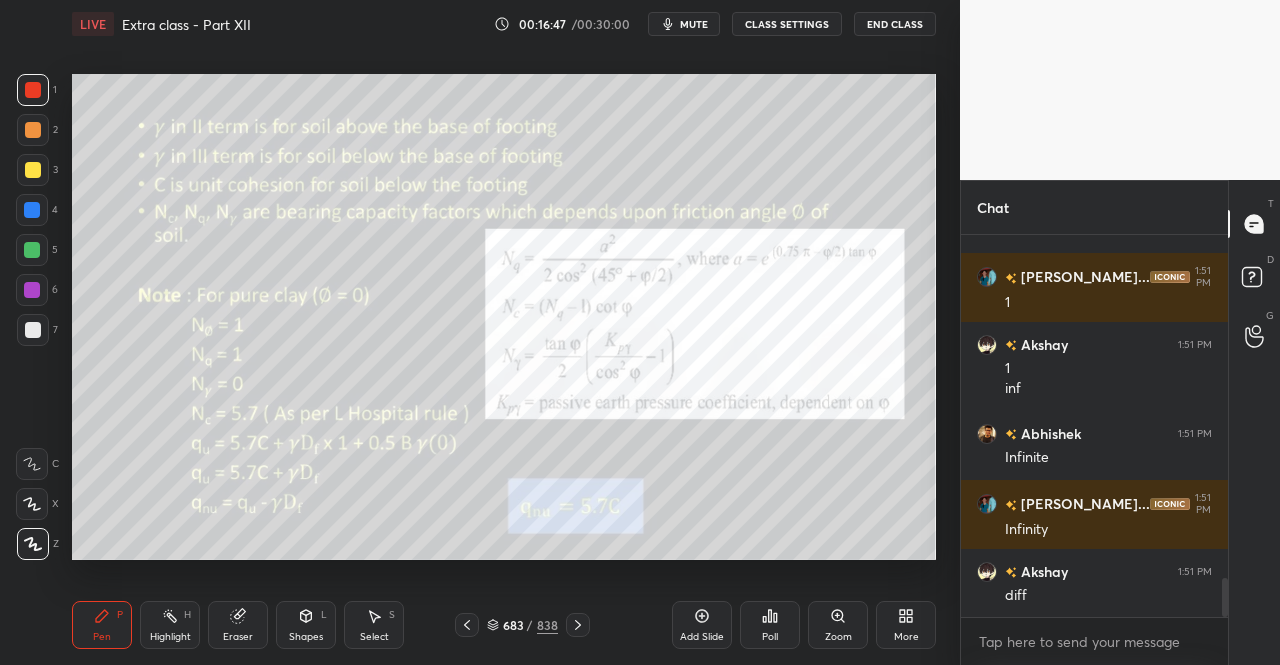 click 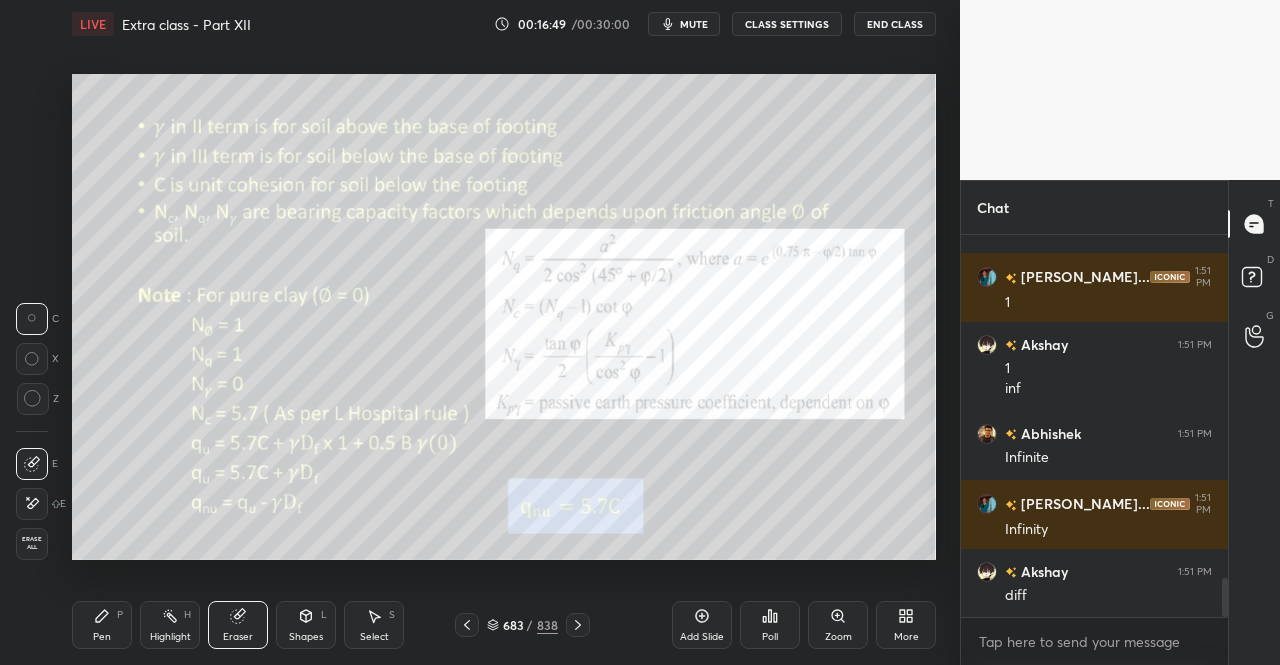 click on "Pen P Highlight H Eraser Shapes L Select S 683 / 838 Add Slide Poll Zoom More" at bounding box center (504, 625) 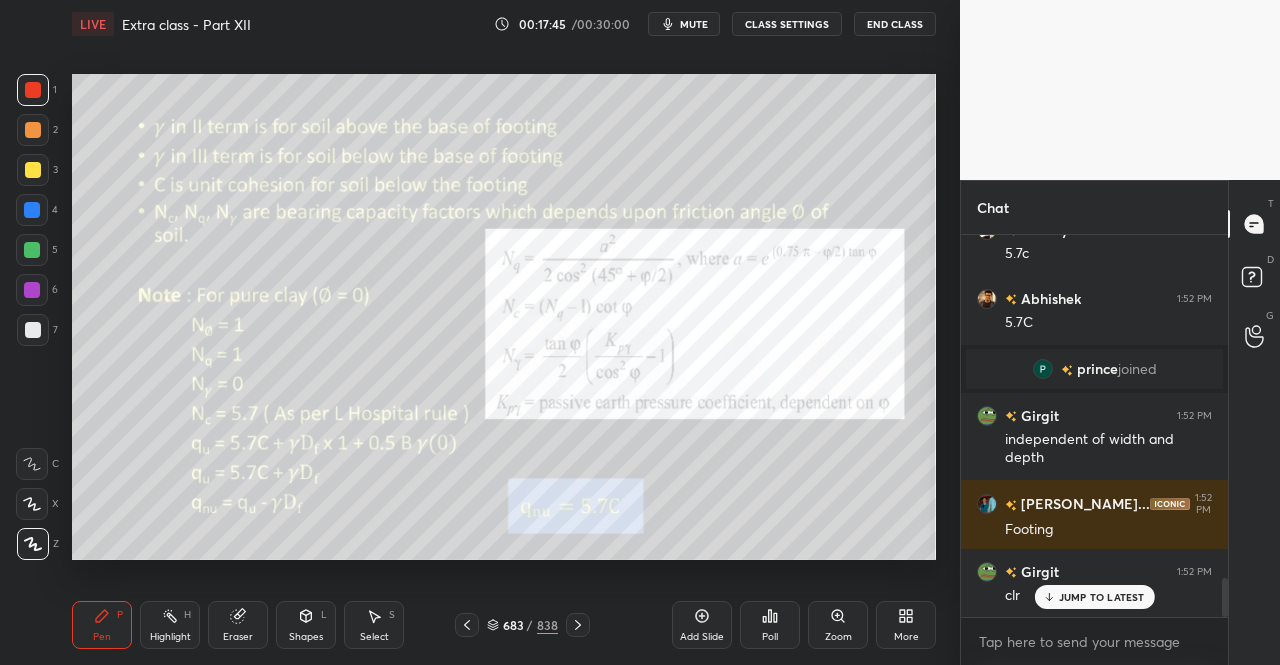 scroll, scrollTop: 3332, scrollLeft: 0, axis: vertical 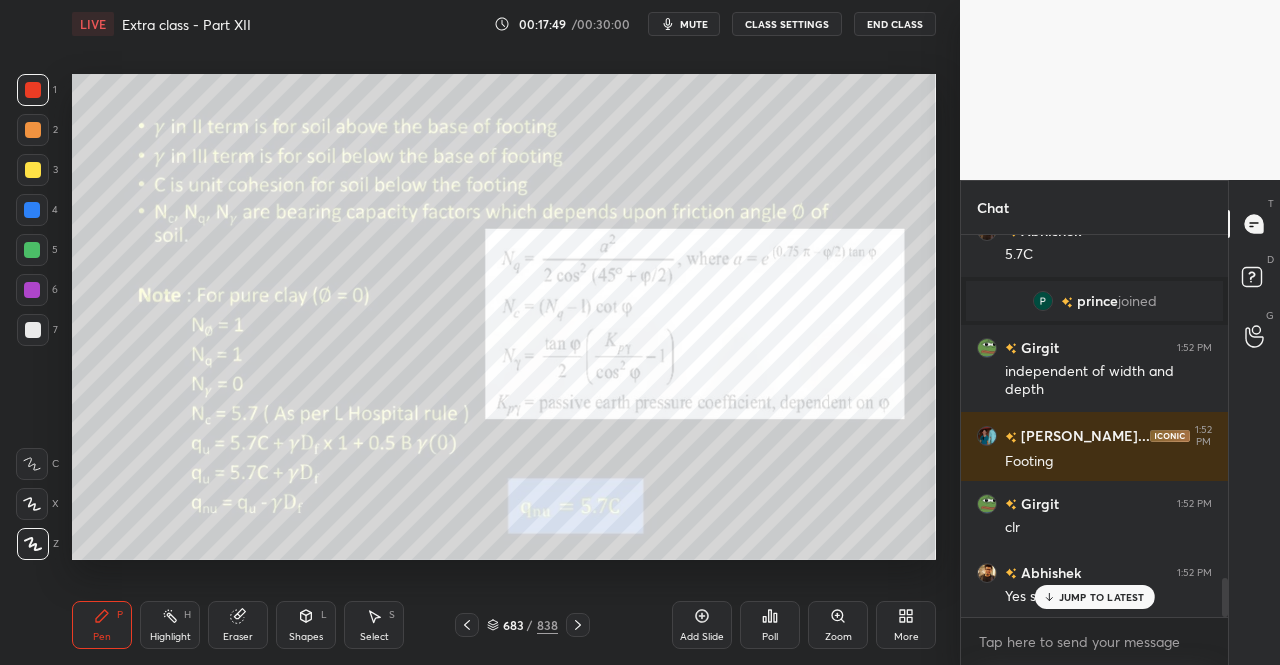 click 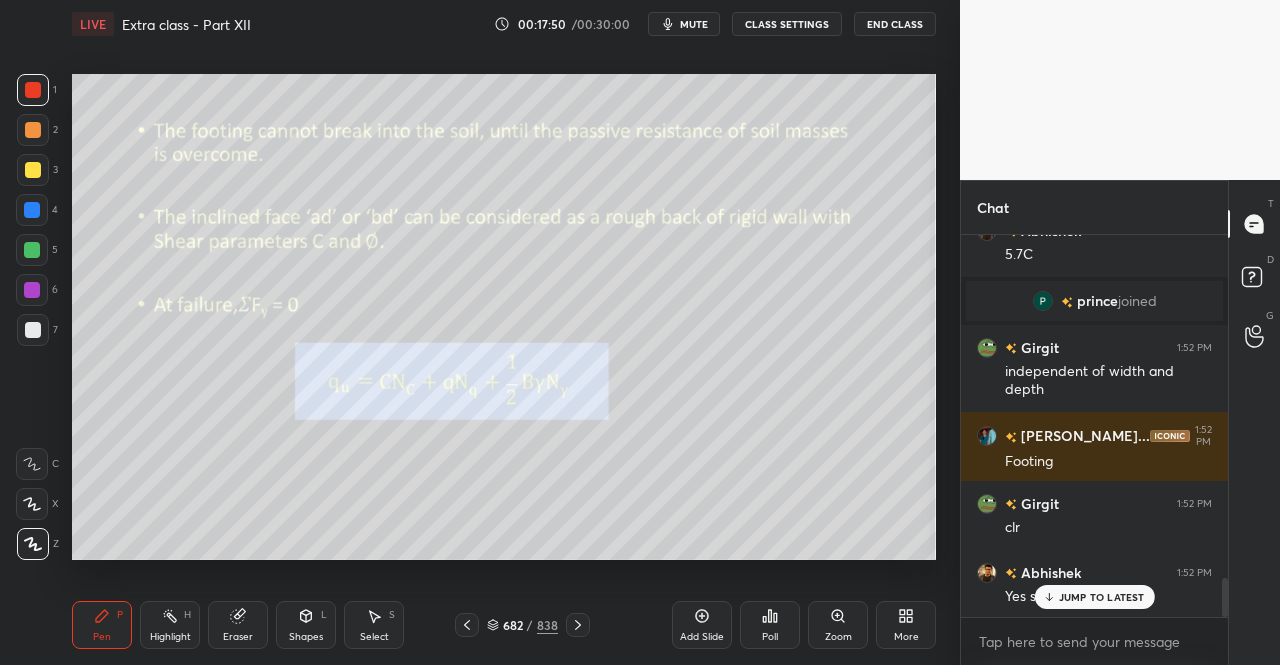 scroll, scrollTop: 3352, scrollLeft: 0, axis: vertical 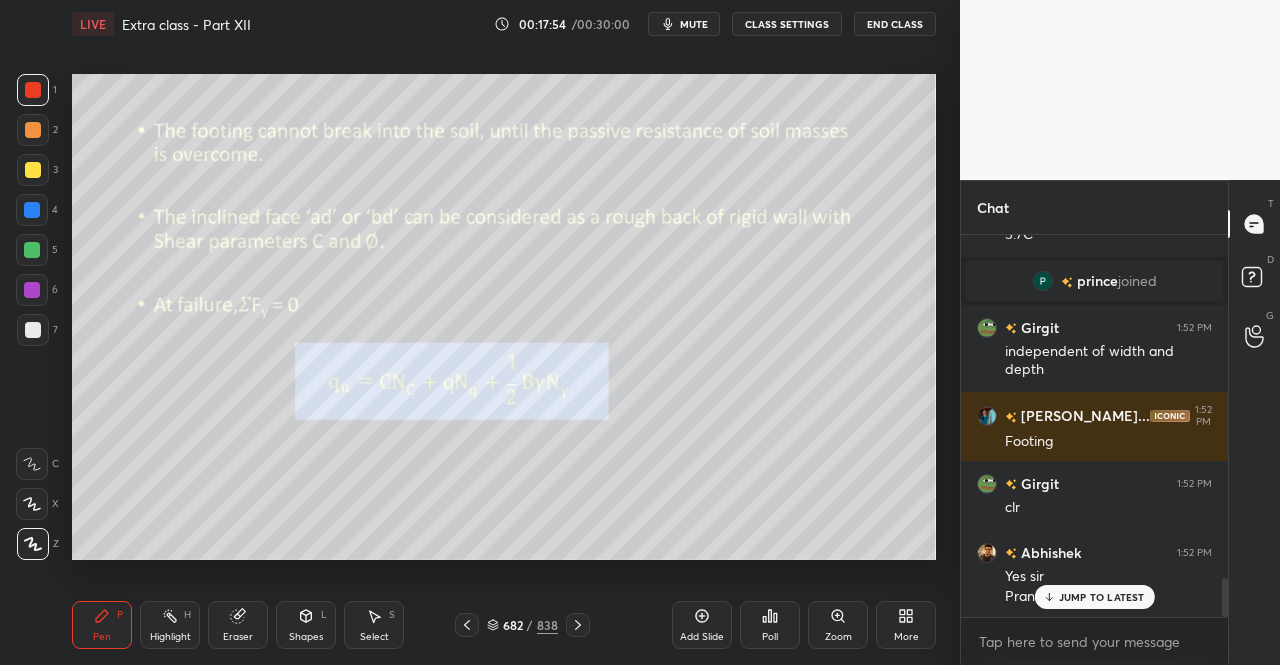 click at bounding box center [578, 625] 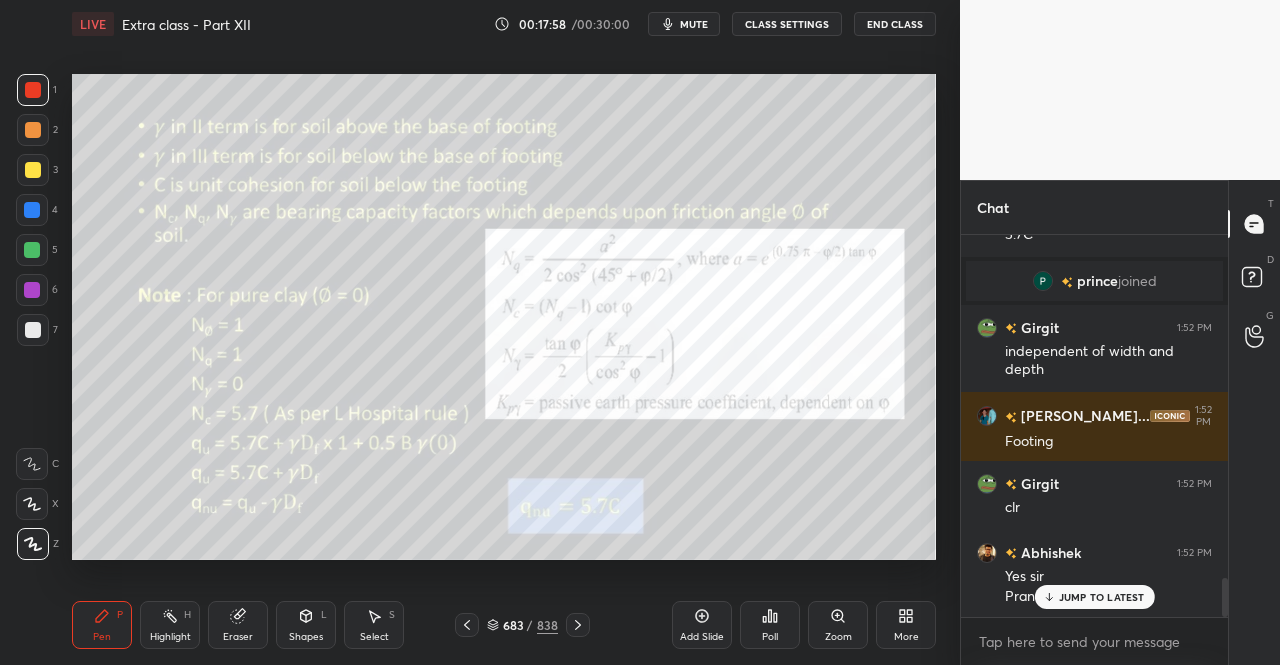 click 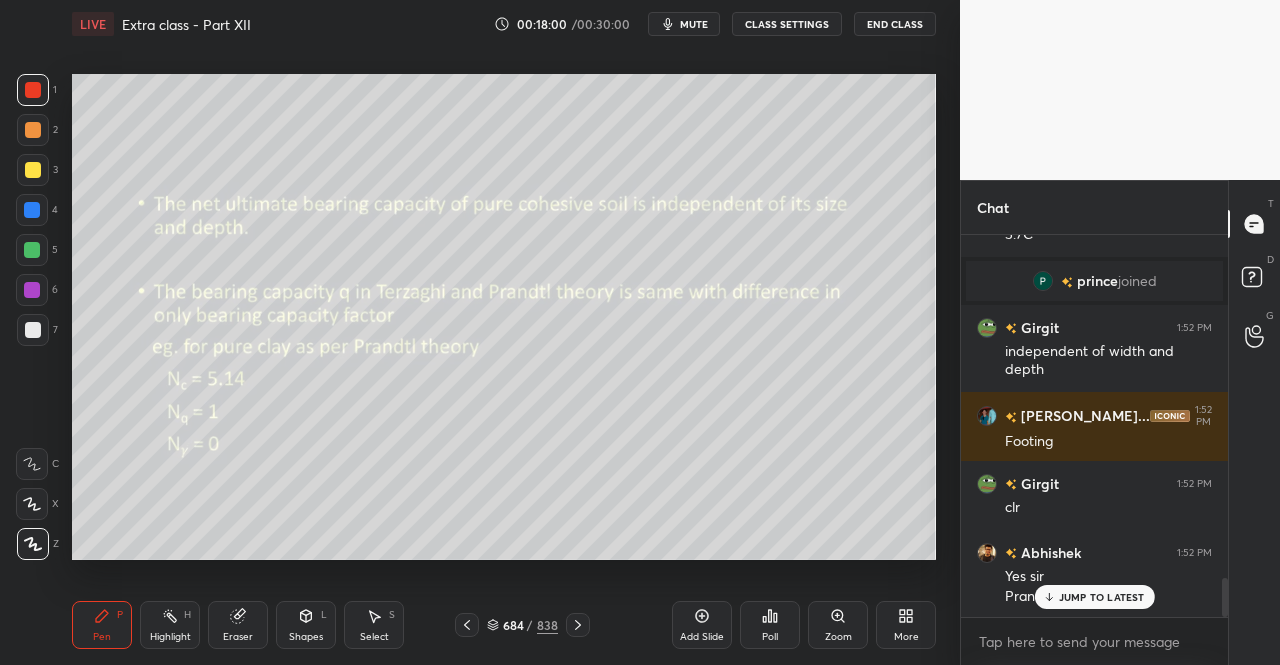 click on "Pen P" at bounding box center (102, 625) 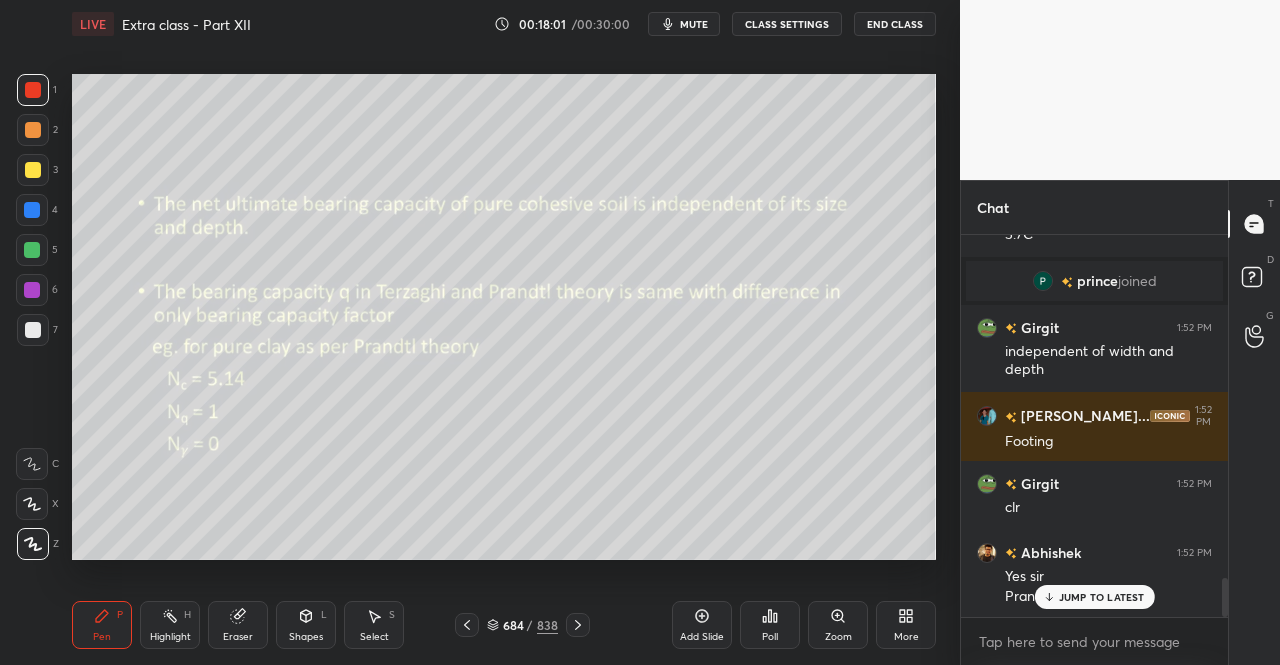 scroll, scrollTop: 3422, scrollLeft: 0, axis: vertical 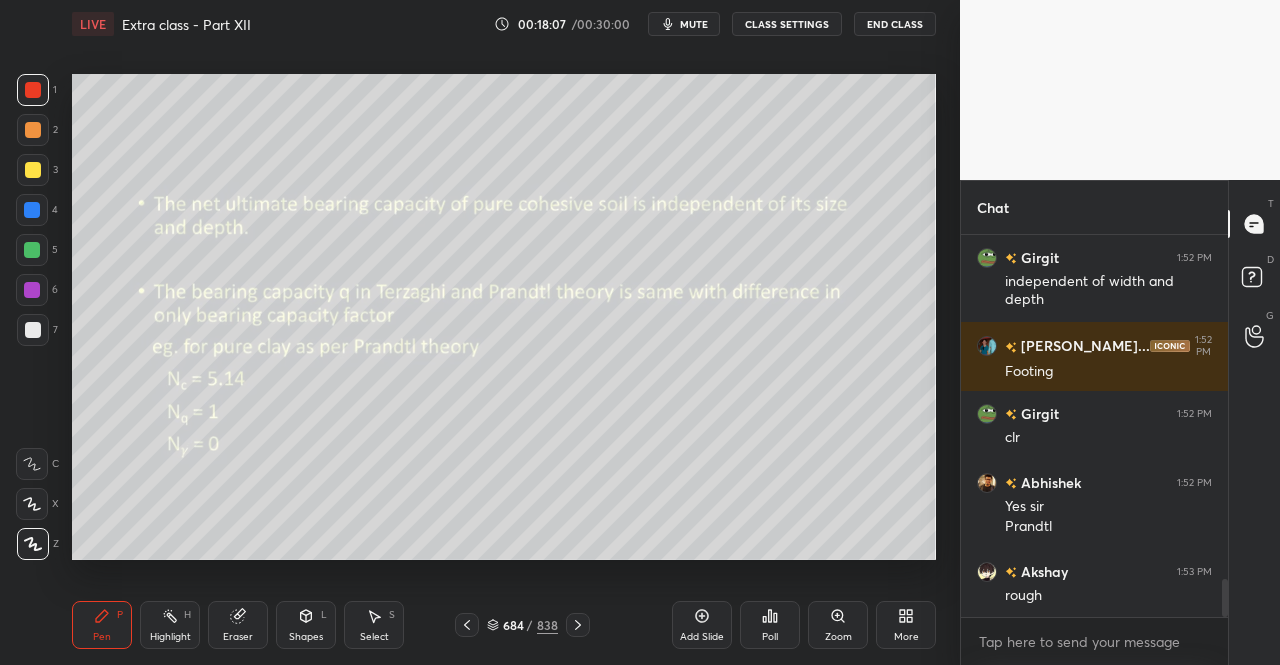 click 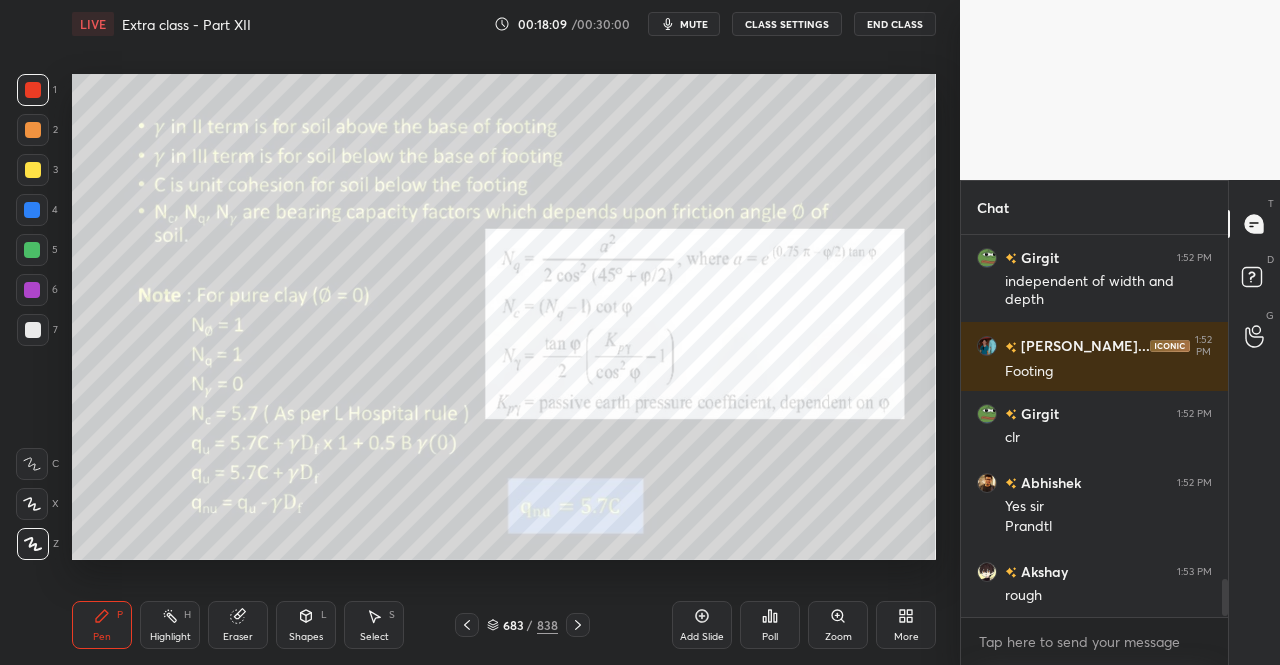 scroll, scrollTop: 3490, scrollLeft: 0, axis: vertical 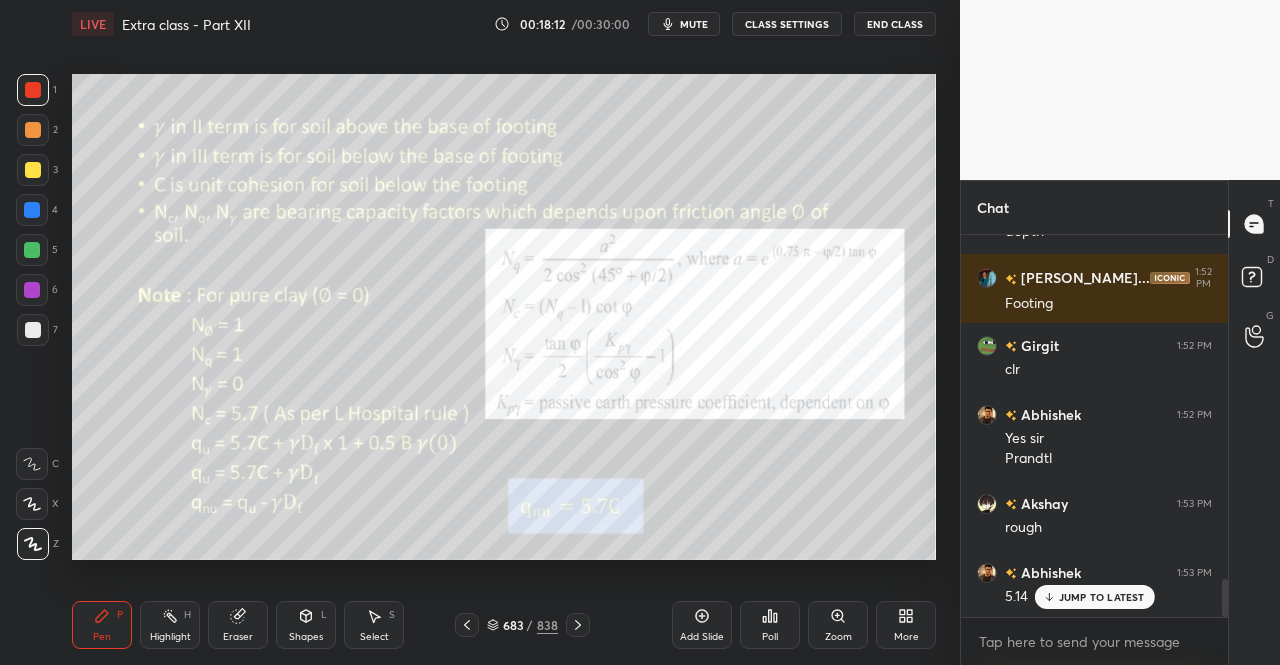 click on "683 / 838" at bounding box center (522, 625) 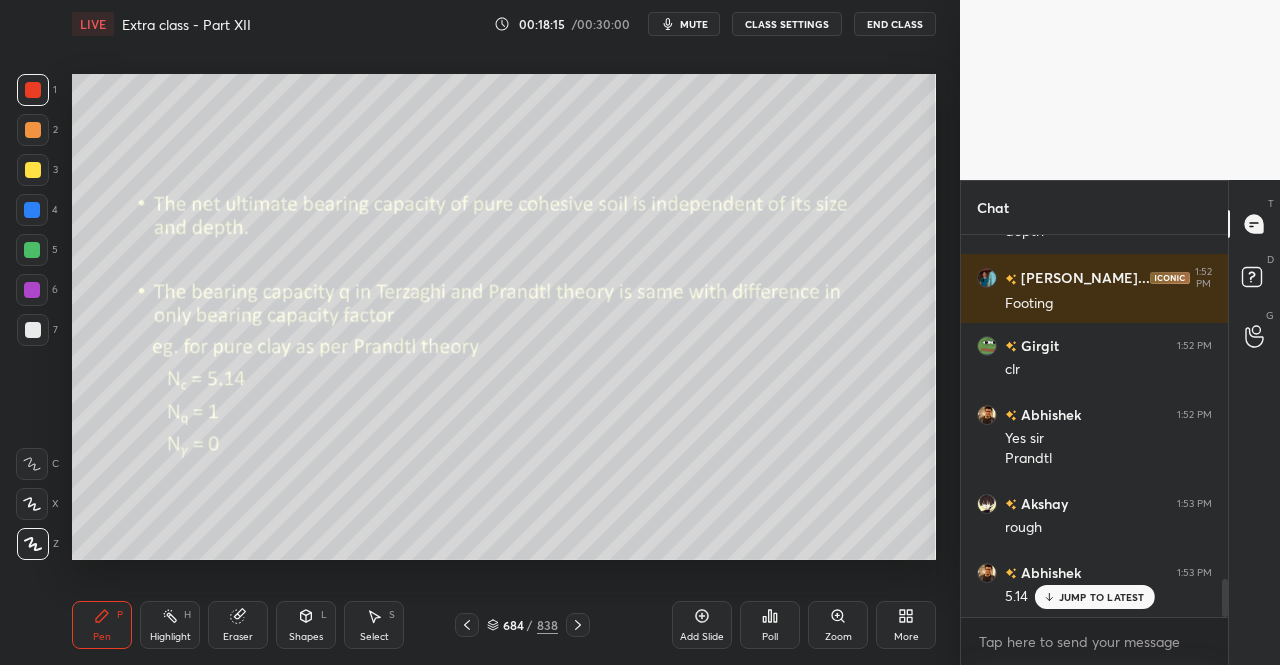 scroll, scrollTop: 3560, scrollLeft: 0, axis: vertical 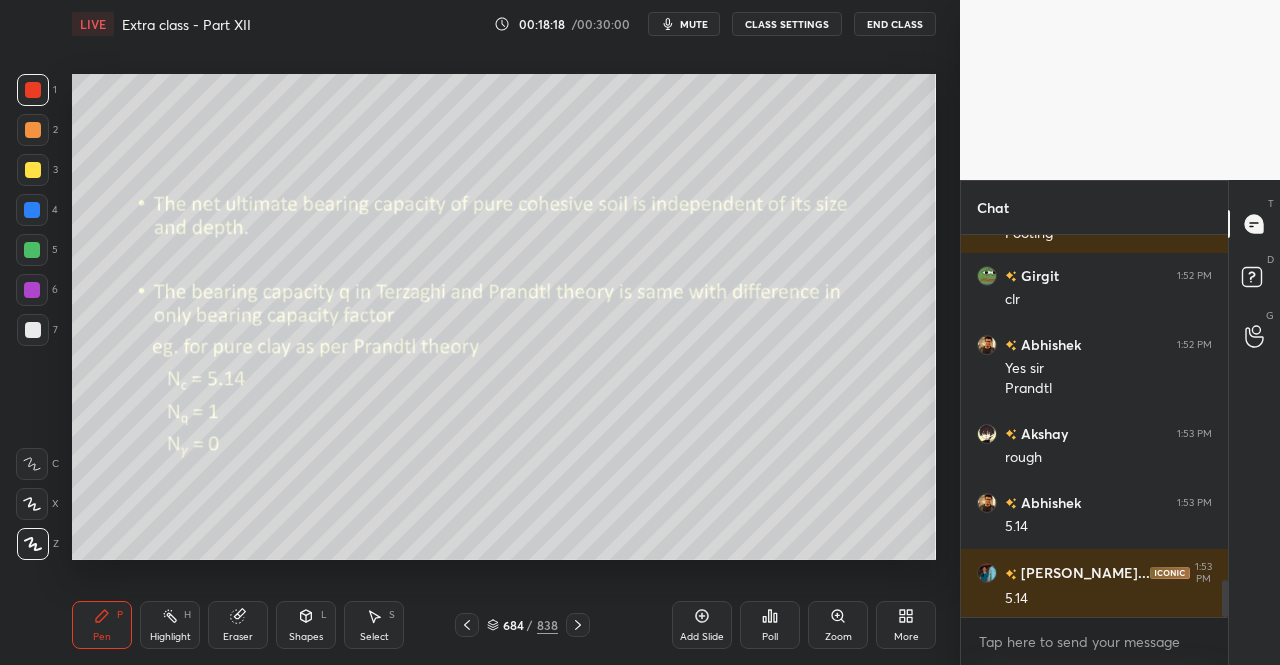 click 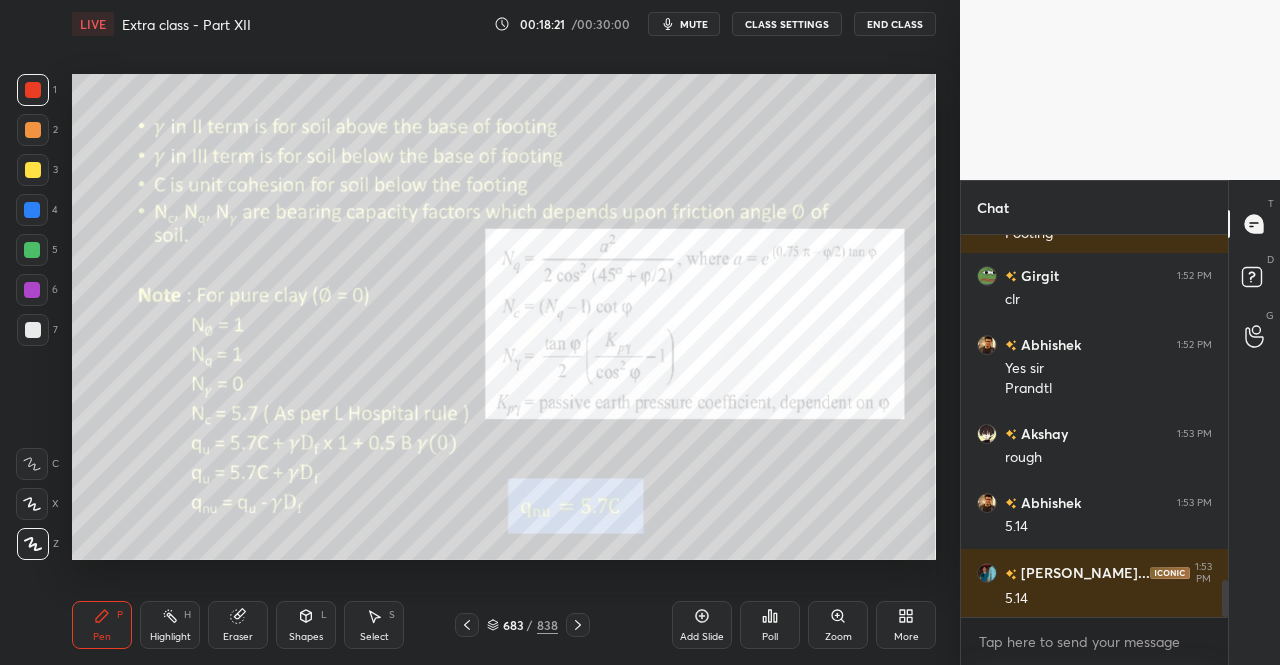 scroll, scrollTop: 3628, scrollLeft: 0, axis: vertical 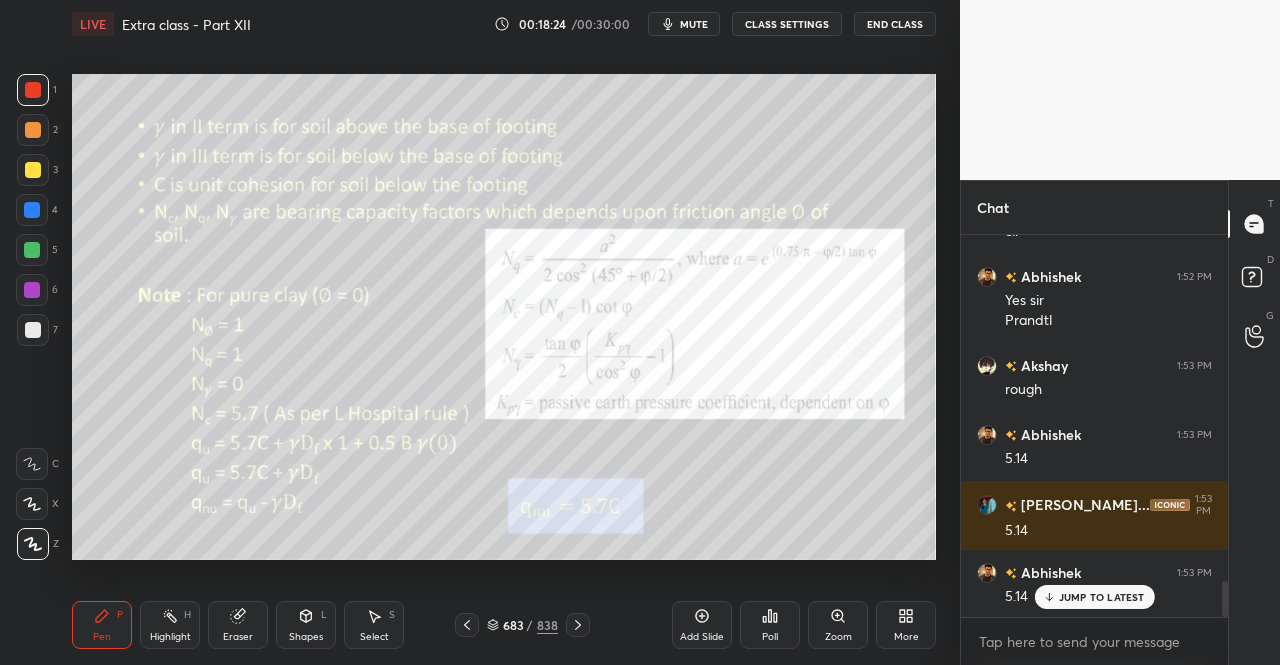 click 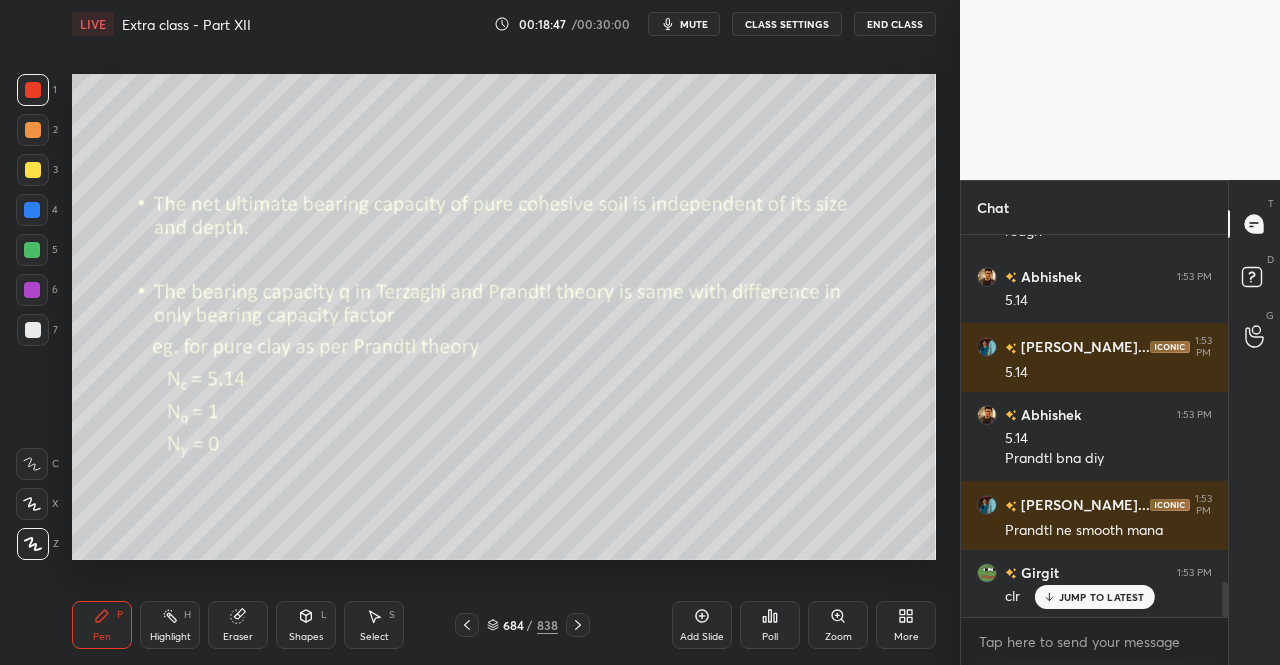 scroll, scrollTop: 3856, scrollLeft: 0, axis: vertical 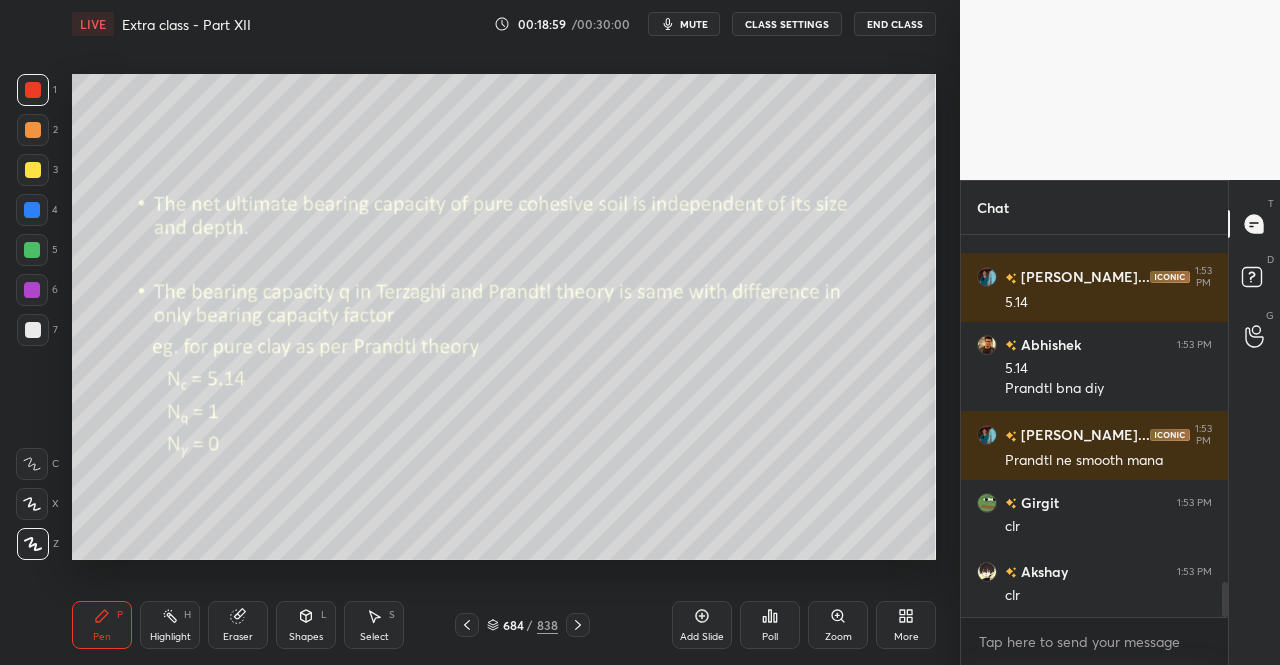click 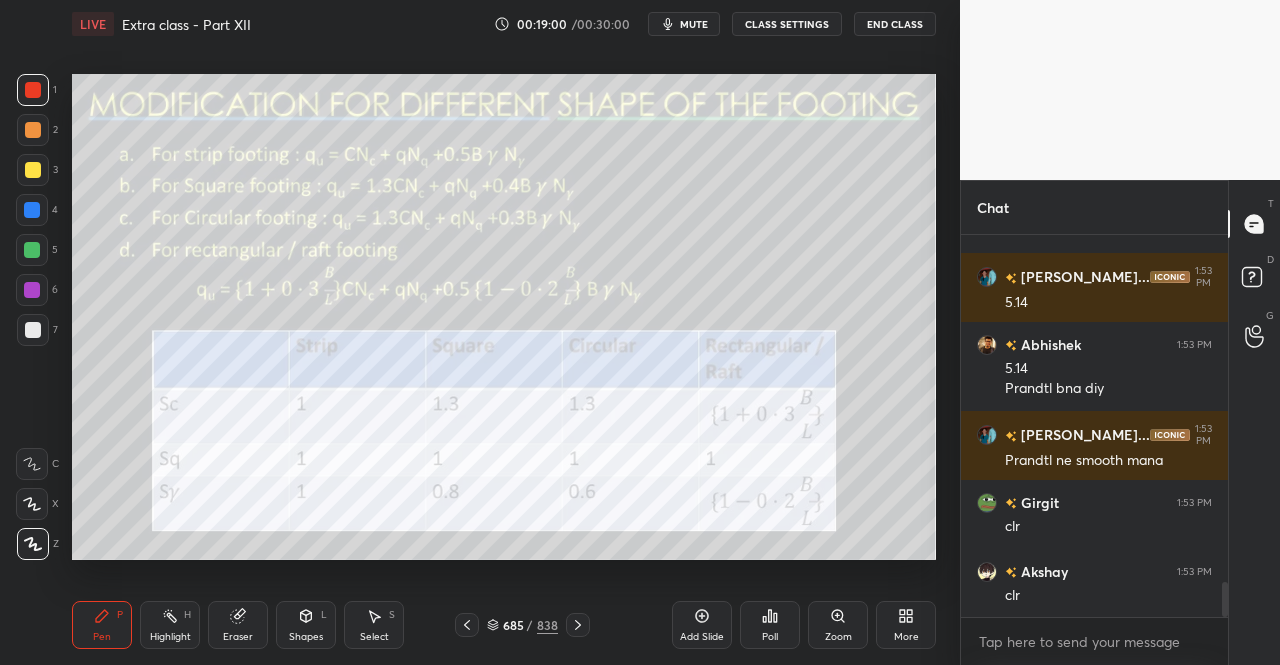 click on "Pen P" at bounding box center [102, 625] 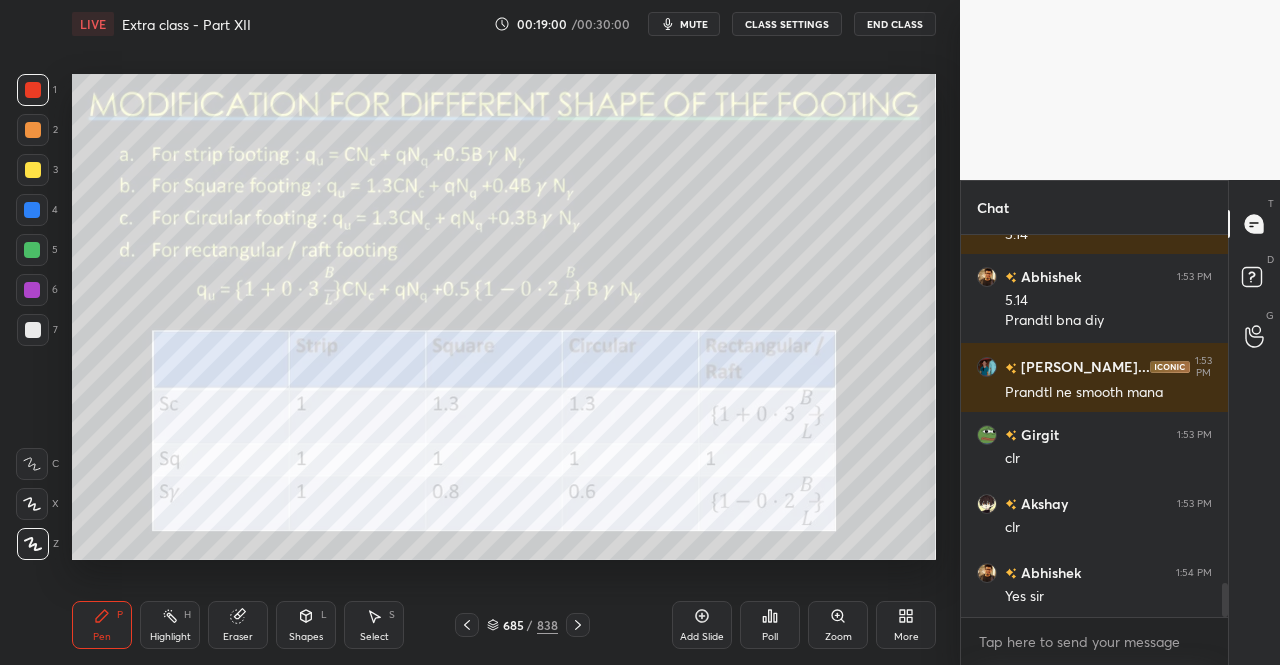 click on "Pen P" at bounding box center [102, 625] 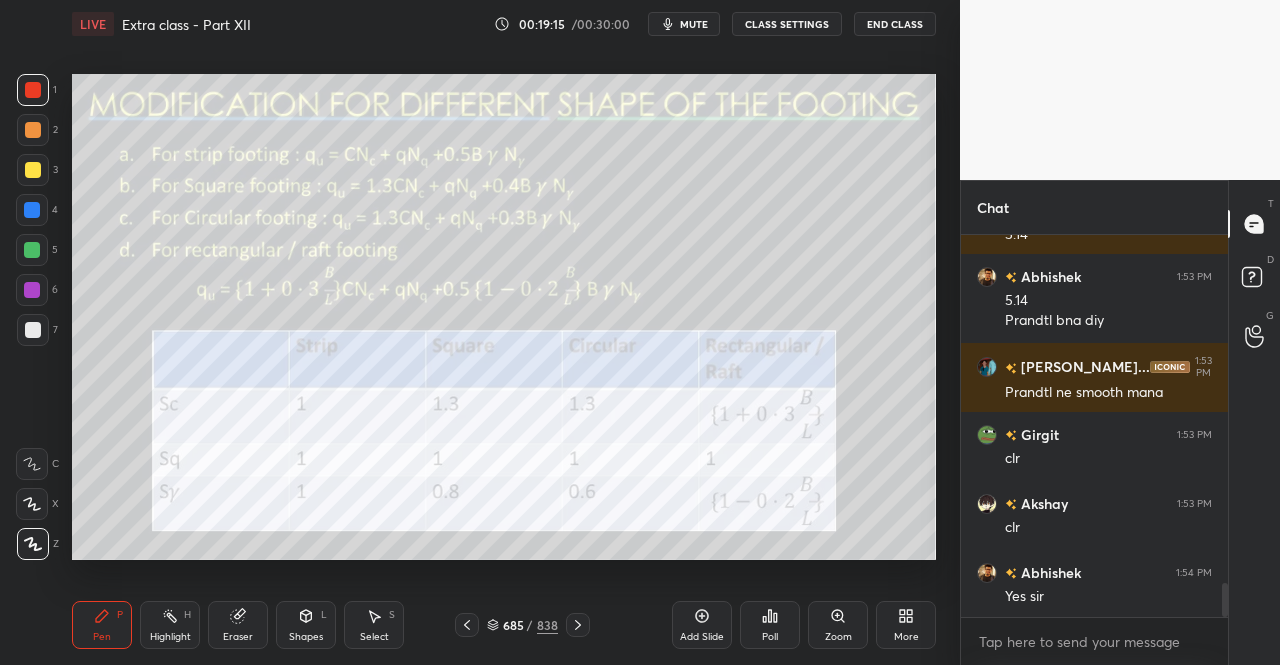 click on "Shapes L" at bounding box center [306, 625] 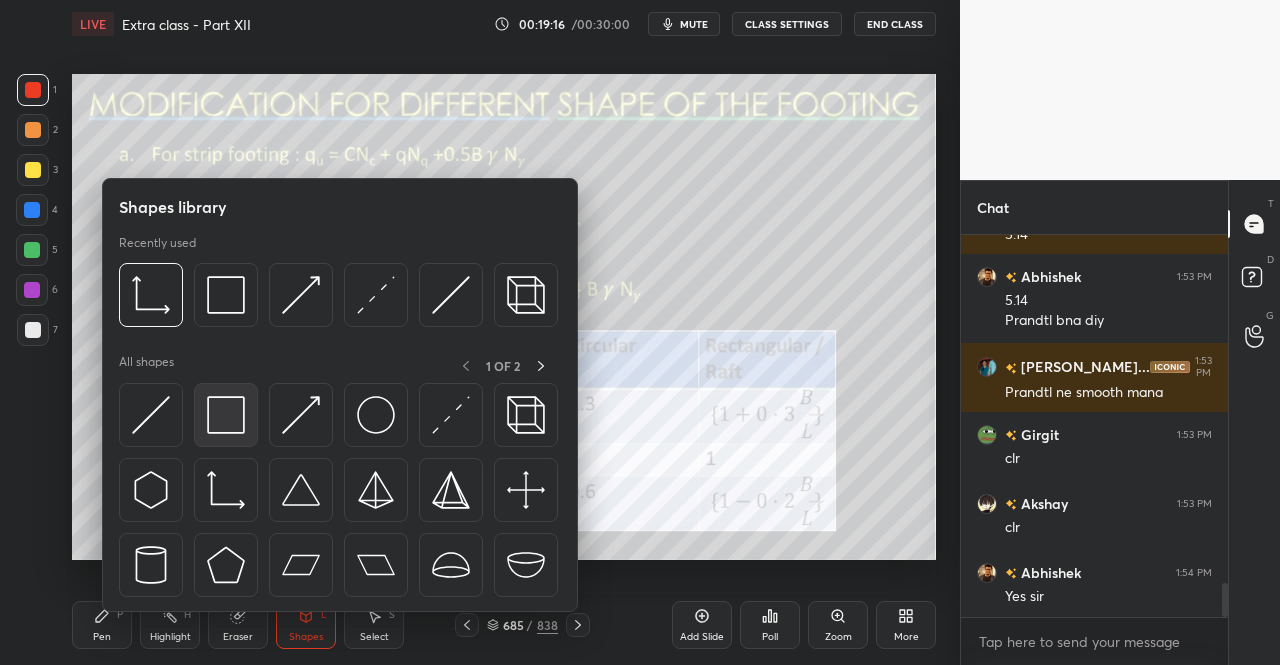 click at bounding box center [226, 415] 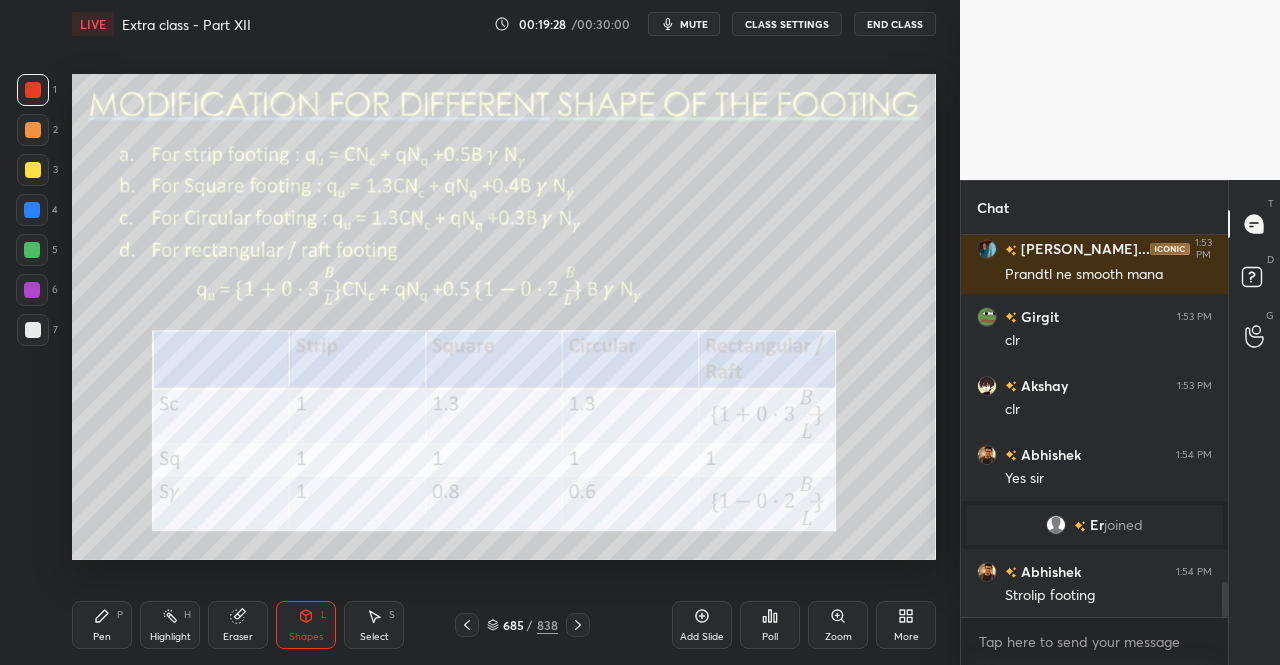 scroll, scrollTop: 3756, scrollLeft: 0, axis: vertical 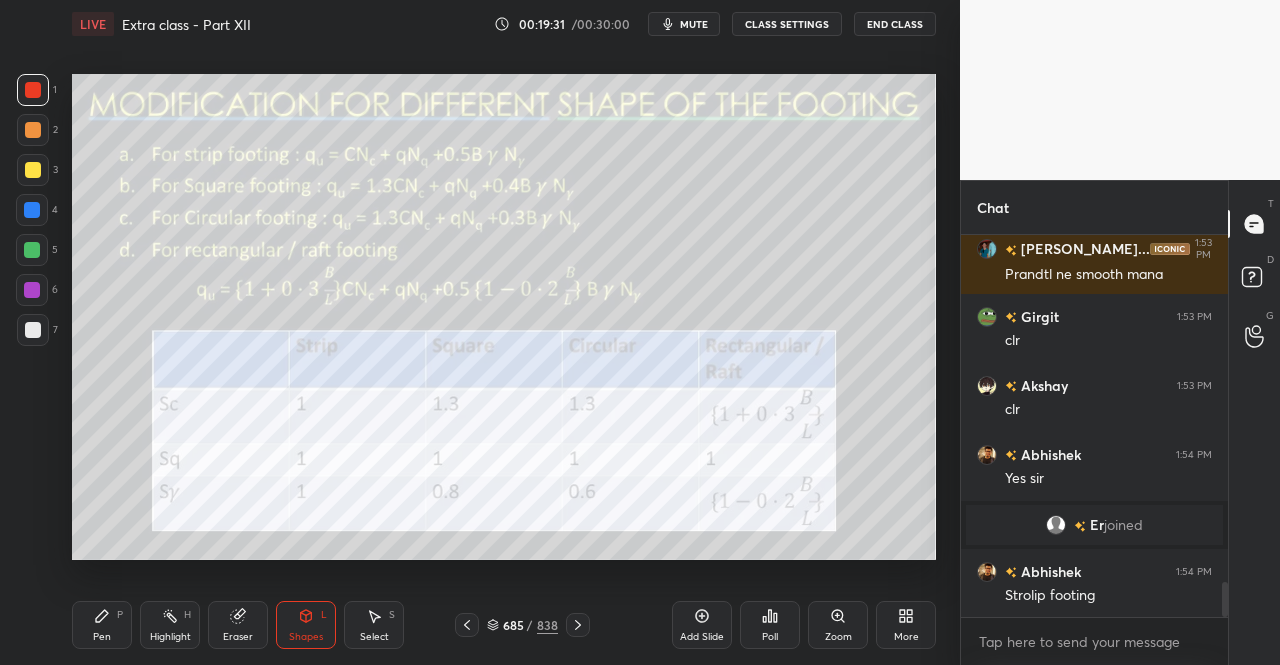 click 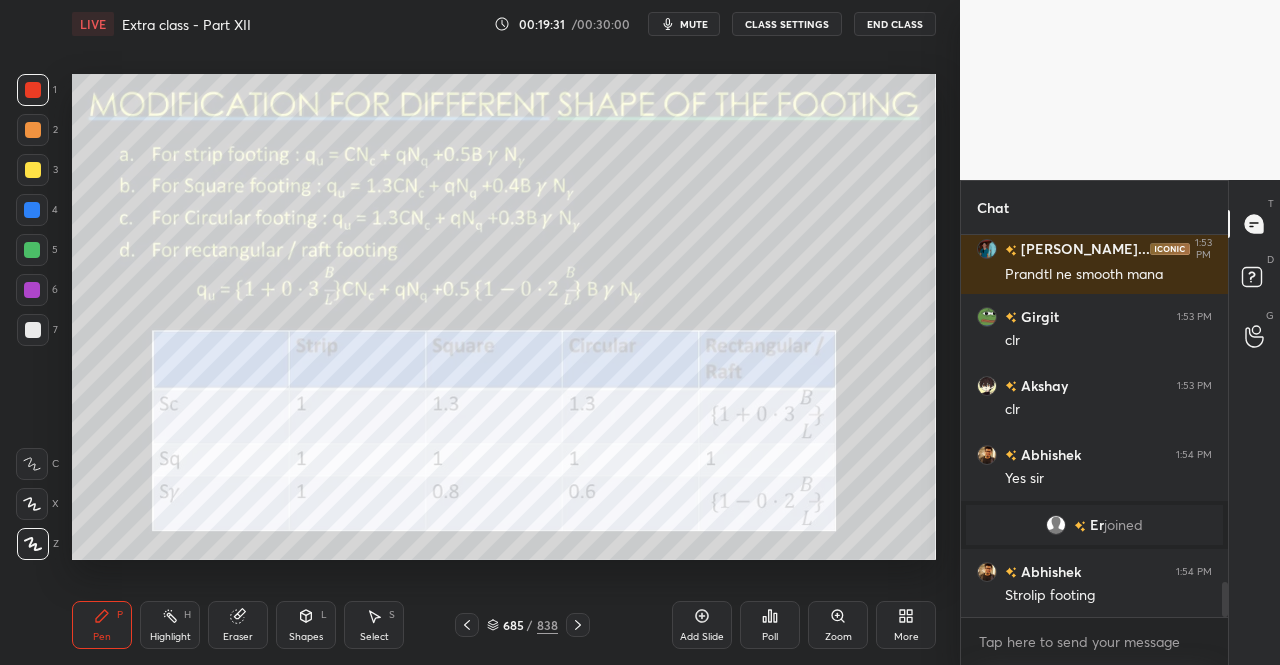 click on "Pen P Highlight H Eraser Shapes L Select S 685 / 838 Add Slide Poll Zoom More" at bounding box center [504, 625] 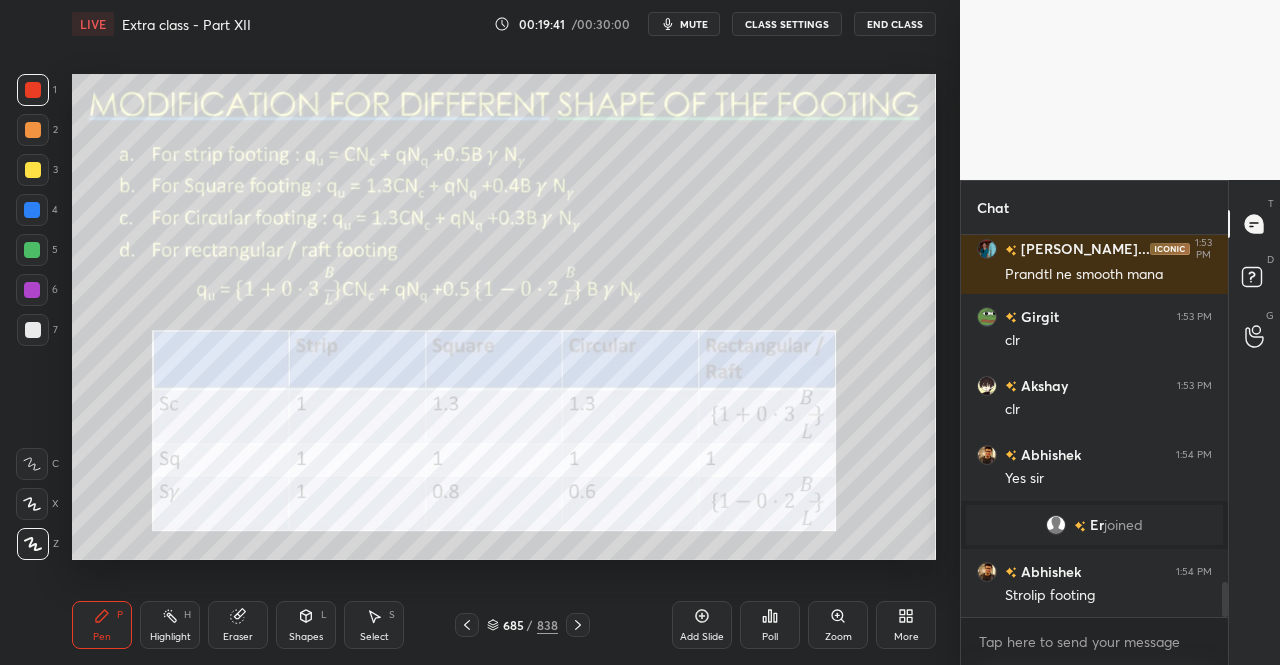 click 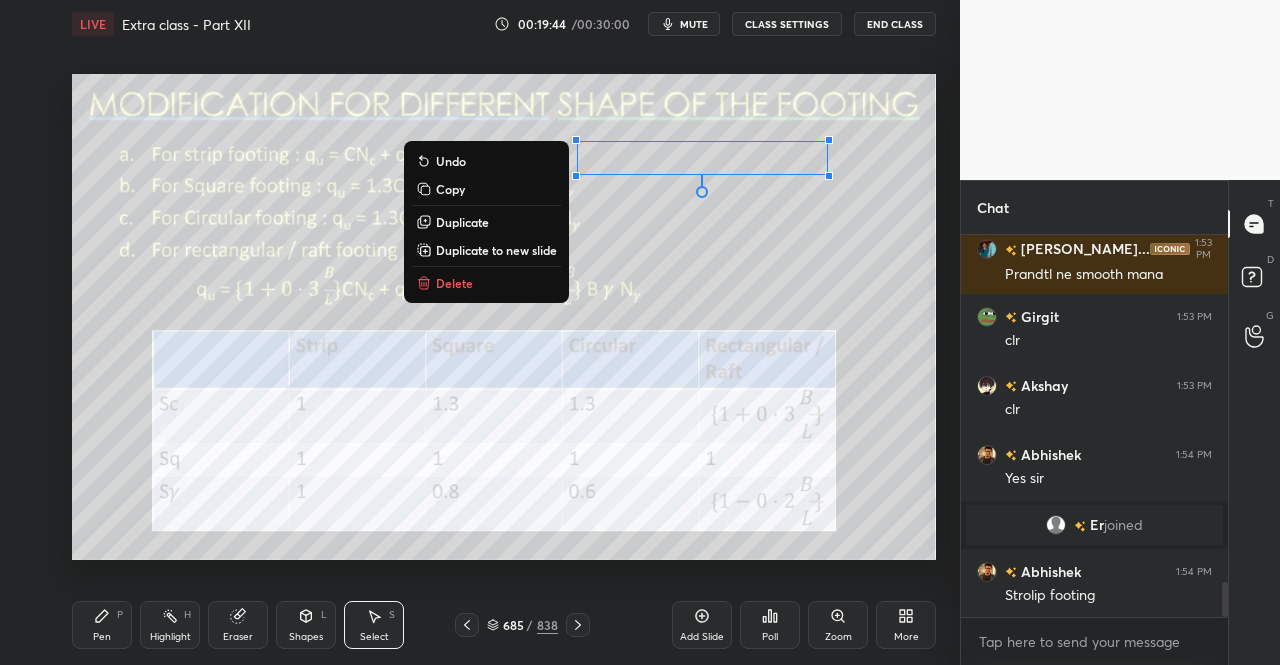 click on "0 ° Undo Copy Duplicate Duplicate to new slide Delete" at bounding box center [504, 317] 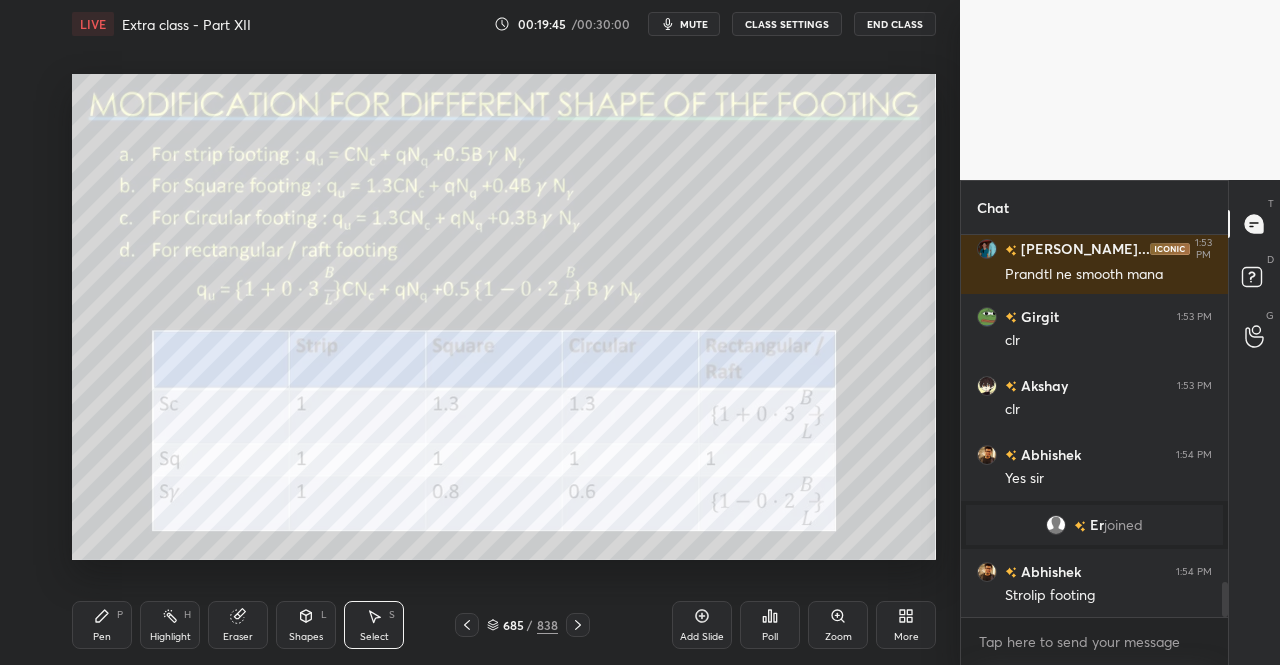click on "Pen" at bounding box center (102, 637) 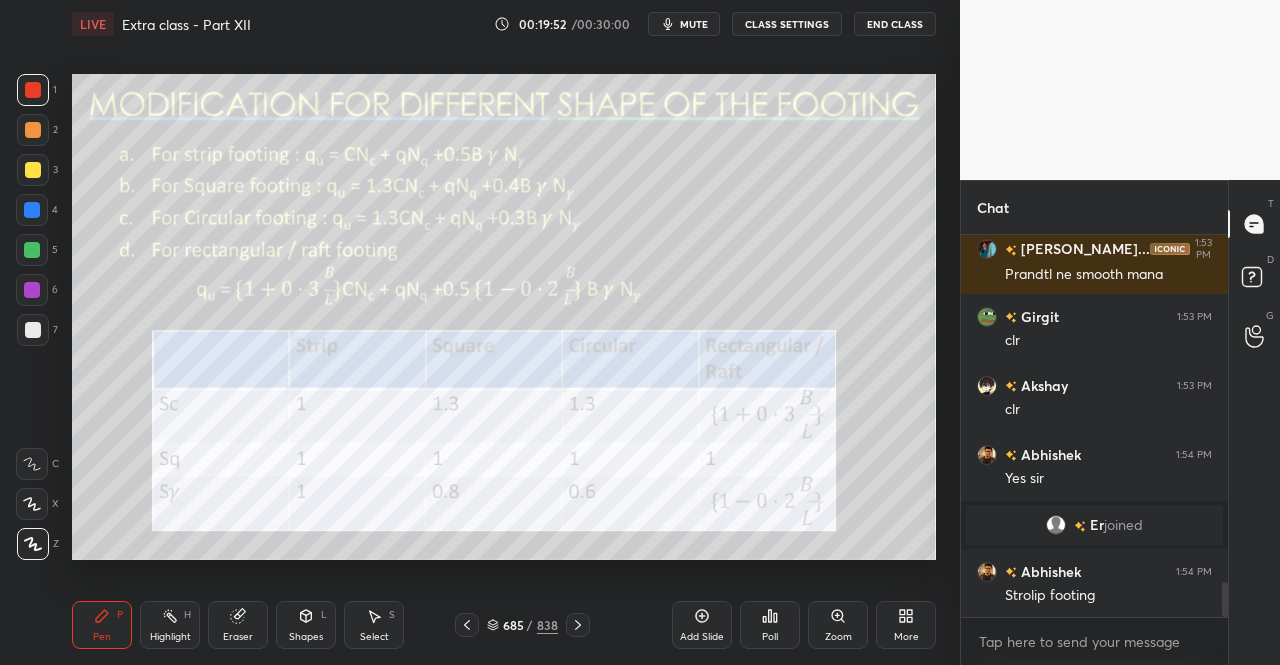 click on "Select S" at bounding box center (374, 625) 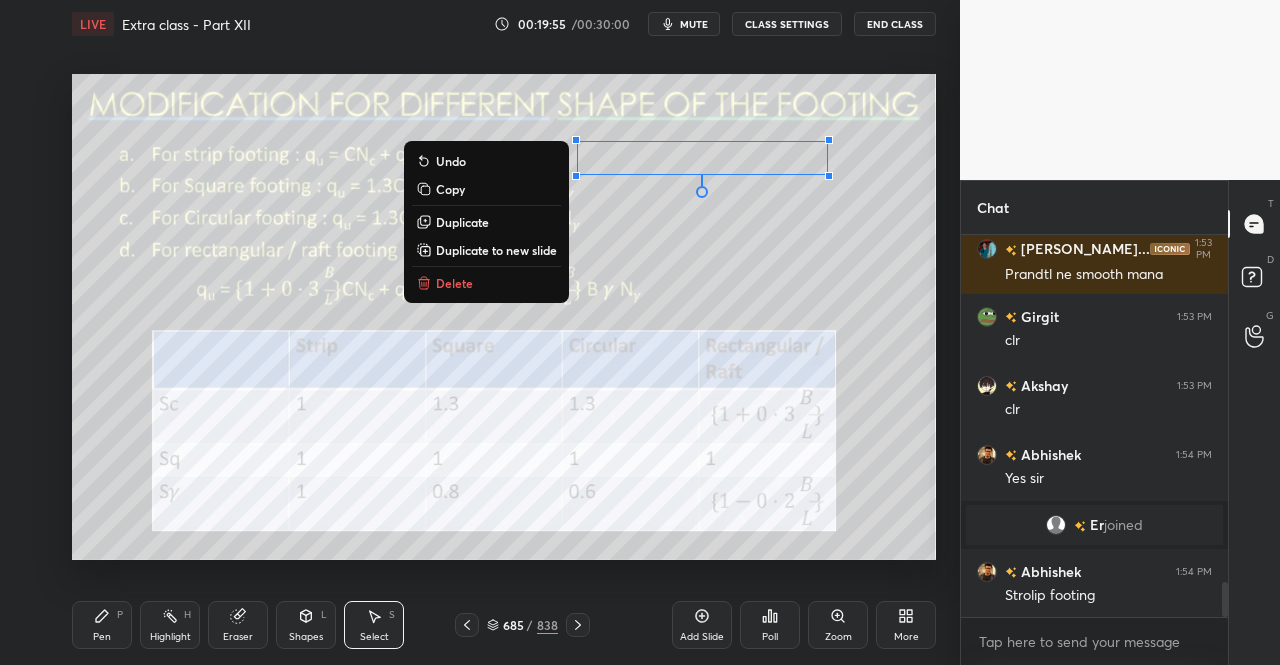 click on "0 ° Undo Copy Duplicate Duplicate to new slide Delete" at bounding box center [504, 317] 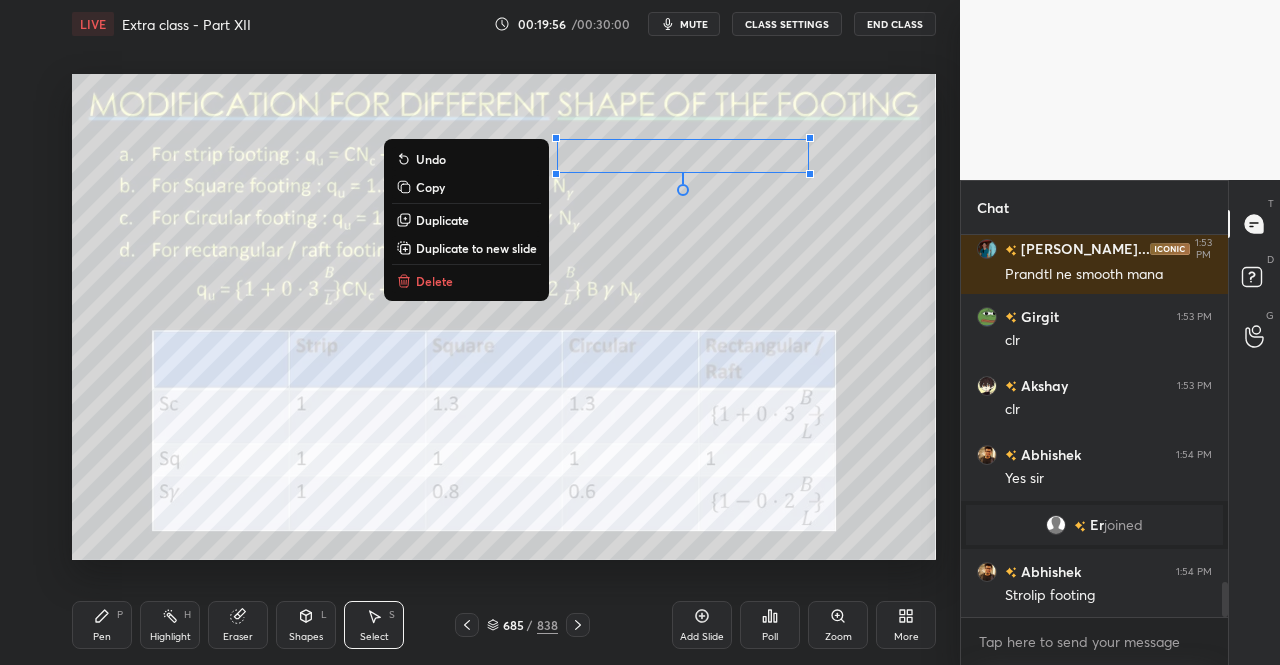 click on "0 ° Undo Copy Duplicate Duplicate to new slide Delete" at bounding box center (504, 317) 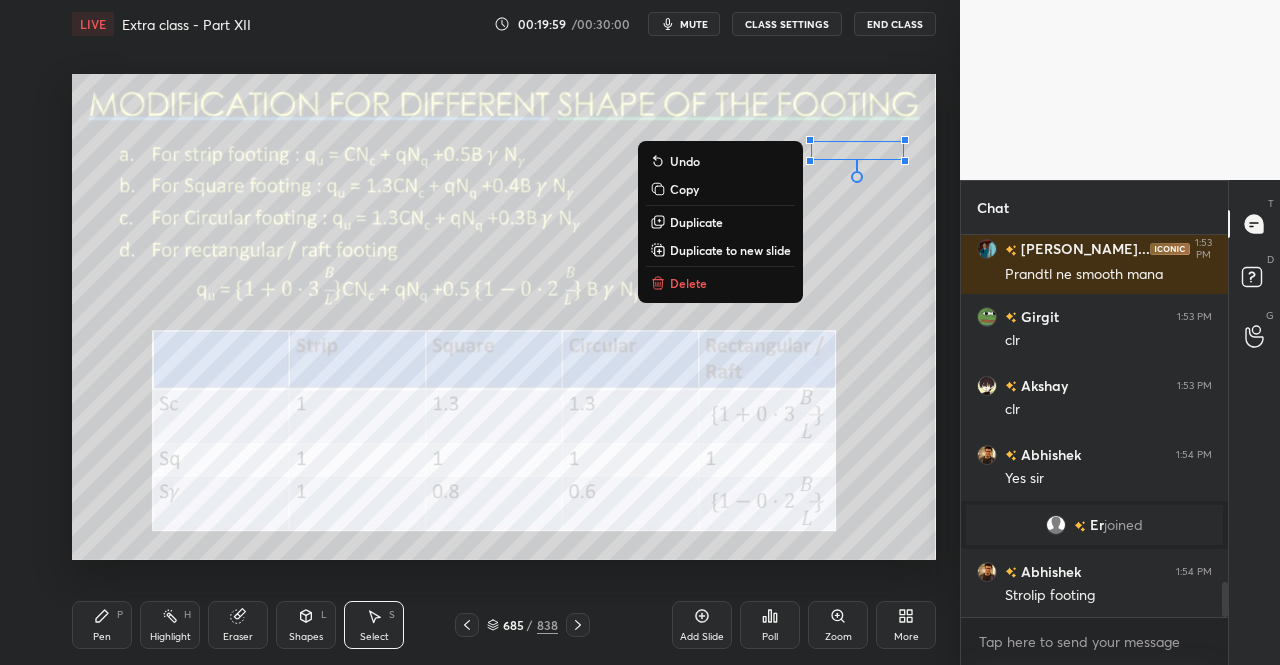 click on "0 ° Undo Copy Duplicate Duplicate to new slide Delete" at bounding box center [504, 317] 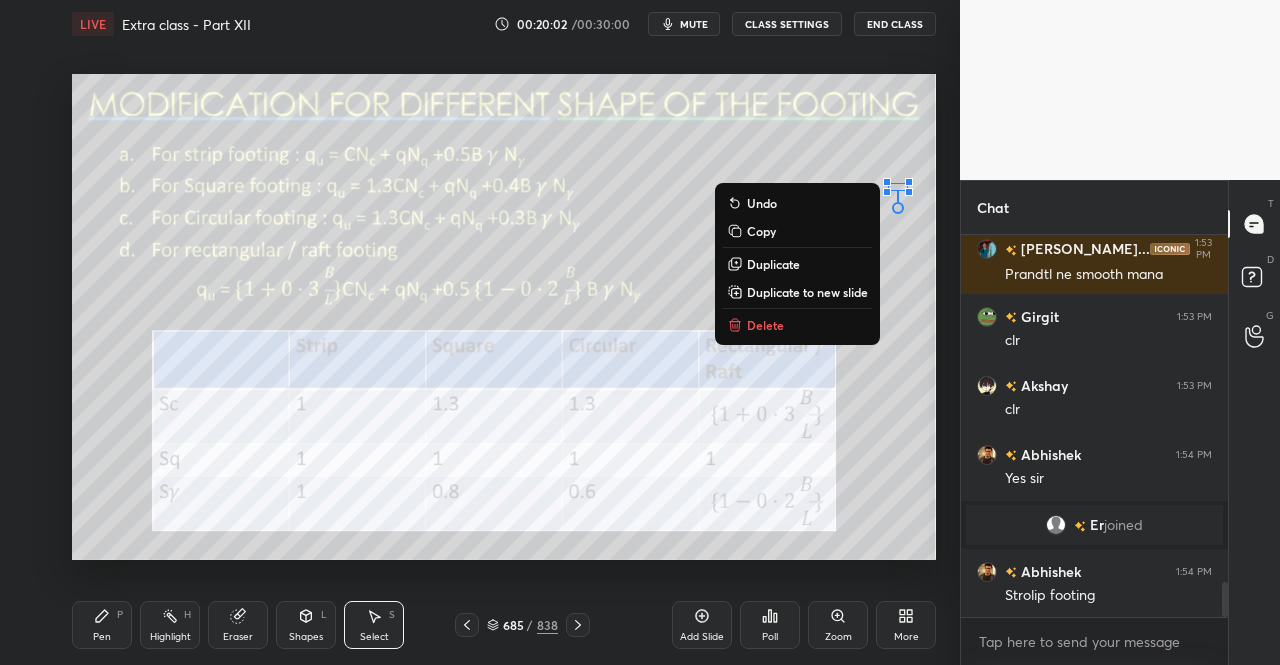 click on "Delete" at bounding box center [765, 325] 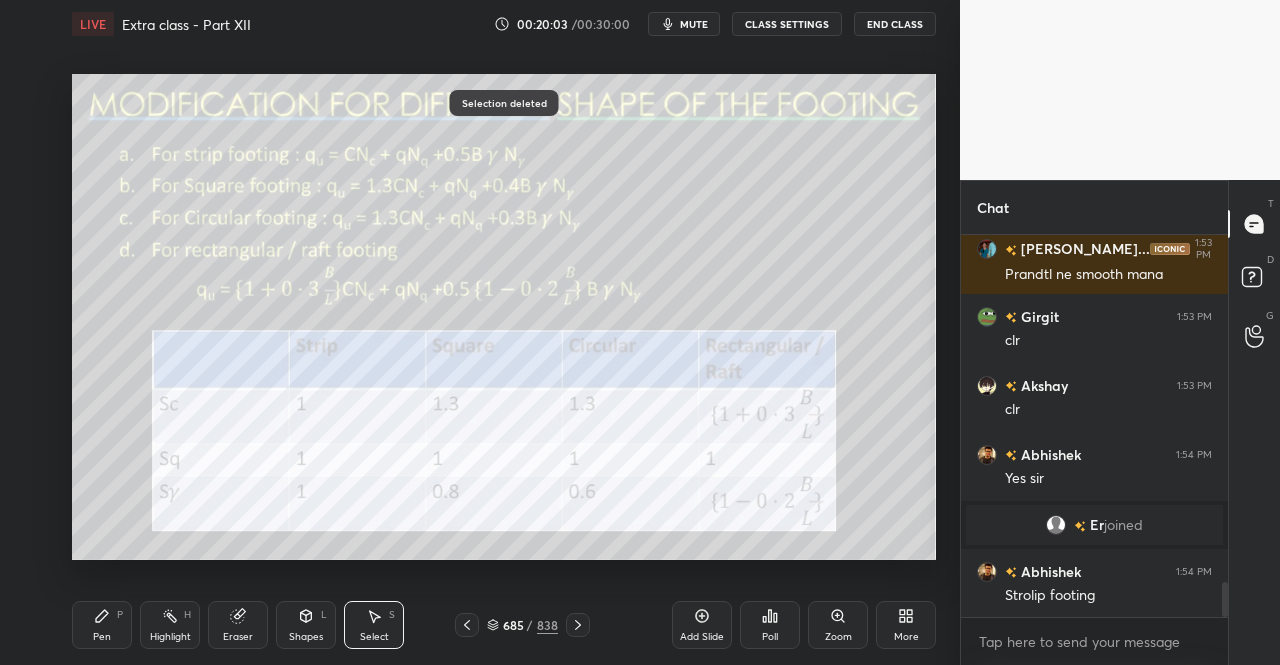 click on "Pen P" at bounding box center [102, 625] 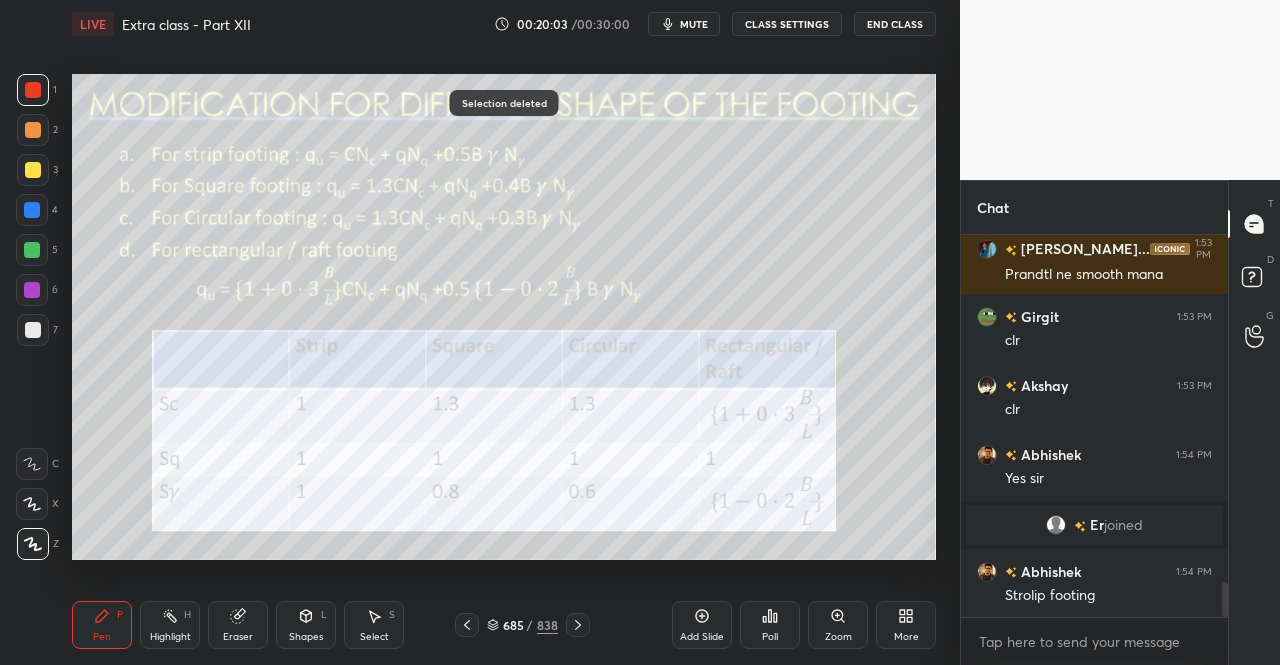 click 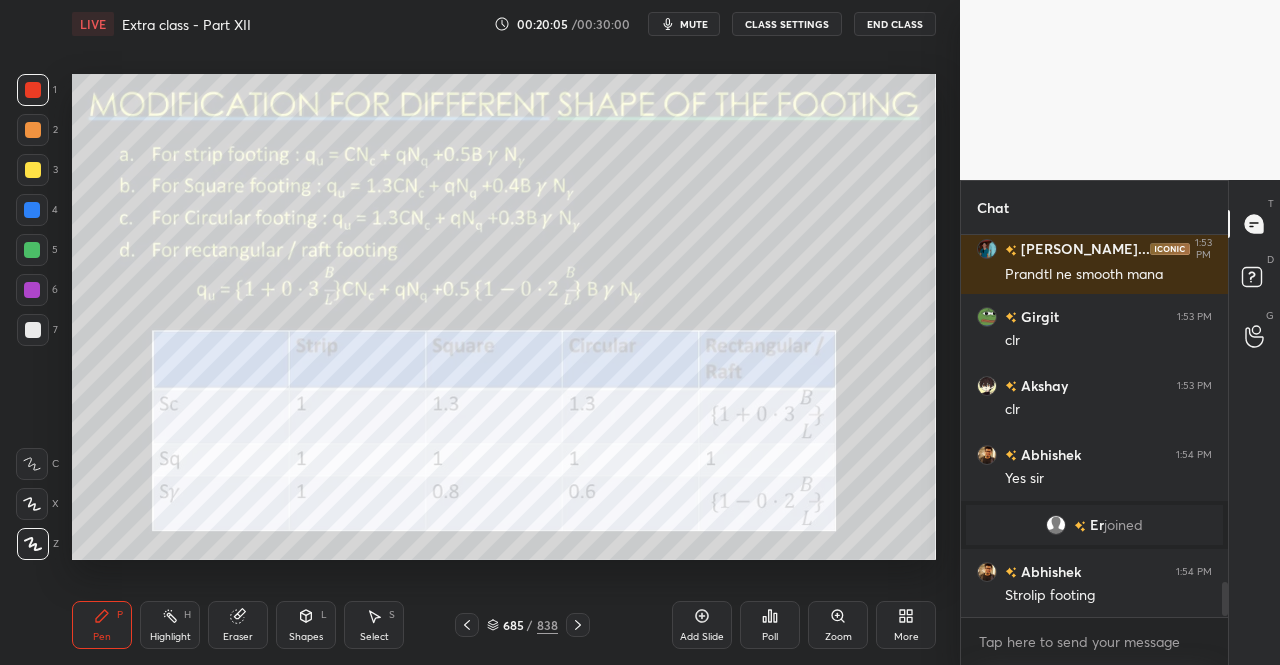 scroll, scrollTop: 3824, scrollLeft: 0, axis: vertical 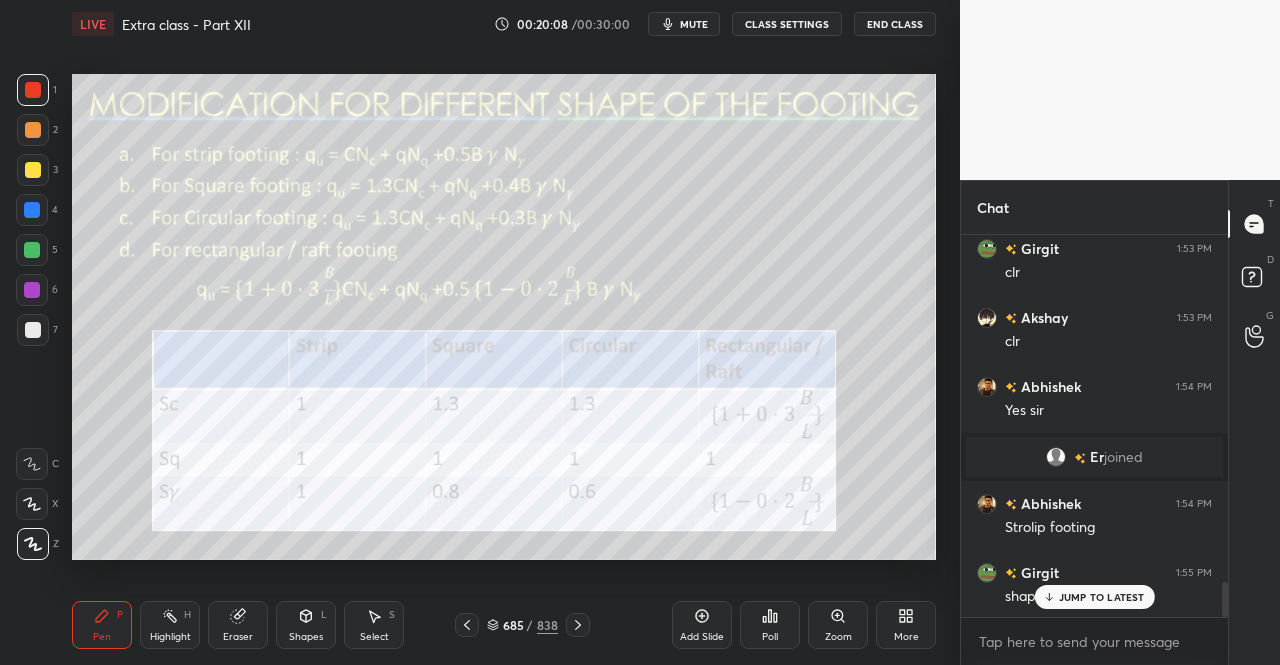 click on "Pen P" at bounding box center [102, 625] 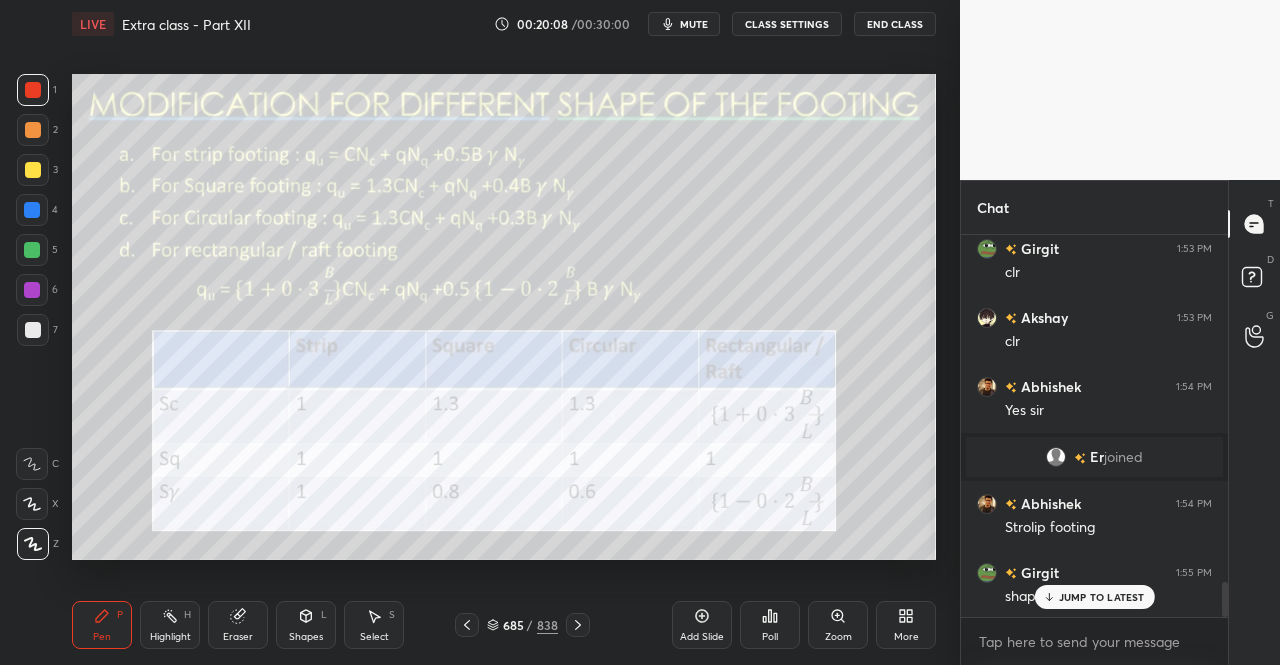 click on "LIVE Extra class - Part XII 00:20:08 /  00:30:00 mute CLASS SETTINGS End Class Setting up your live class Poll for   secs No correct answer Start poll Back Extra class - Part XII • L58 of Complete Course On Soil Mechanics Dr. [PERSON_NAME] Pen P Highlight H Eraser Shapes L Select S 685 / 838 Add Slide Poll Zoom More" at bounding box center (504, 332) 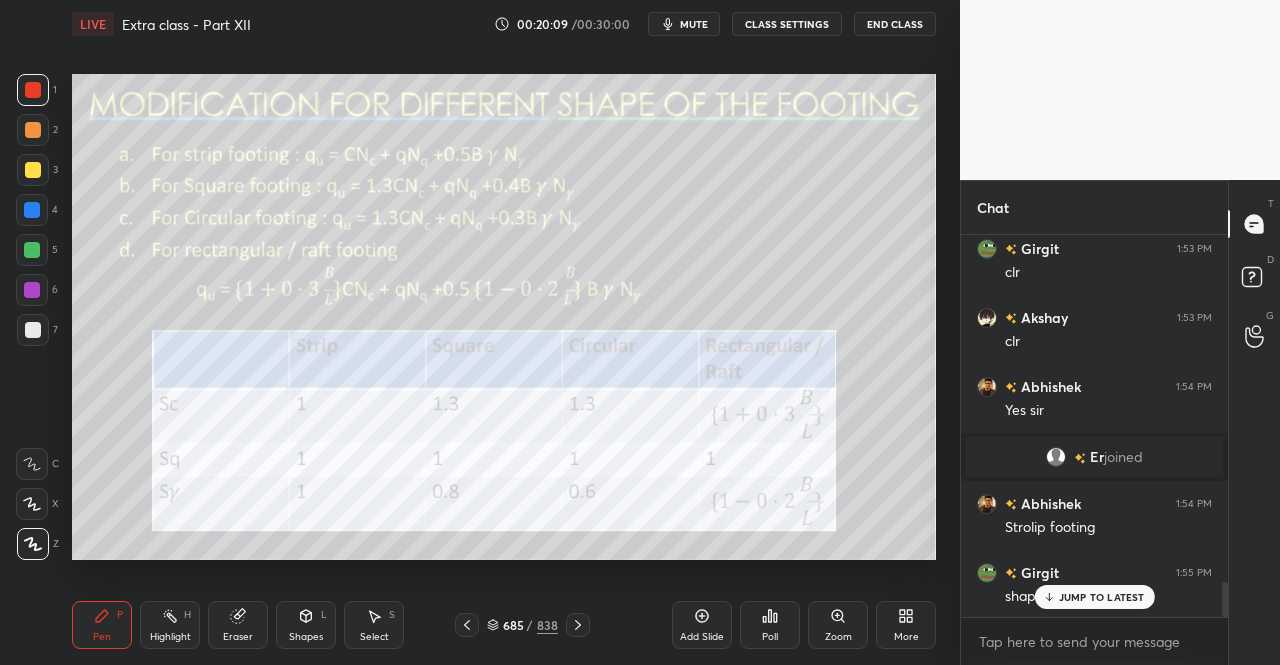 click at bounding box center [33, 90] 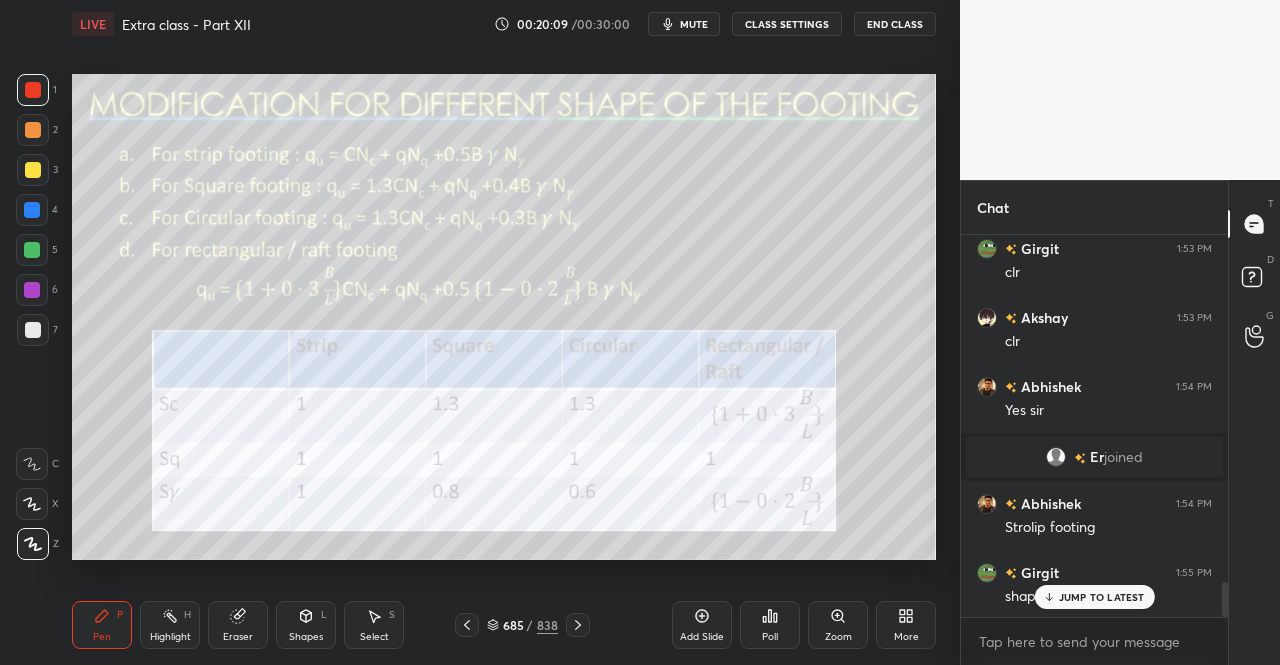 click at bounding box center (33, 130) 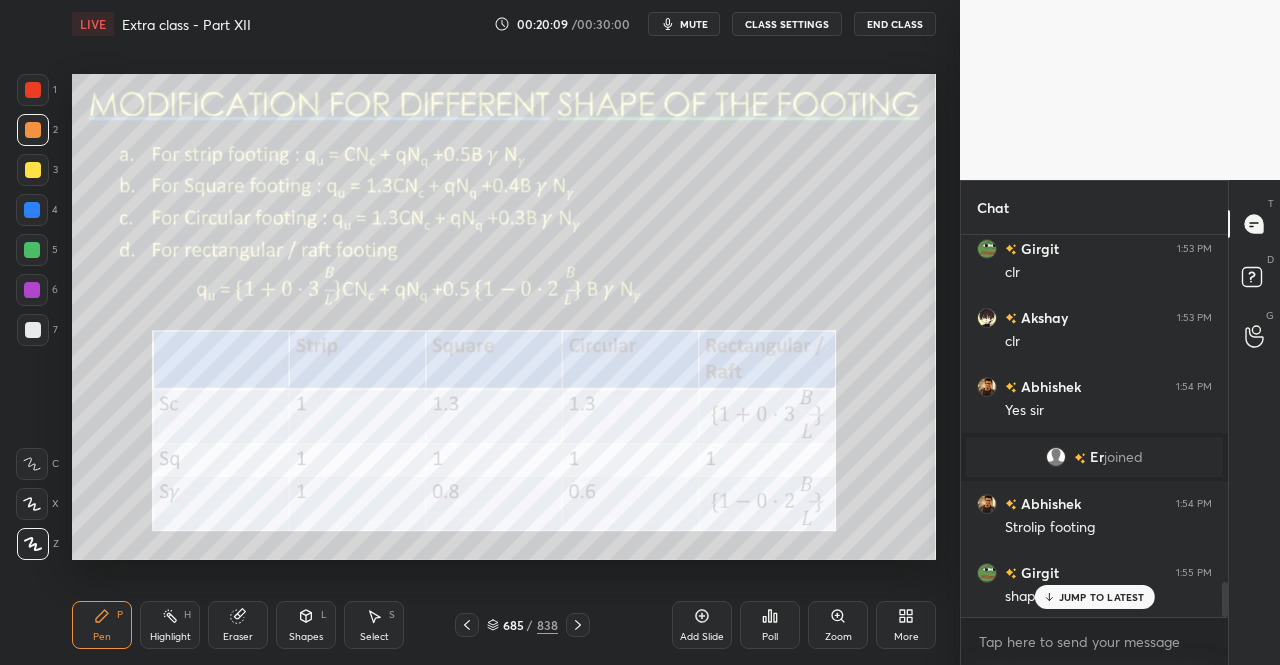 scroll, scrollTop: 3894, scrollLeft: 0, axis: vertical 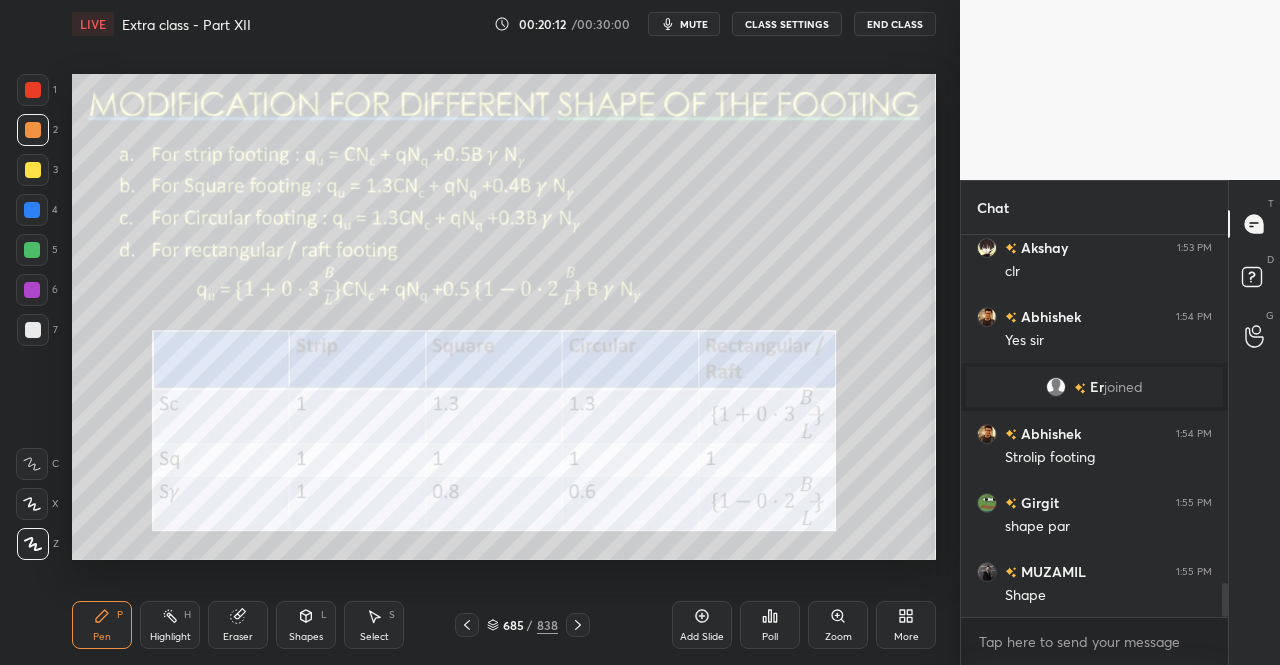 click at bounding box center [33, 90] 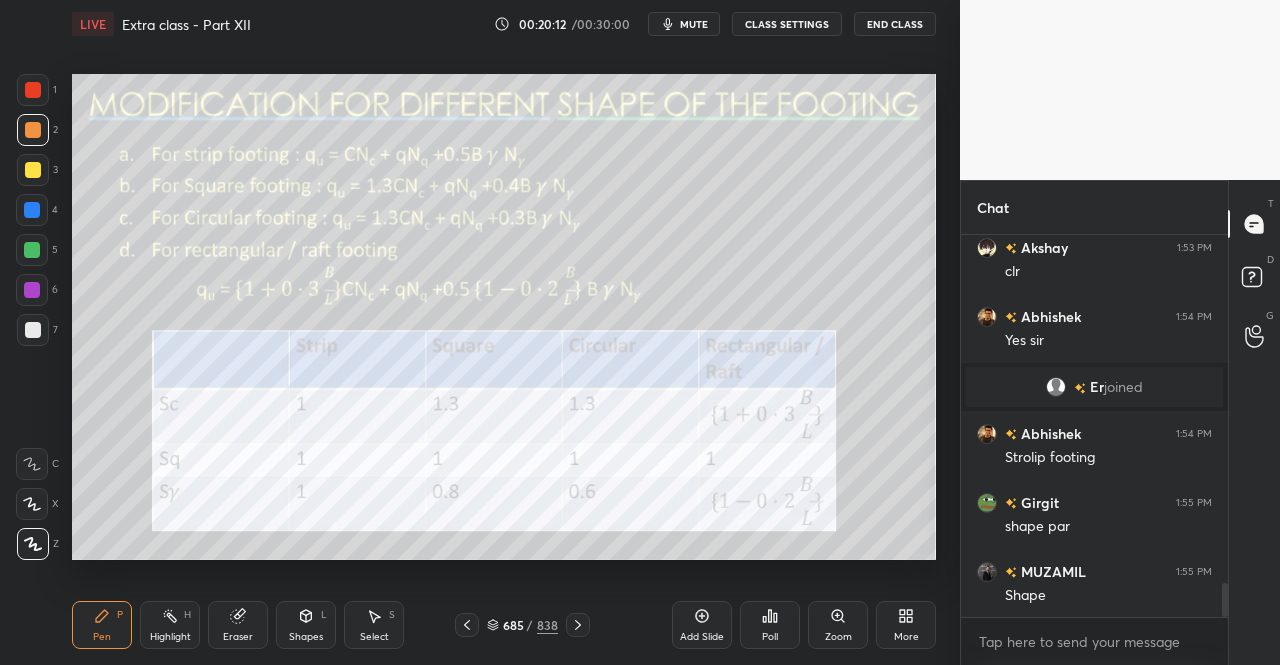 click on "1" at bounding box center [37, 94] 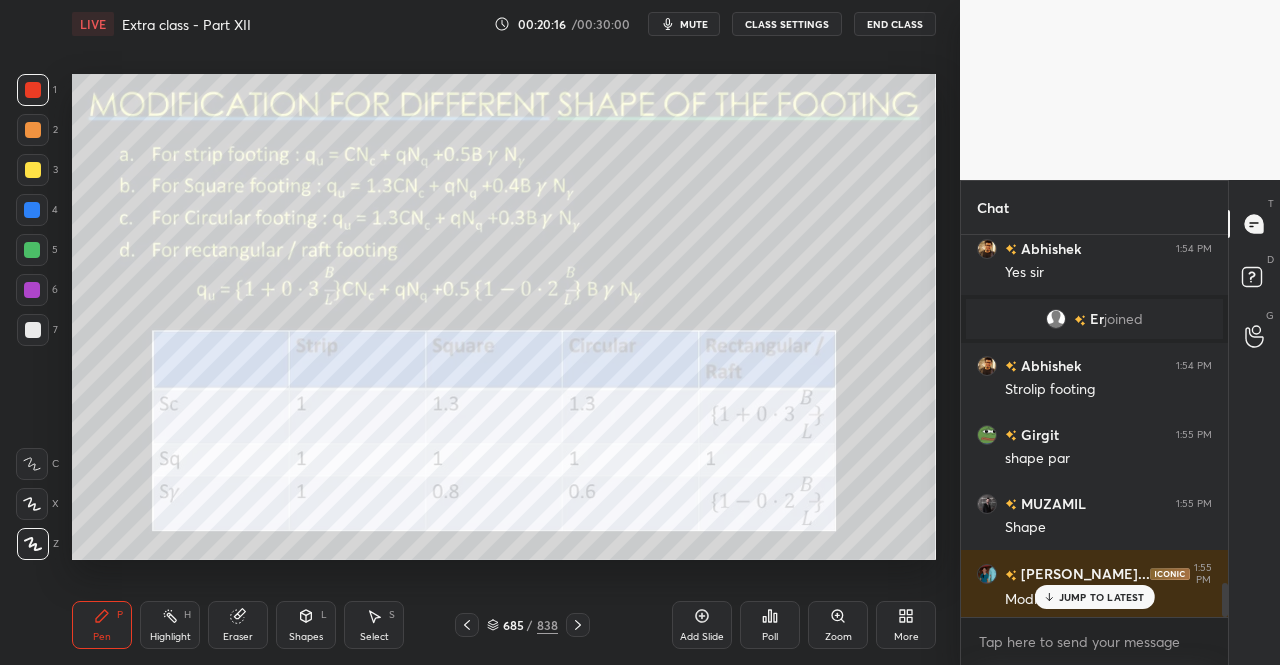 scroll, scrollTop: 4032, scrollLeft: 0, axis: vertical 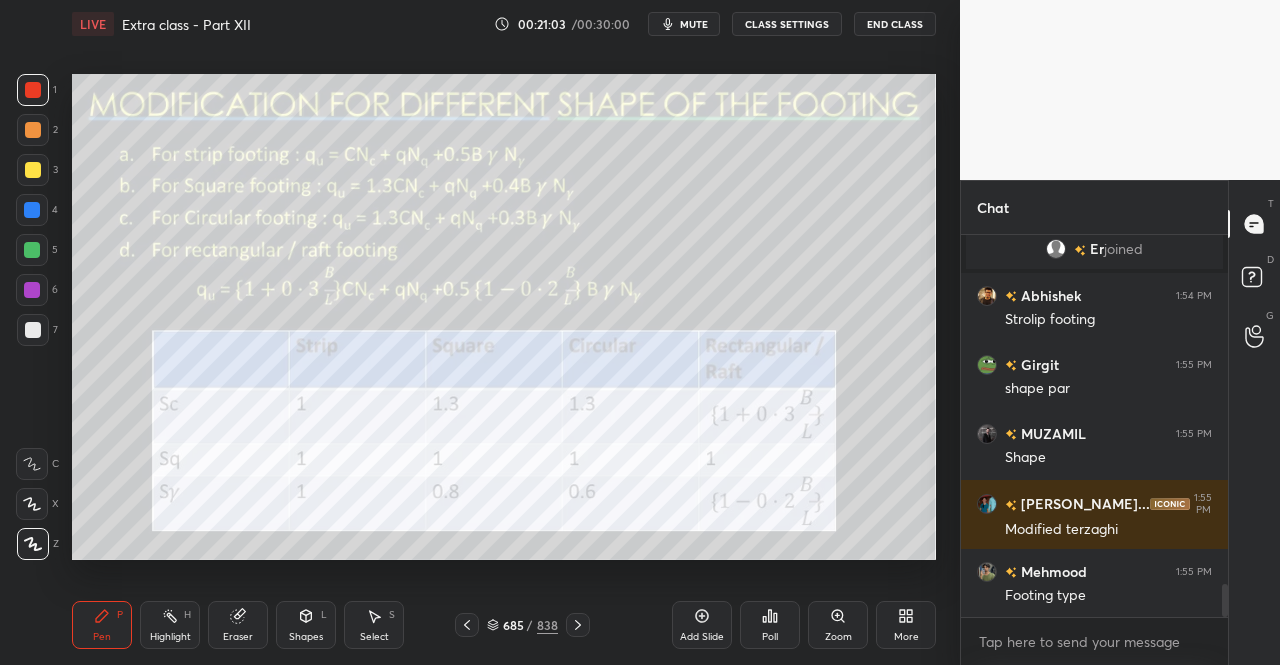 click 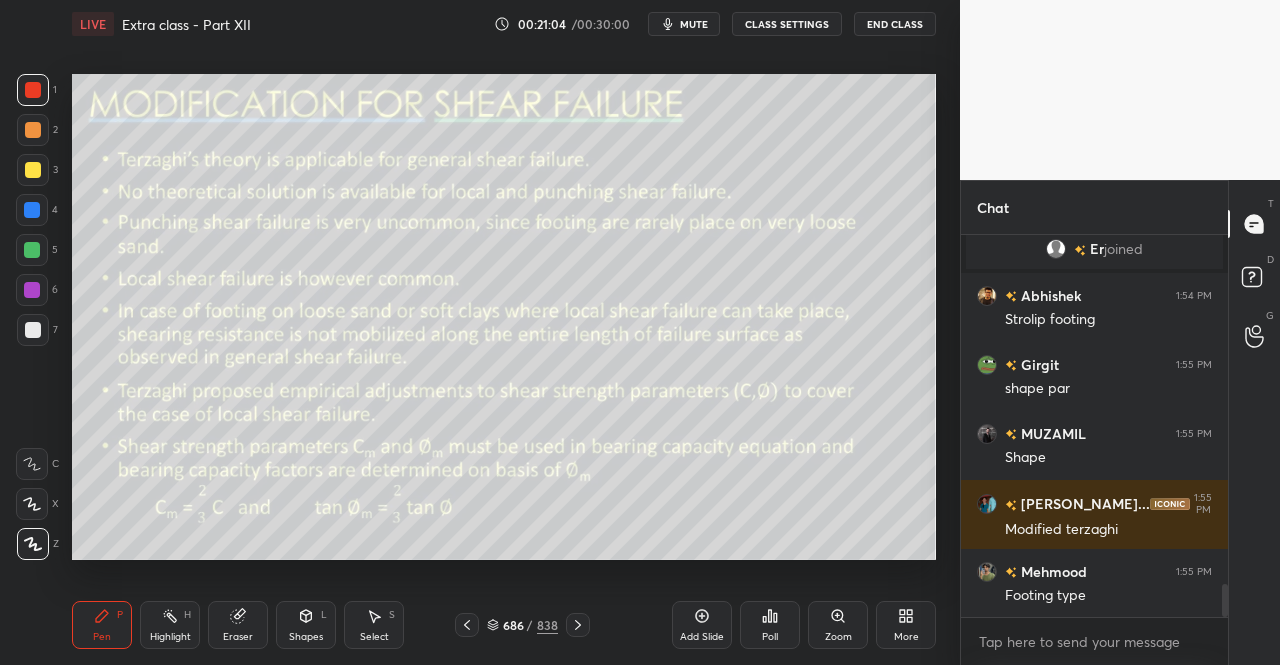 click on "1 2 3 4 5 6 7 C X Z C X Z E E Erase all   H H LIVE Extra class - Part XII 00:21:04 /  00:30:00 mute CLASS SETTINGS End Class Setting up your live class Poll for   secs No correct answer Start poll Back Extra class - Part XII • L58 of Complete Course On Soil Mechanics Dr. [PERSON_NAME] Pen P Highlight H Eraser Shapes L Select S 686 / 838 Add Slide Poll Zoom More" at bounding box center [472, 332] 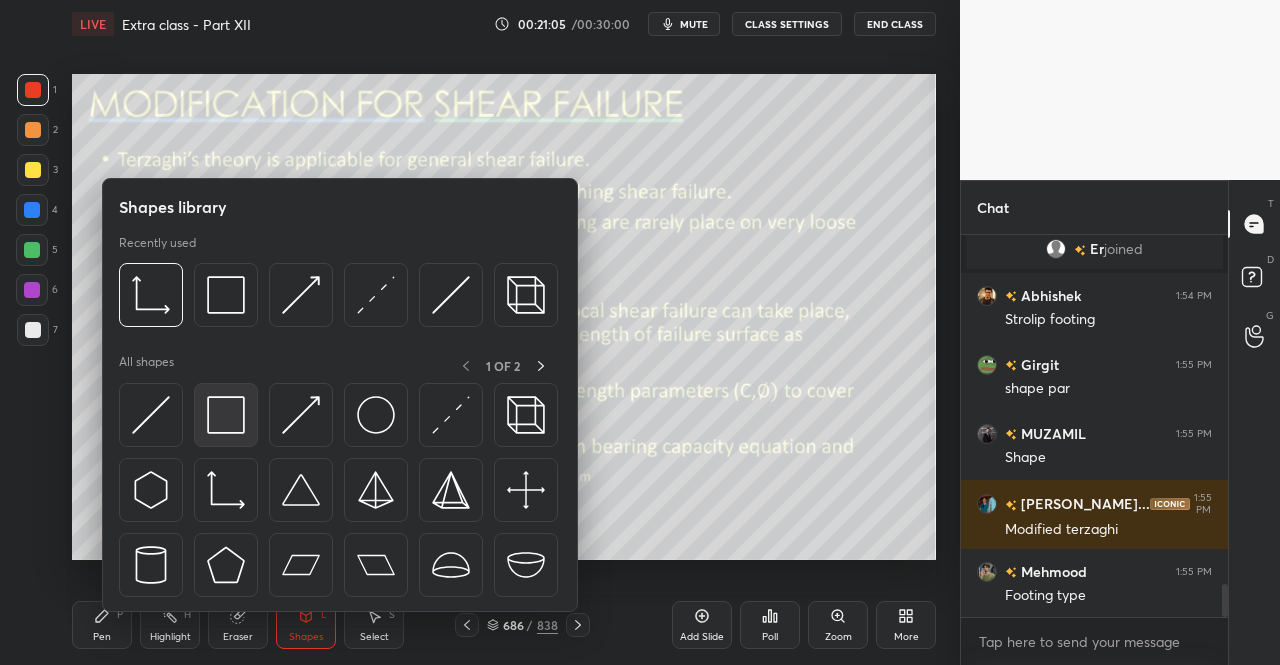 scroll, scrollTop: 4100, scrollLeft: 0, axis: vertical 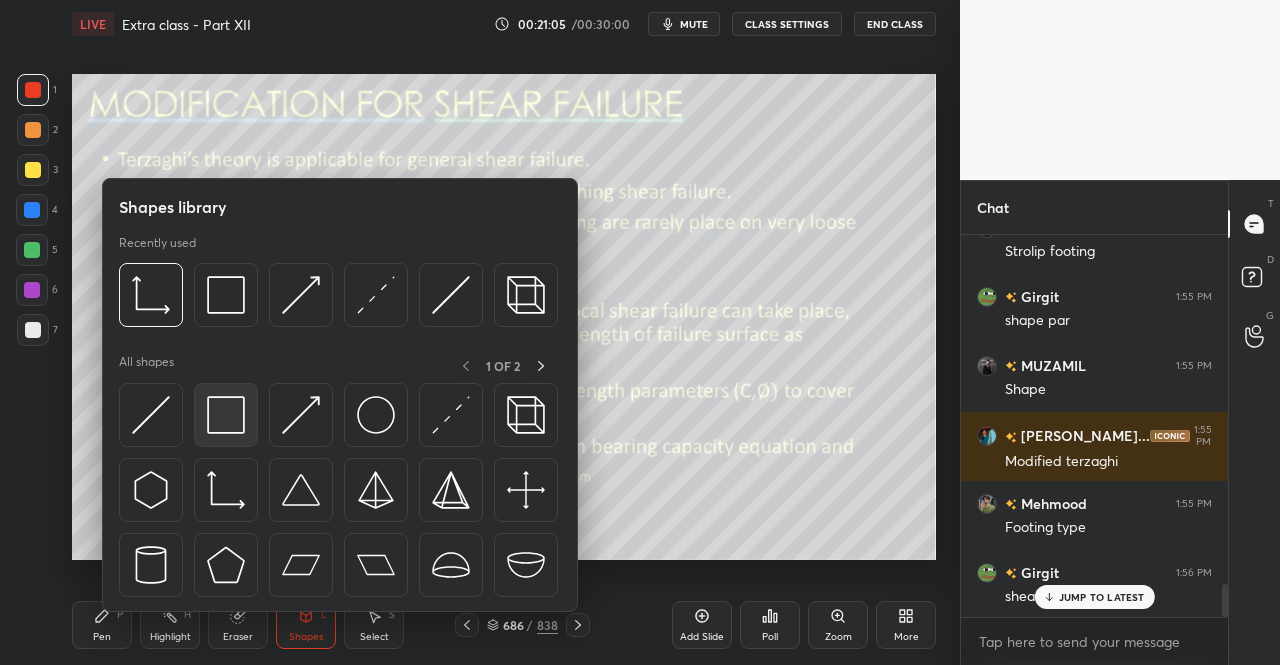 click at bounding box center [226, 415] 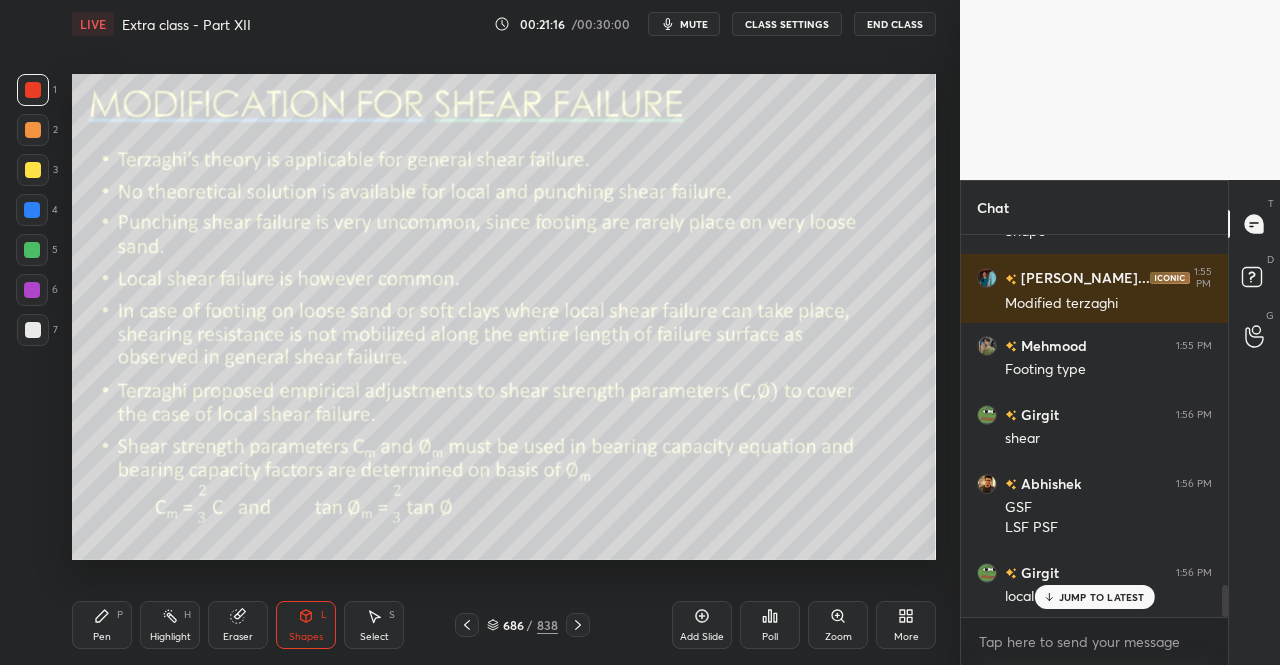 scroll, scrollTop: 4328, scrollLeft: 0, axis: vertical 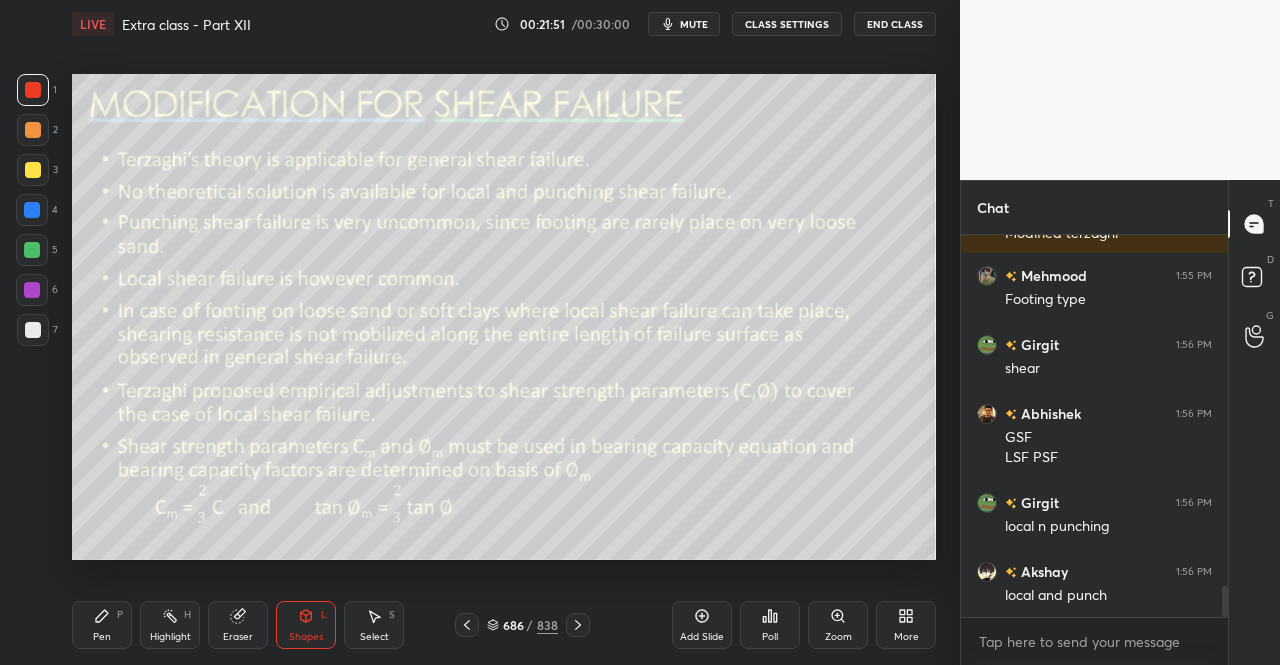 click on "Pen P" at bounding box center (102, 625) 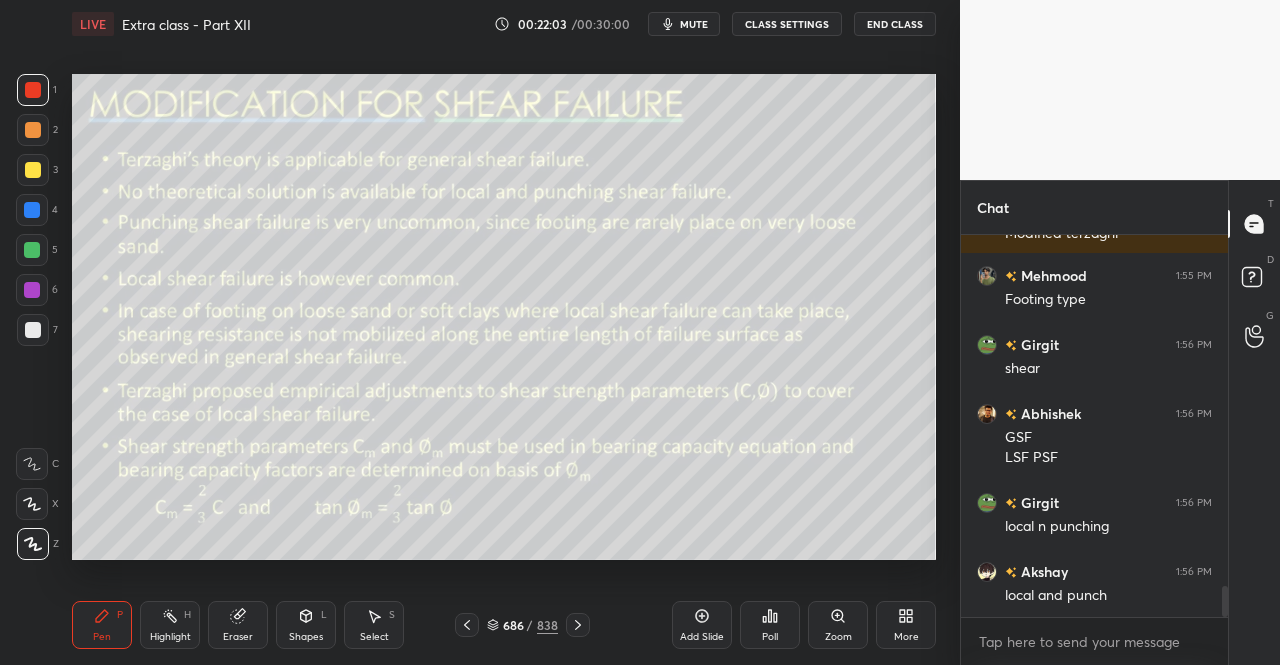 click on "Eraser" at bounding box center [238, 625] 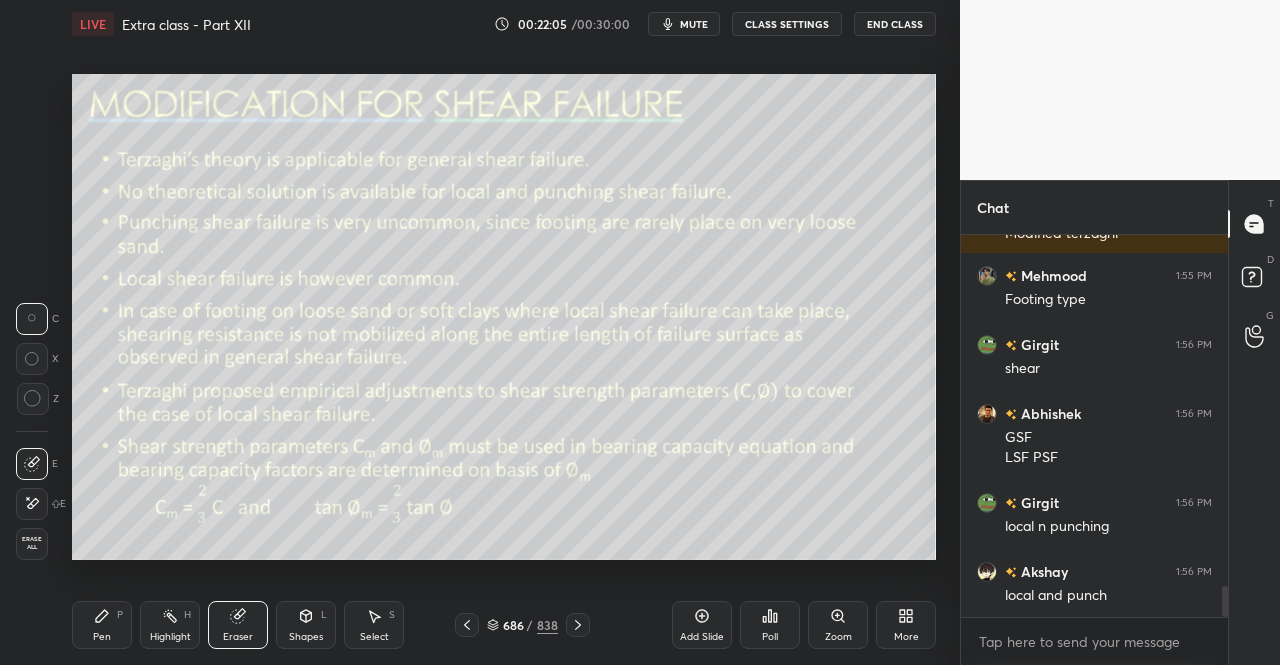 click on "Pen P" at bounding box center (102, 625) 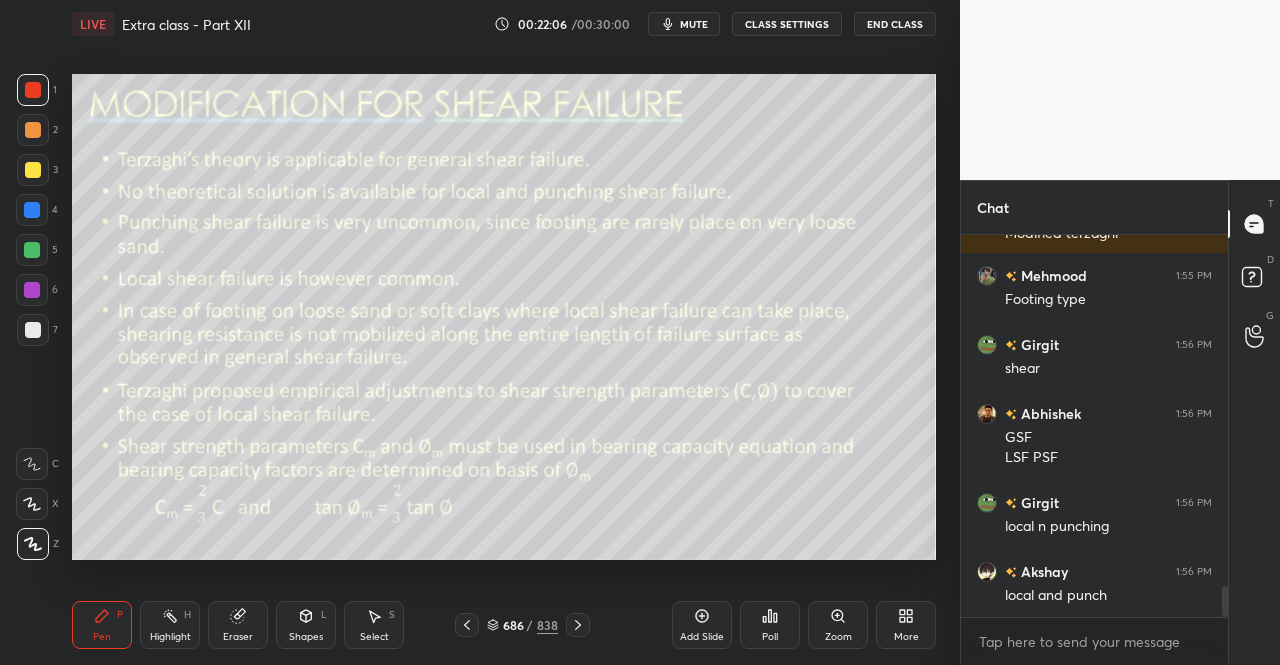 click on "Pen P" at bounding box center [102, 625] 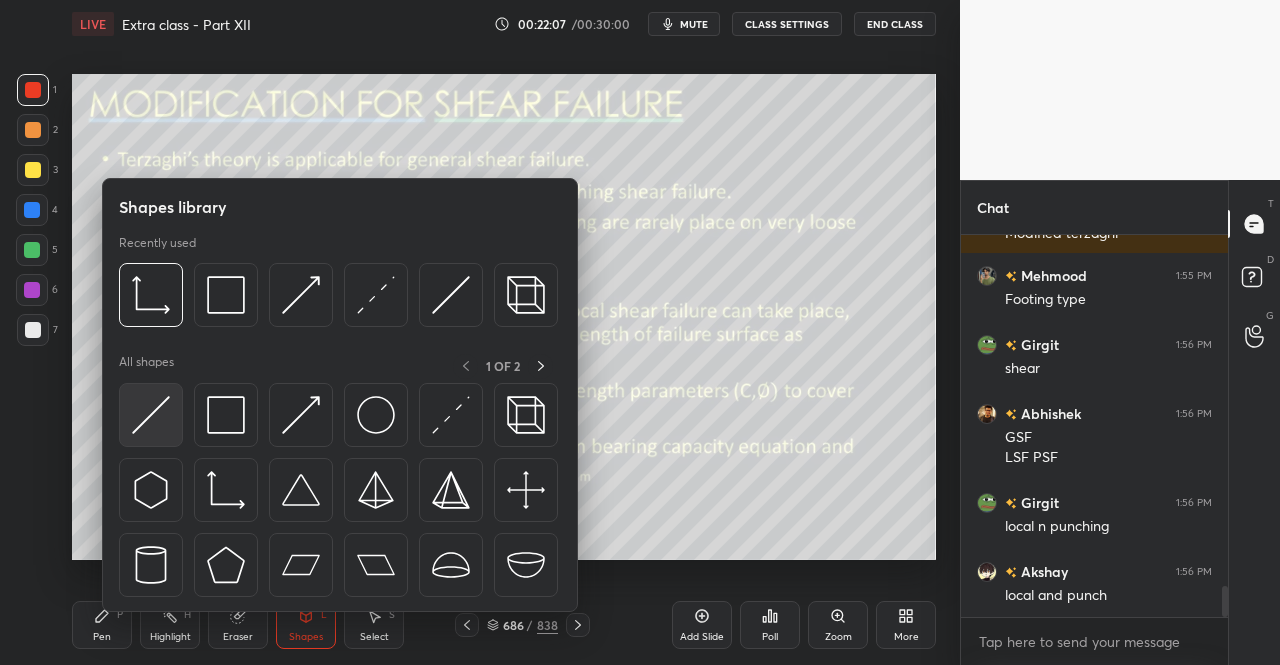 click at bounding box center (151, 415) 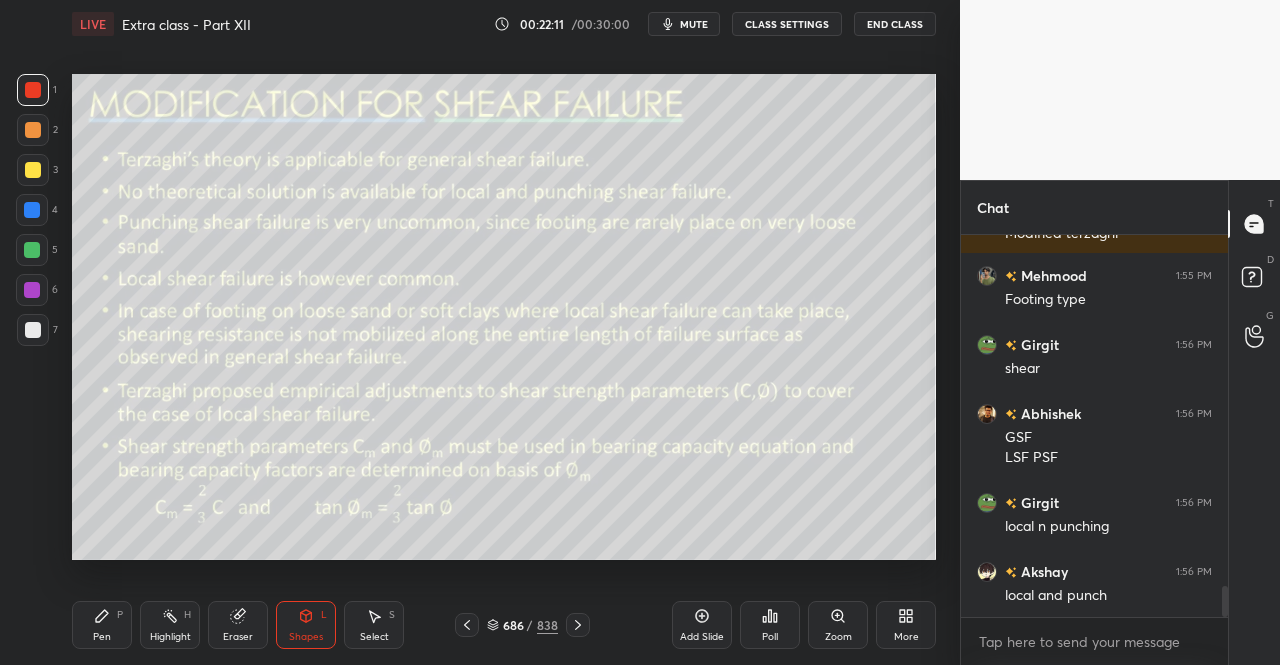 click 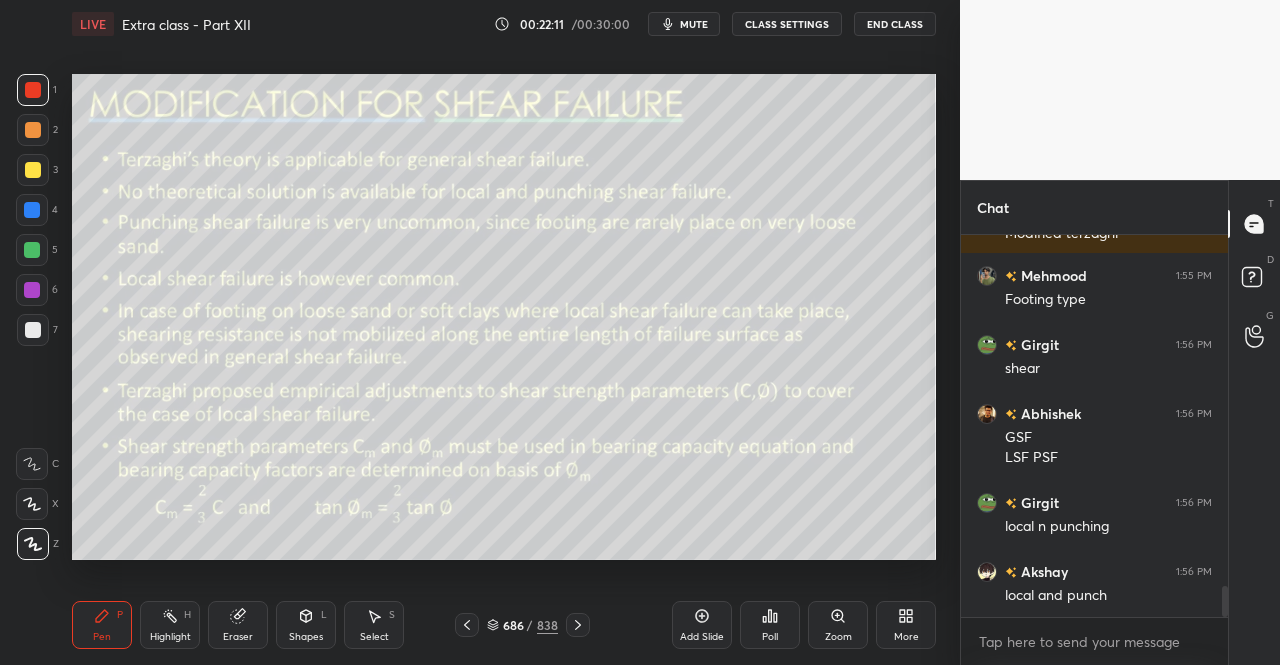 click on "P" at bounding box center [120, 615] 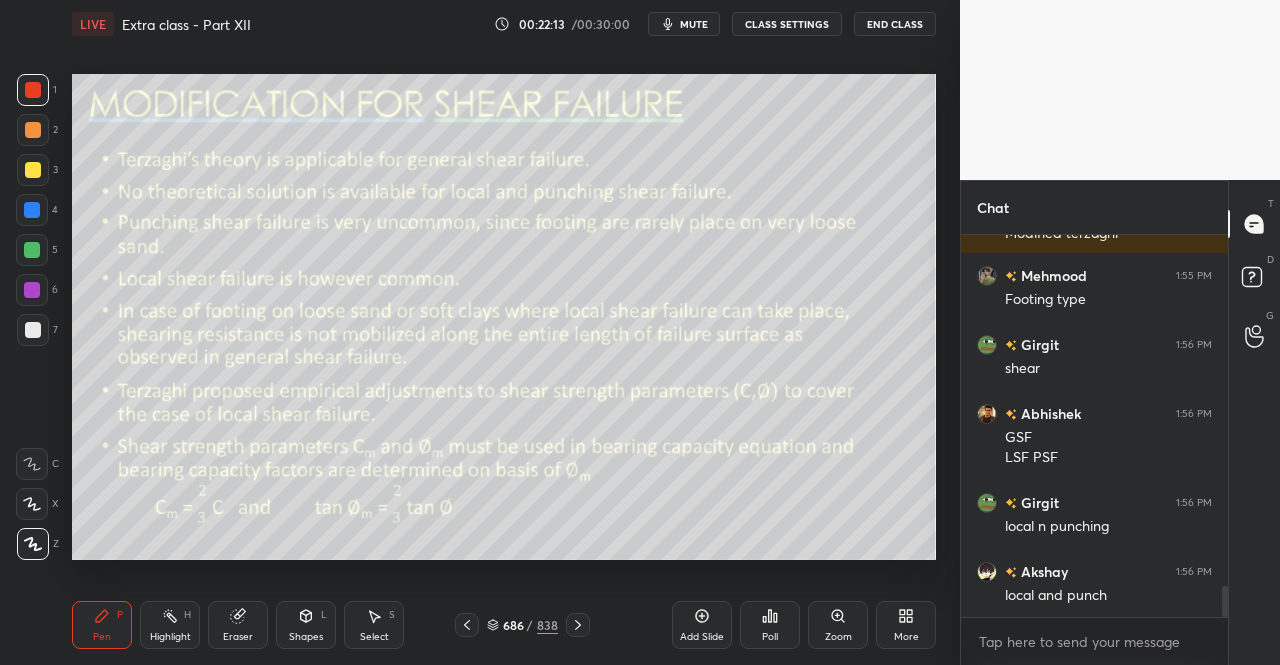 click 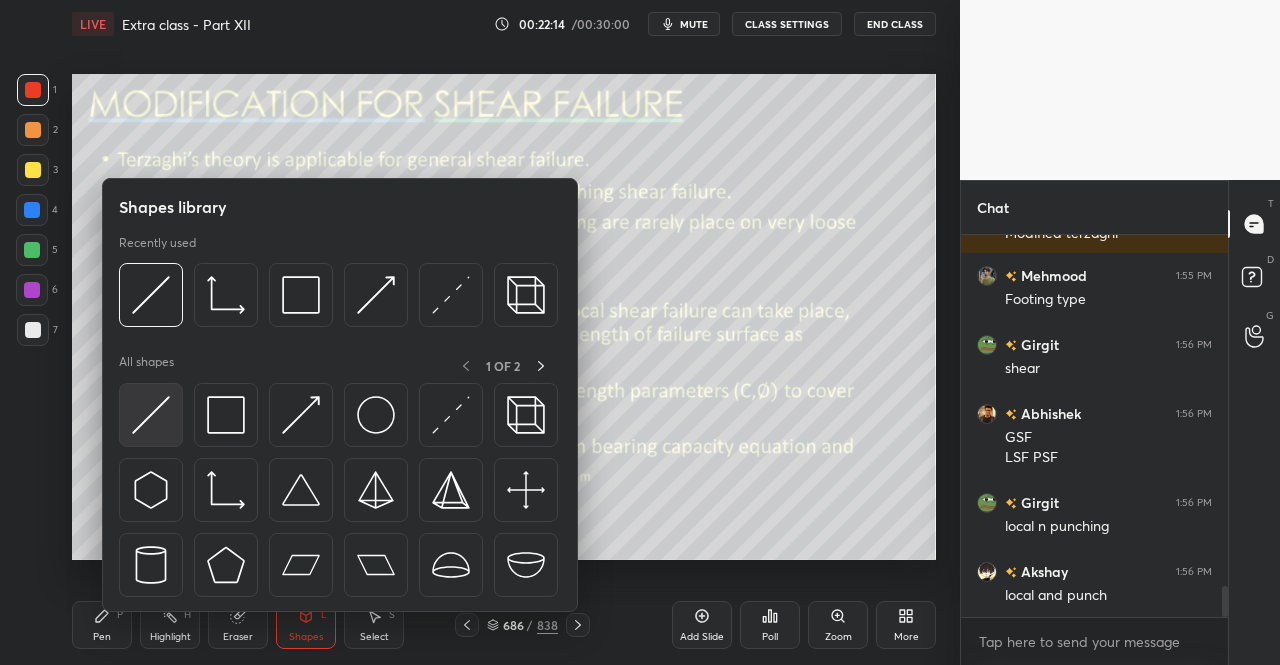 click at bounding box center (151, 415) 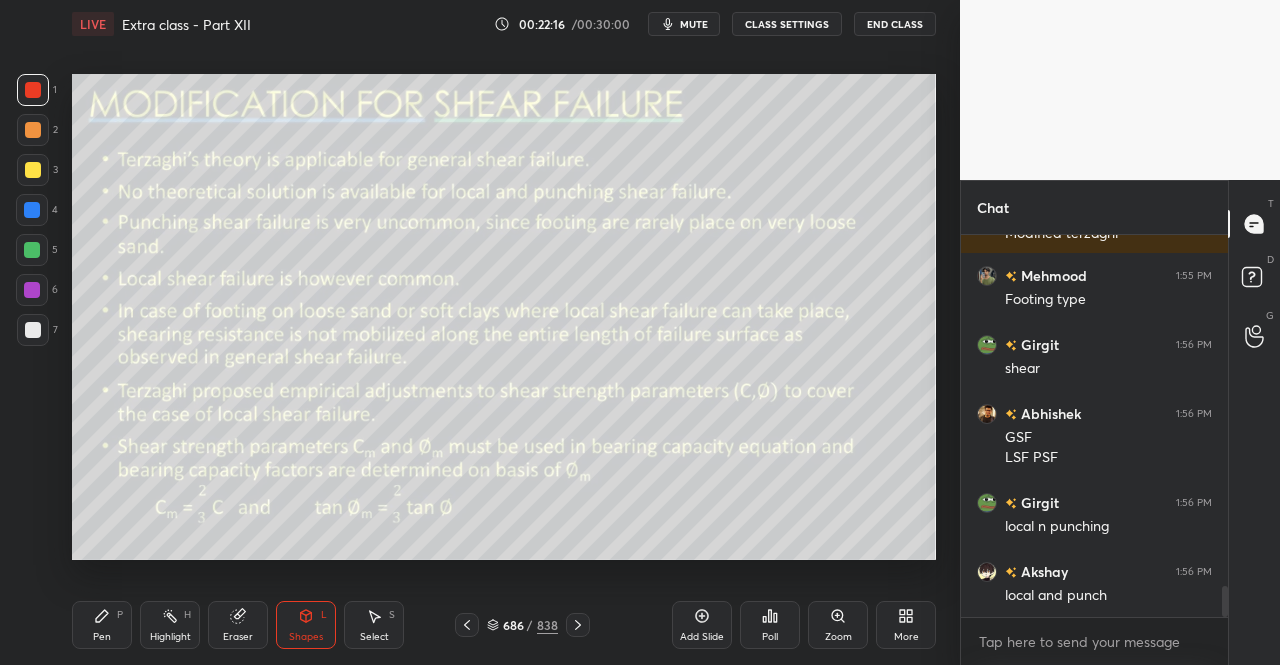 click 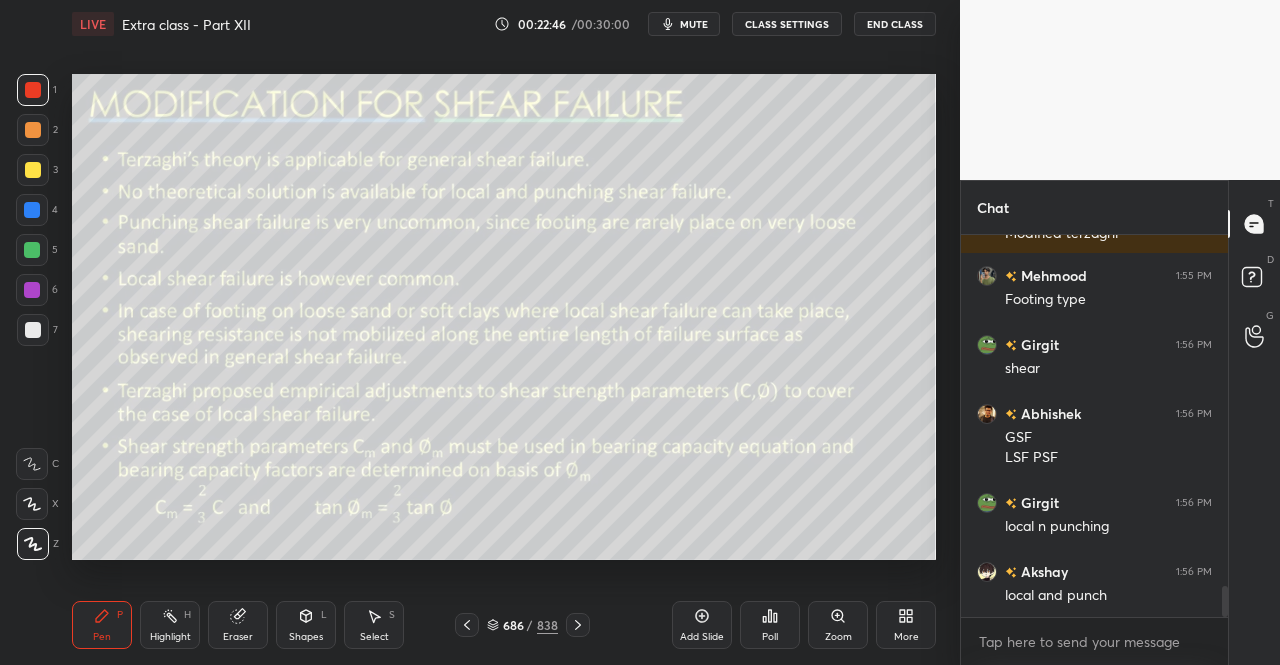 scroll, scrollTop: 4376, scrollLeft: 0, axis: vertical 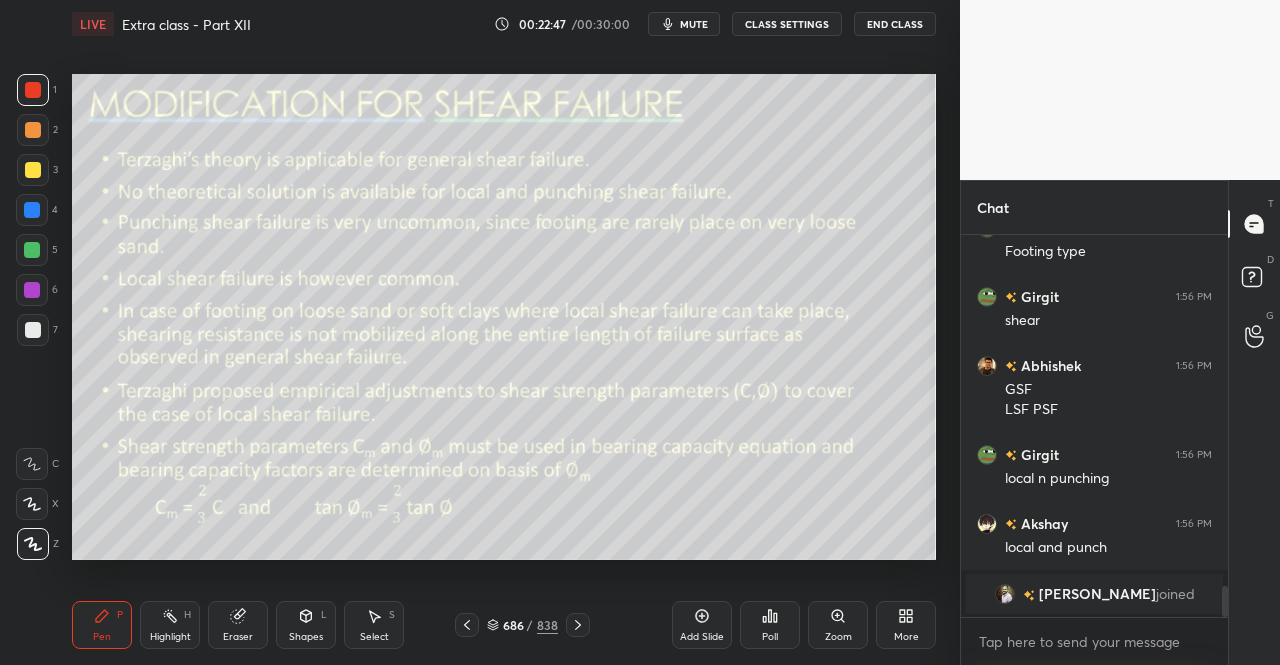 click 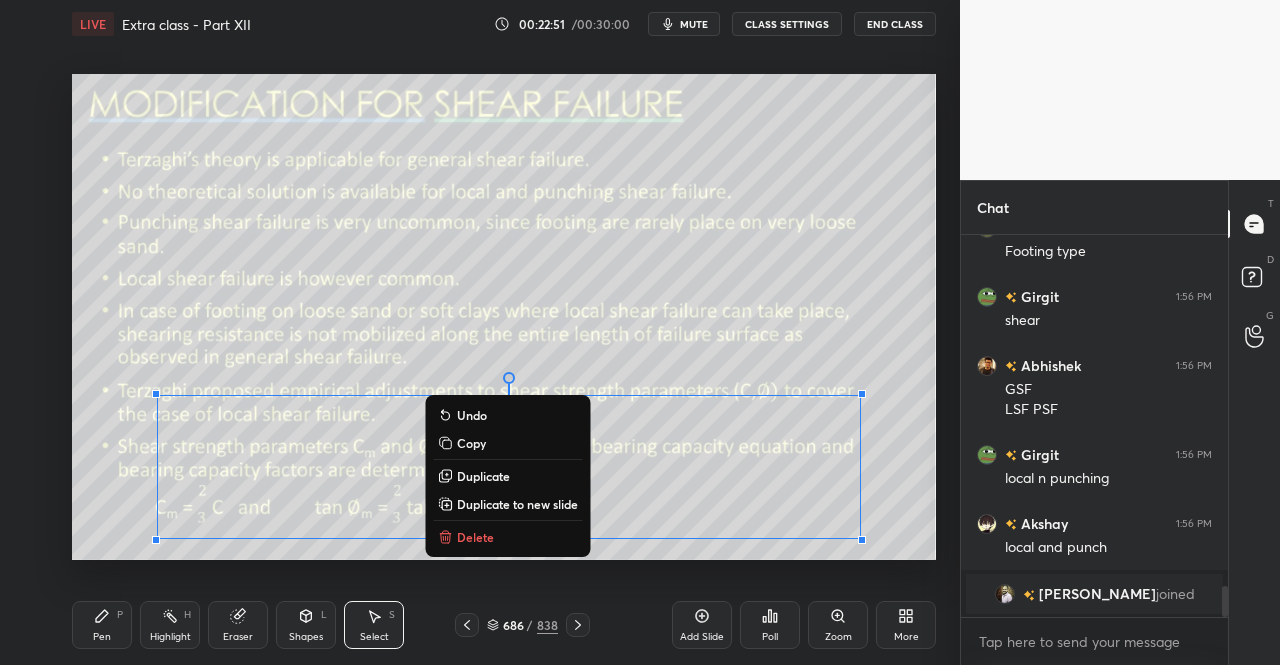click on "Delete" at bounding box center (475, 537) 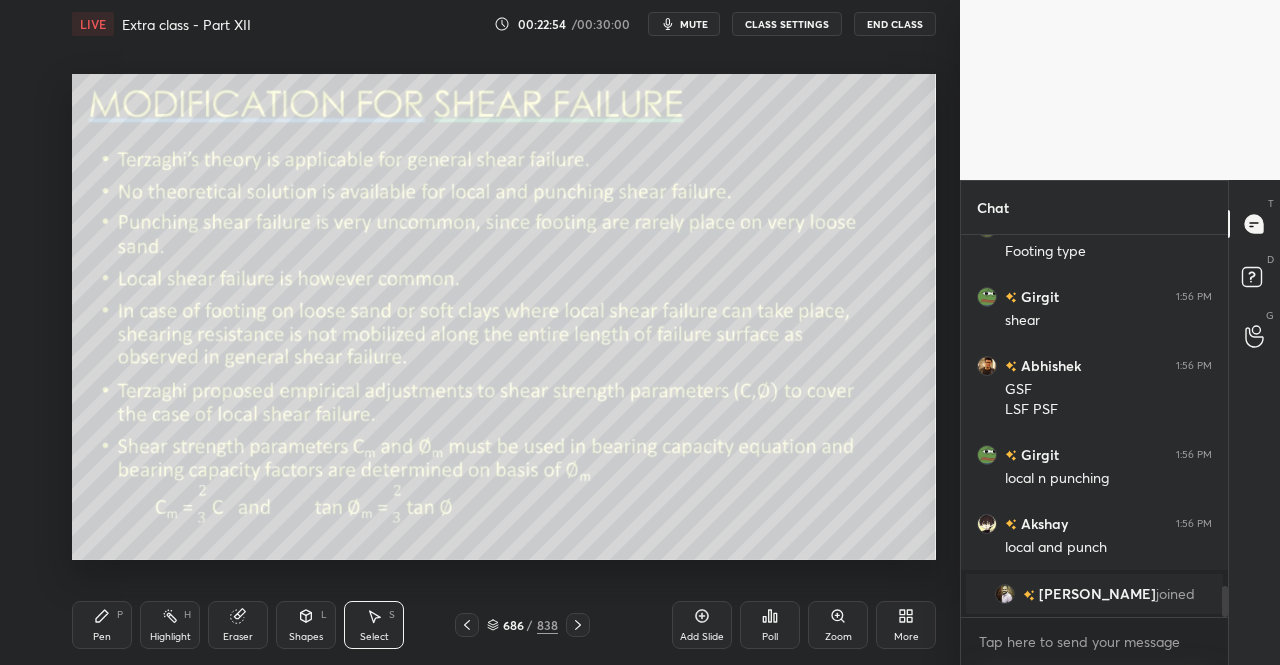 click on "Pen P" at bounding box center (102, 625) 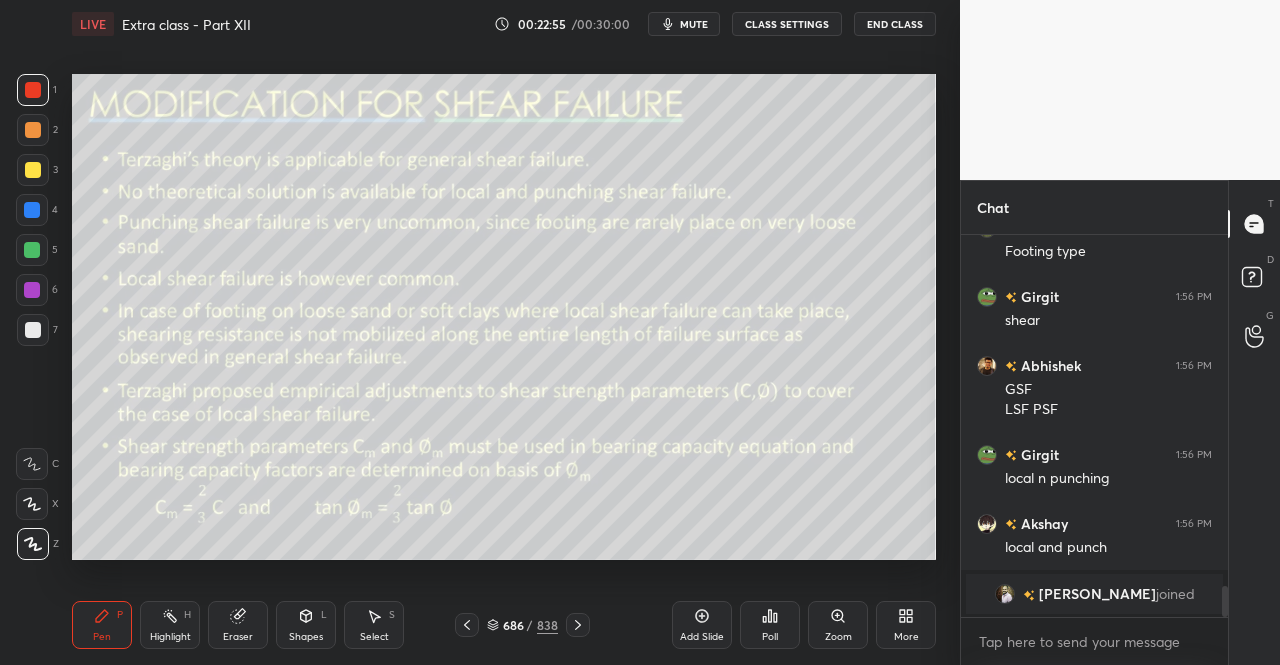 click on "Pen P" at bounding box center (102, 625) 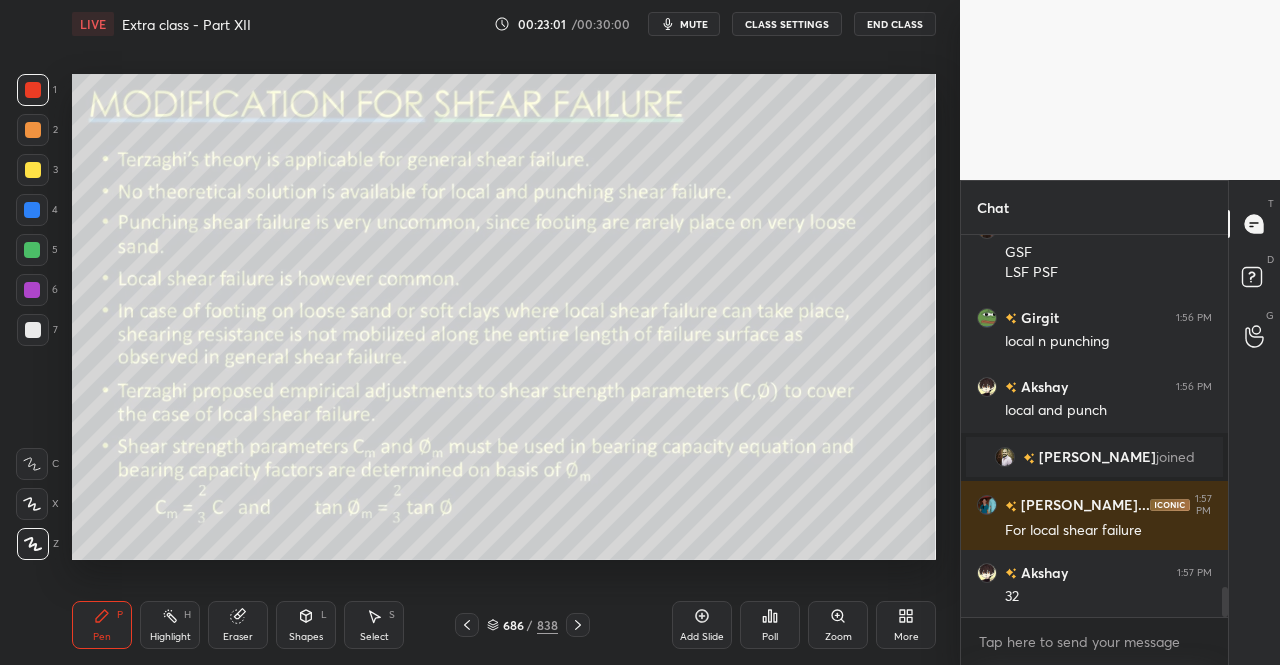 scroll, scrollTop: 4414, scrollLeft: 0, axis: vertical 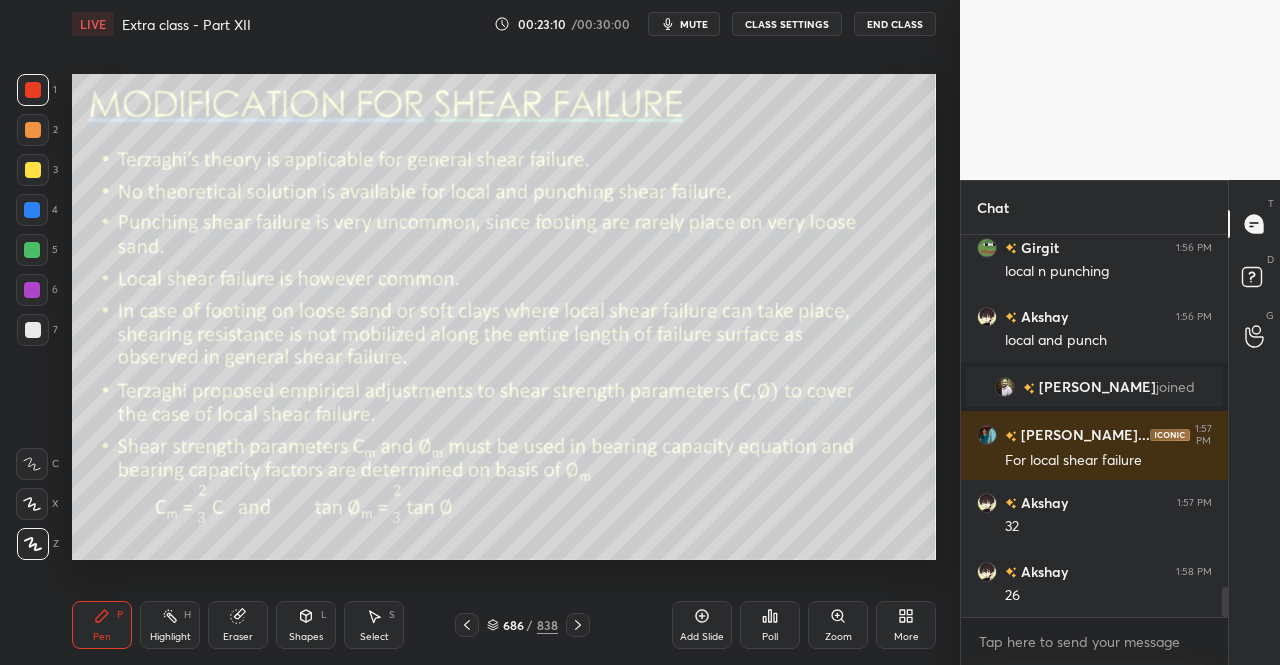 click 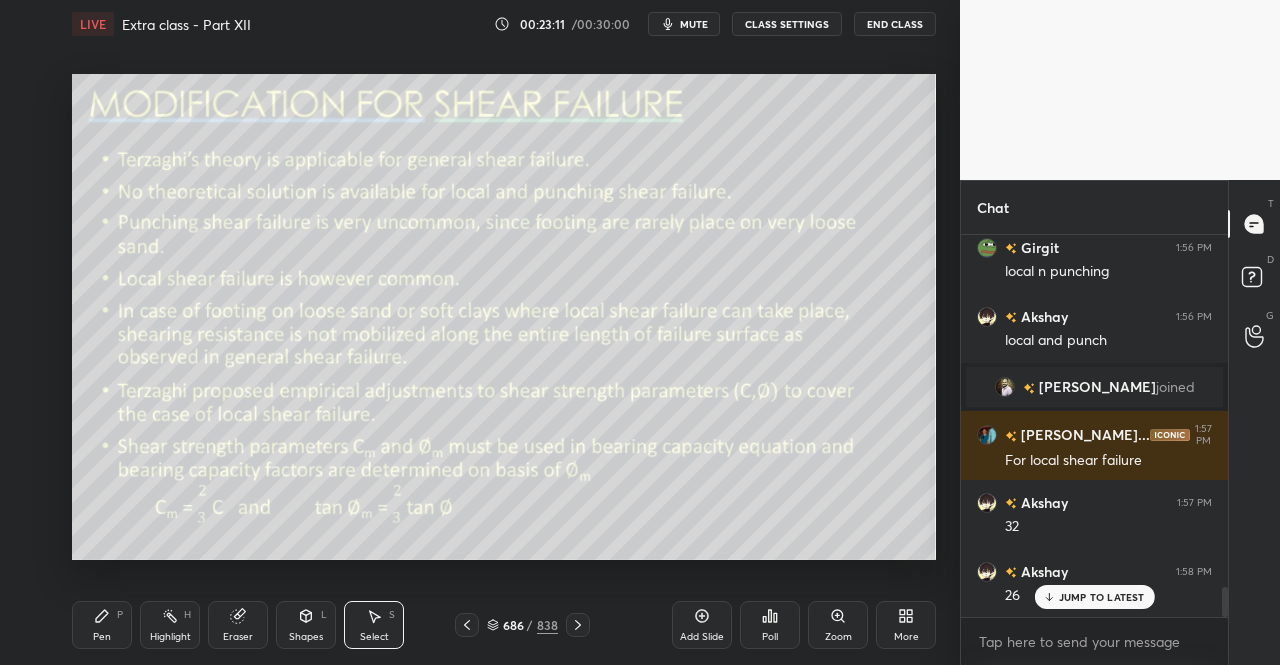 scroll, scrollTop: 4482, scrollLeft: 0, axis: vertical 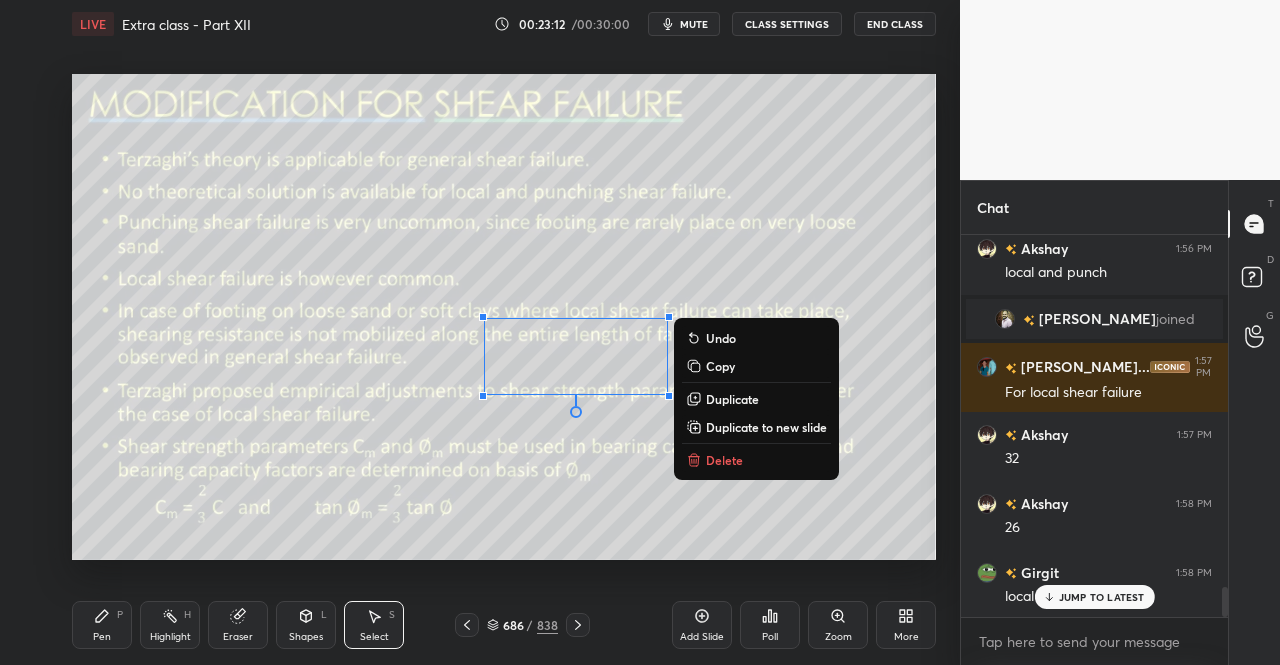 click 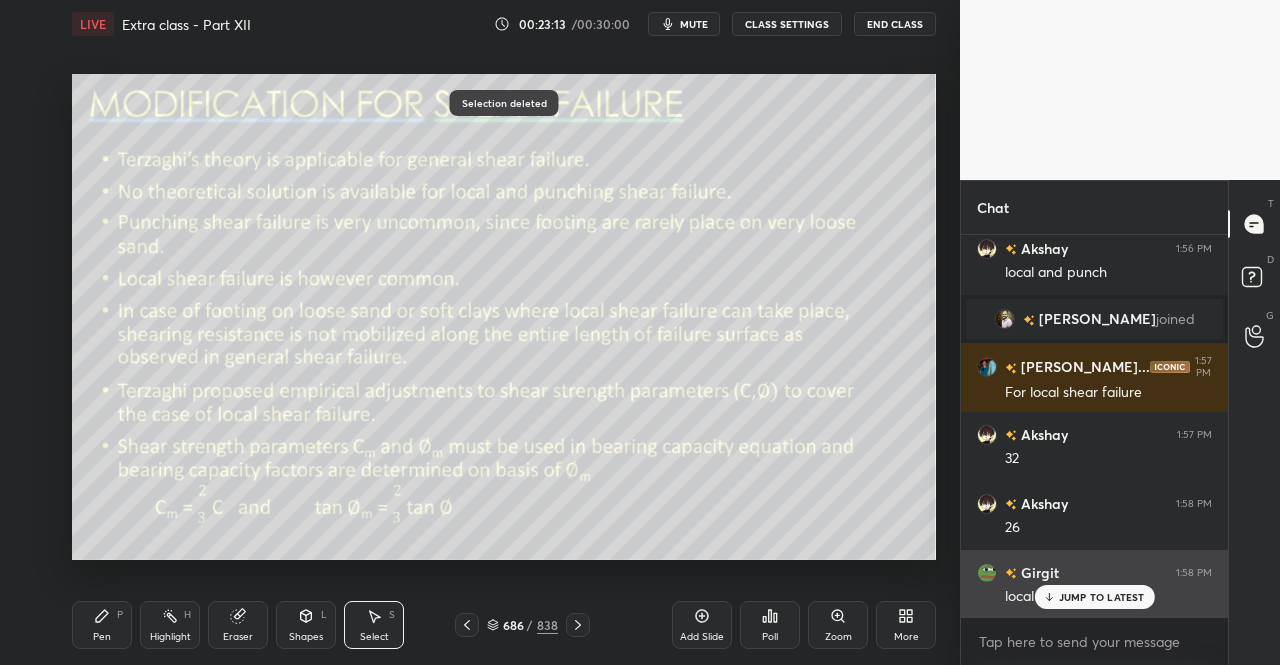 click on "JUMP TO LATEST" at bounding box center [1102, 597] 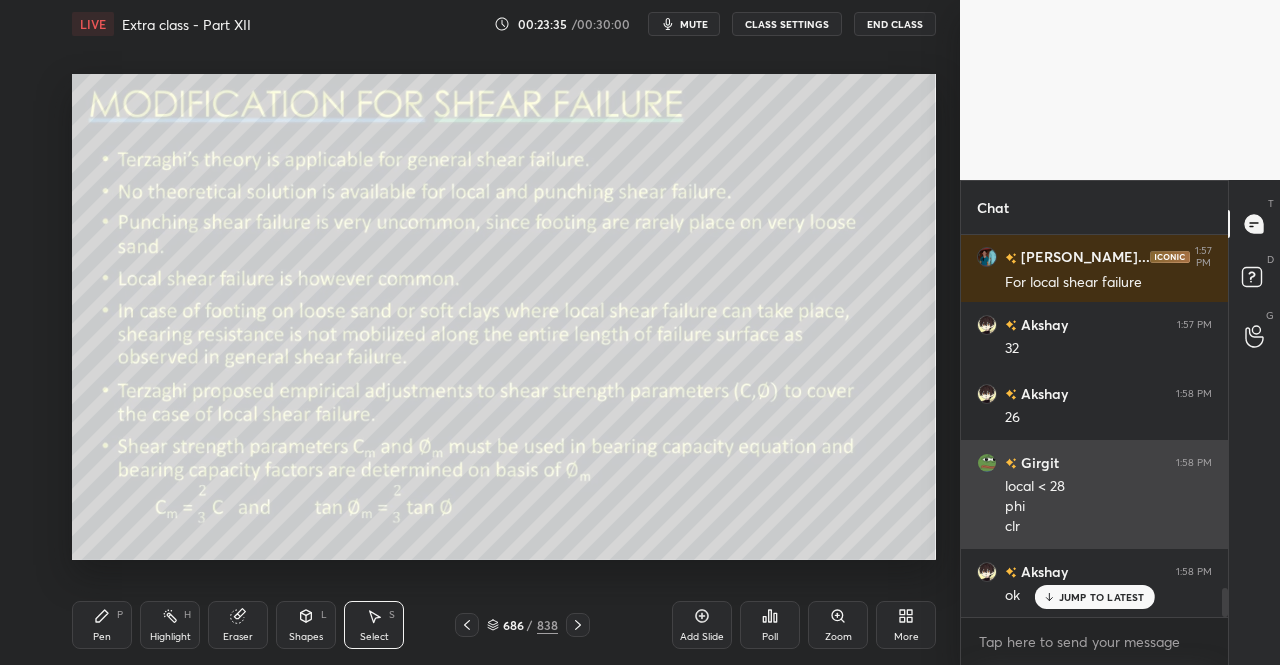 scroll, scrollTop: 4660, scrollLeft: 0, axis: vertical 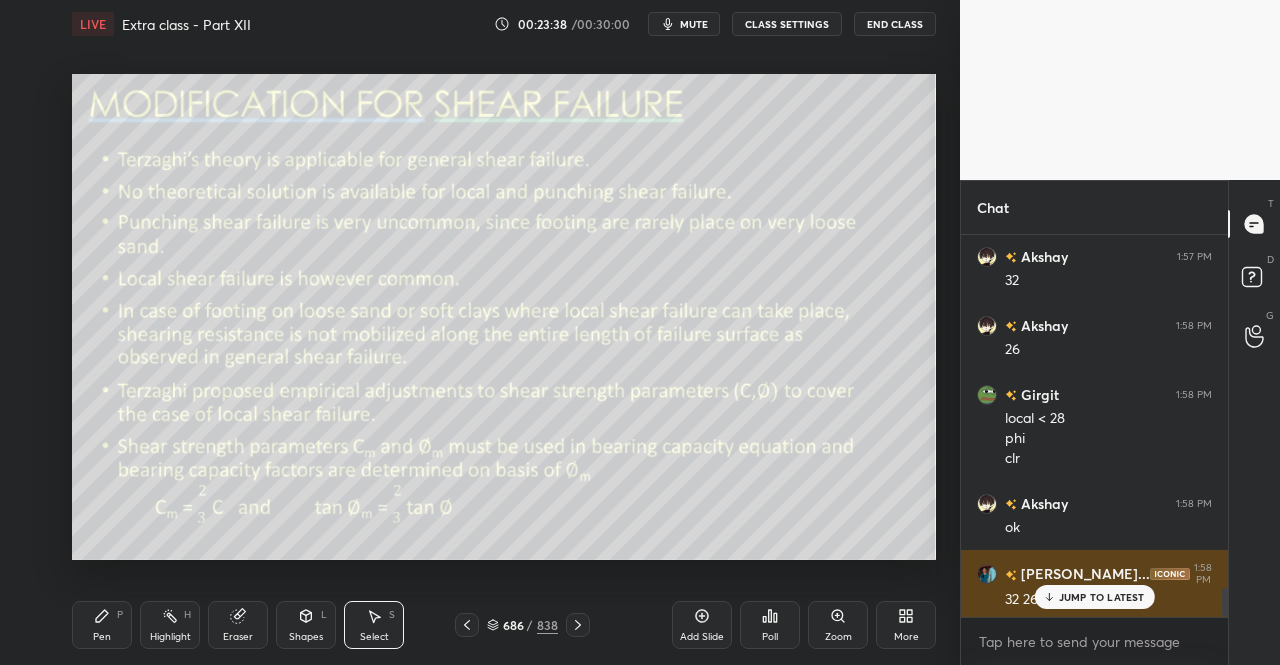 click on "JUMP TO LATEST" at bounding box center (1102, 597) 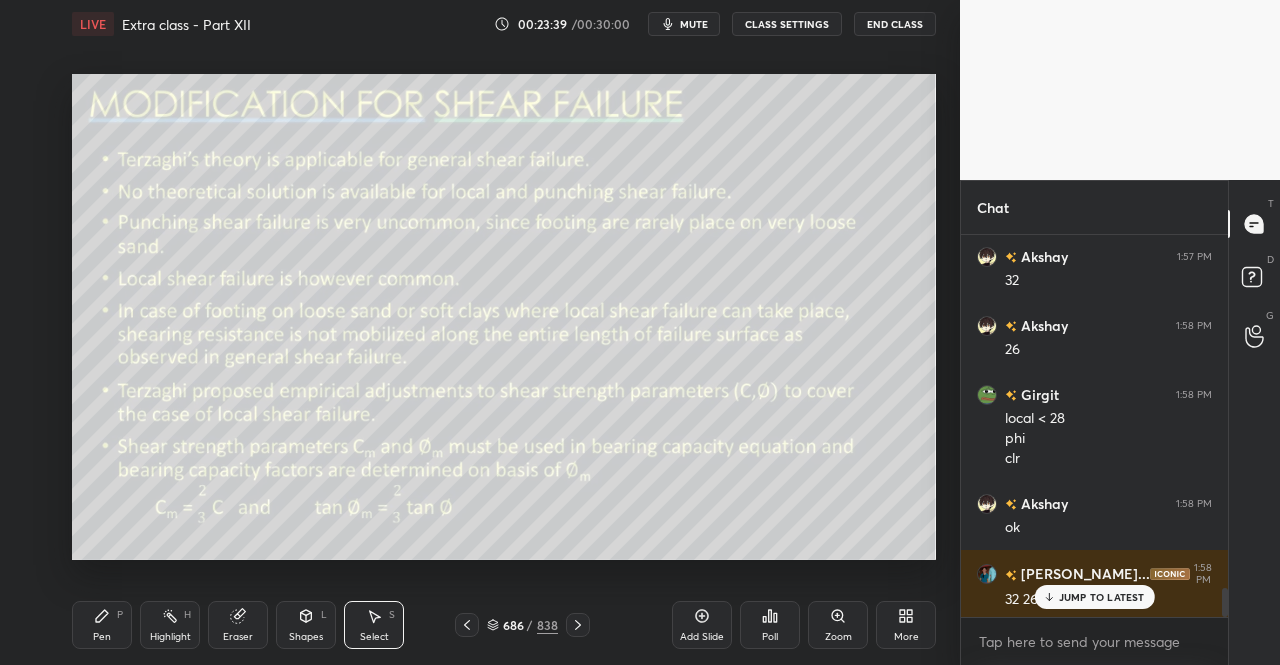 scroll, scrollTop: 4708, scrollLeft: 0, axis: vertical 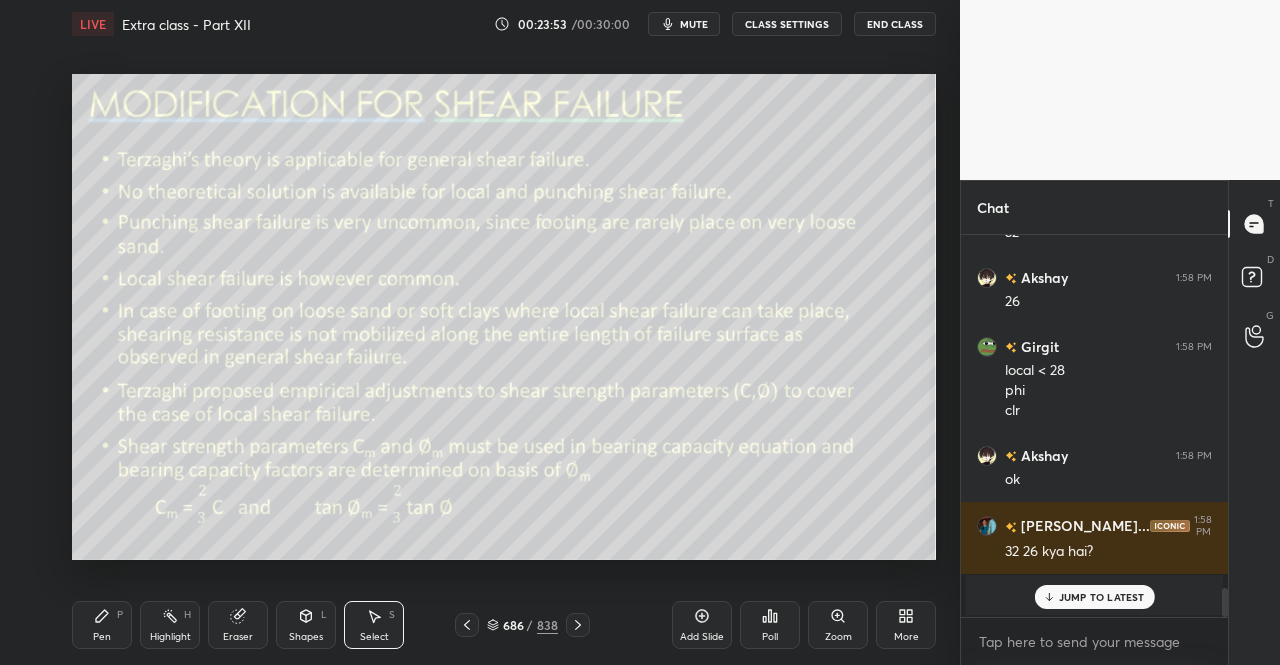 click 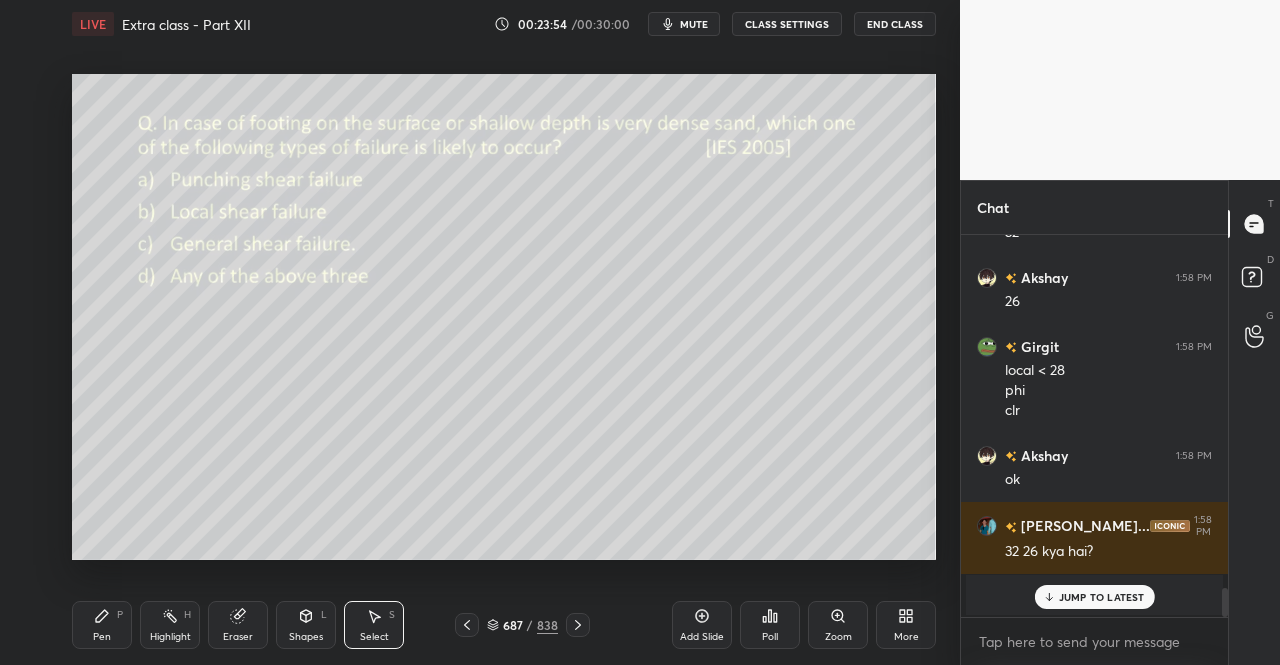 click on "Pen P" at bounding box center [102, 625] 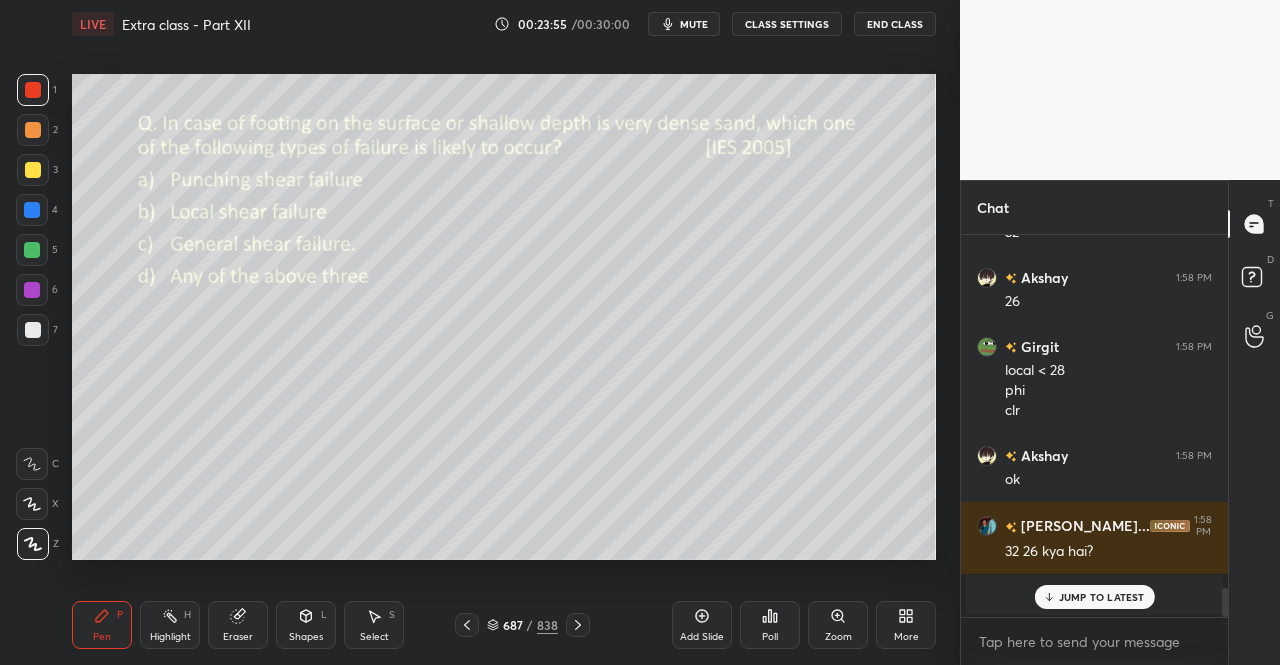 click on "Pen P" at bounding box center (102, 625) 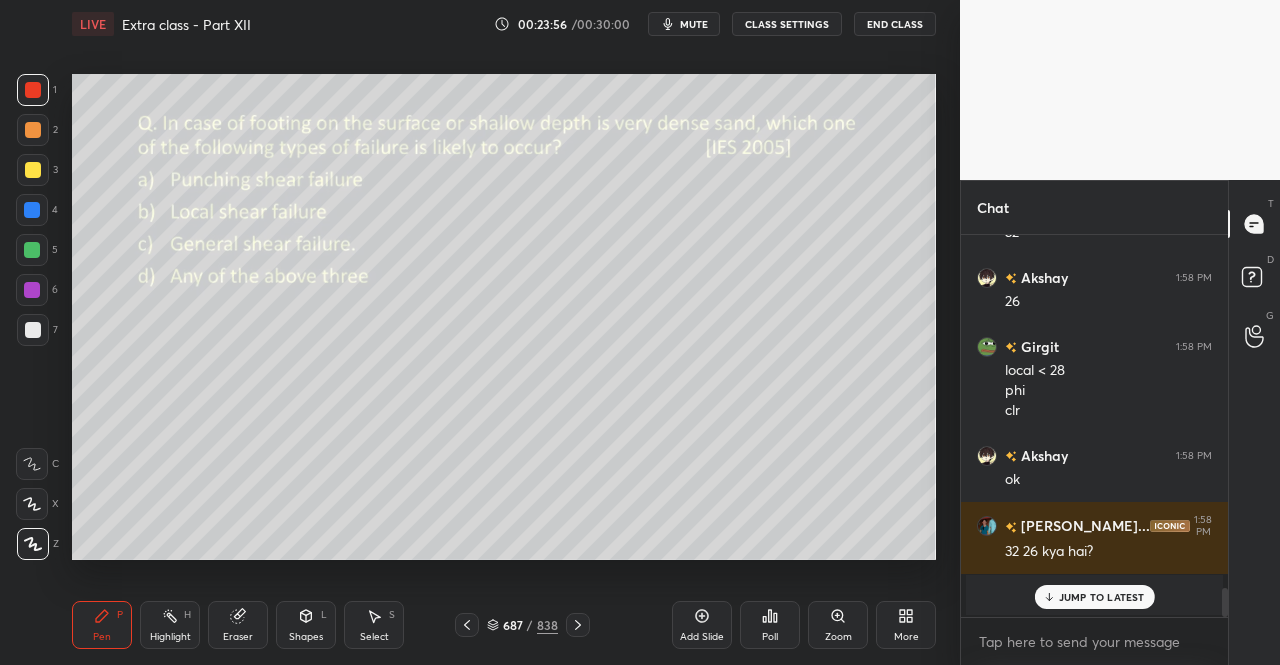 click on "Pen" at bounding box center (102, 637) 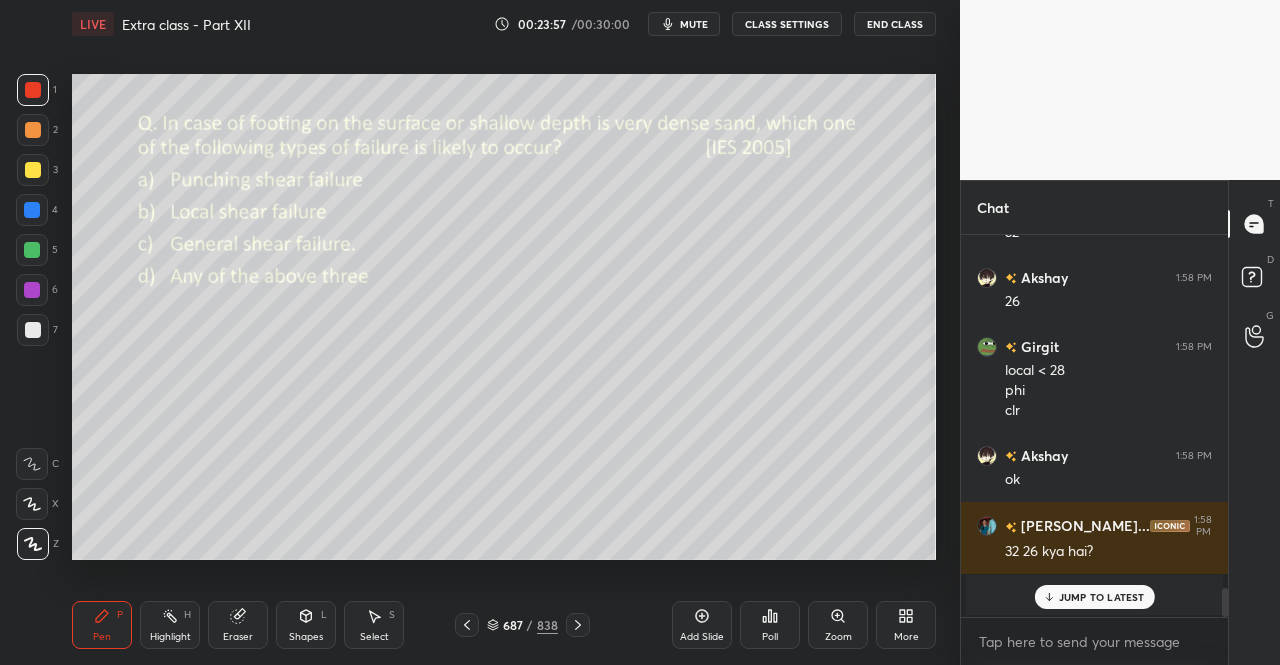 click at bounding box center [33, 170] 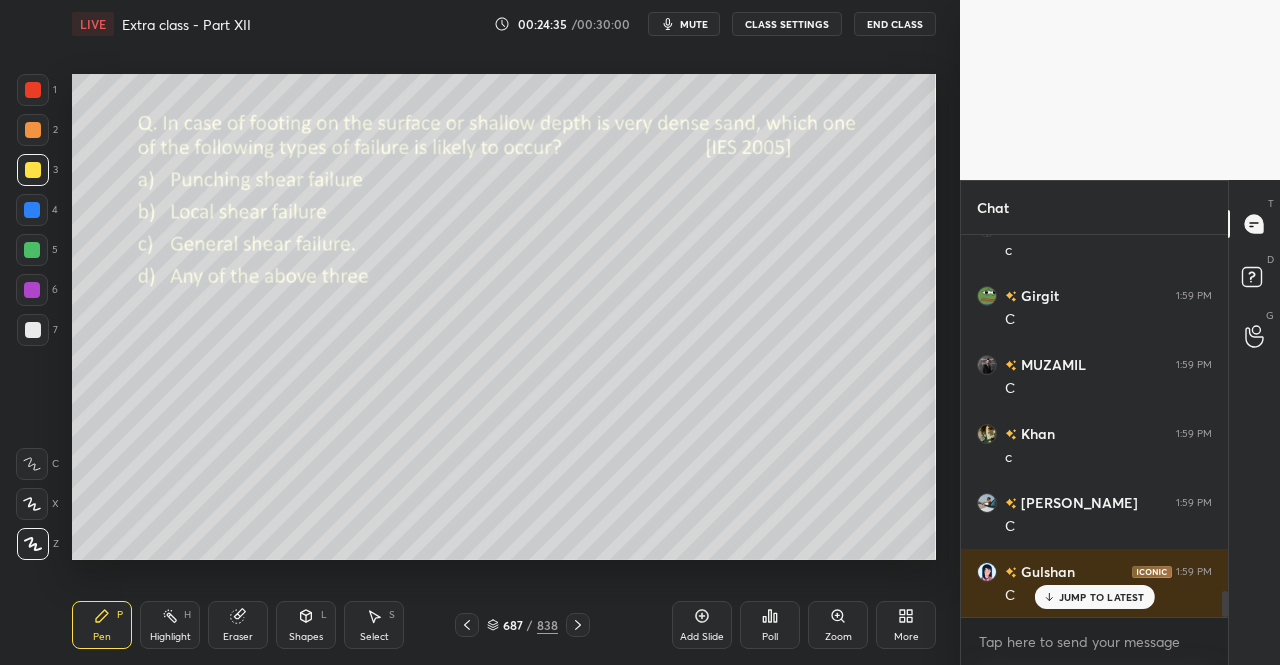 scroll, scrollTop: 5228, scrollLeft: 0, axis: vertical 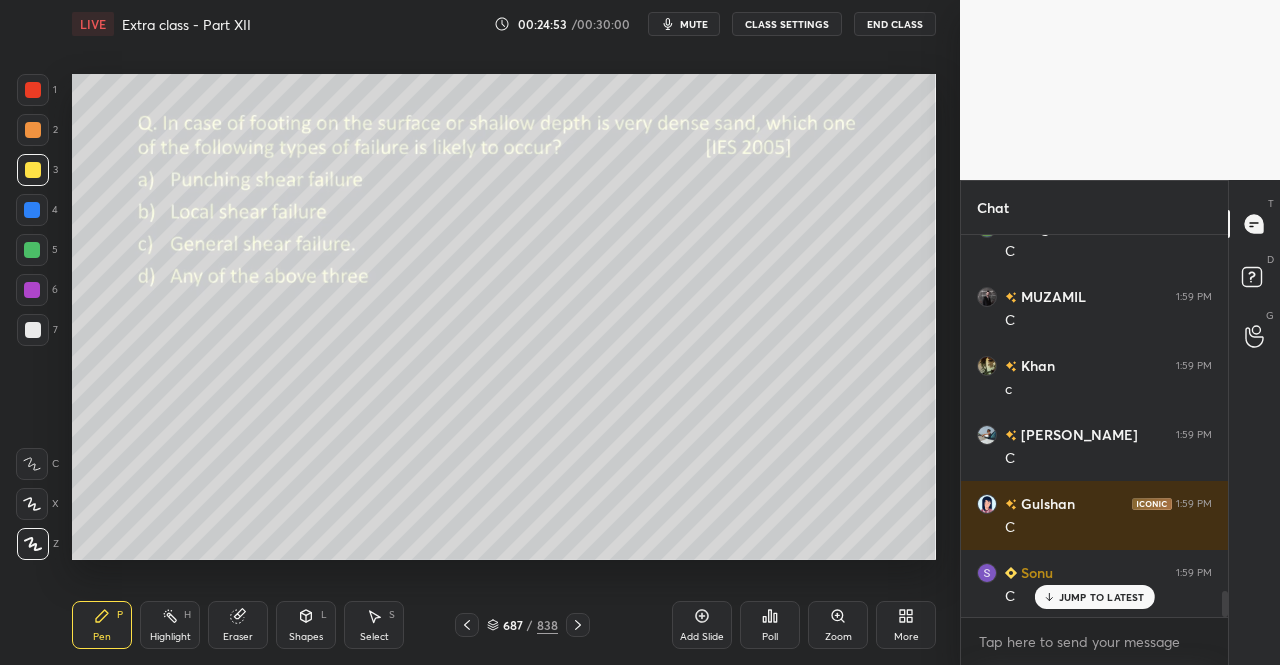 click at bounding box center [578, 625] 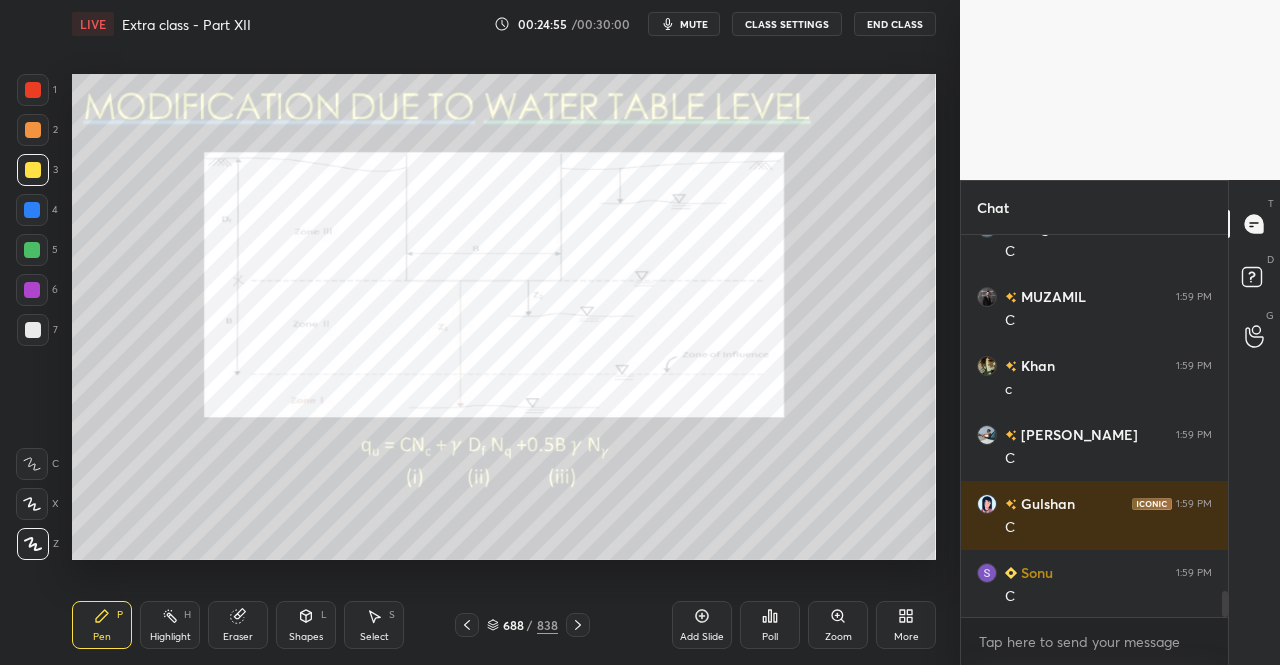scroll, scrollTop: 5298, scrollLeft: 0, axis: vertical 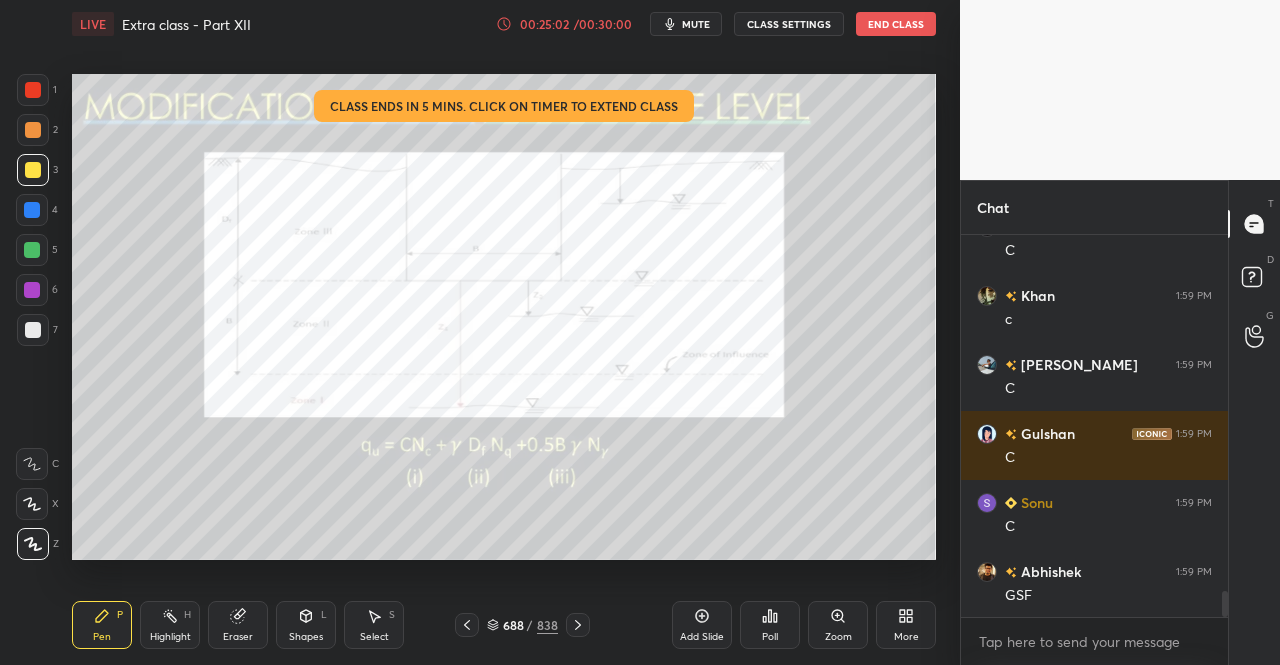 click on "00:25:02" at bounding box center [544, 24] 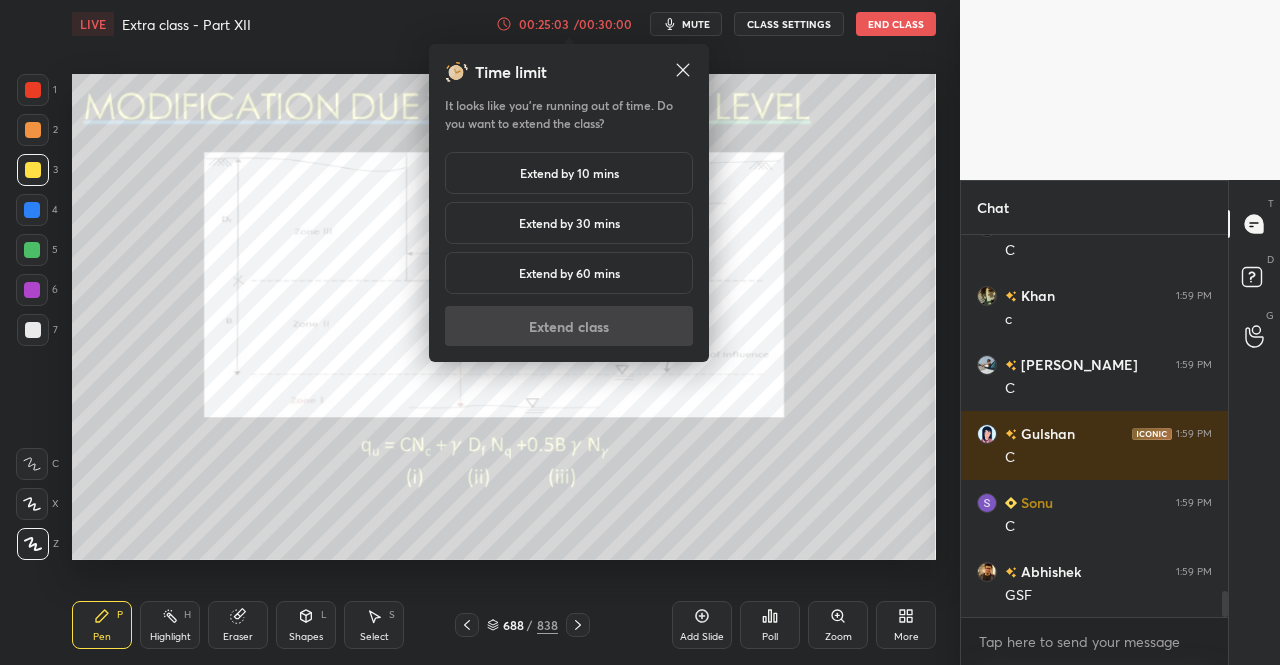 click on "Extend by 30 mins" at bounding box center [569, 223] 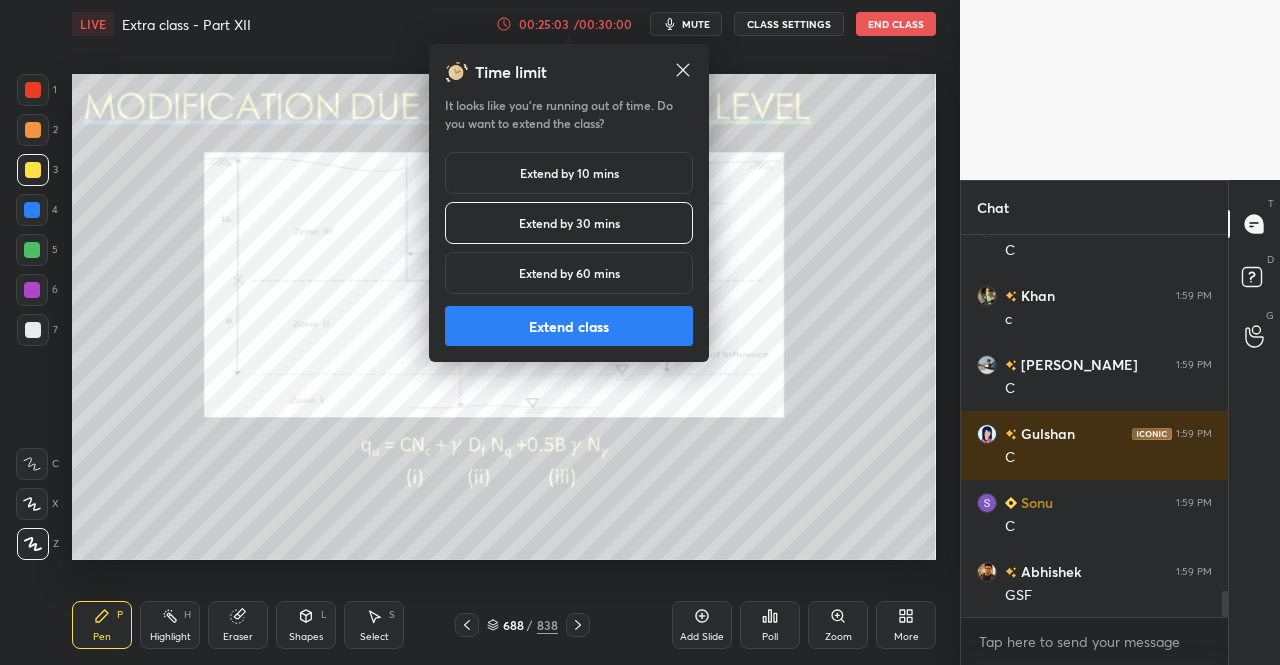 click on "Extend class" at bounding box center (569, 326) 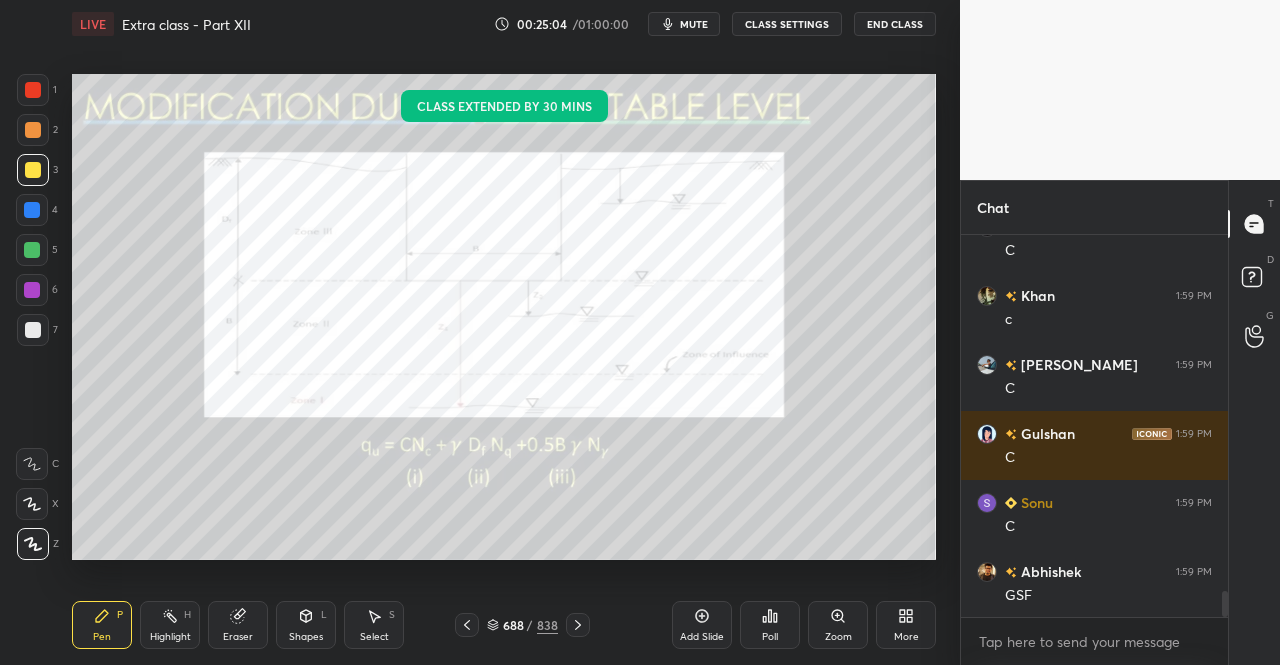 click 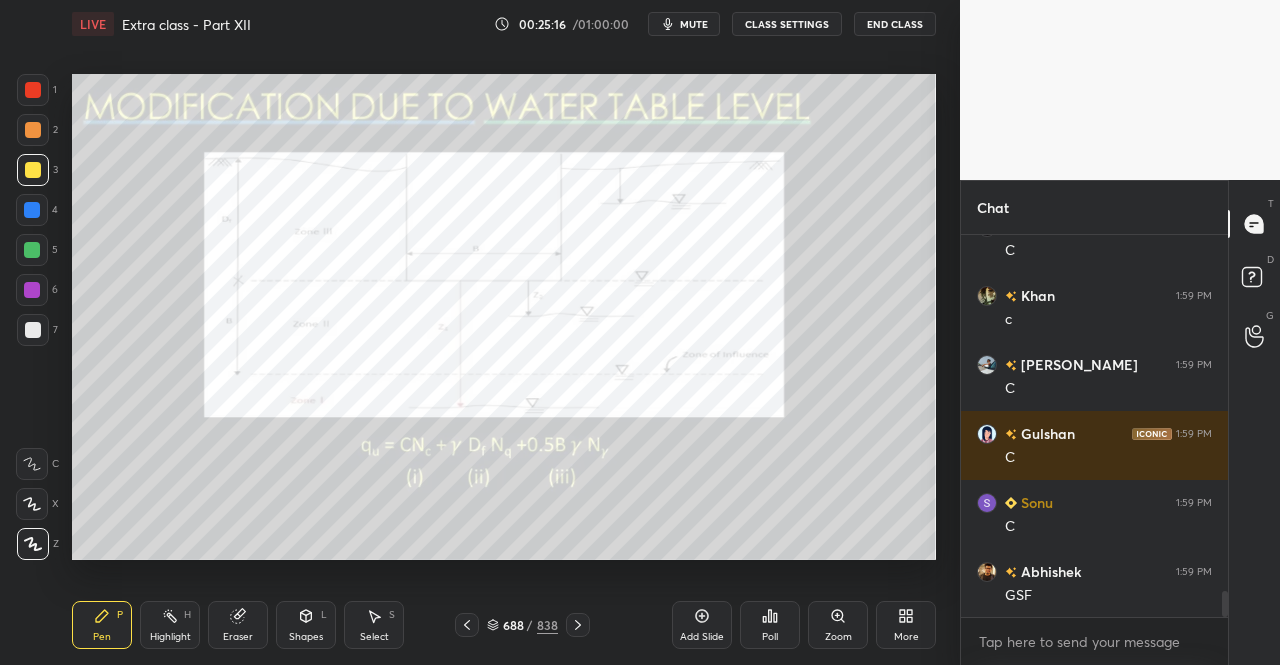 click 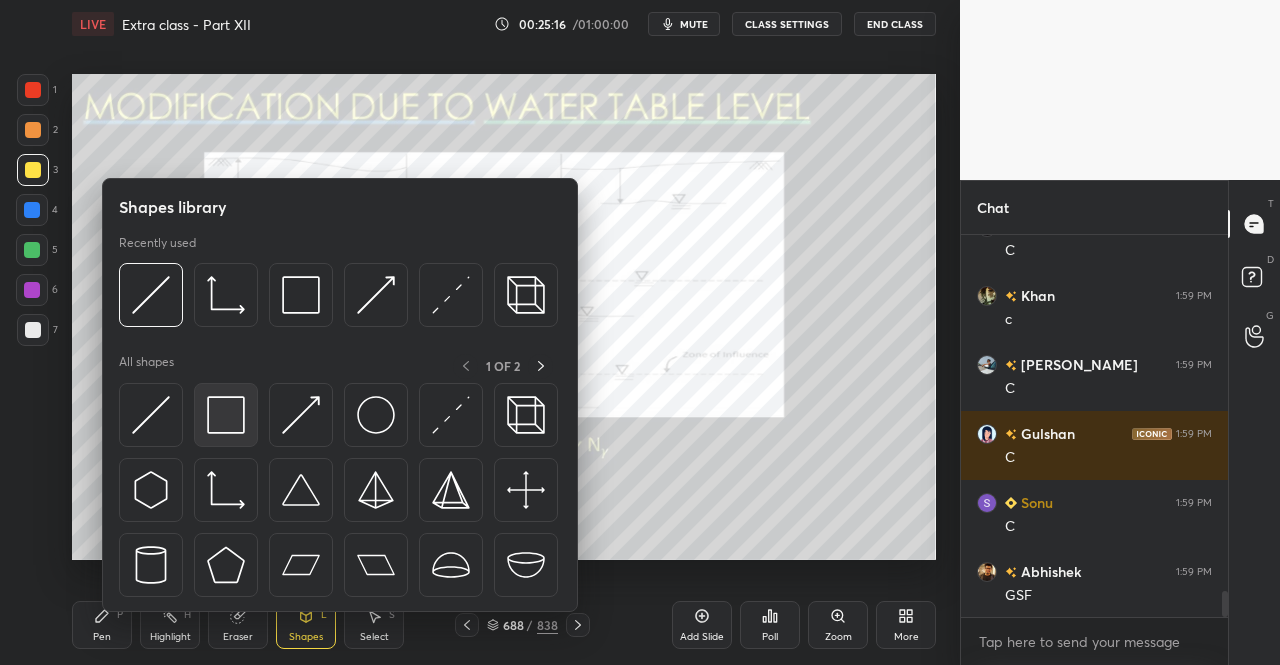 click at bounding box center (340, 495) 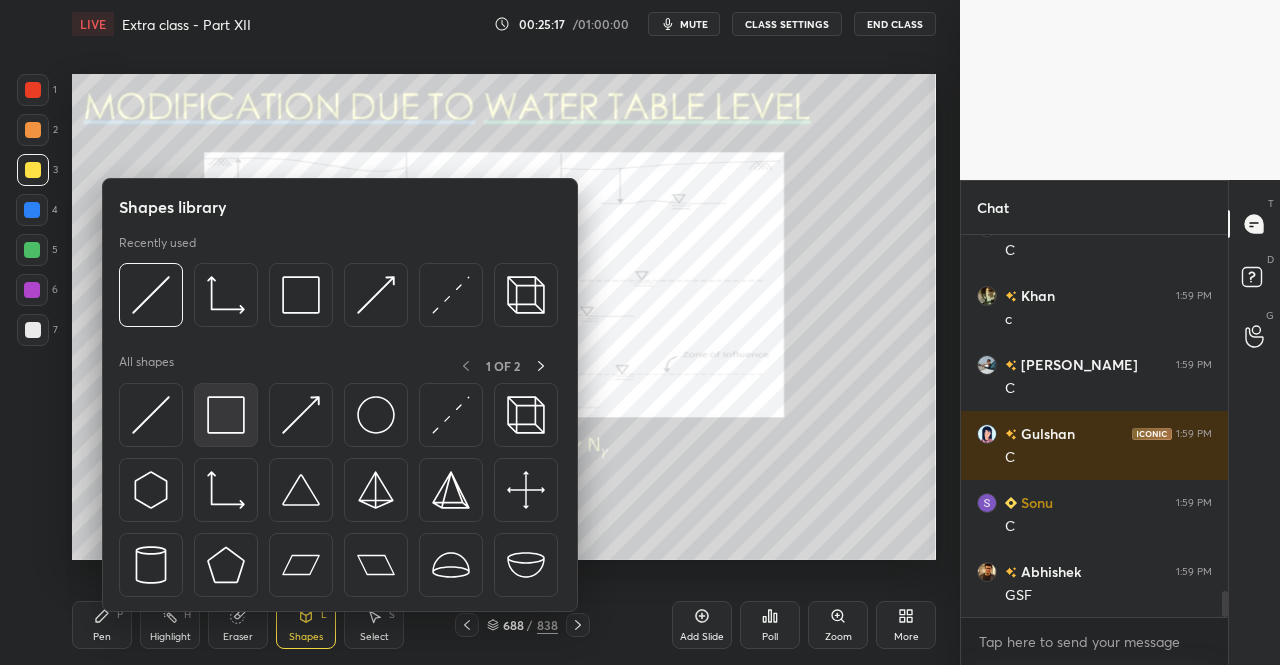 click at bounding box center [226, 415] 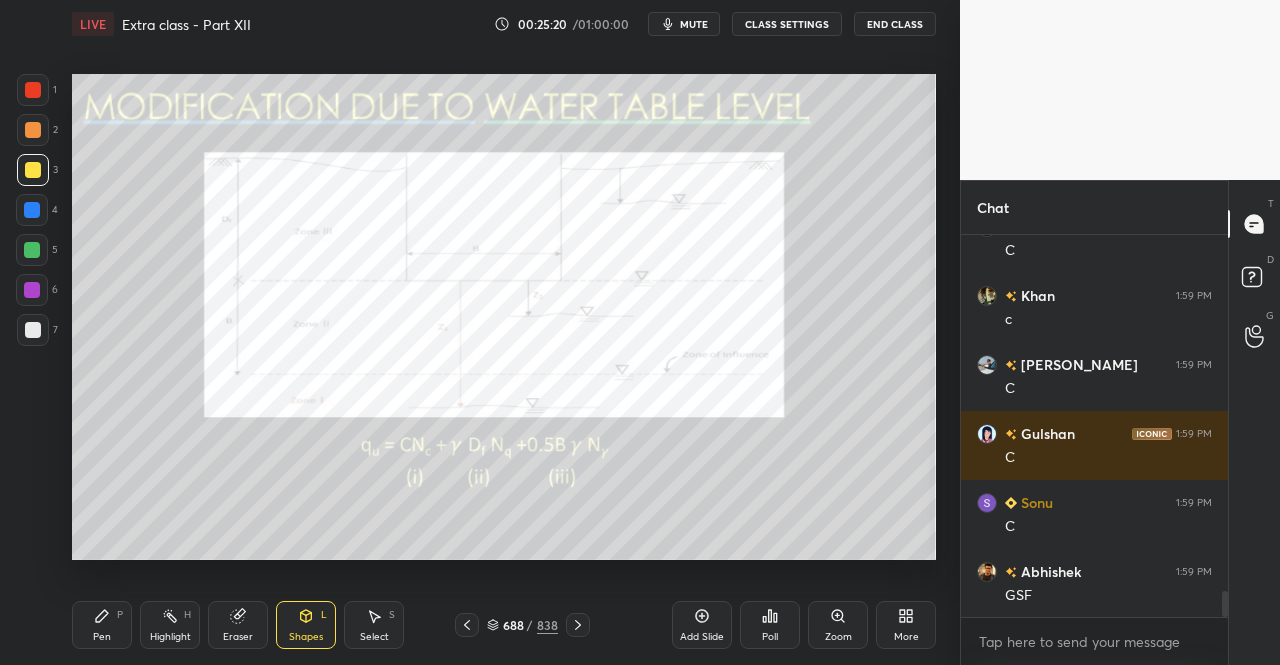 click at bounding box center [33, 90] 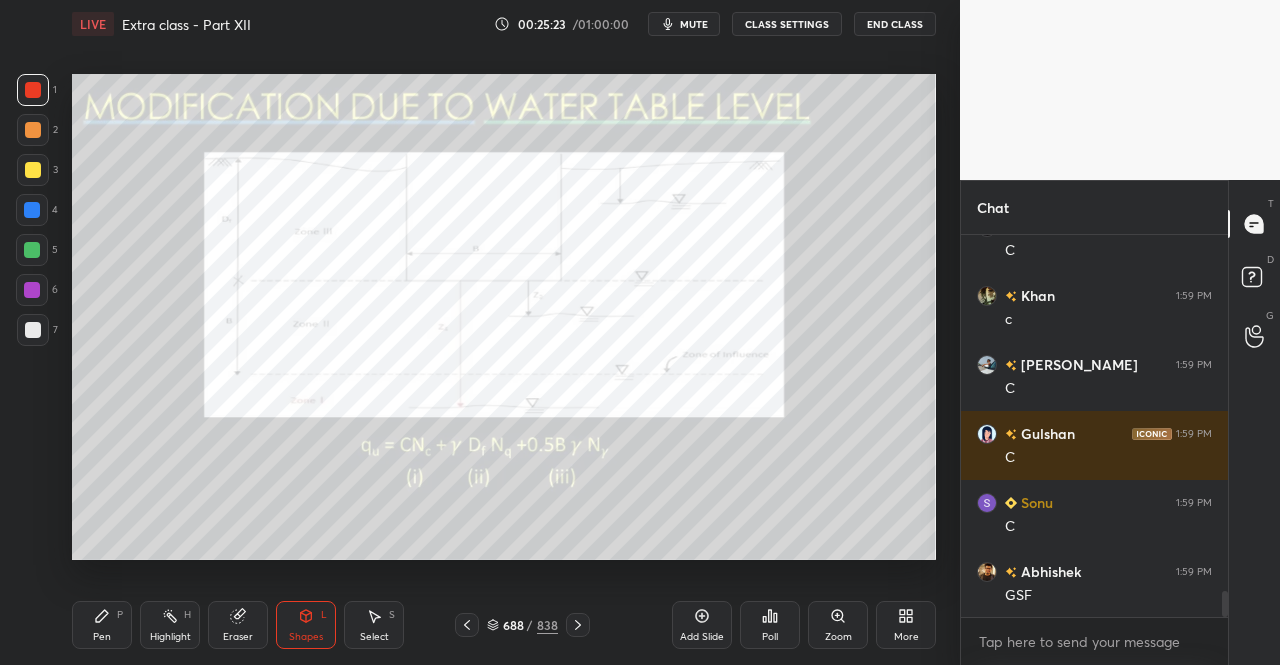 click on "Shapes L" at bounding box center [306, 625] 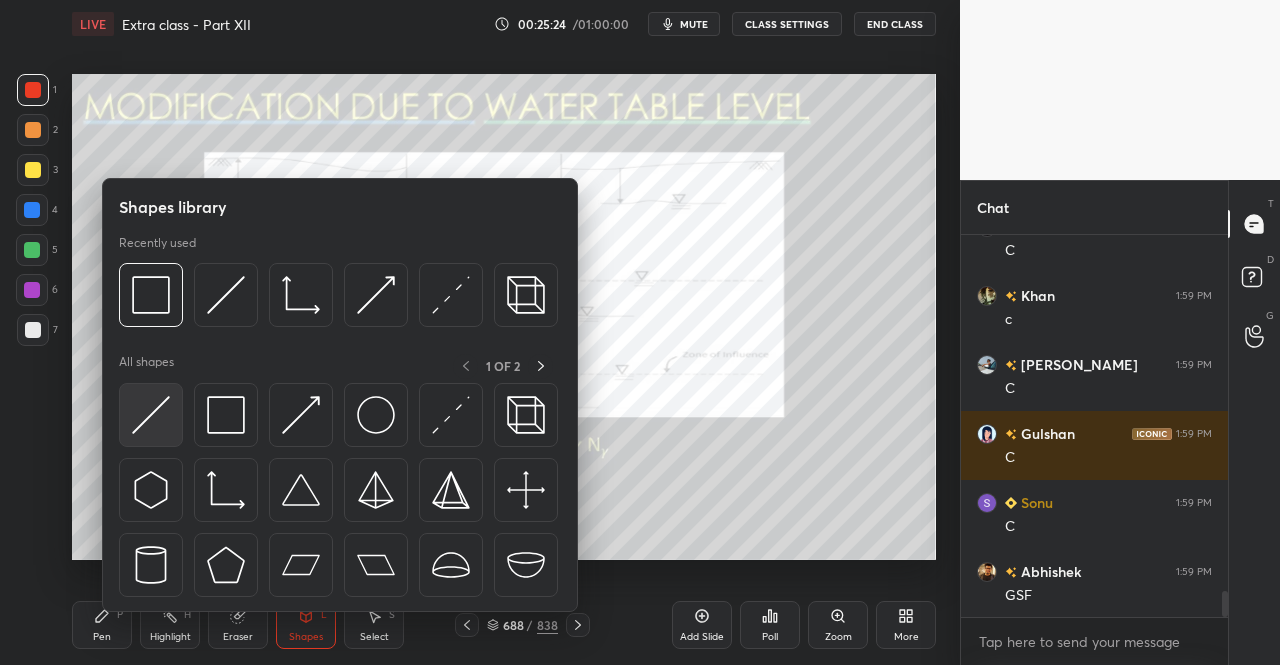 click at bounding box center (151, 415) 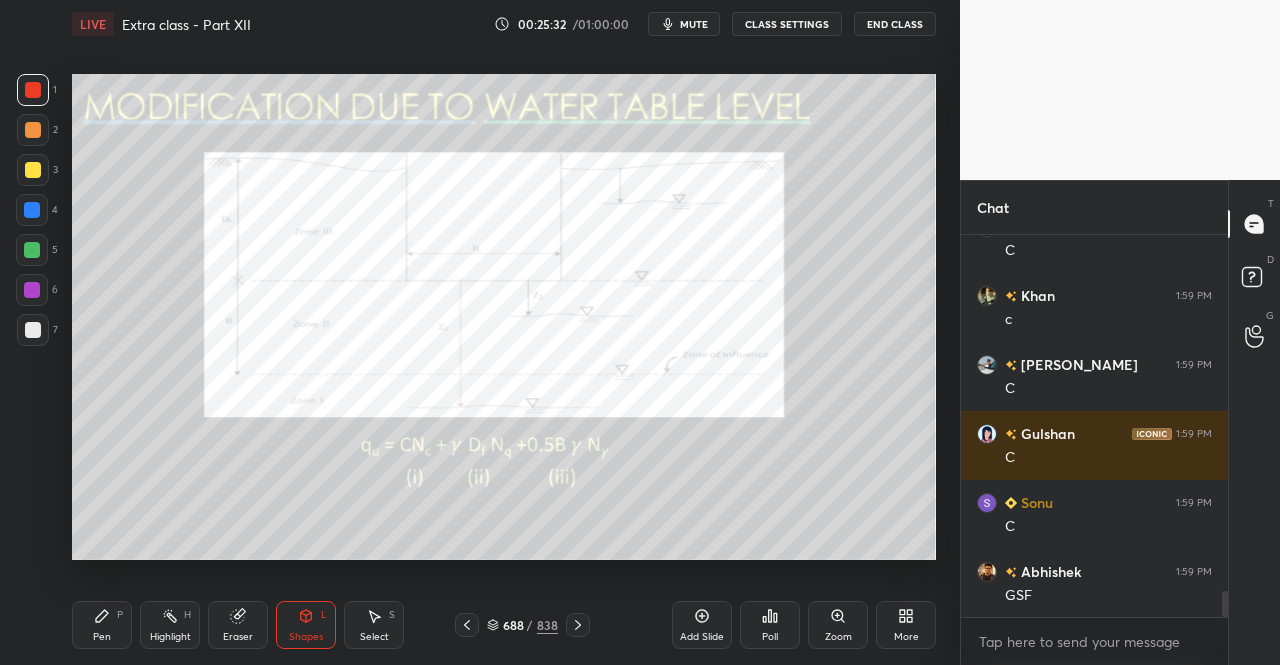 click on "Pen P" at bounding box center [102, 625] 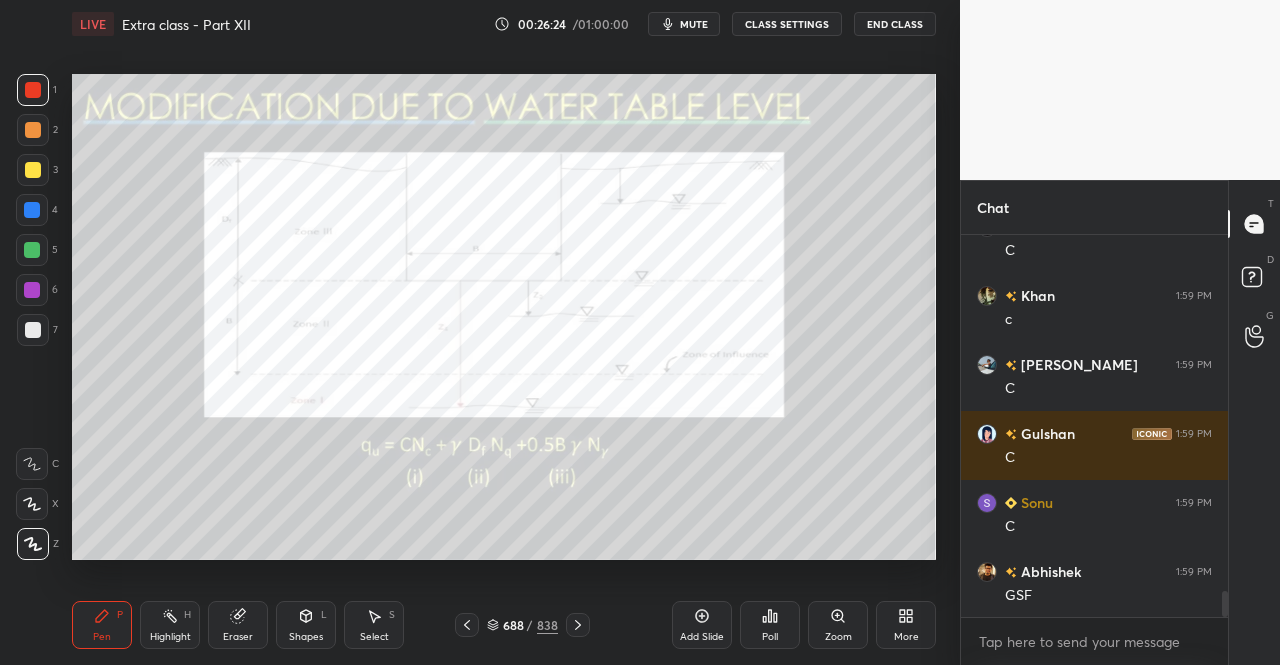 click 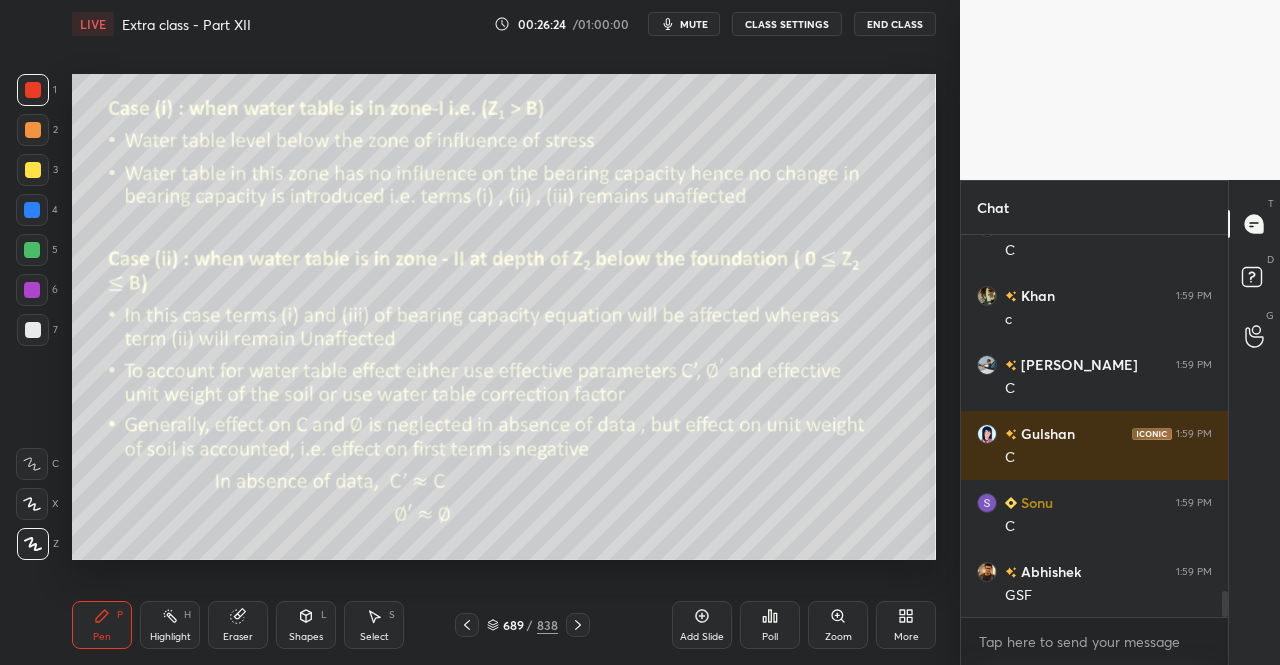 click on "LIVE Extra class - Part XII 00:26:24 /  01:00:00 mute CLASS SETTINGS End Class Setting up your live class Poll for   secs No correct answer Start poll Back Extra class - Part XII • L58 of Complete Course On Soil Mechanics Dr. [PERSON_NAME] Pen P Highlight H Eraser Shapes L Select S 689 / 838 Add Slide Poll Zoom More" at bounding box center [504, 332] 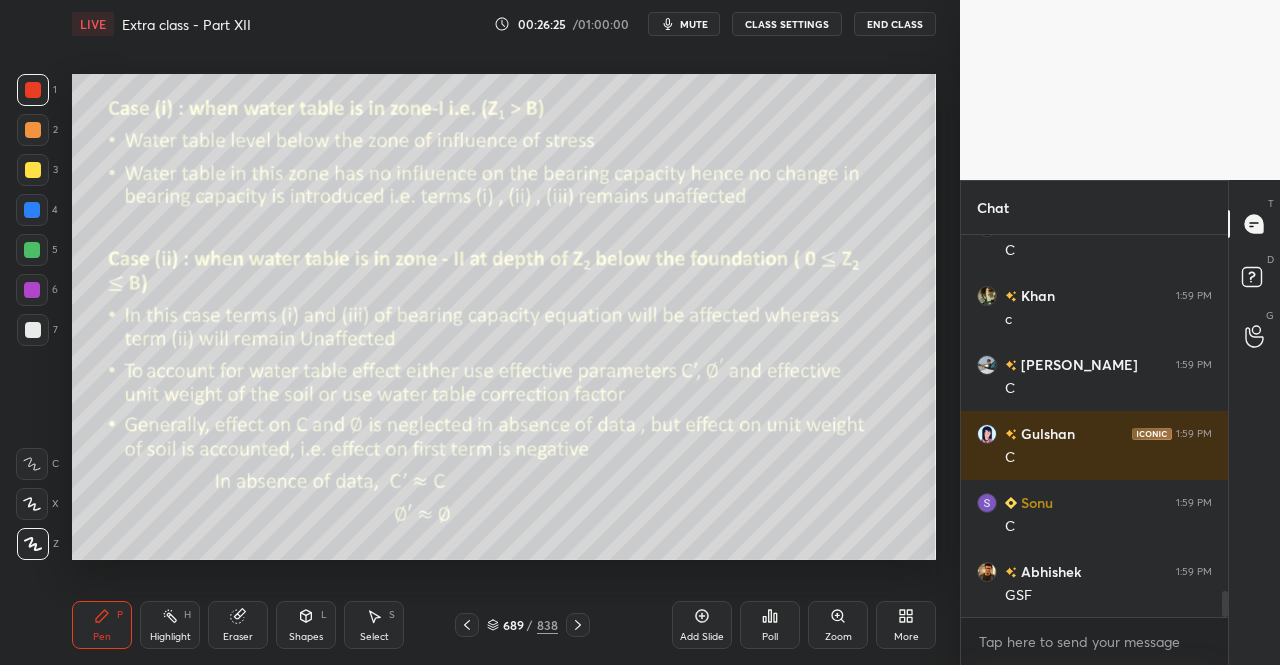 click on "Pen P" at bounding box center (102, 625) 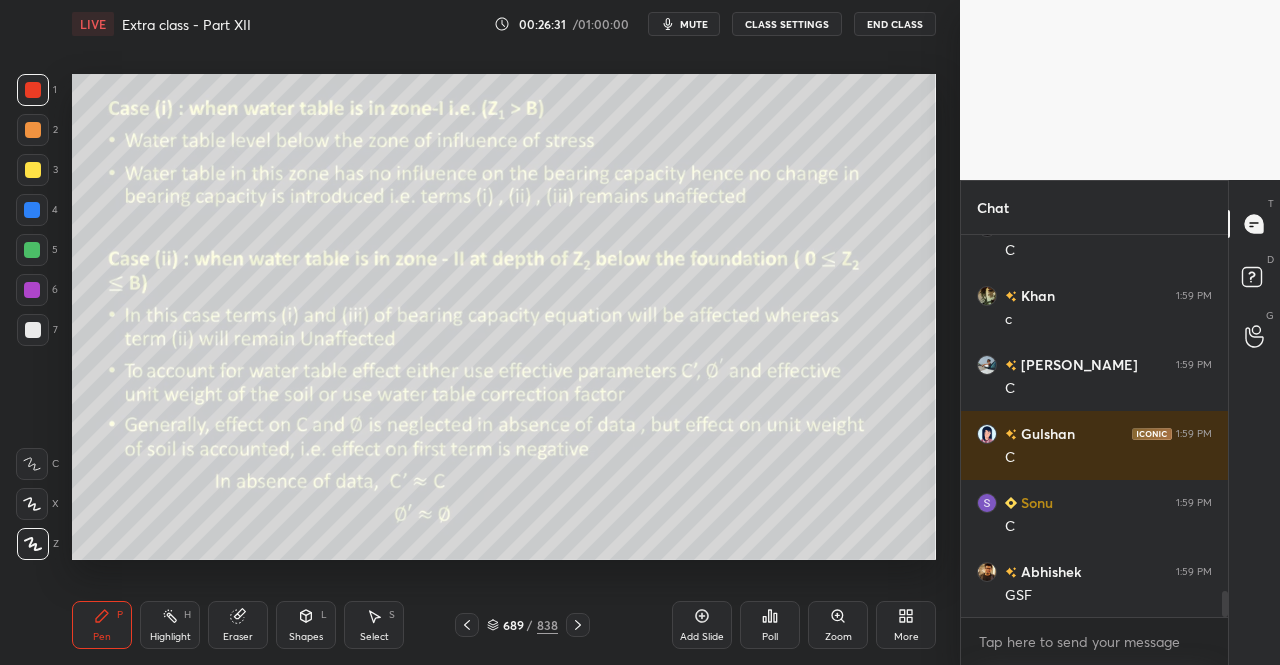 click at bounding box center [467, 625] 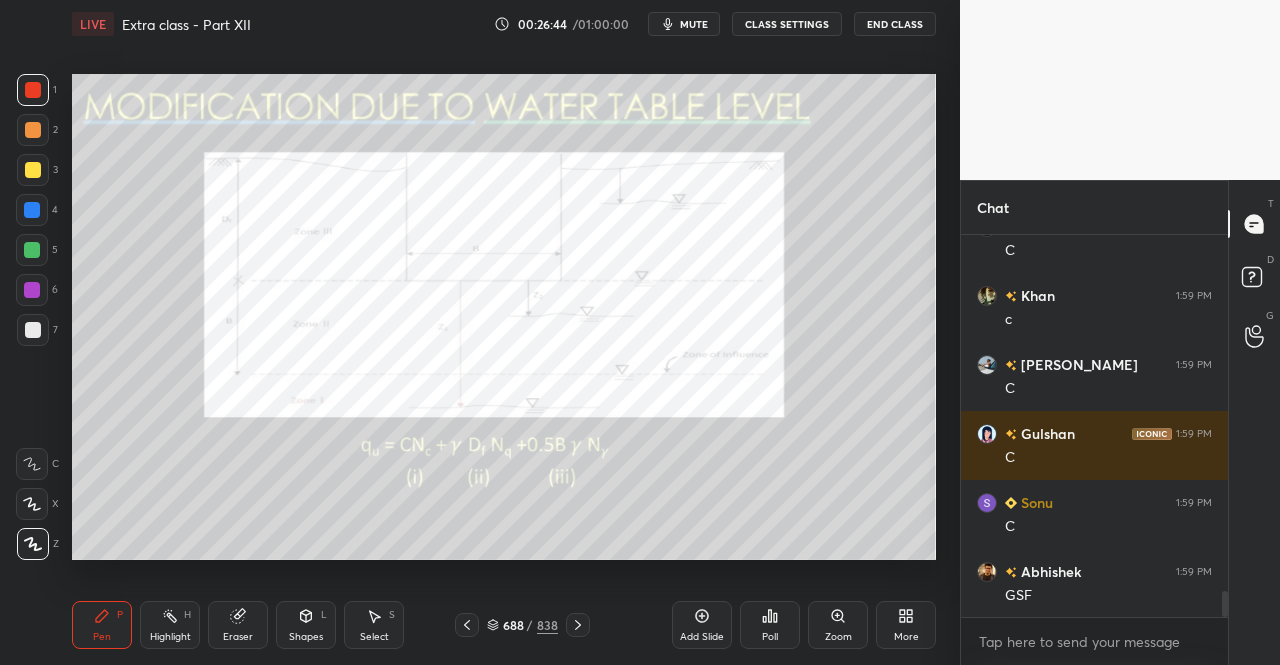 click 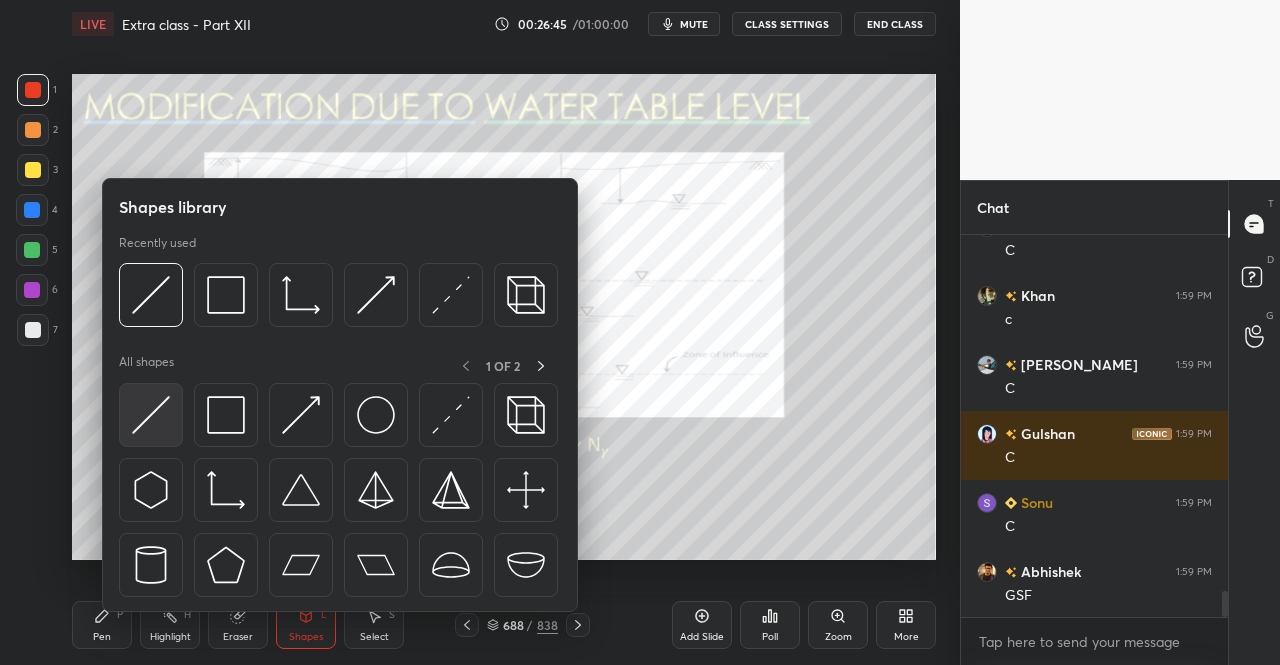 click at bounding box center [151, 415] 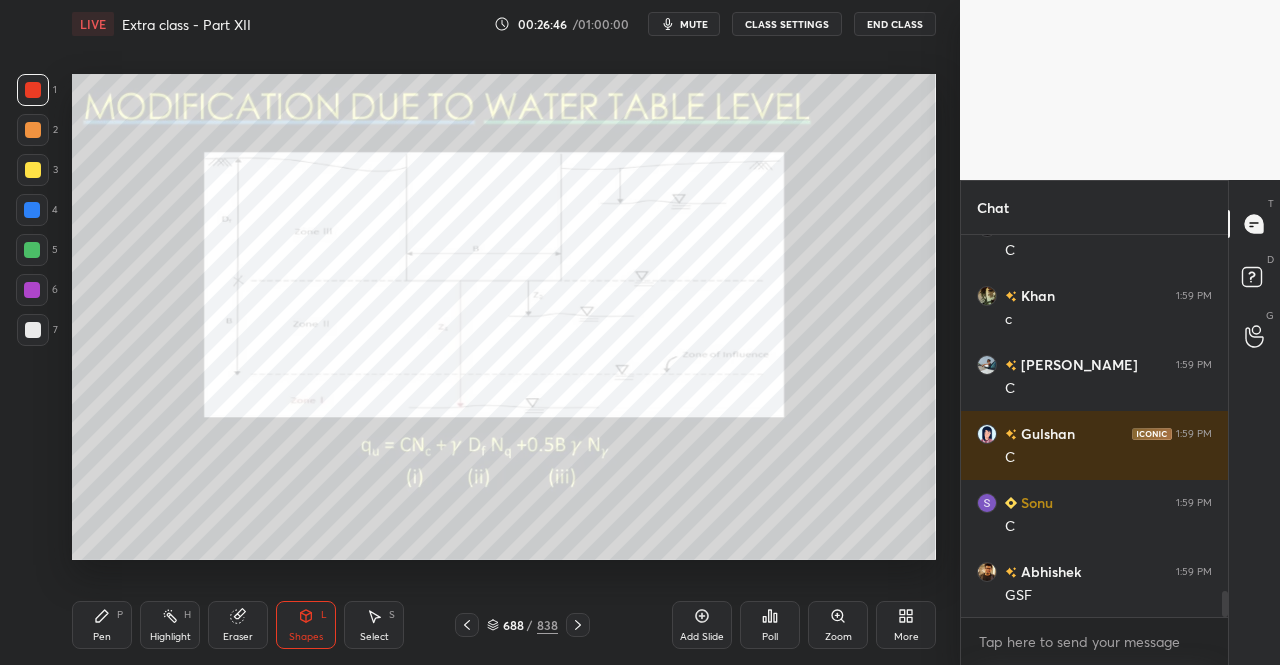 click at bounding box center [33, 90] 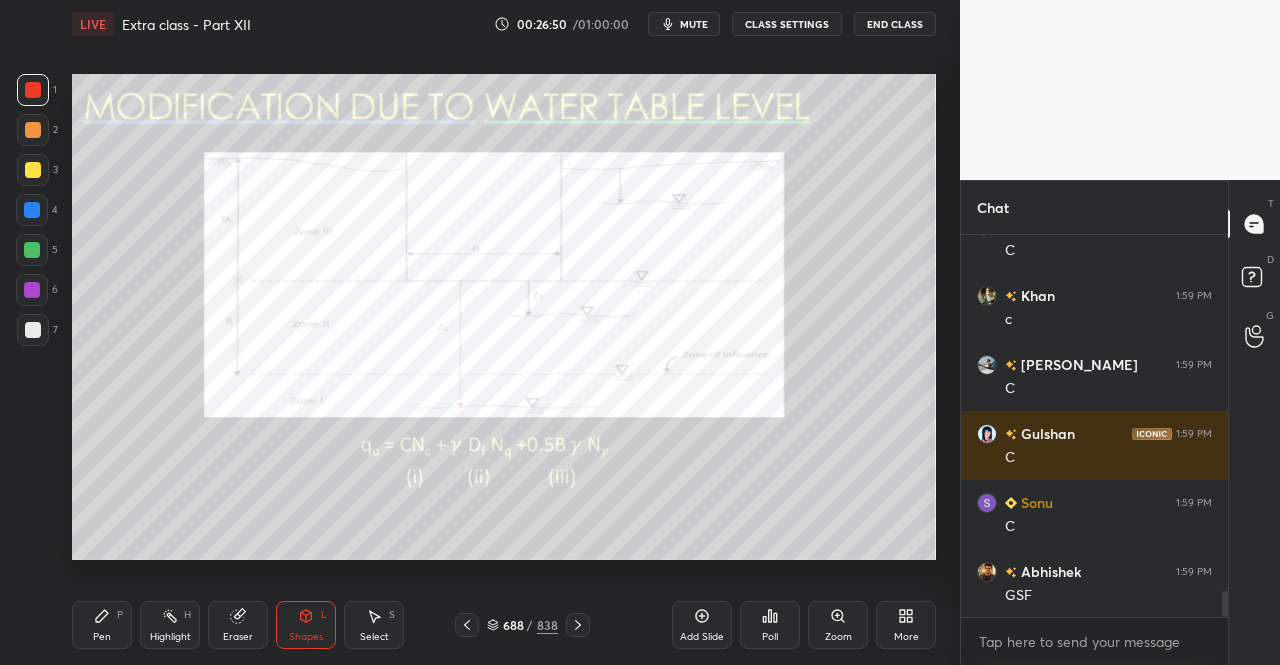 click 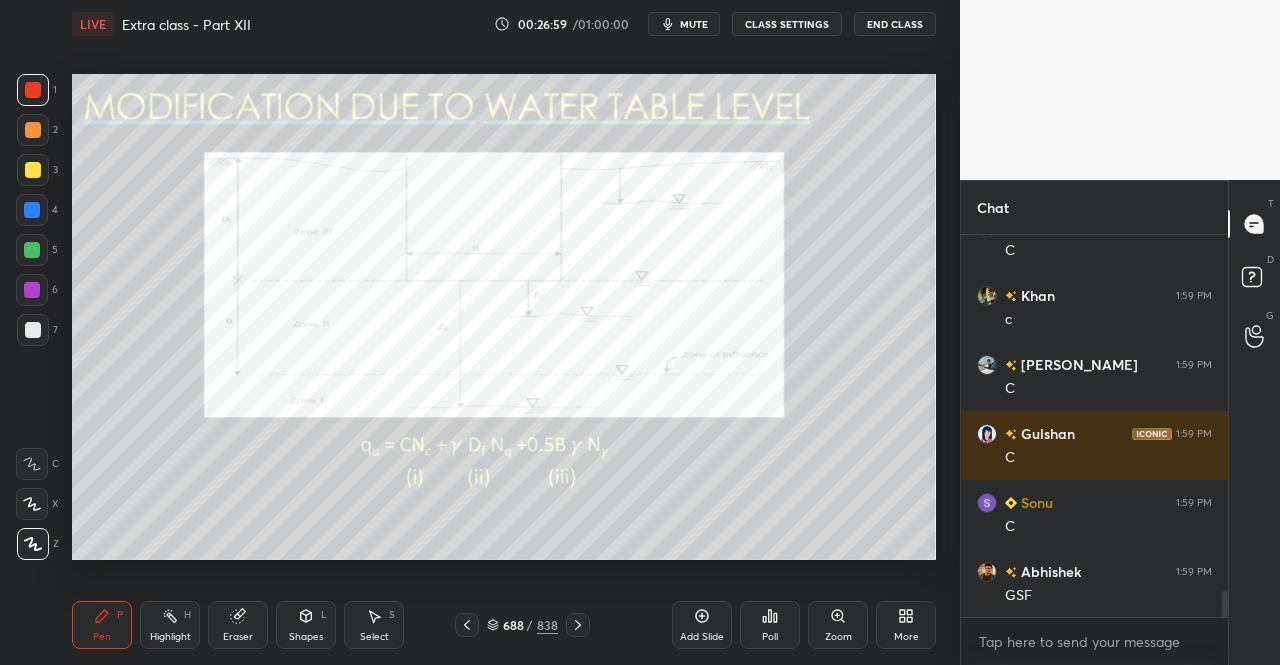 click 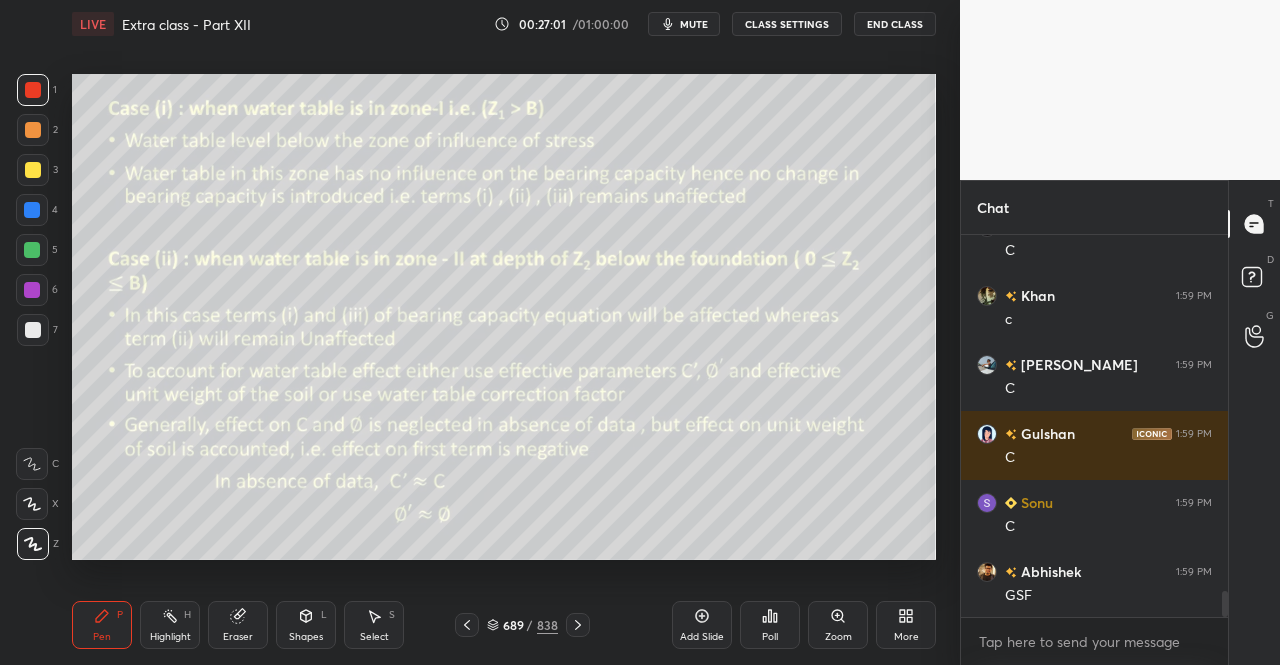 click 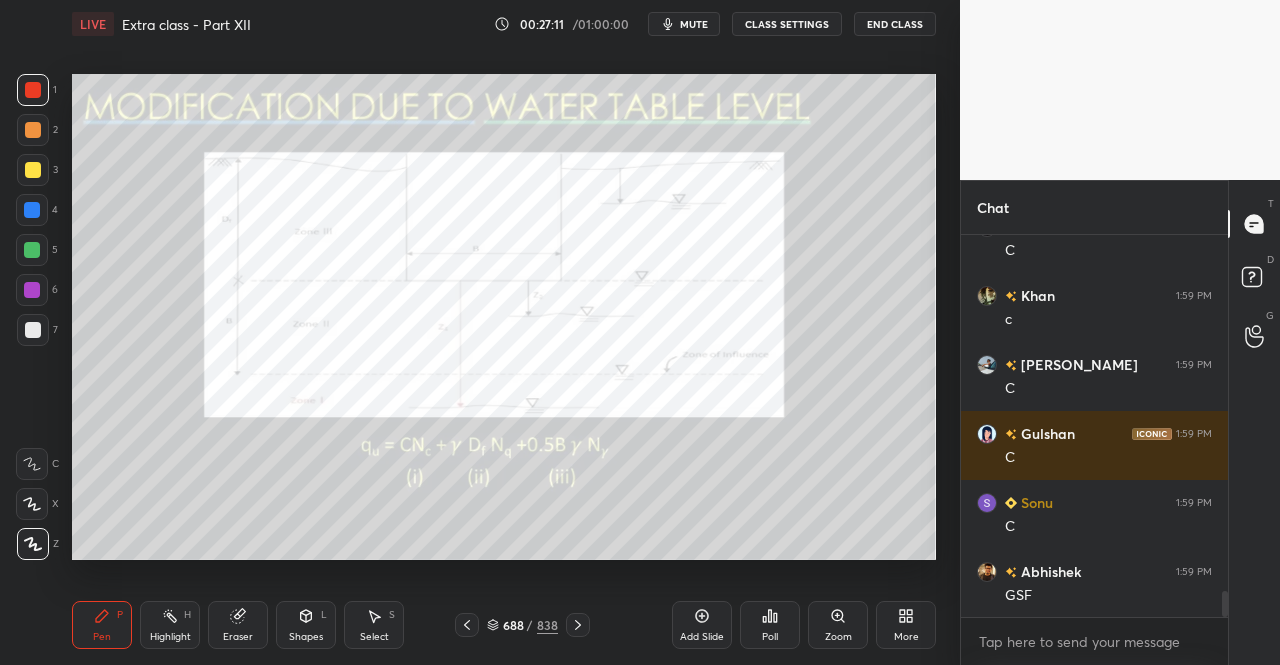 scroll, scrollTop: 5366, scrollLeft: 0, axis: vertical 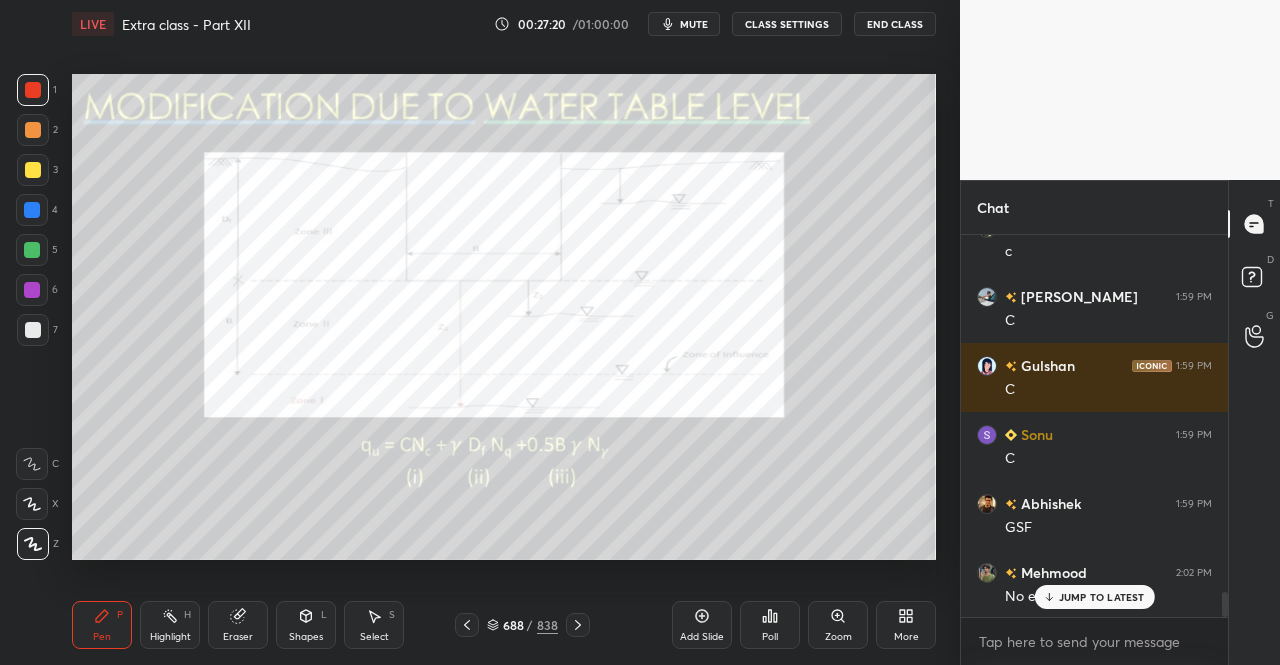 click 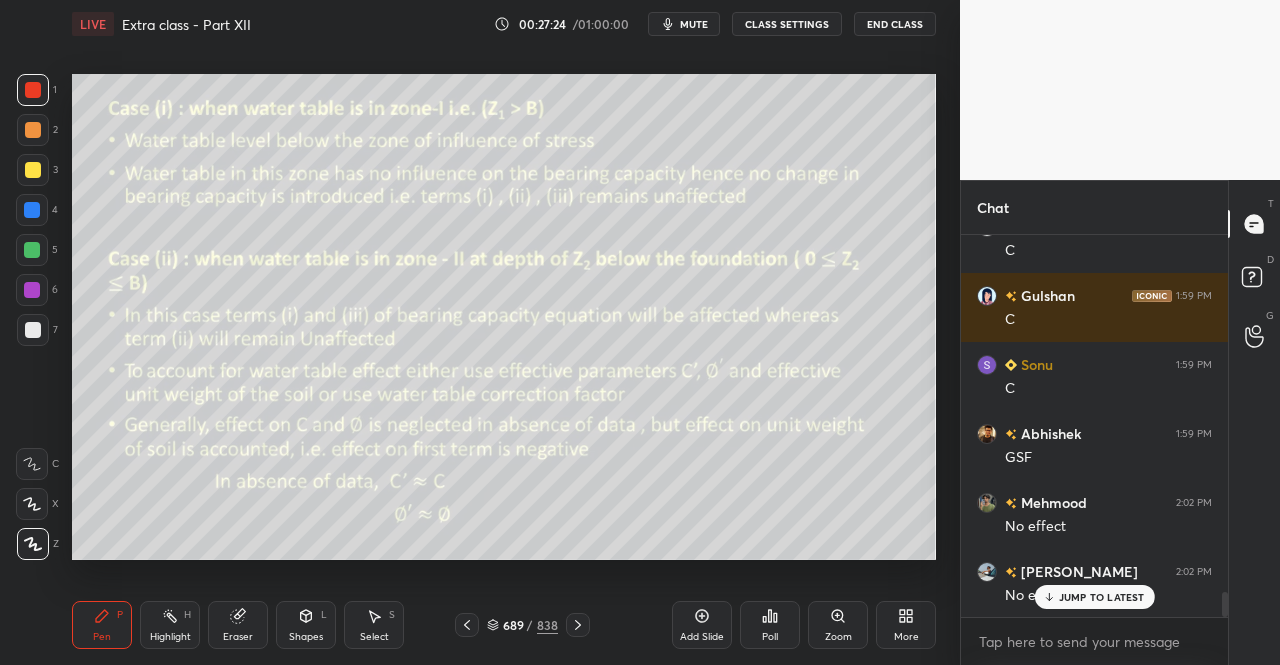 scroll, scrollTop: 5504, scrollLeft: 0, axis: vertical 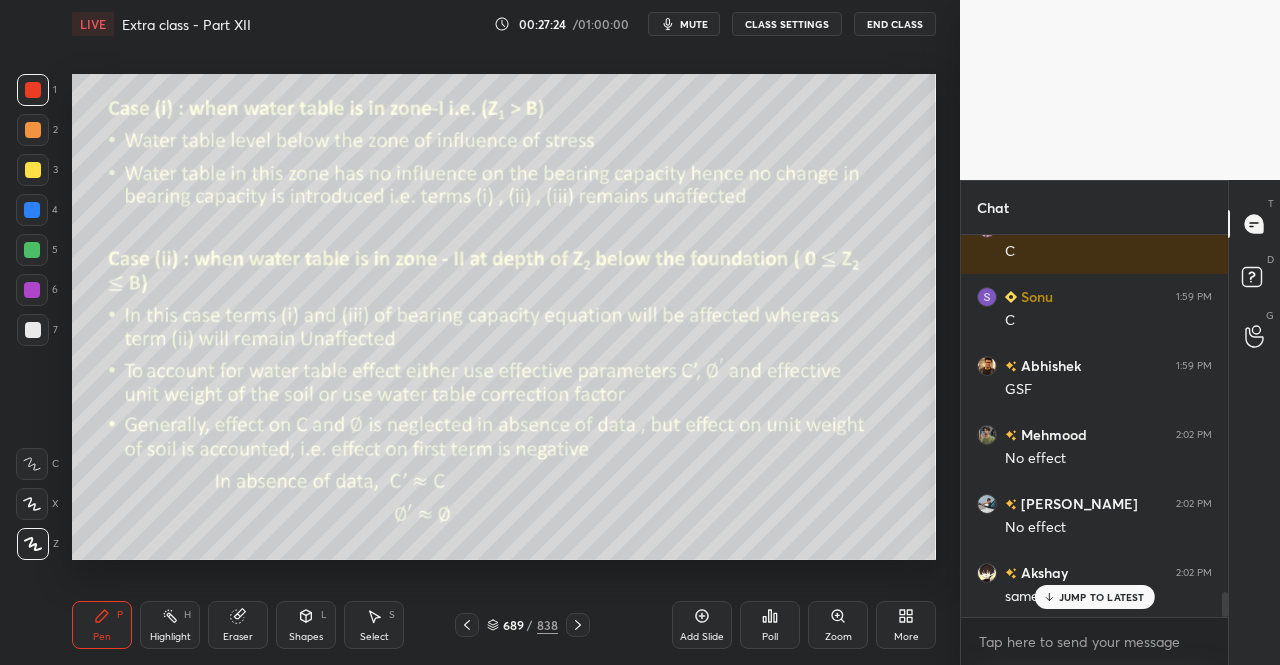 click on "Shapes" at bounding box center (306, 637) 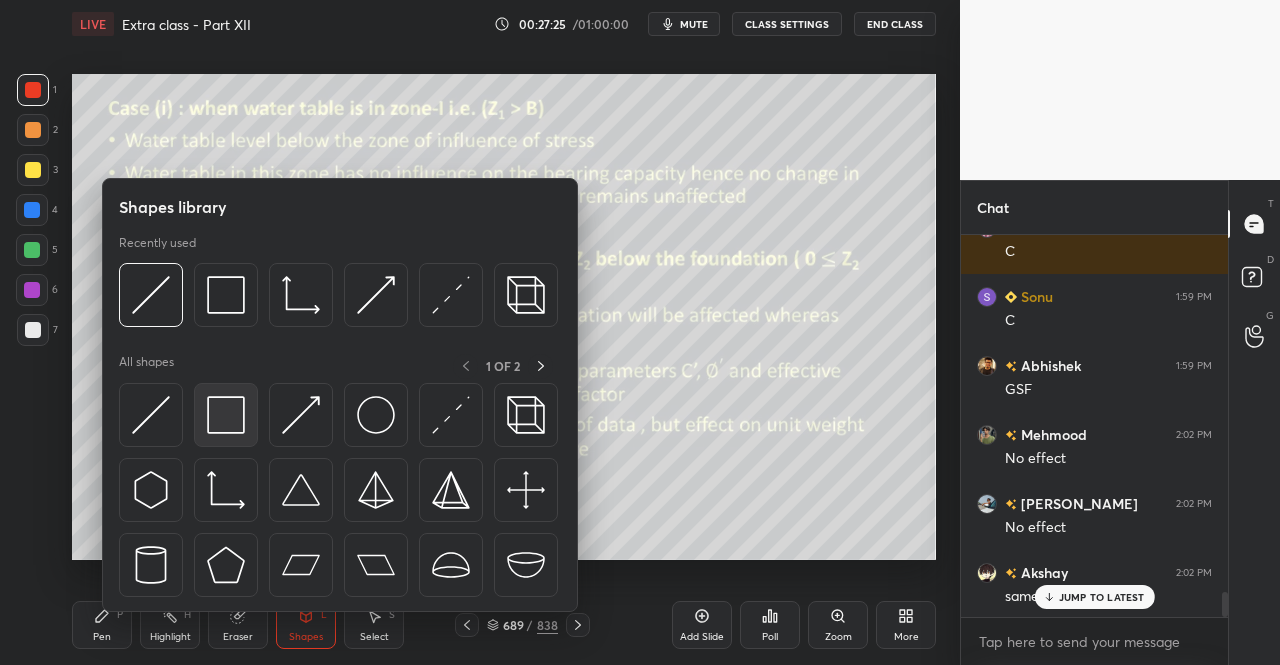 click at bounding box center (226, 415) 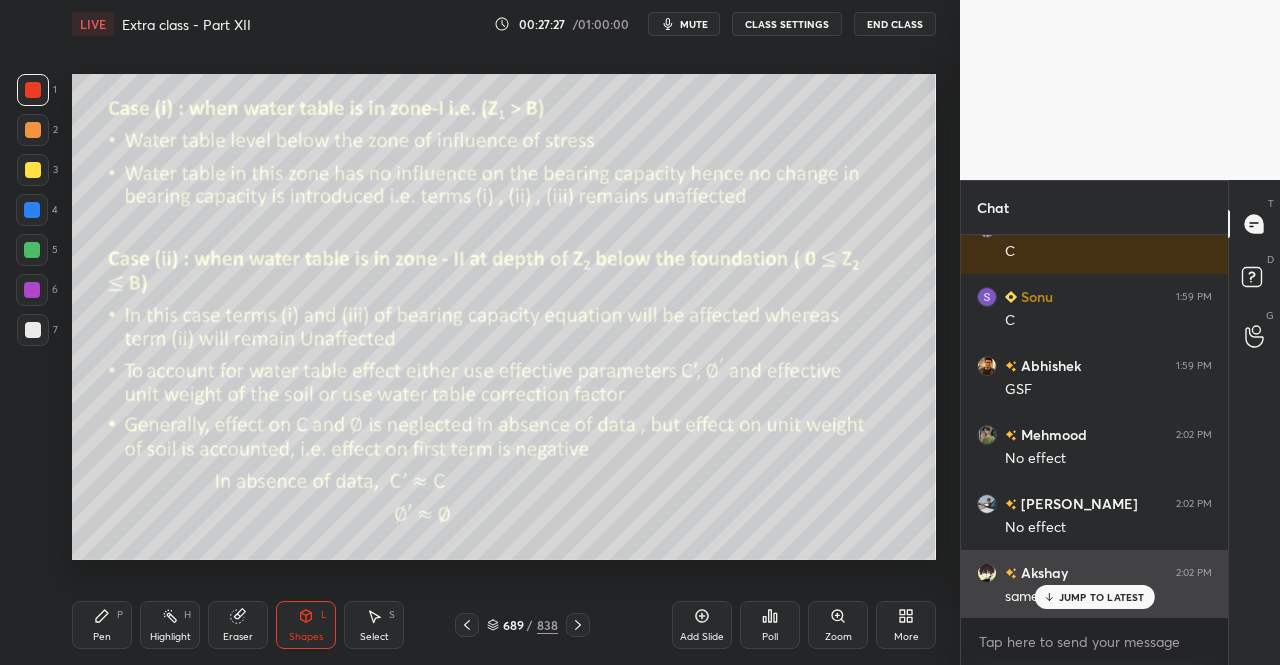 click on "JUMP TO LATEST" at bounding box center [1102, 597] 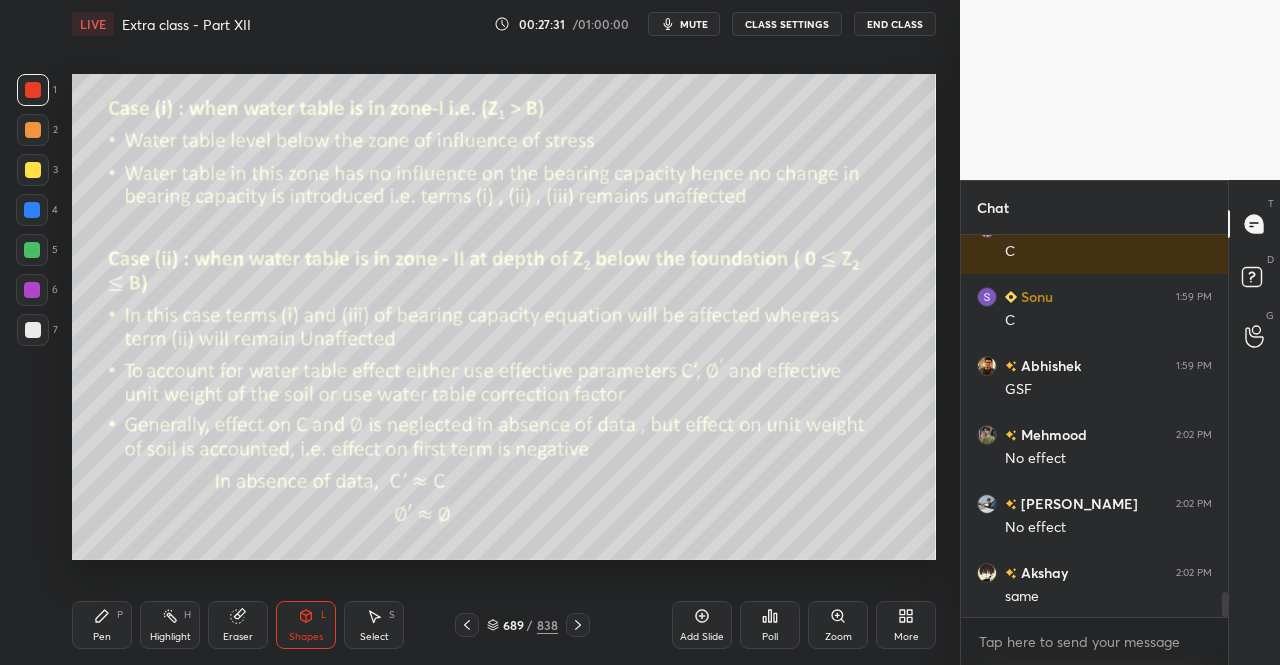 click on "Pen P" at bounding box center (102, 625) 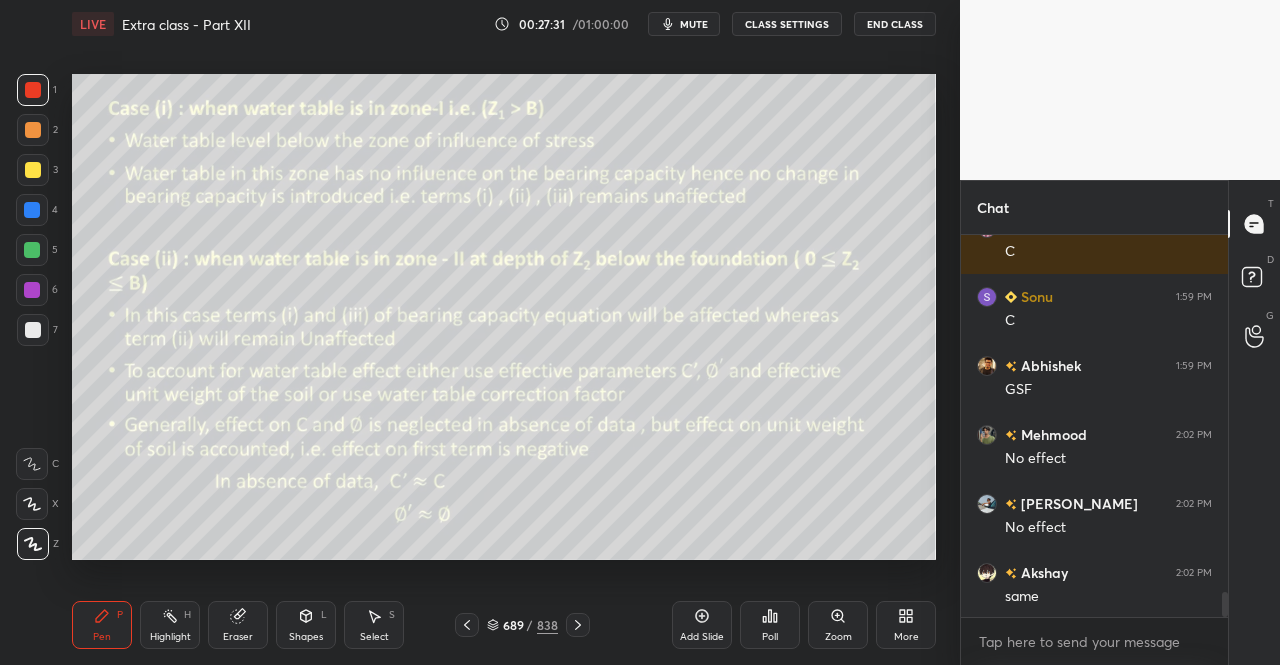 click on "Pen P Highlight H Eraser Shapes L Select S 689 / 838 Add Slide Poll Zoom More" at bounding box center [504, 625] 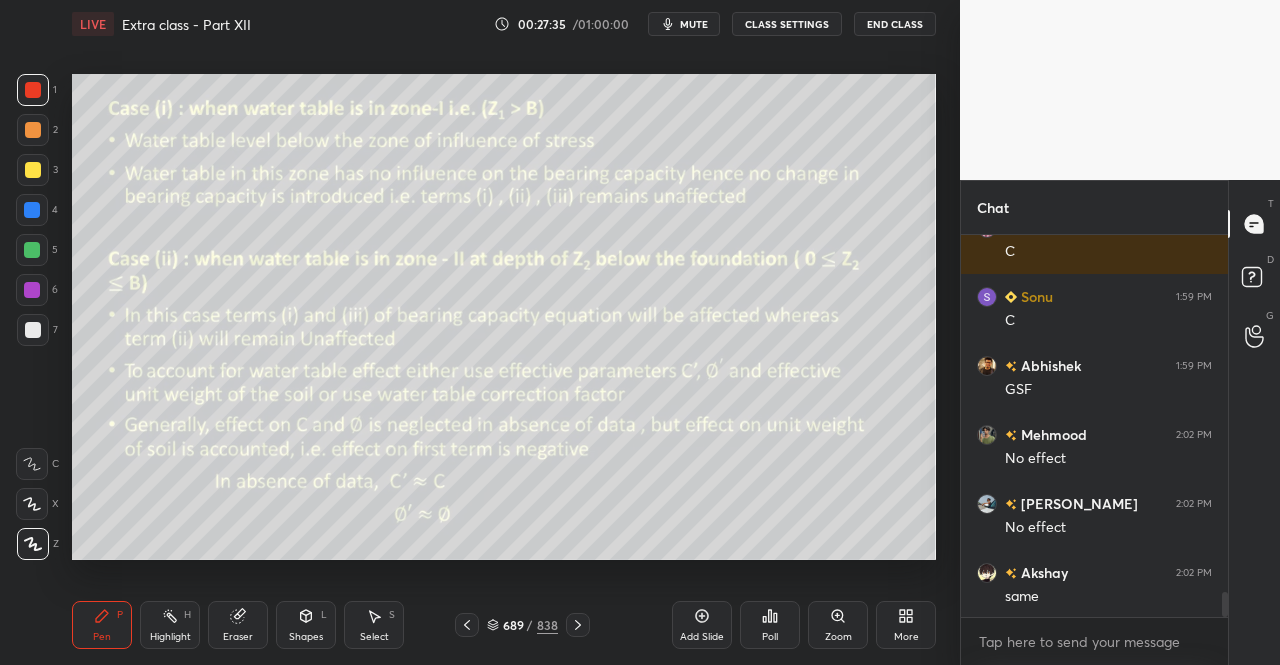 click 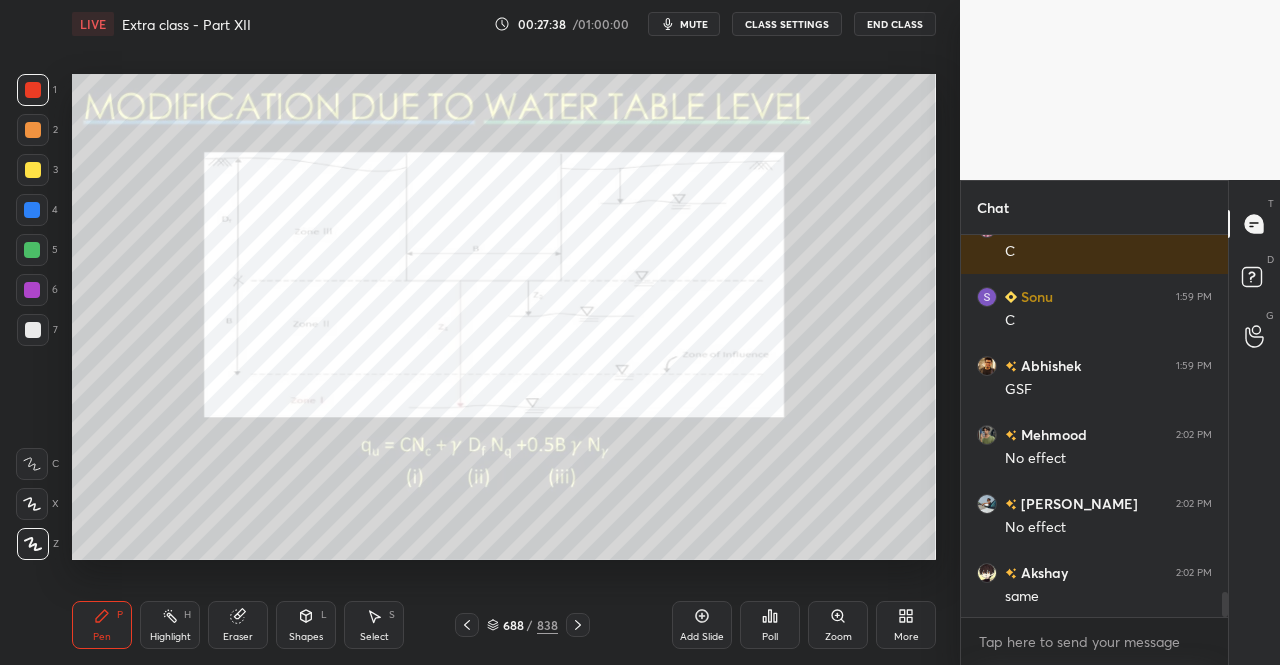 click 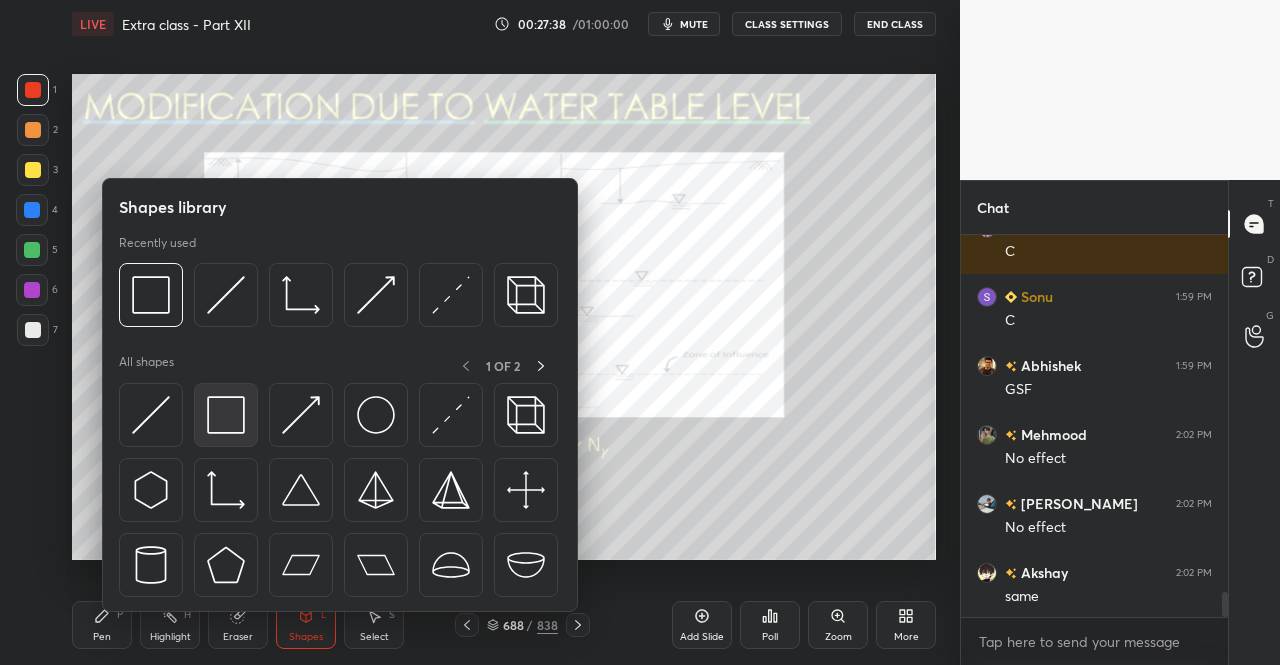 scroll, scrollTop: 5574, scrollLeft: 0, axis: vertical 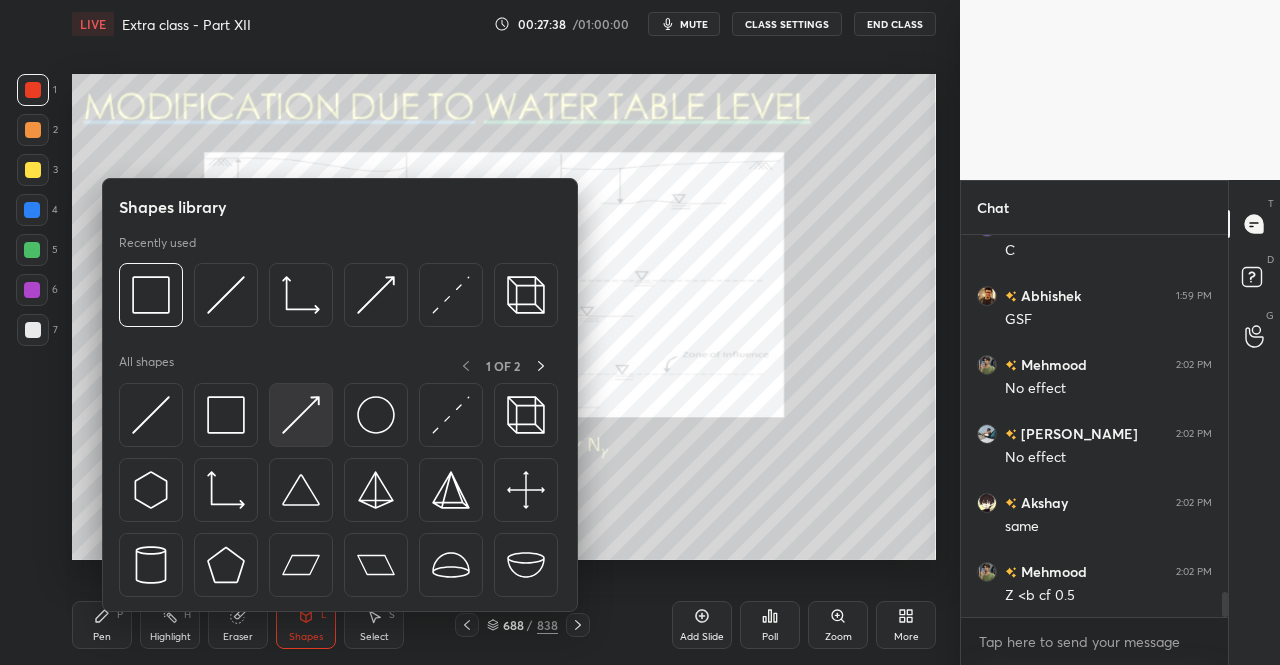 click at bounding box center (301, 415) 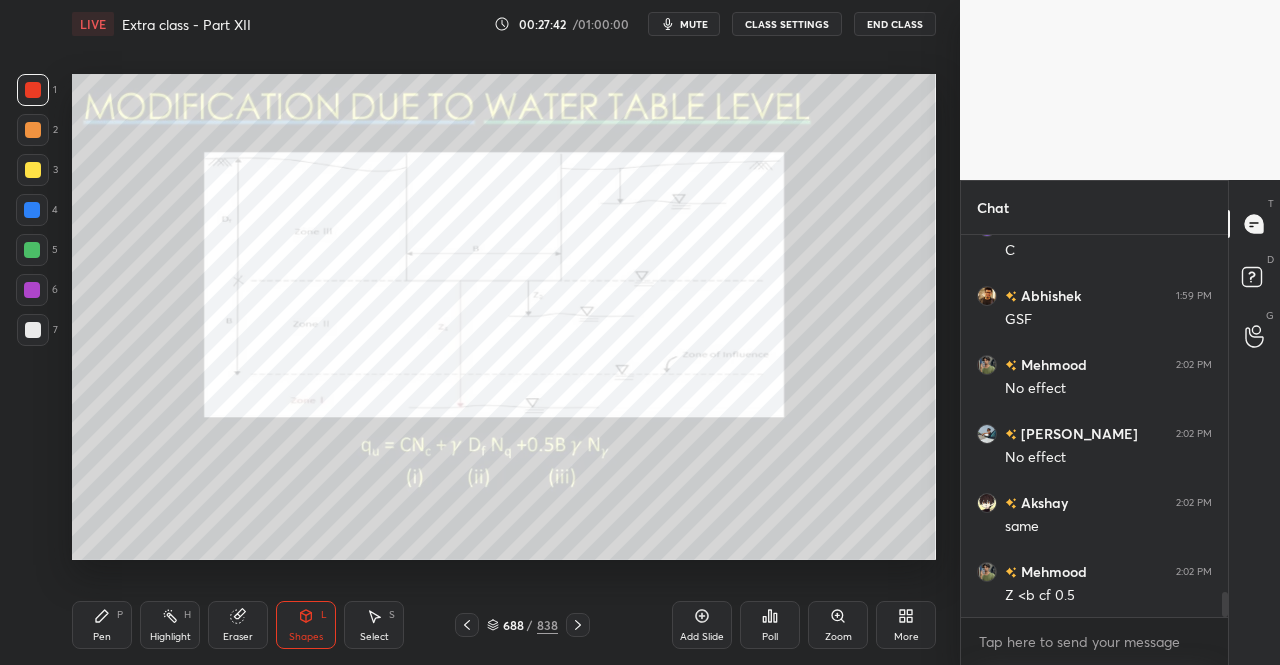 click 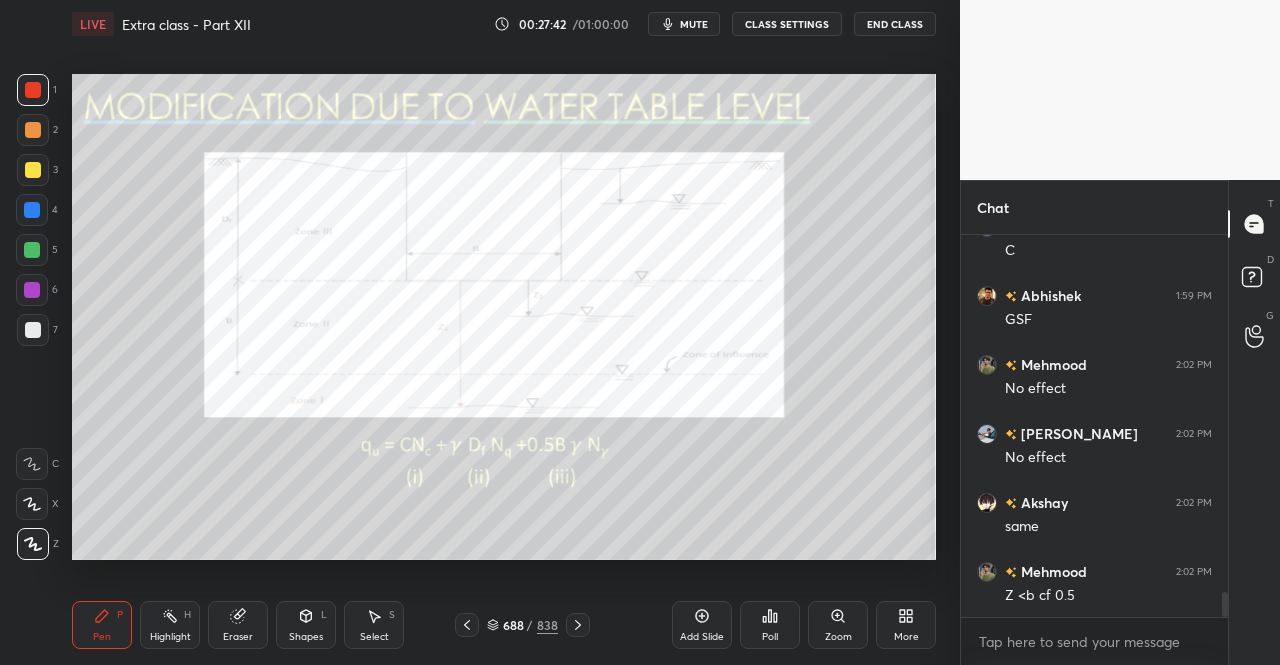 click 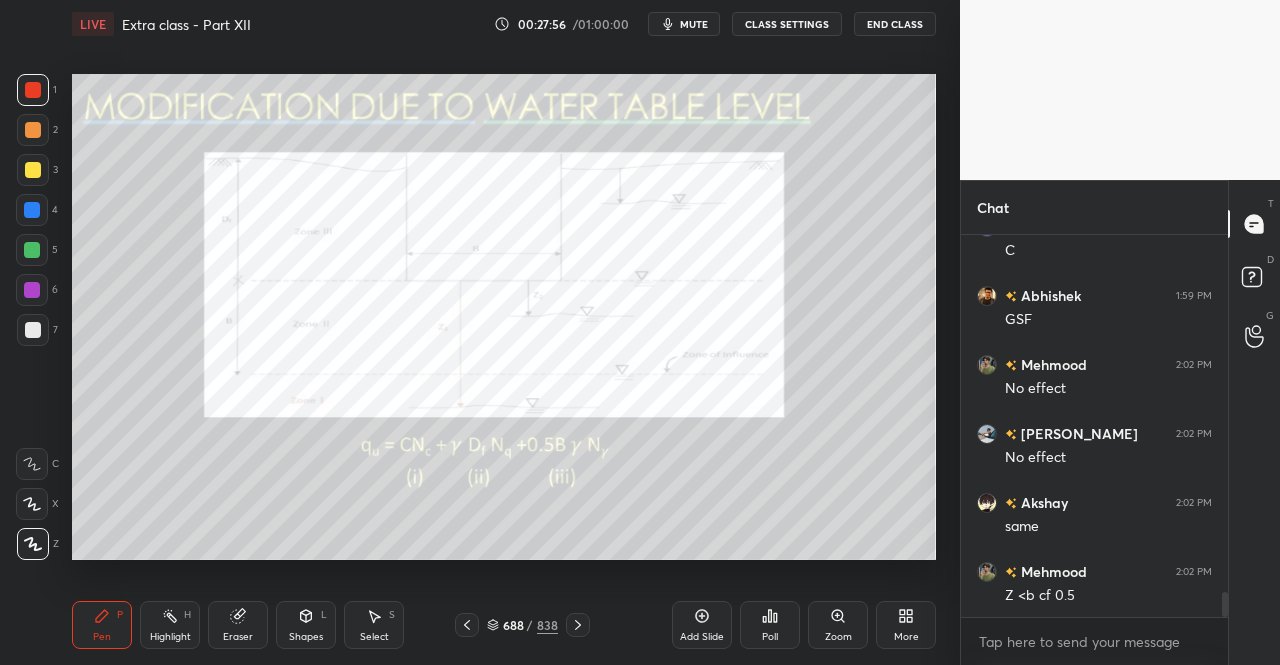 click 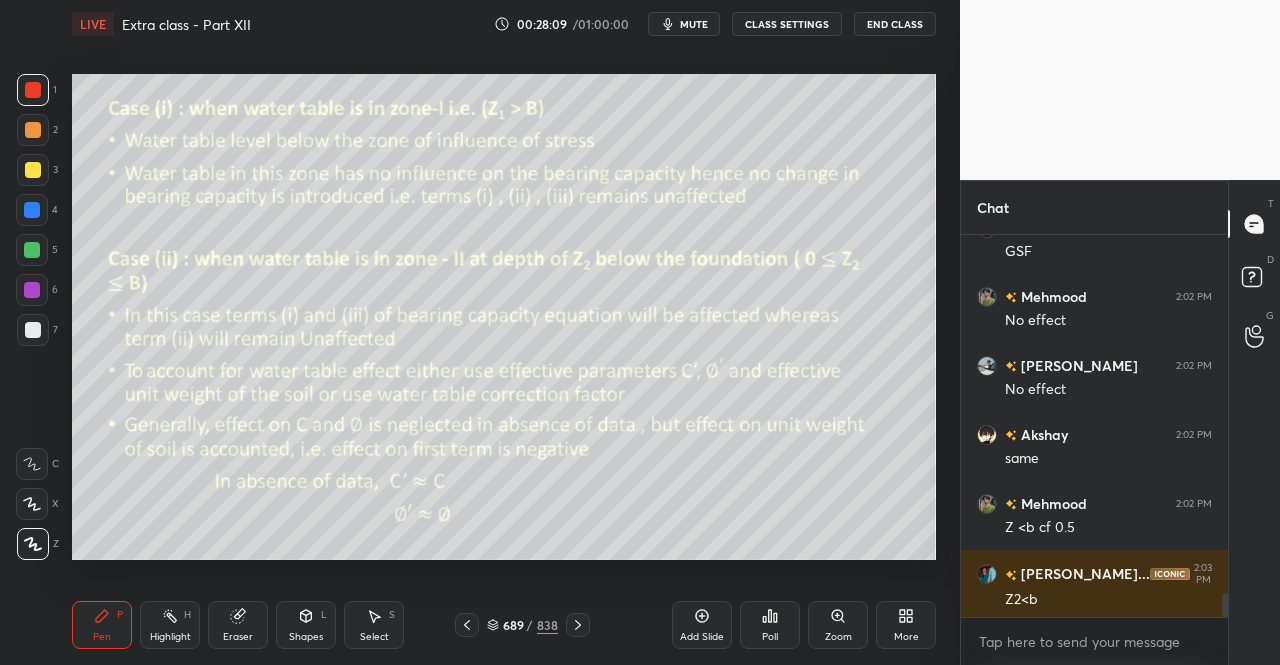 scroll, scrollTop: 5712, scrollLeft: 0, axis: vertical 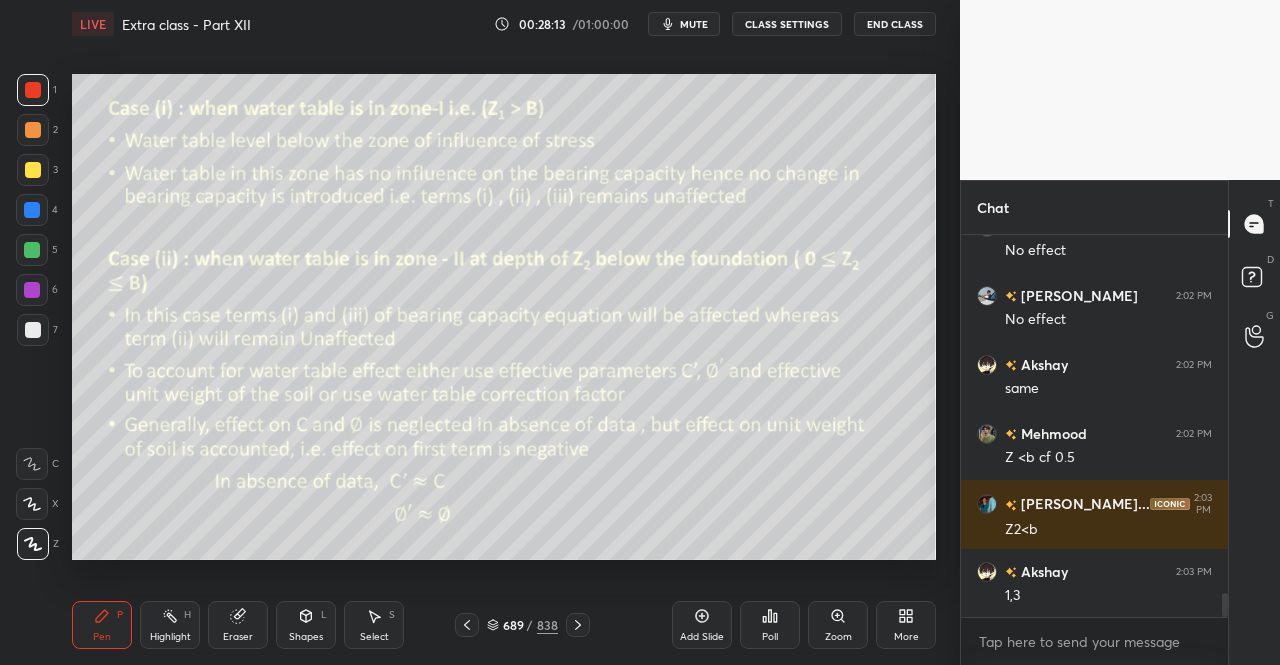 click 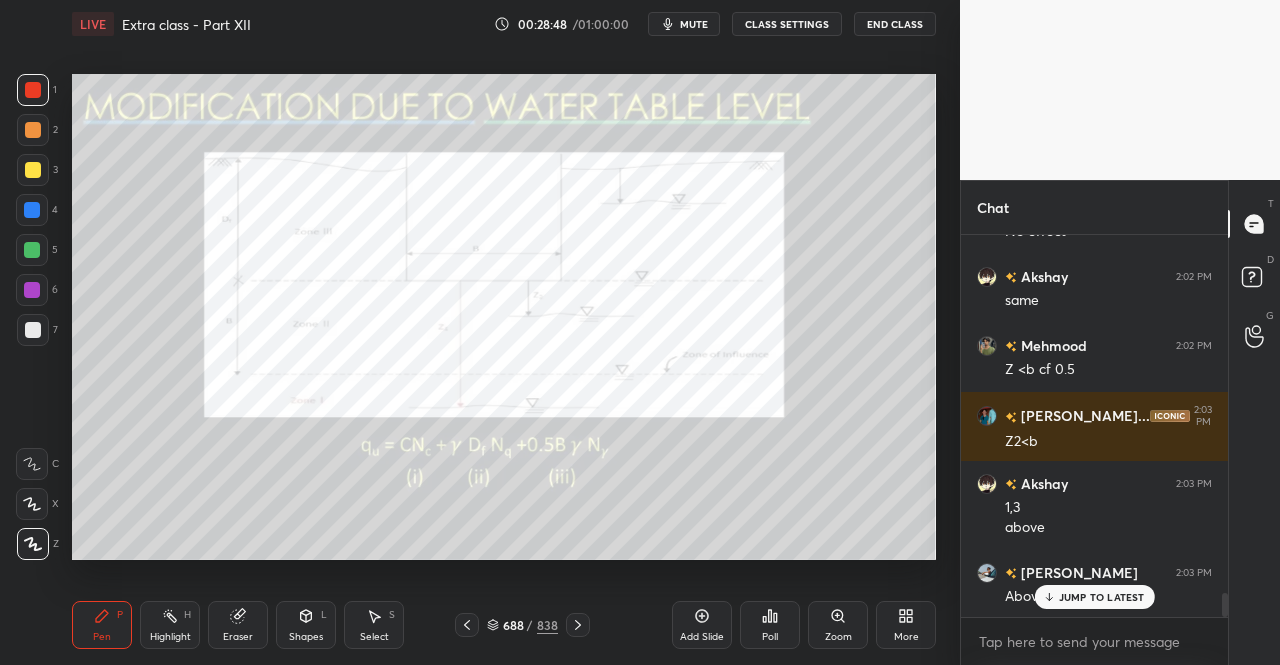 scroll, scrollTop: 5870, scrollLeft: 0, axis: vertical 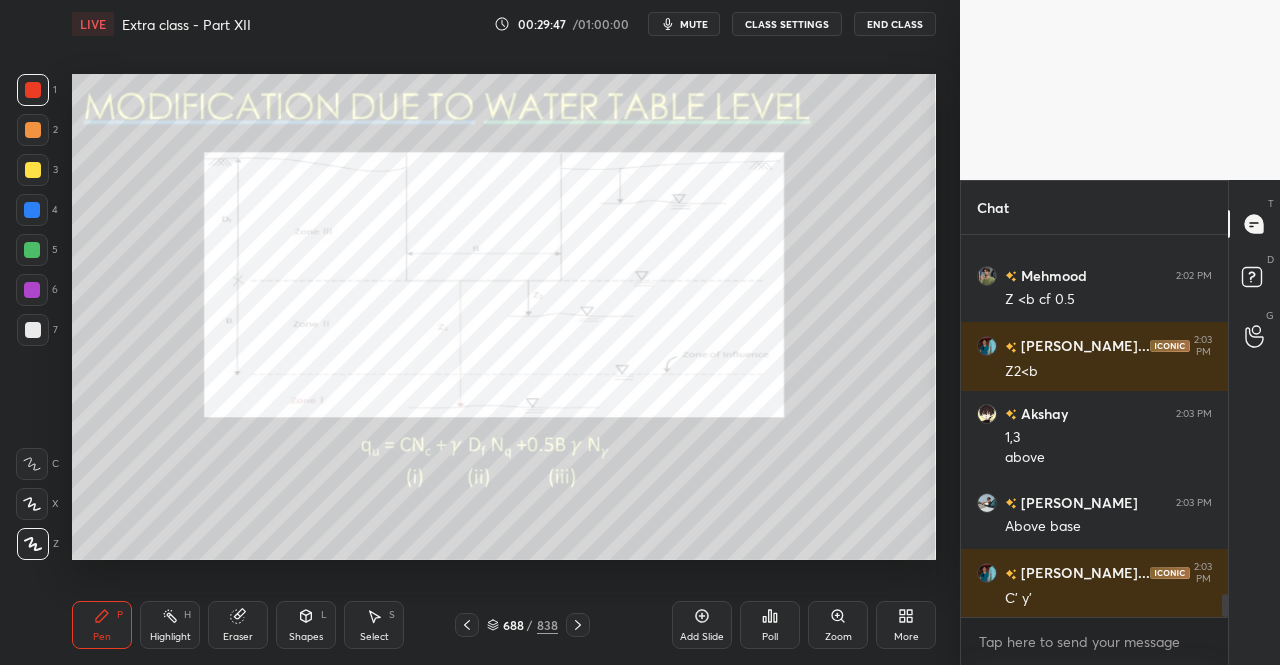 click 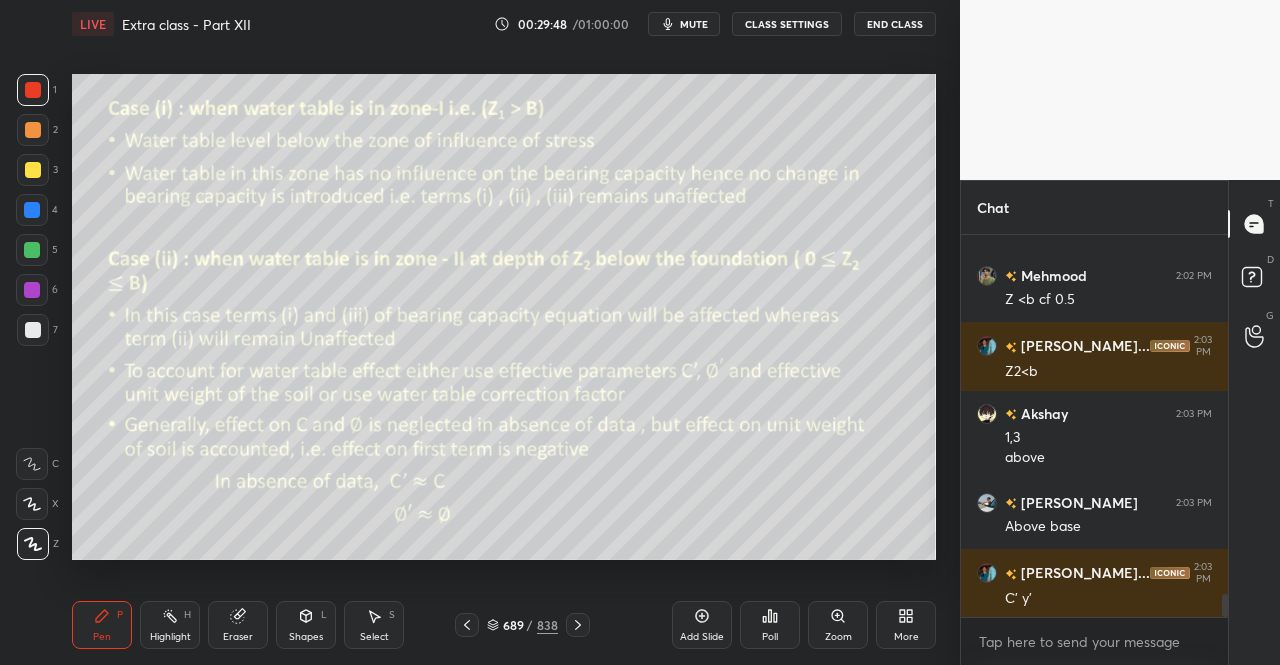 click 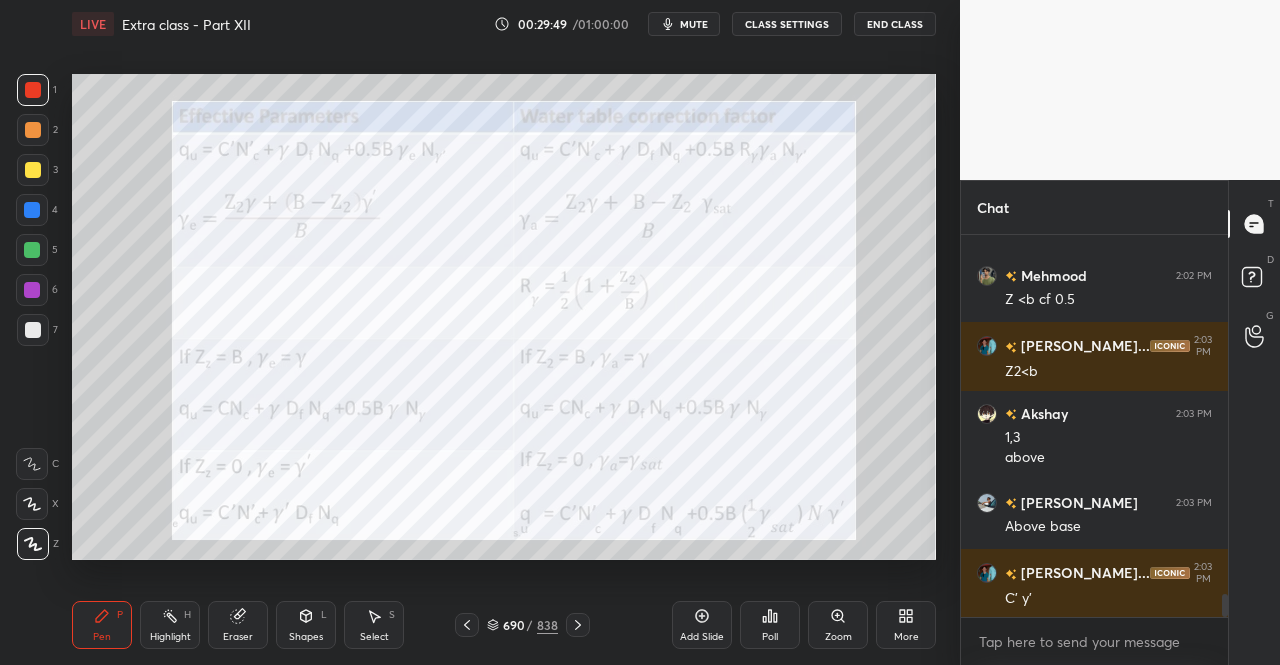 click on "P" at bounding box center [120, 615] 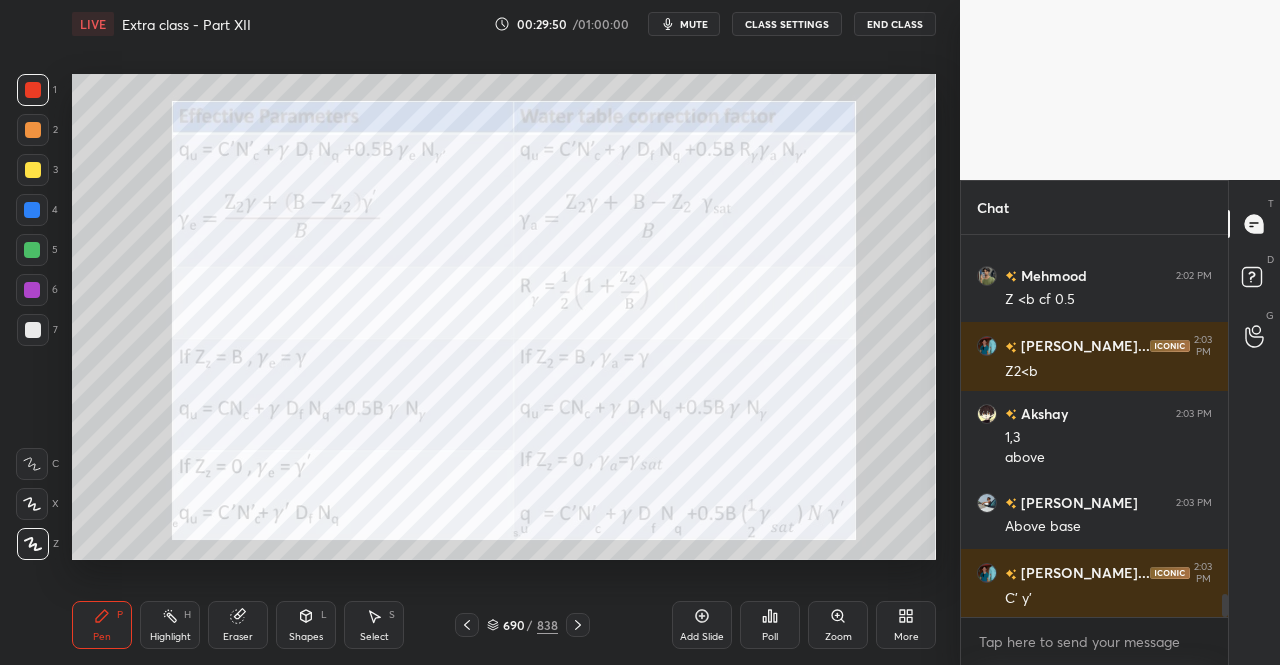 click at bounding box center [33, 90] 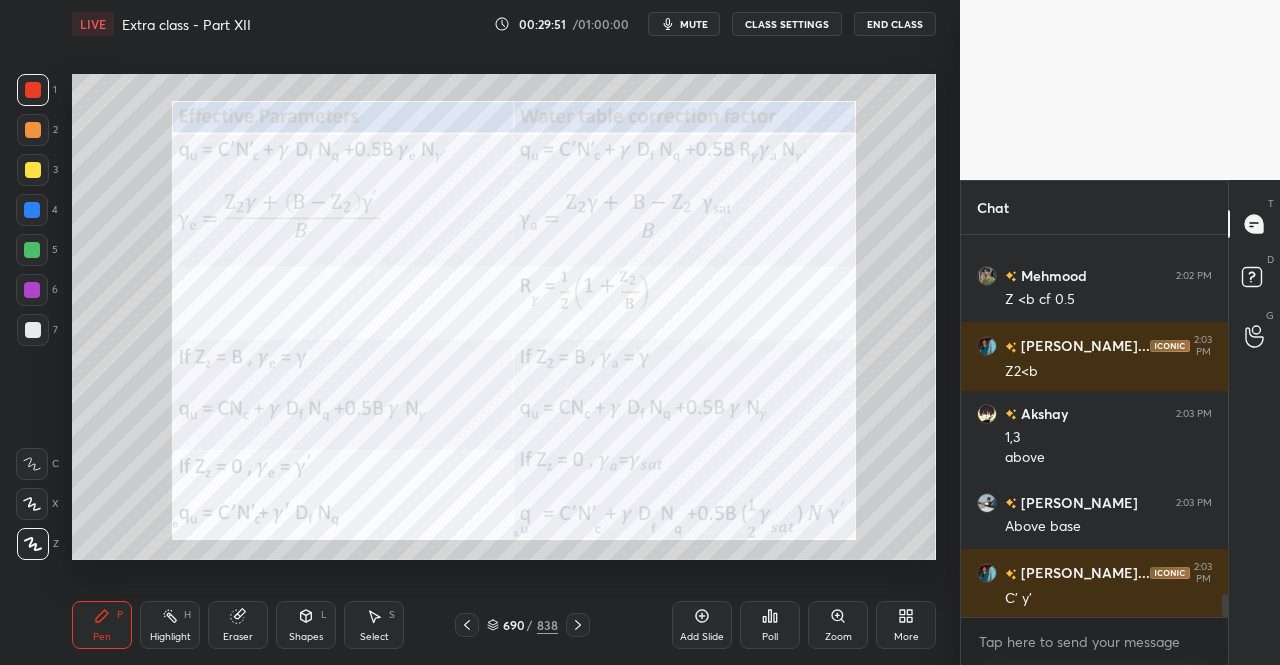 click 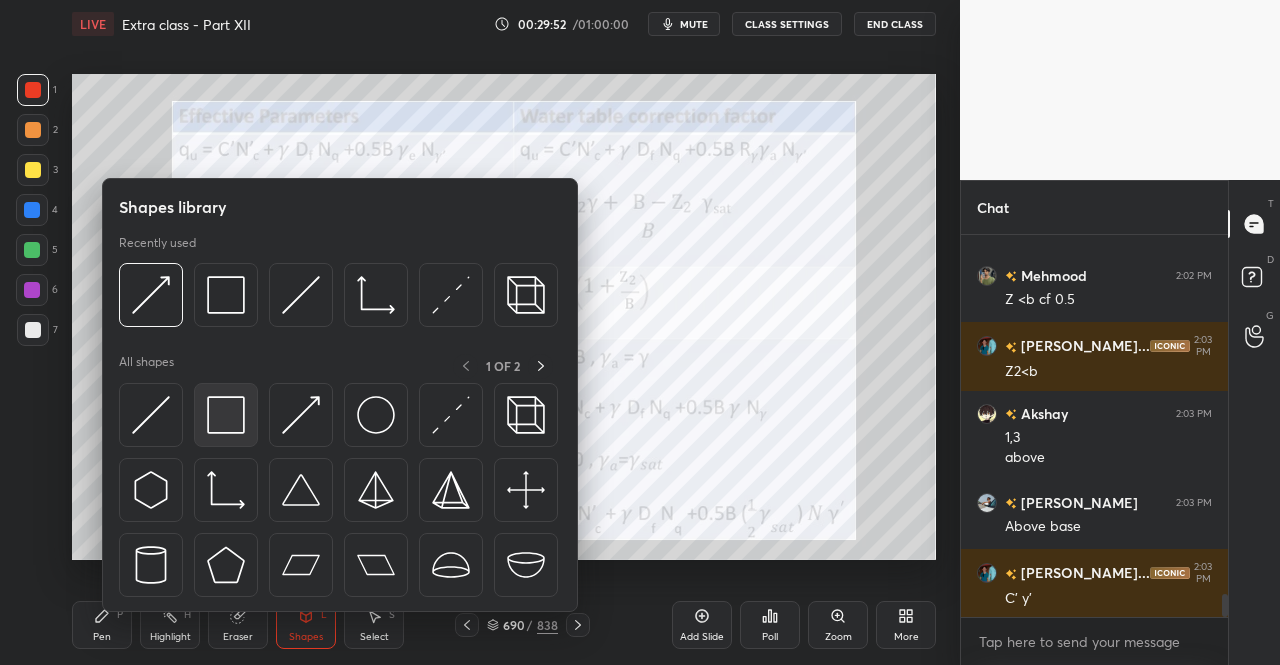 click at bounding box center [226, 415] 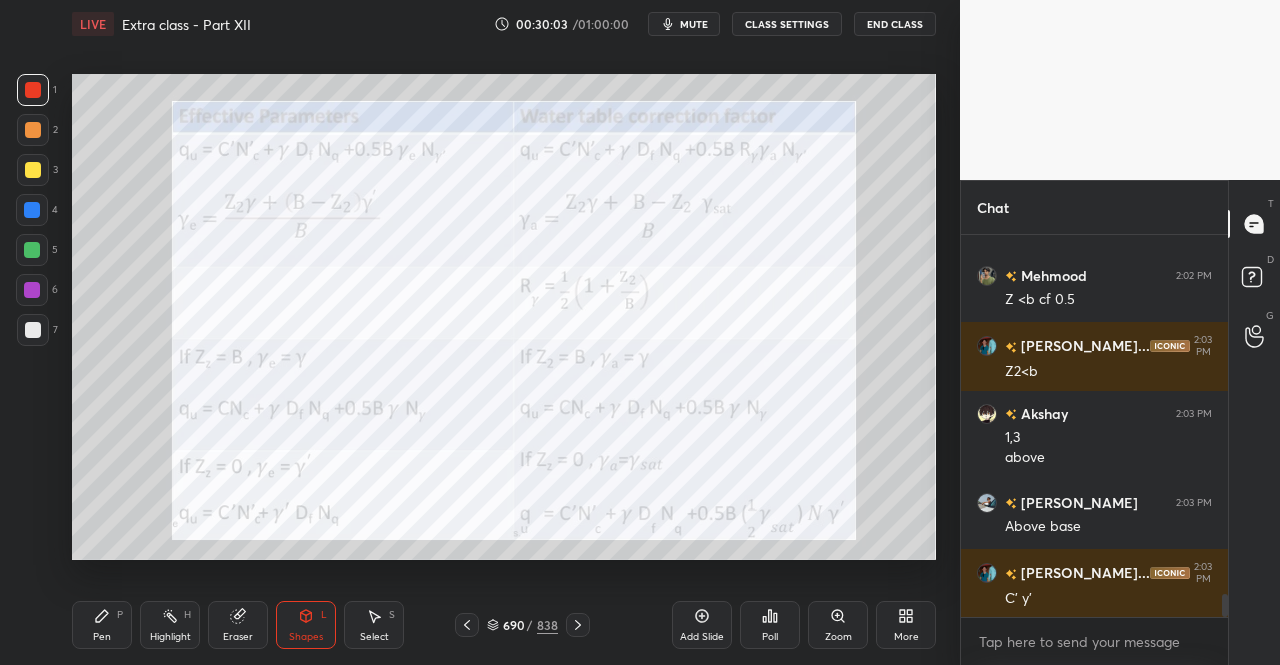 click on "Pen P" at bounding box center [102, 625] 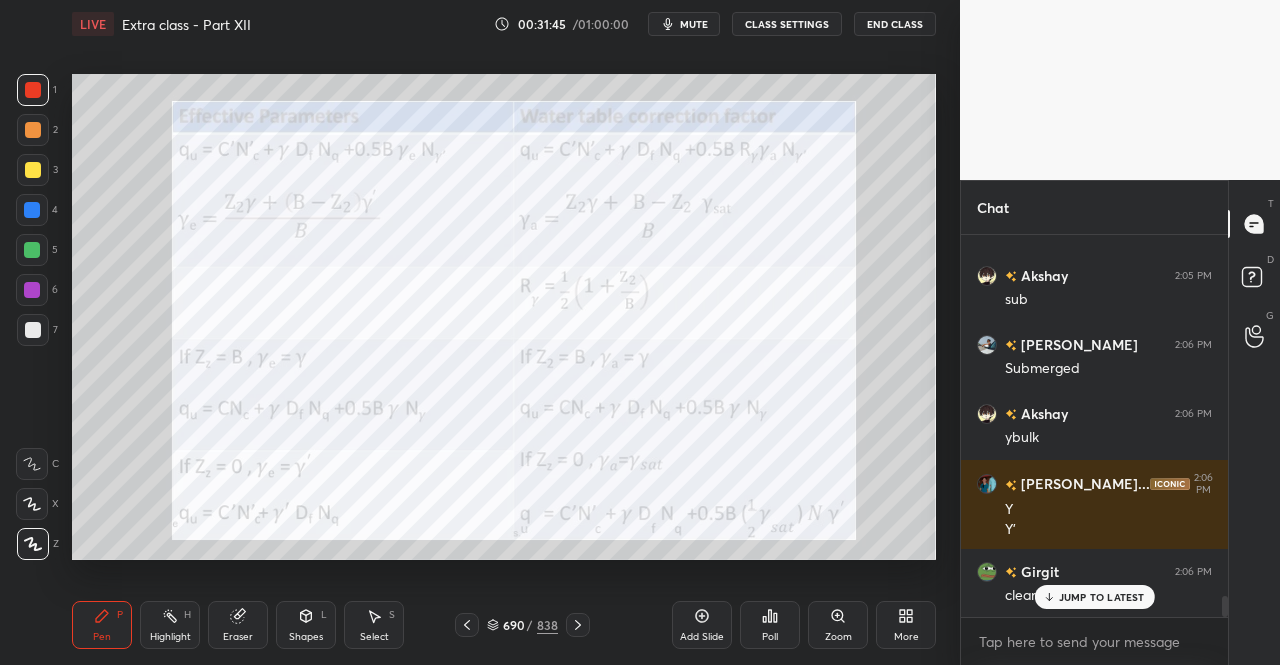 scroll, scrollTop: 6648, scrollLeft: 0, axis: vertical 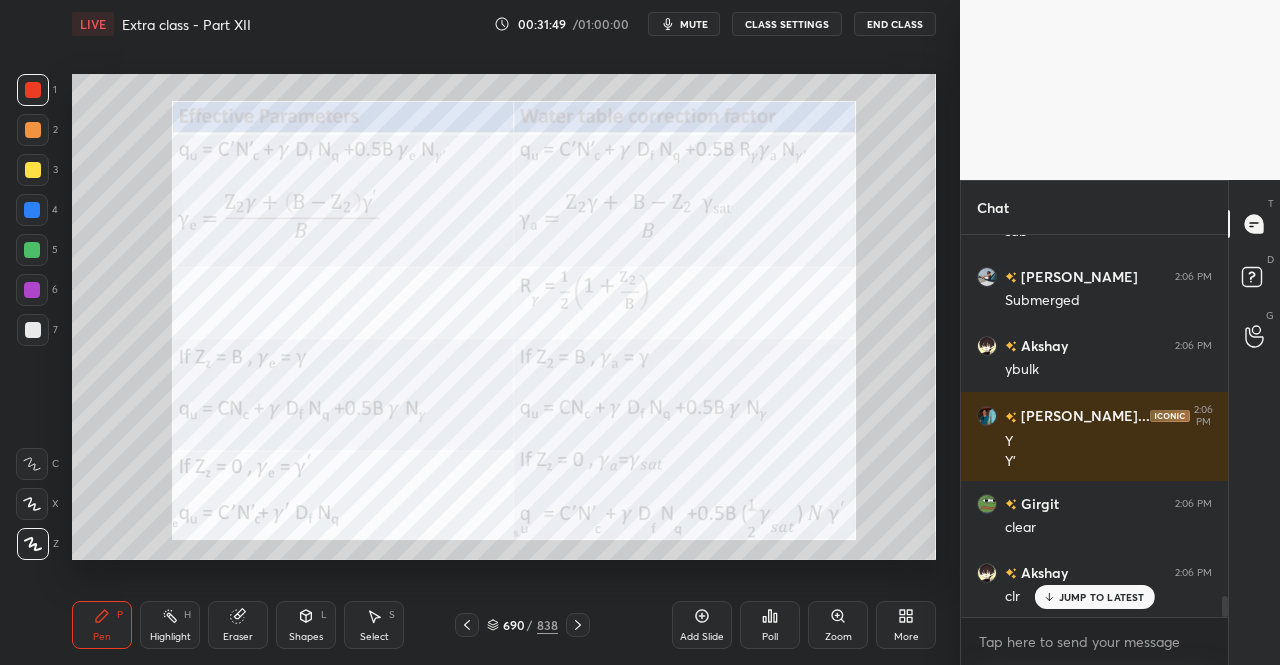 click on "Pen" at bounding box center (102, 637) 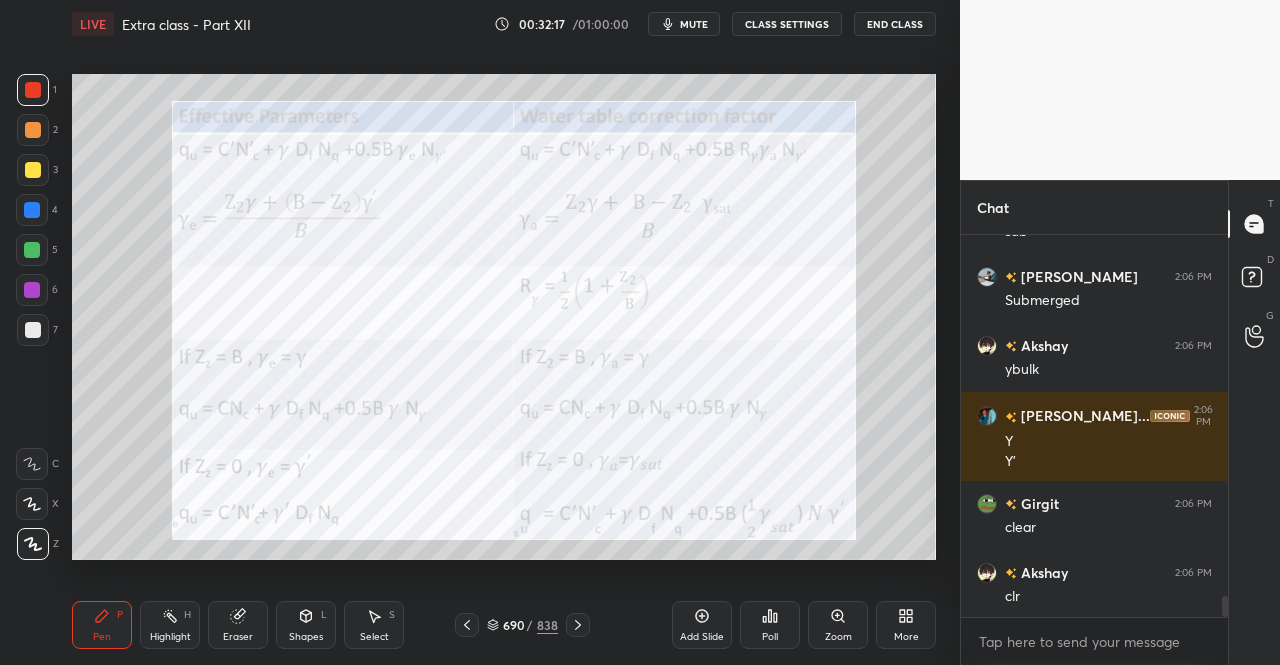 scroll, scrollTop: 6696, scrollLeft: 0, axis: vertical 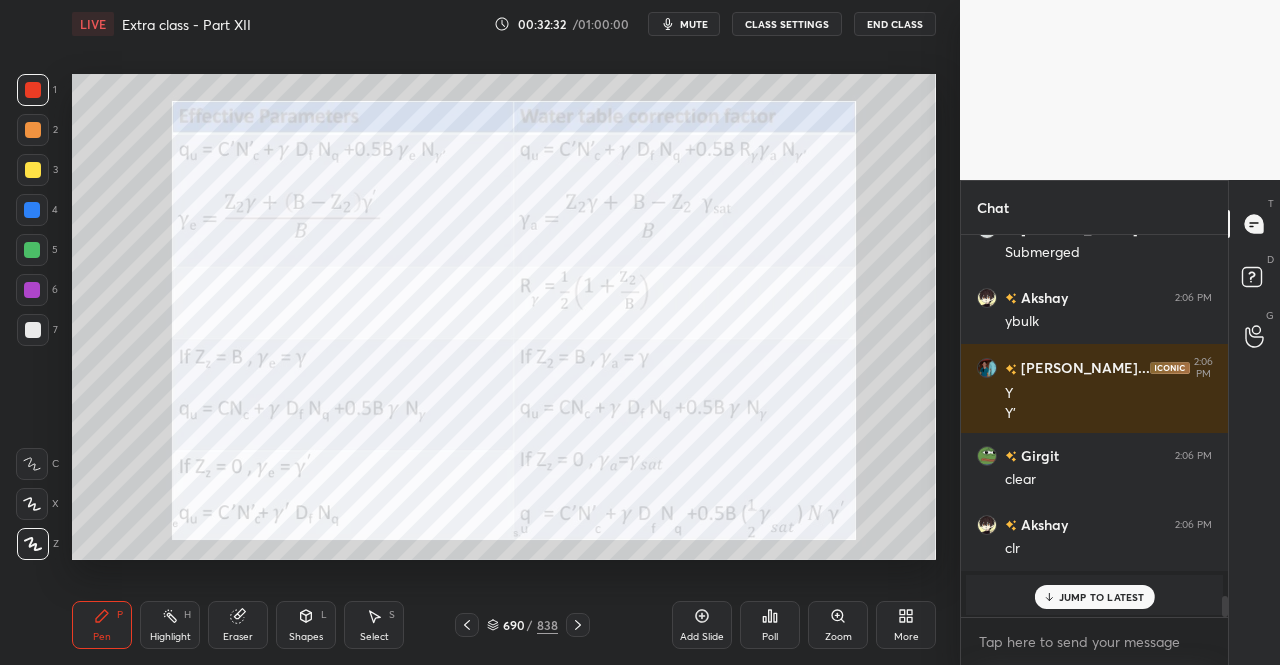 click on "Shapes L" at bounding box center [306, 625] 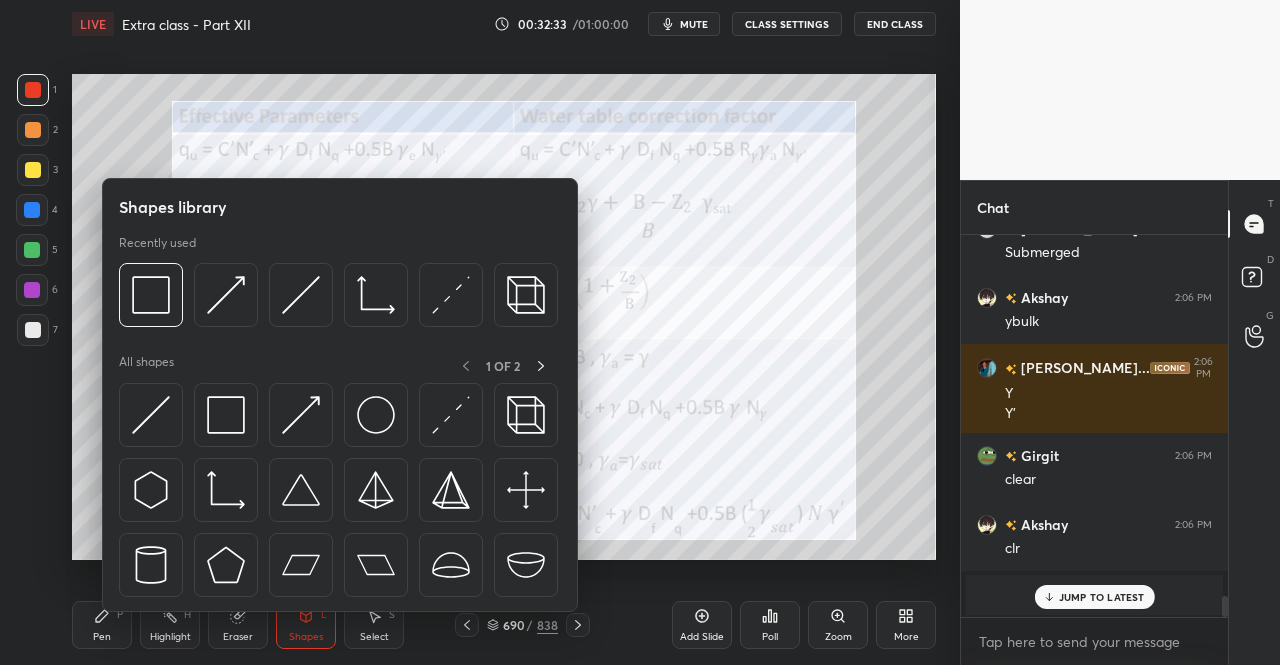 click 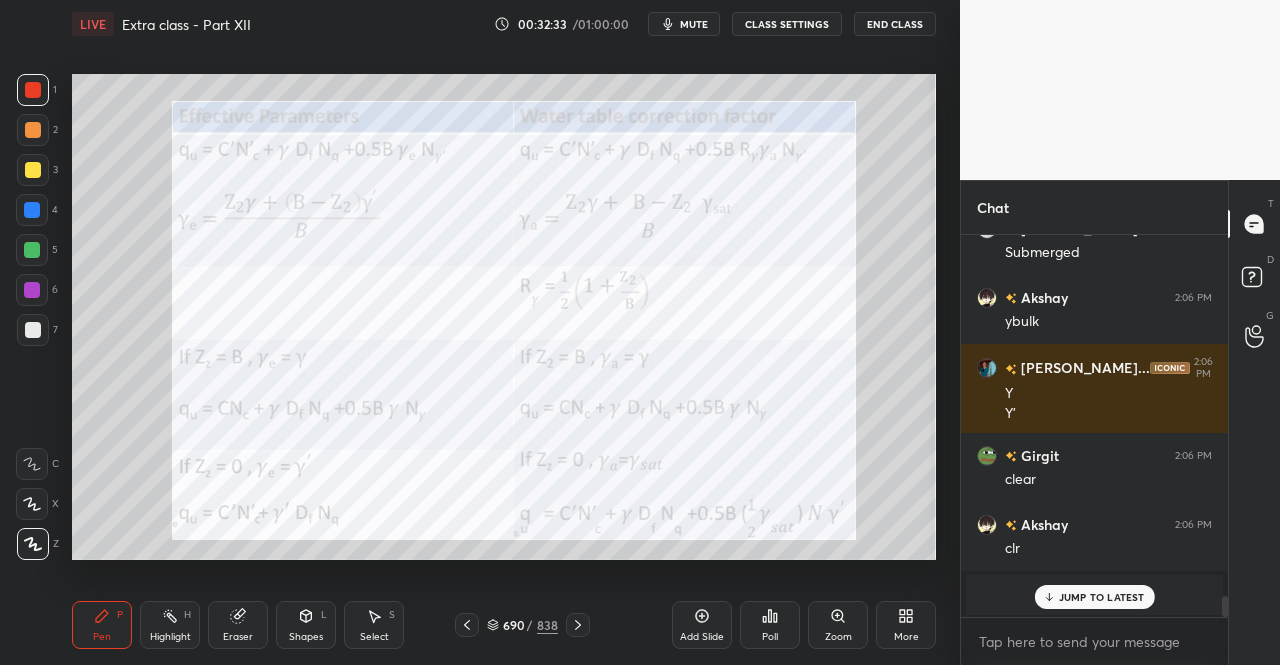 click on "Pen P" at bounding box center (102, 625) 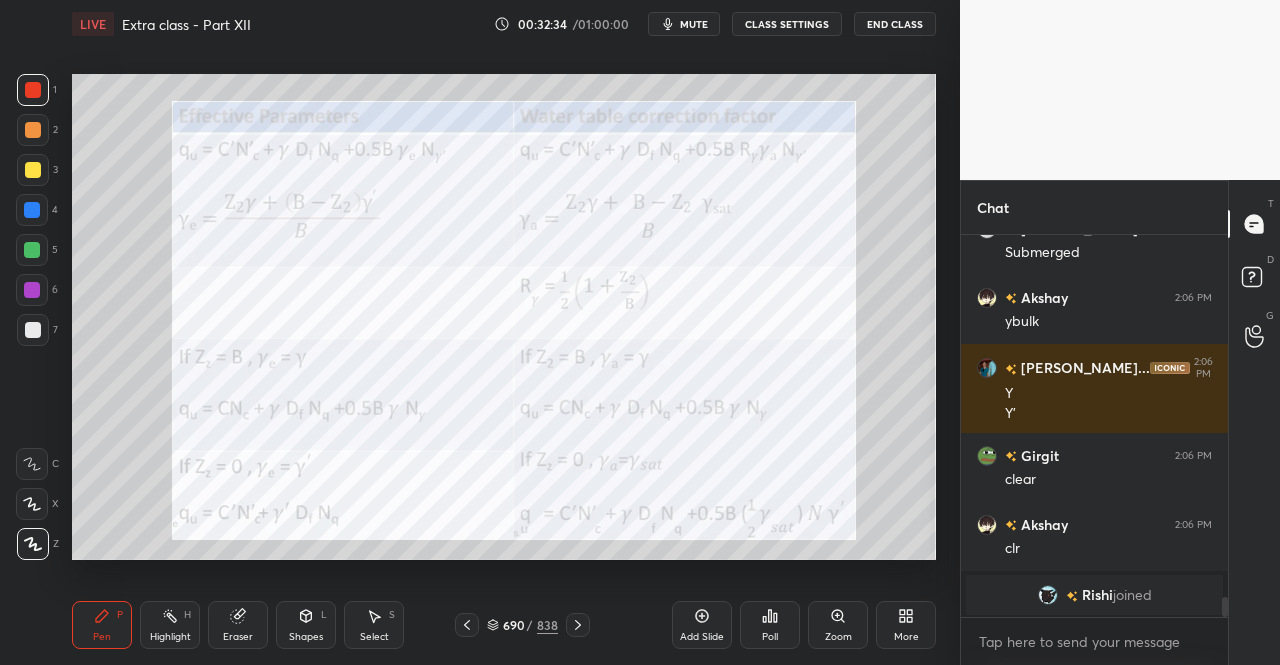 scroll, scrollTop: 6766, scrollLeft: 0, axis: vertical 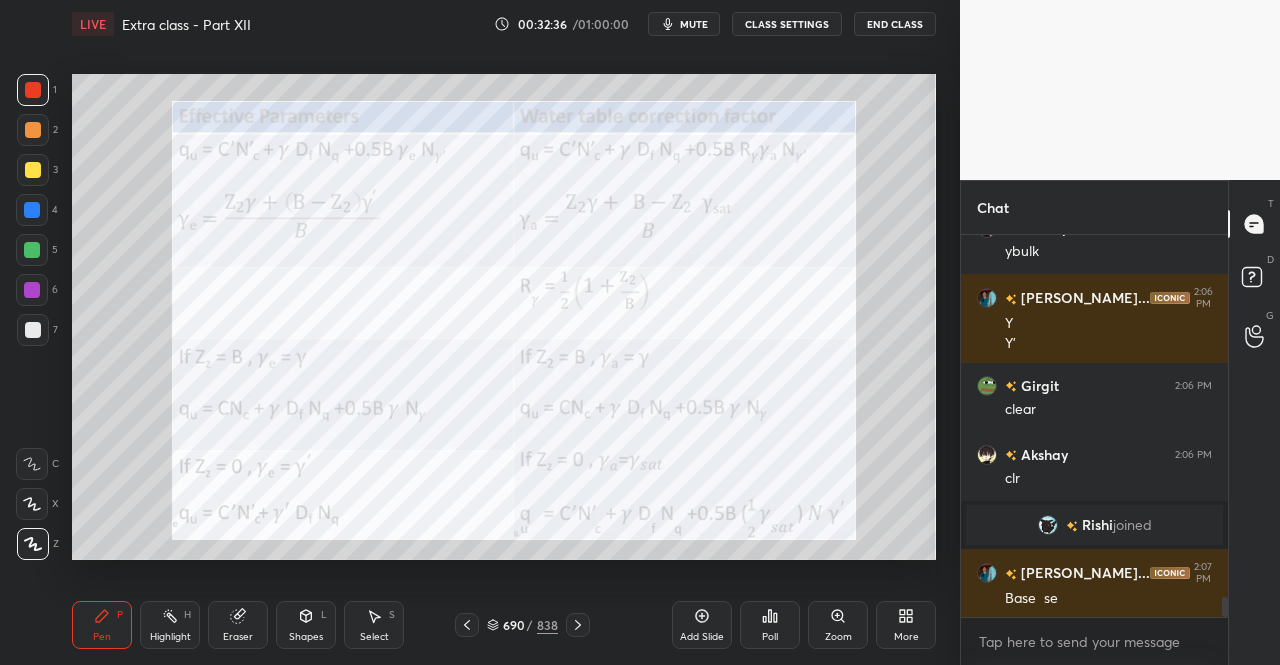 click on "Shapes L" at bounding box center (306, 625) 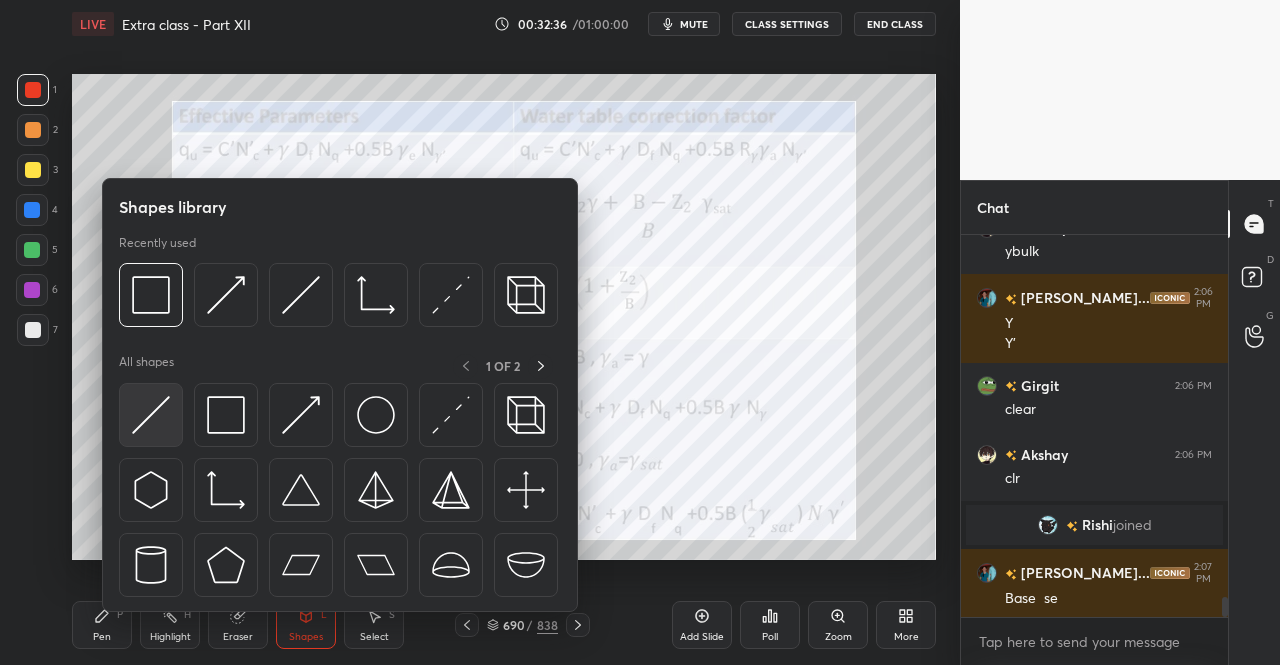 click at bounding box center (151, 415) 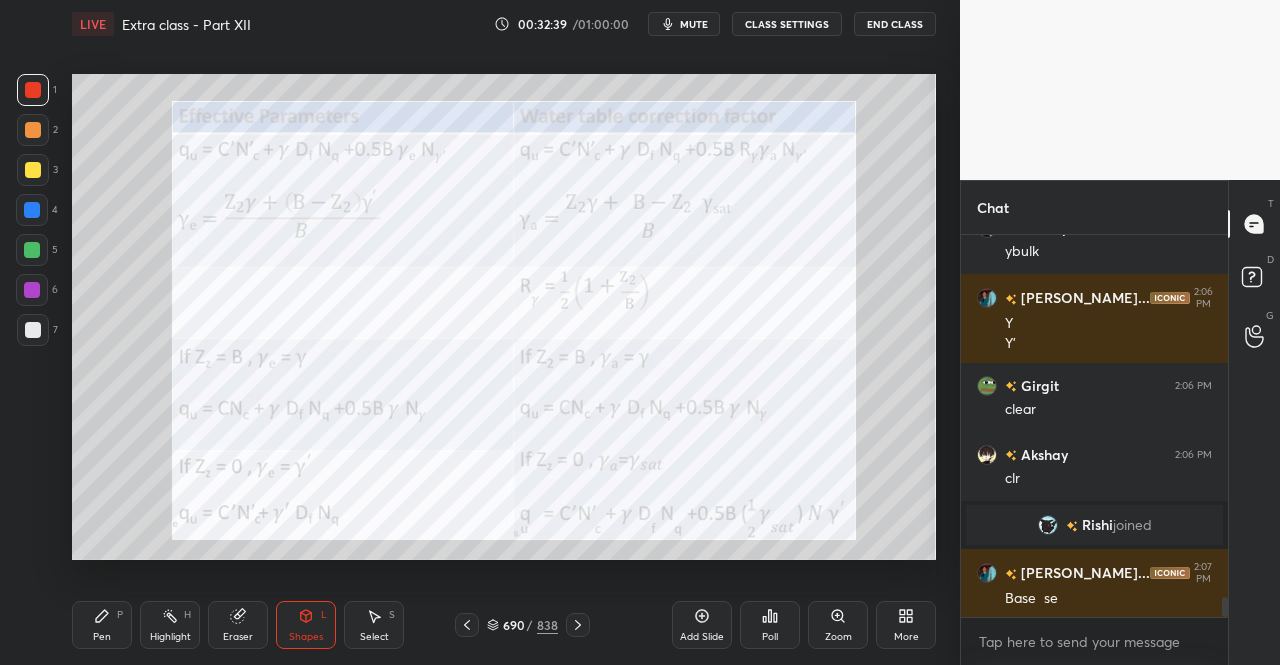 click 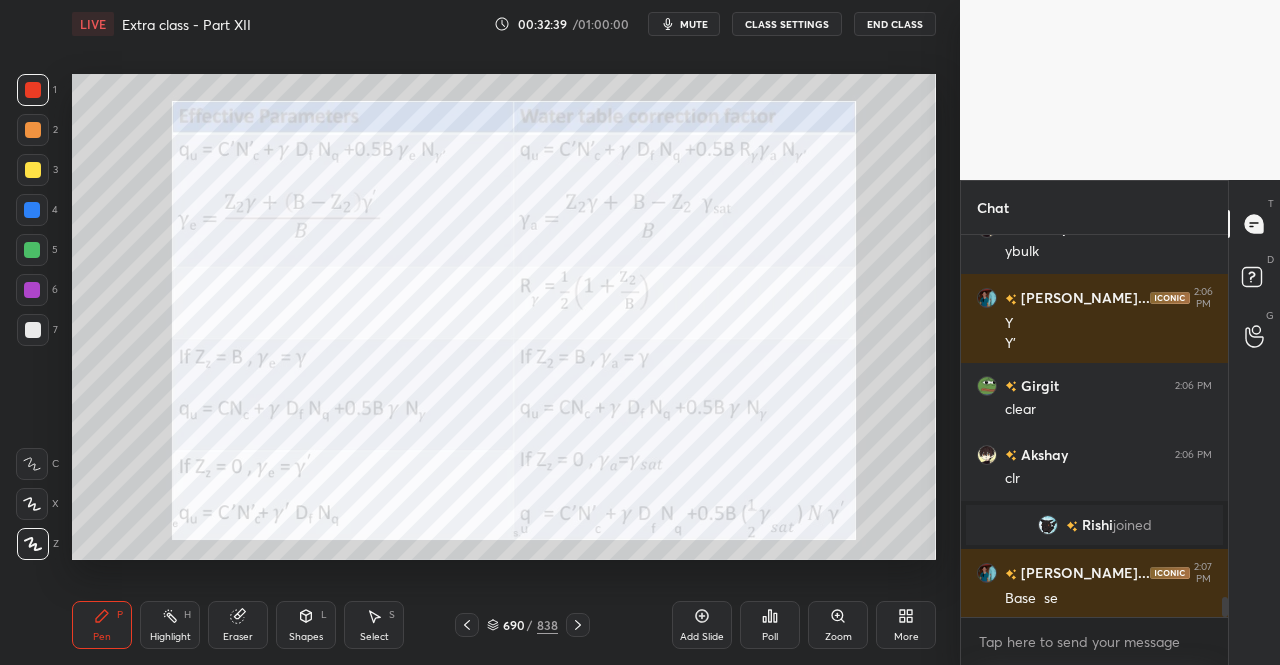 click on "Pen P" at bounding box center [102, 625] 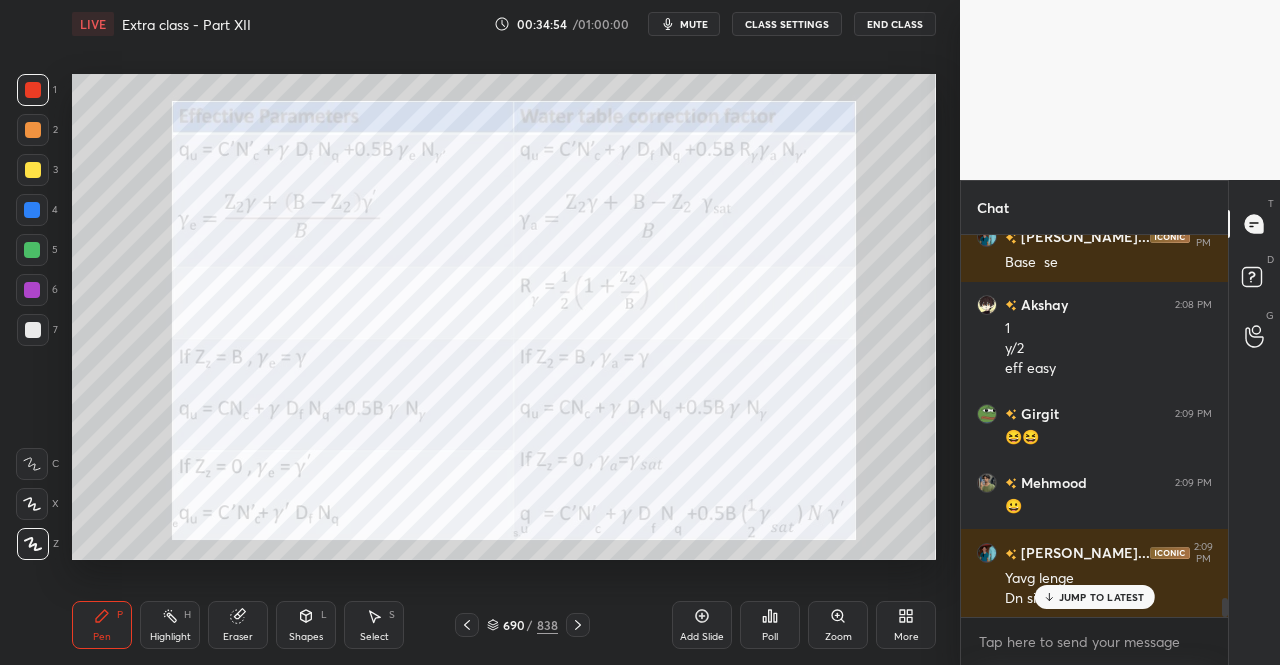 scroll, scrollTop: 7170, scrollLeft: 0, axis: vertical 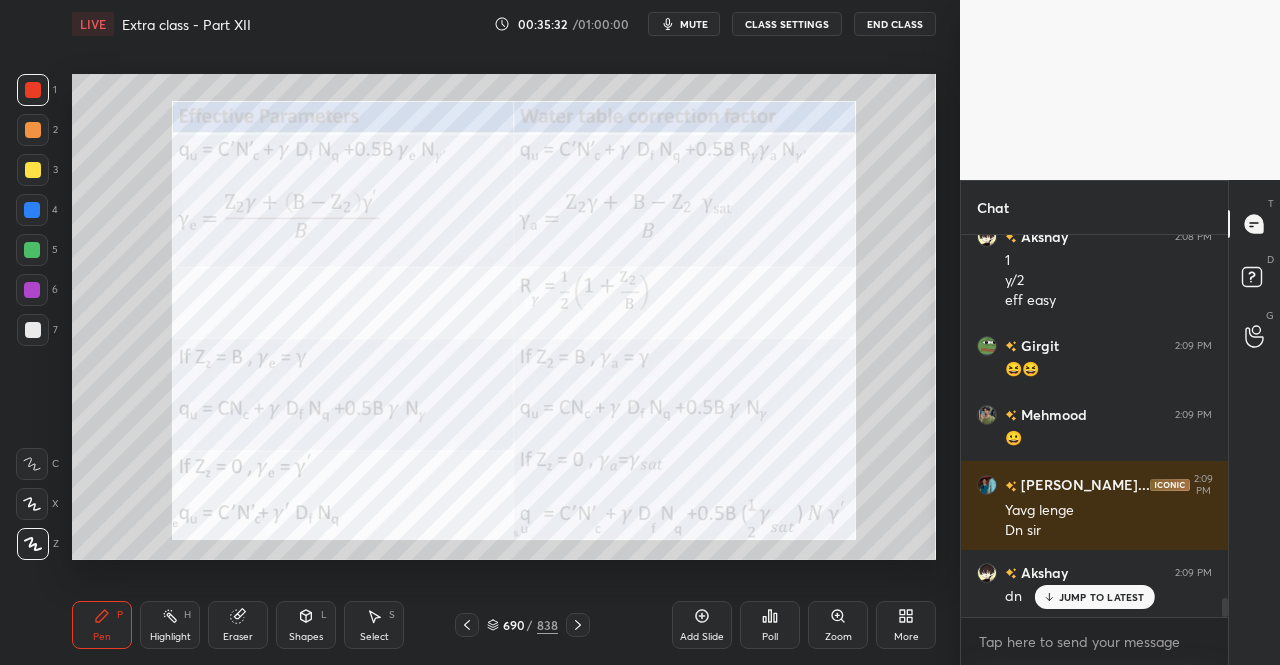 click 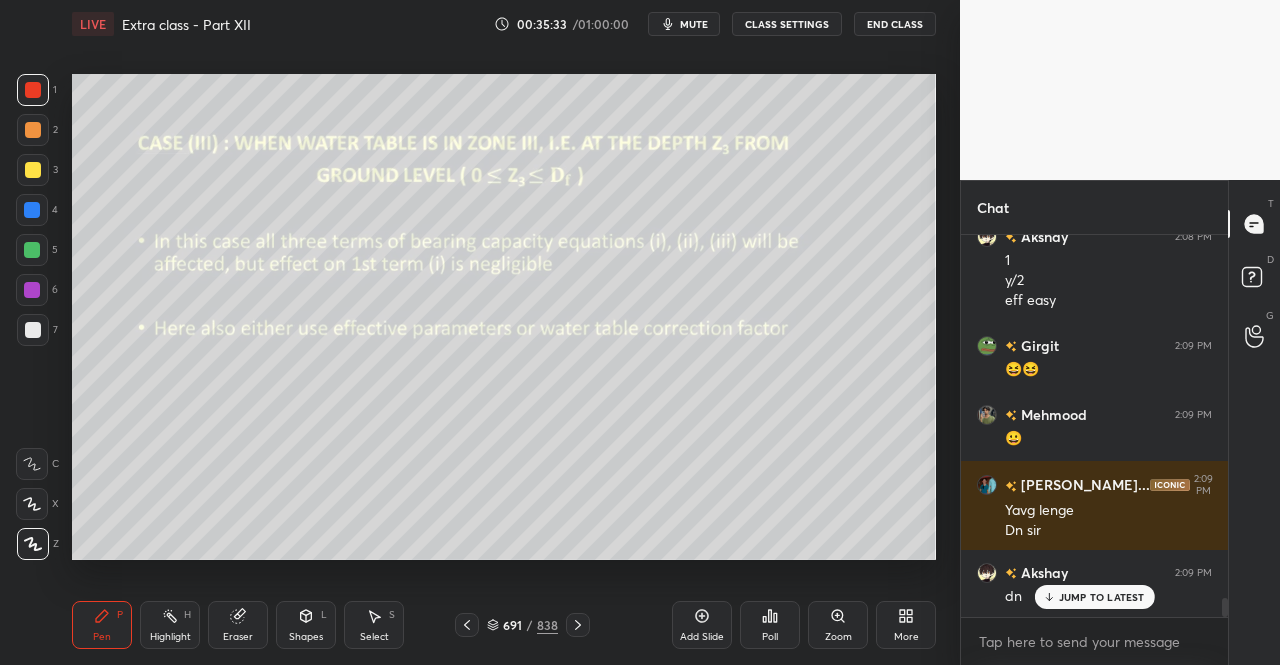 click on "Pen P Highlight H Eraser Shapes L Select S" at bounding box center [222, 625] 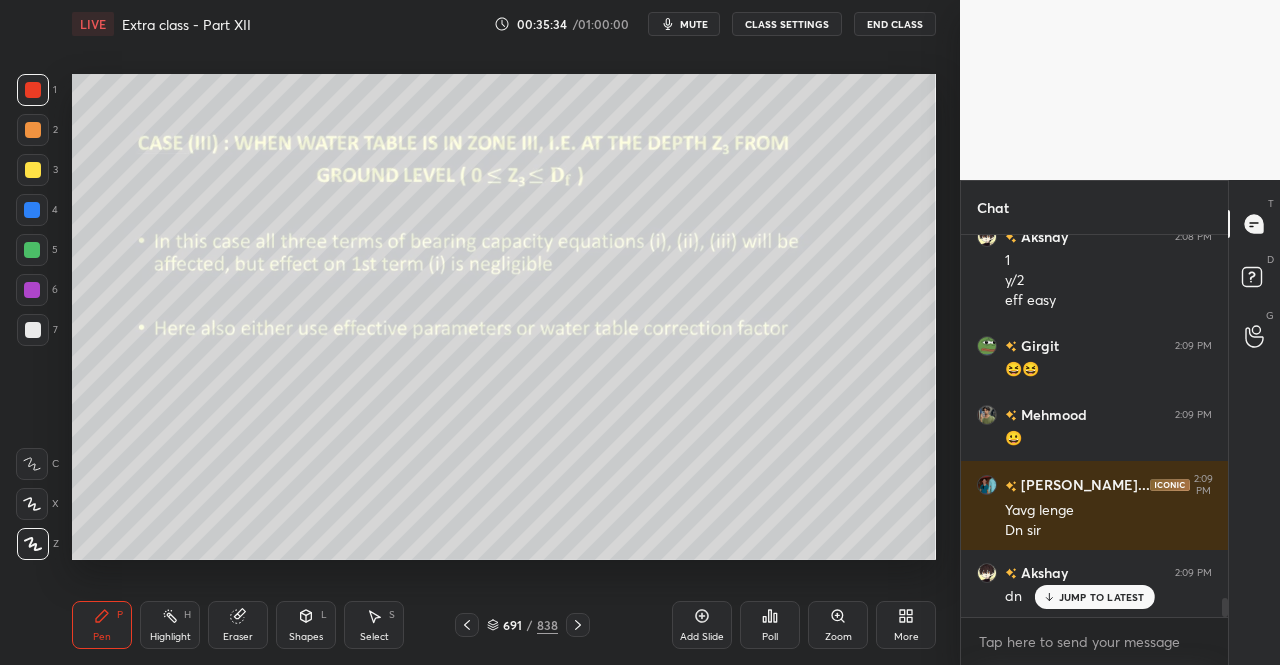 click on "Pen P" at bounding box center (102, 625) 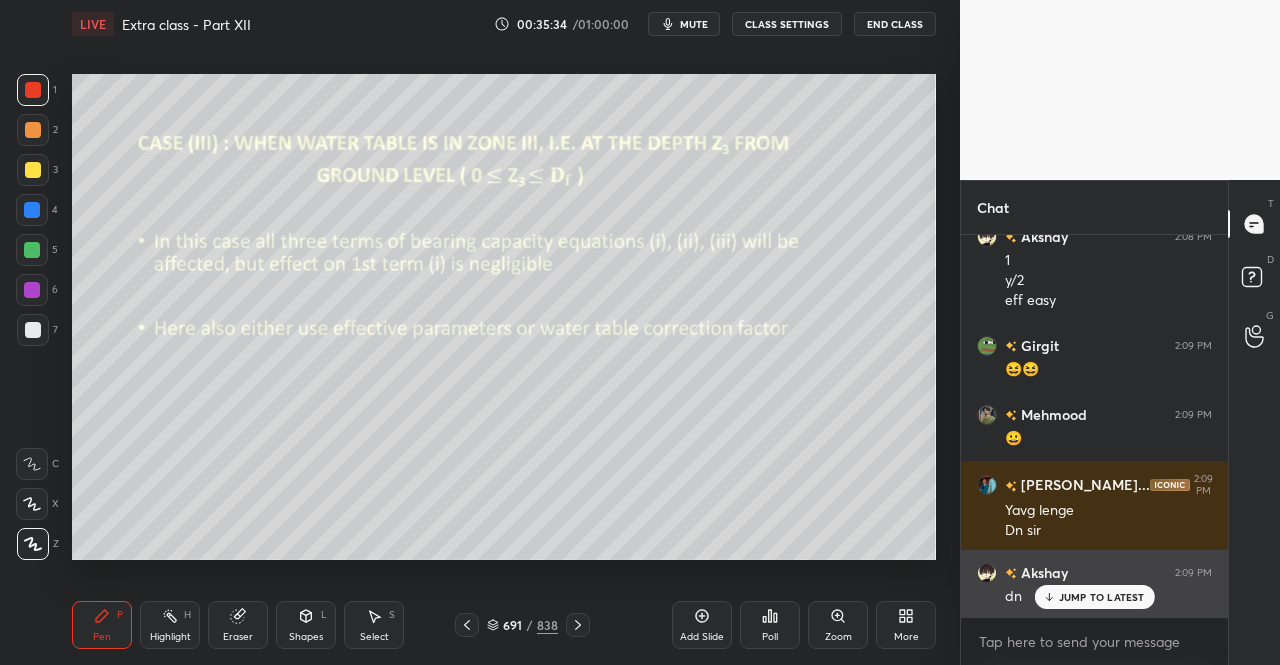 click on "JUMP TO LATEST" at bounding box center [1094, 597] 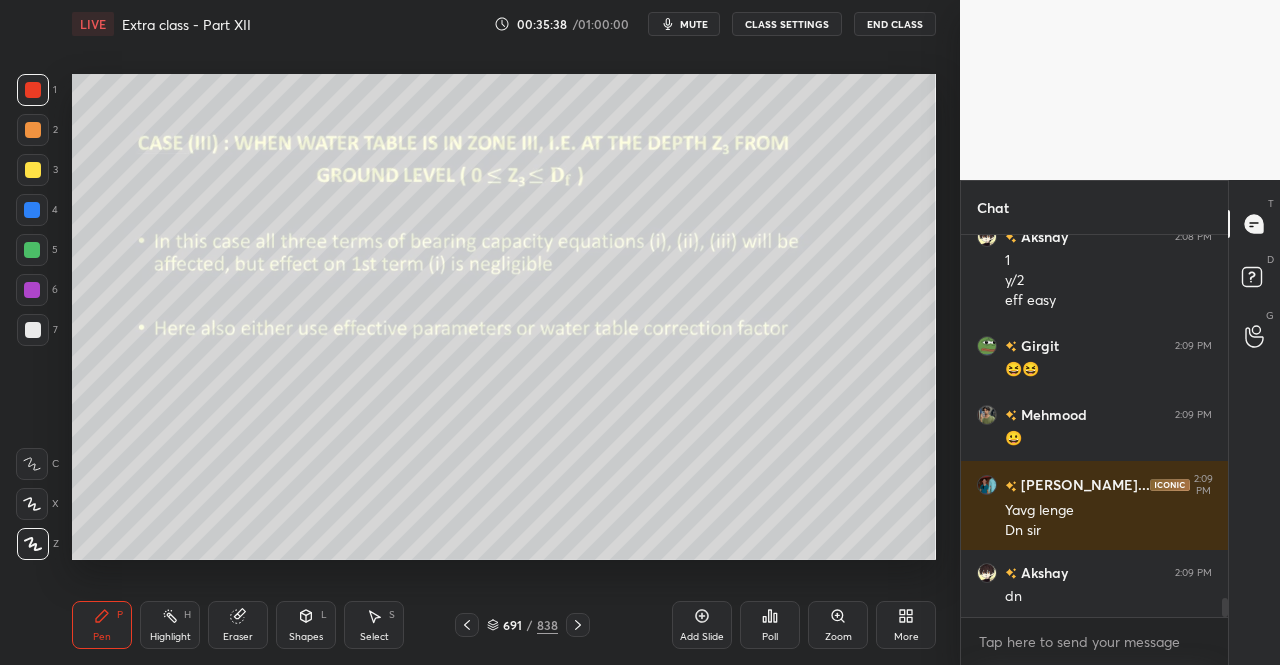 click 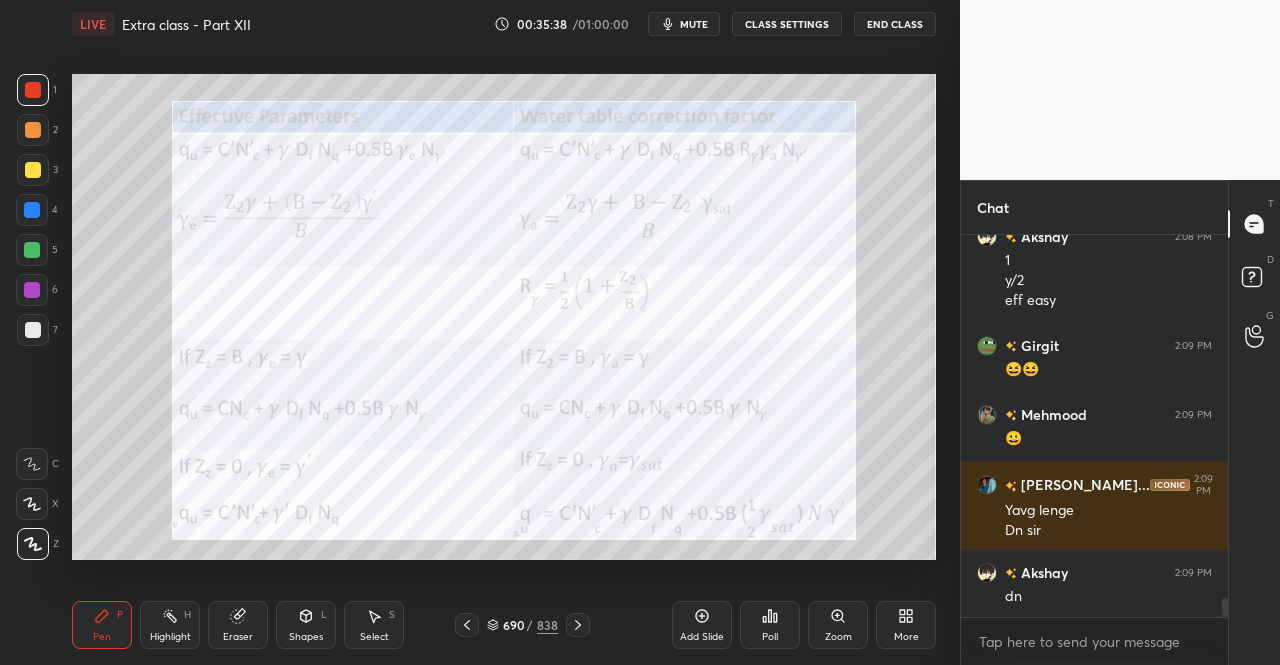 click 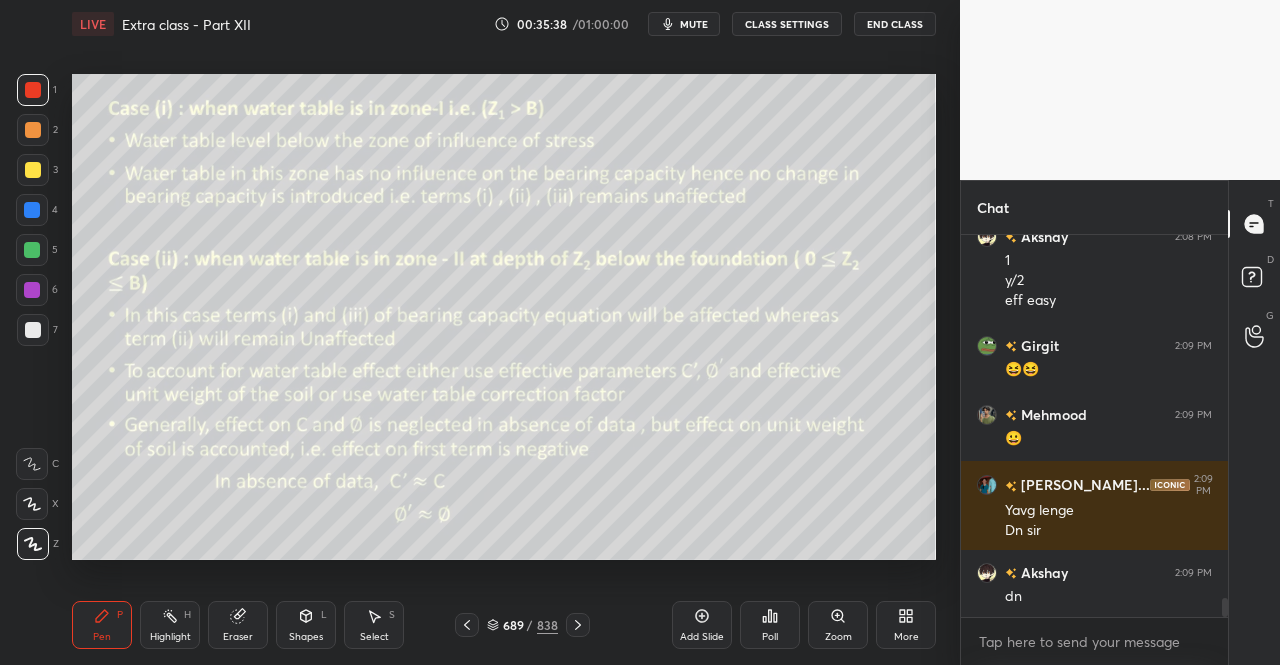 click 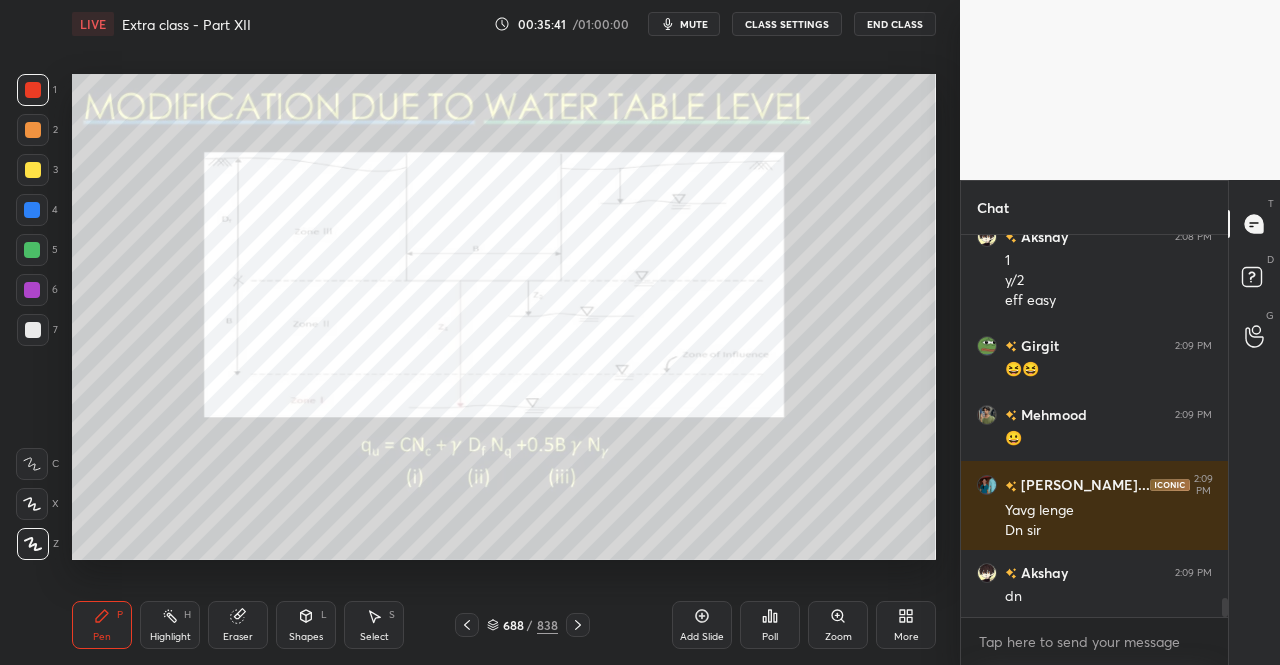 click 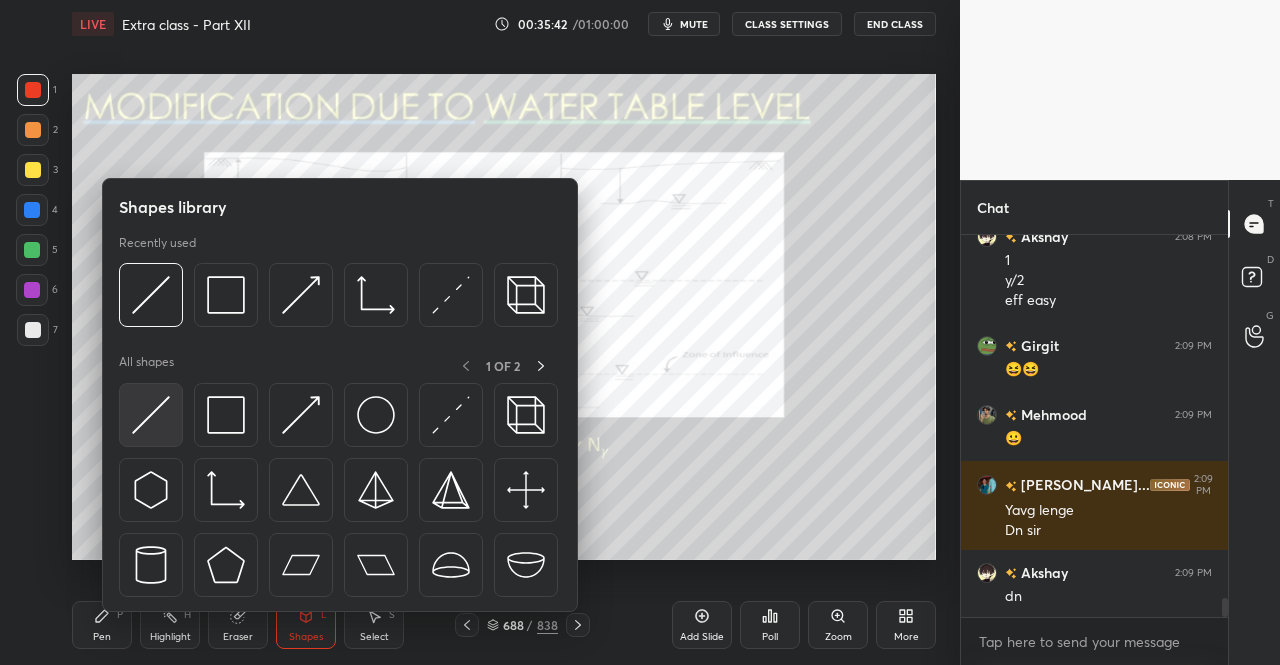 click at bounding box center (151, 415) 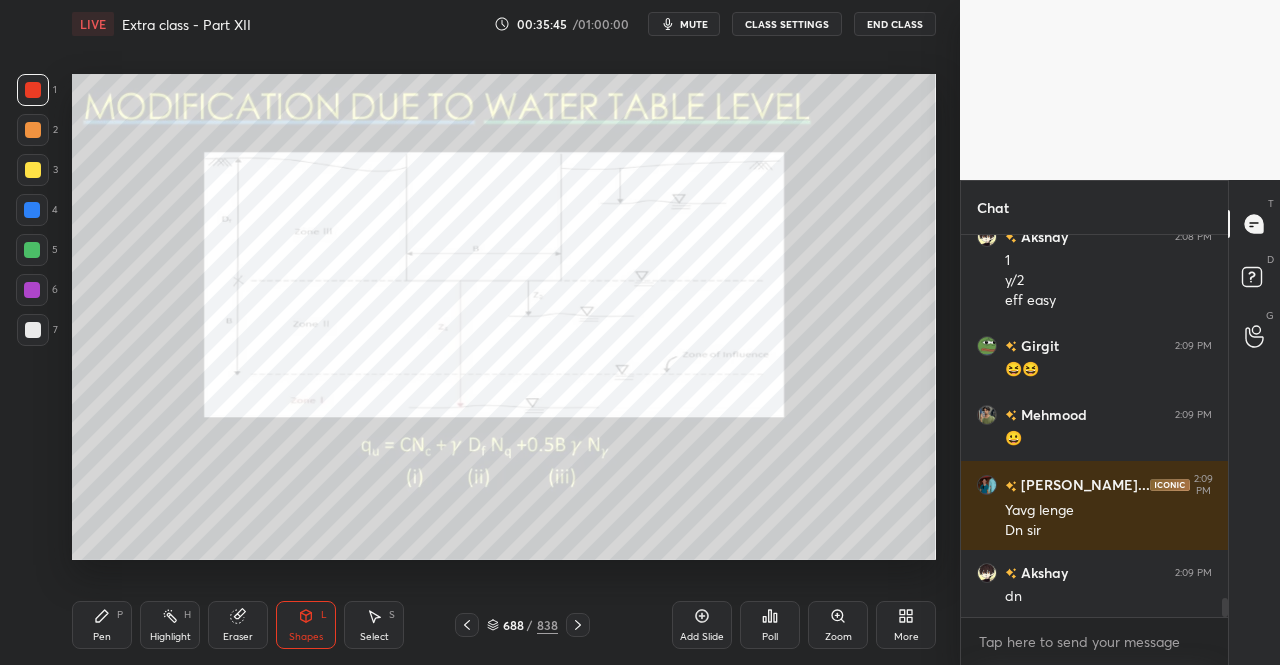 click on "Pen P" at bounding box center (102, 625) 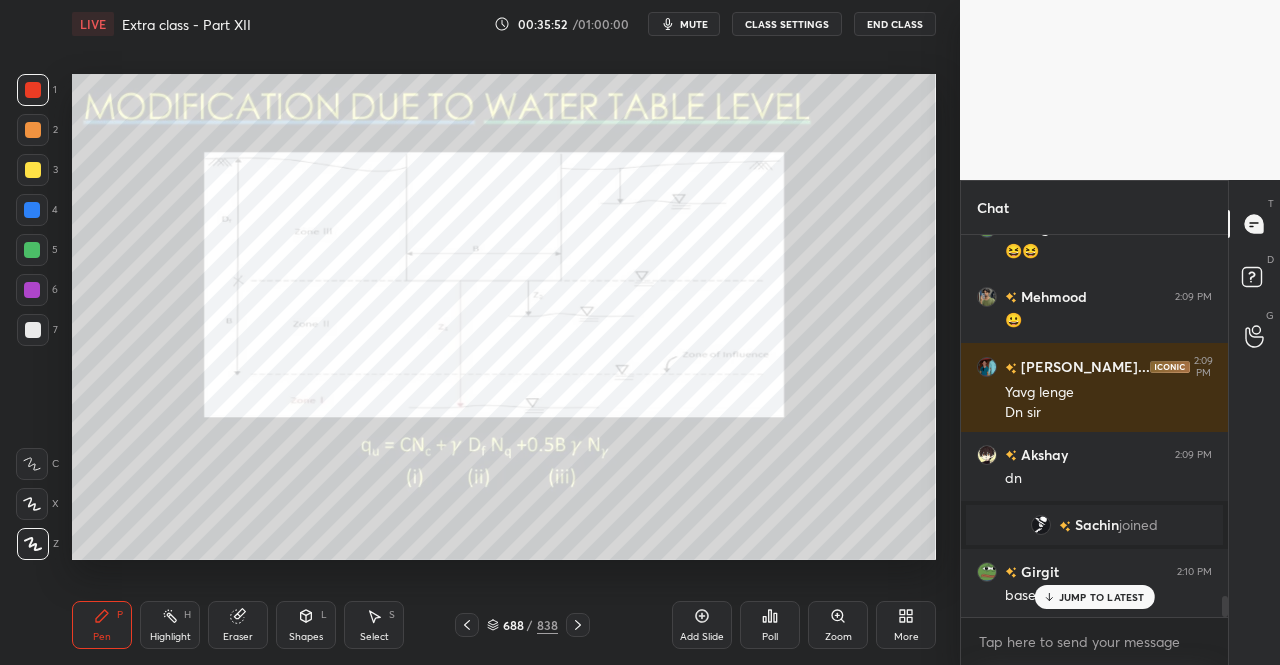scroll, scrollTop: 6596, scrollLeft: 0, axis: vertical 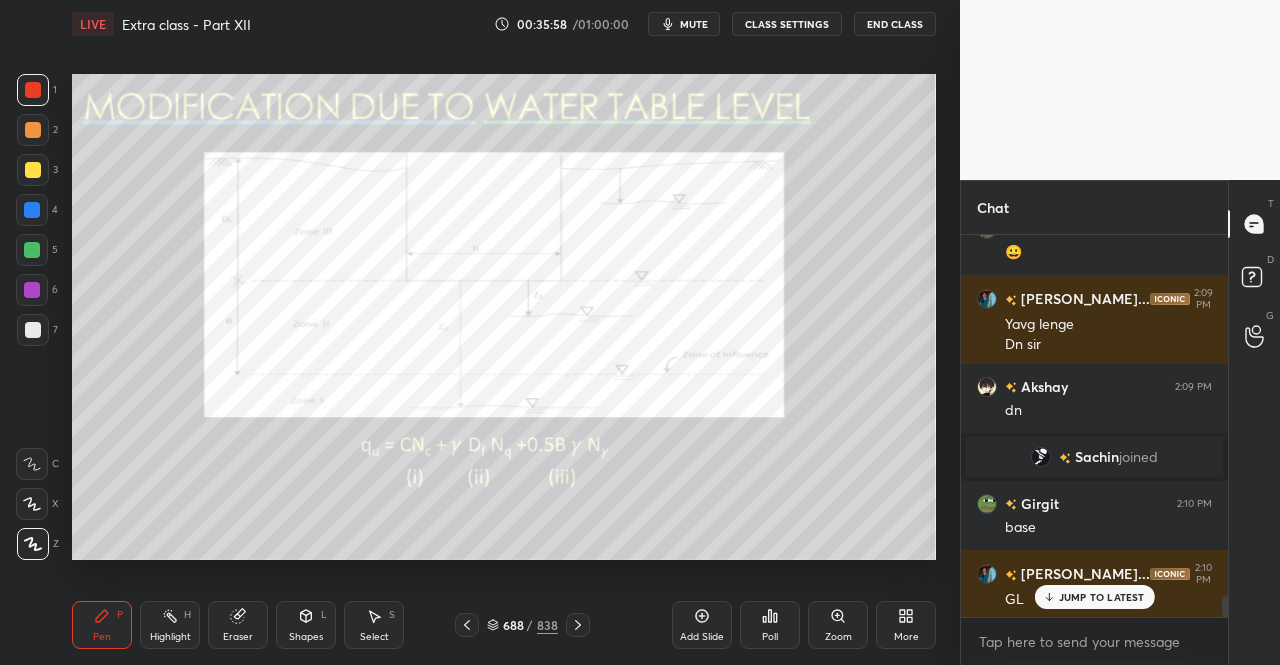 click 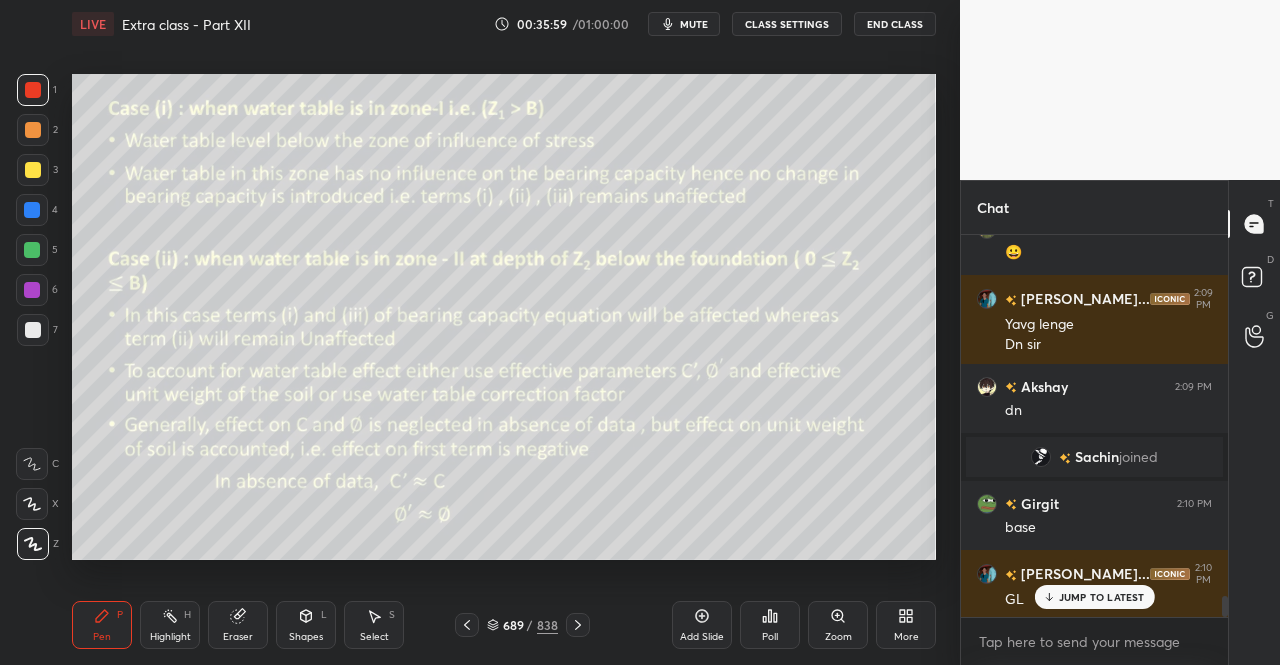 click 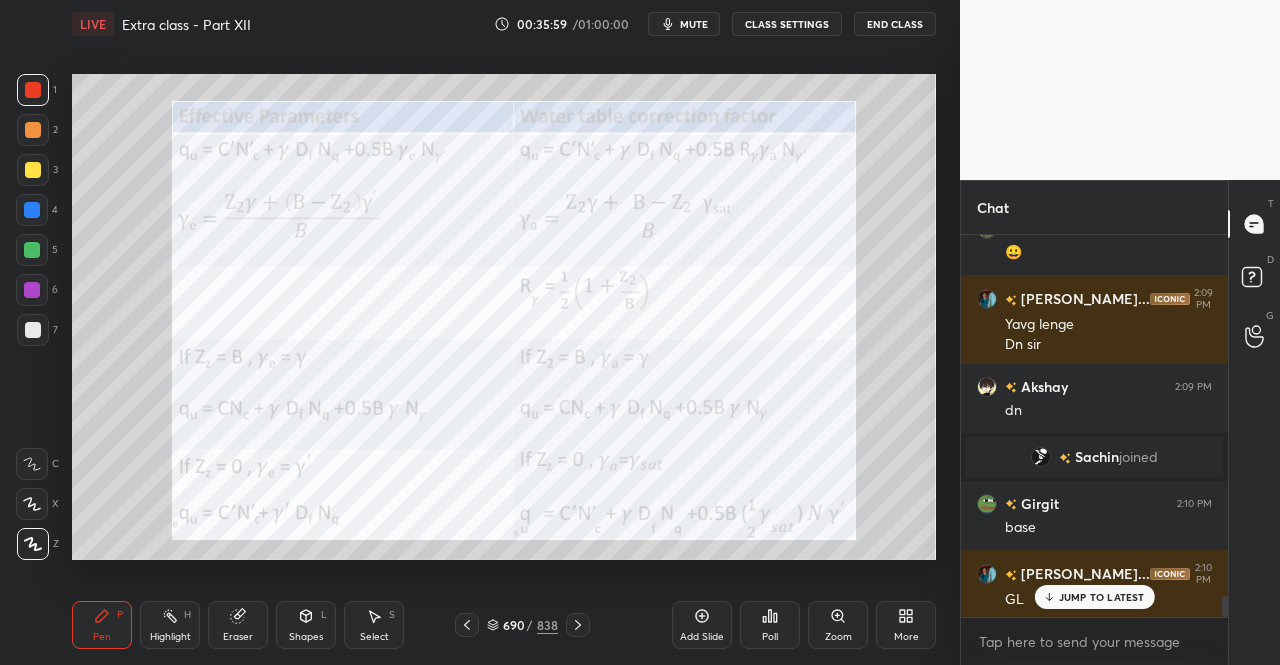 click 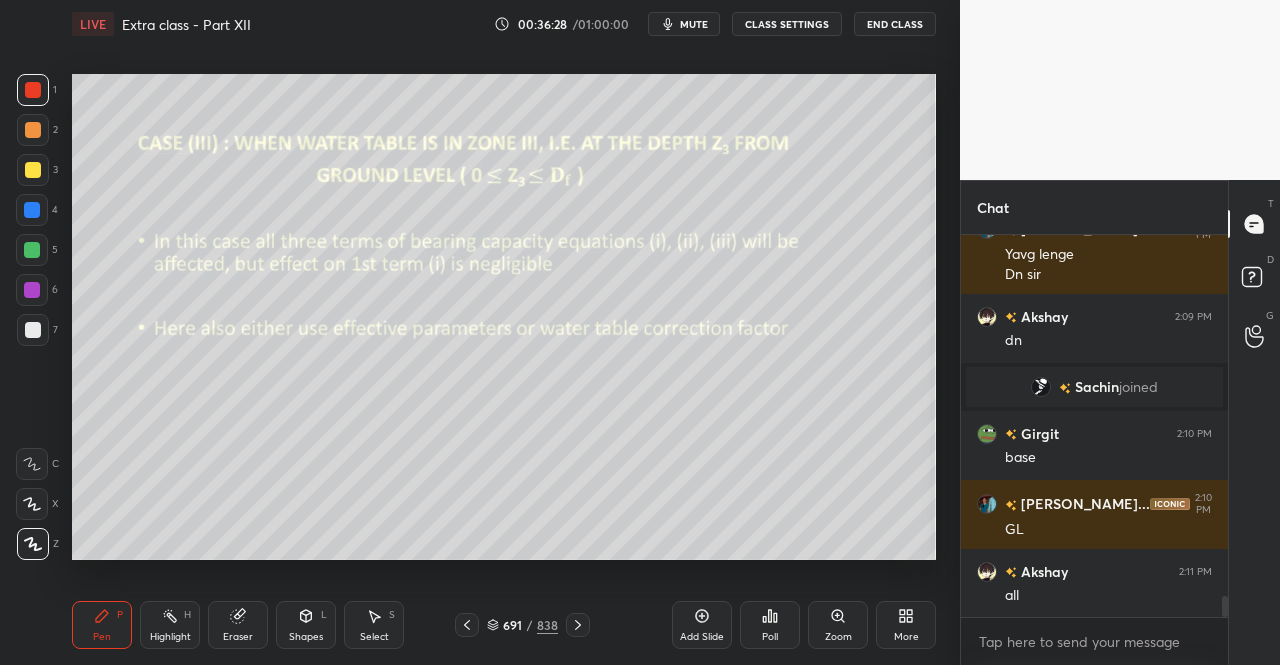 scroll, scrollTop: 6734, scrollLeft: 0, axis: vertical 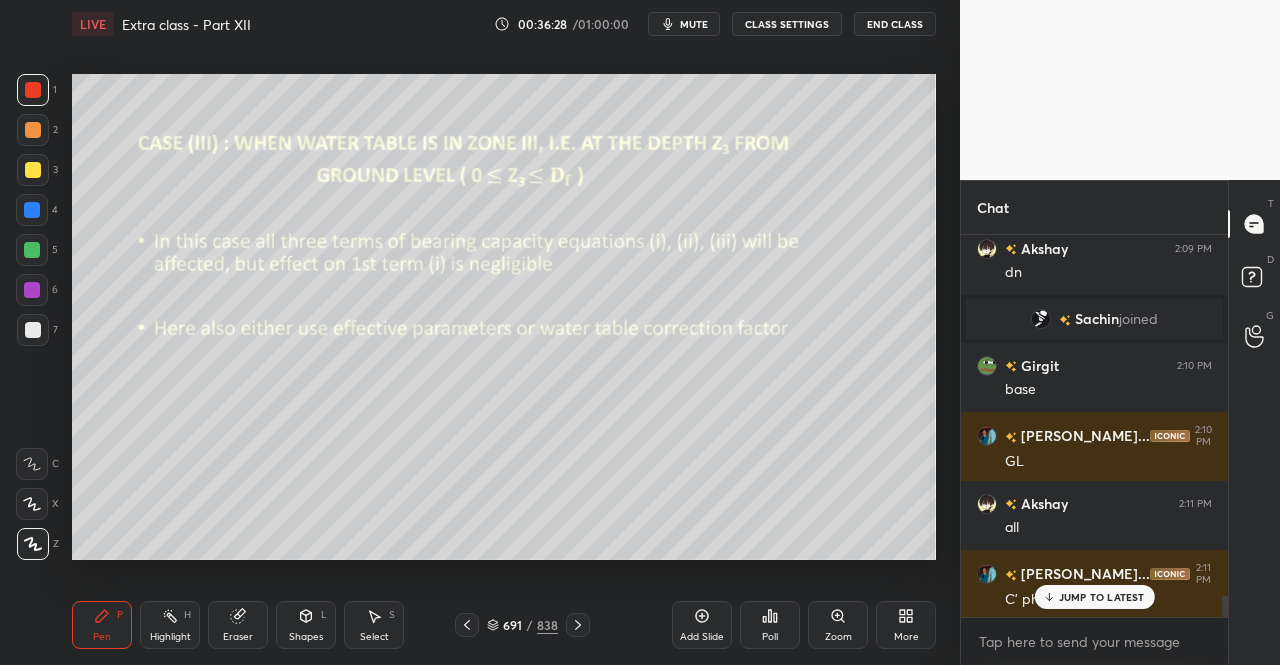 click 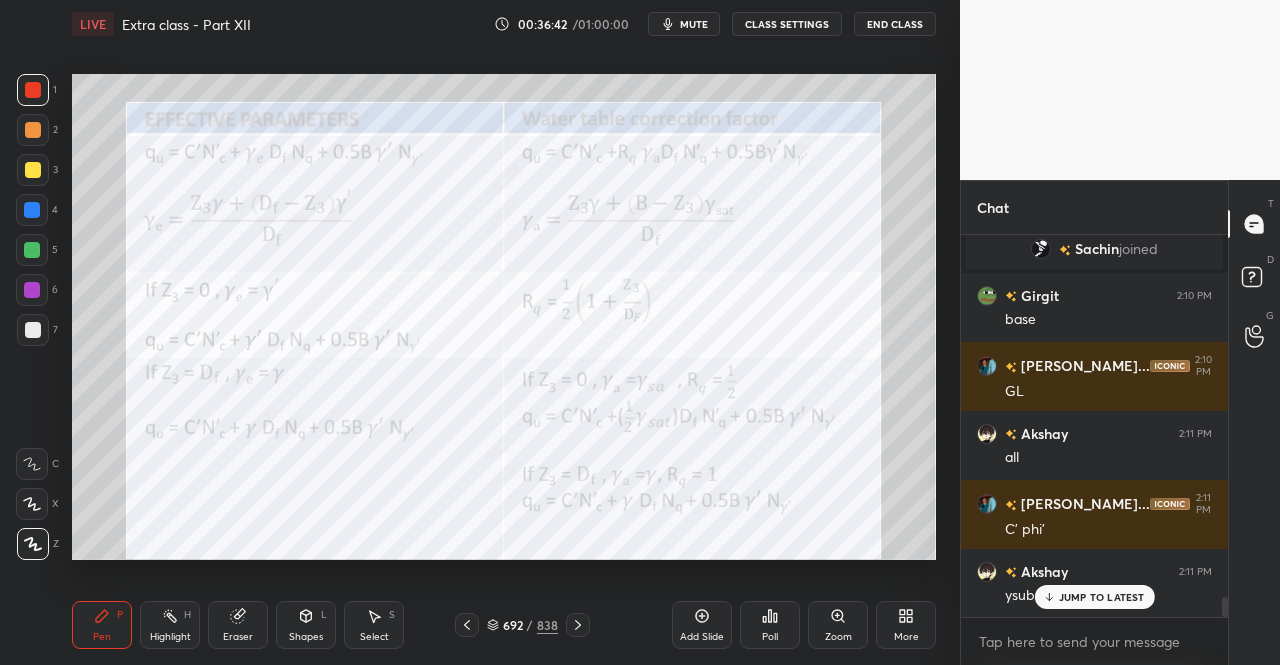 scroll, scrollTop: 6872, scrollLeft: 0, axis: vertical 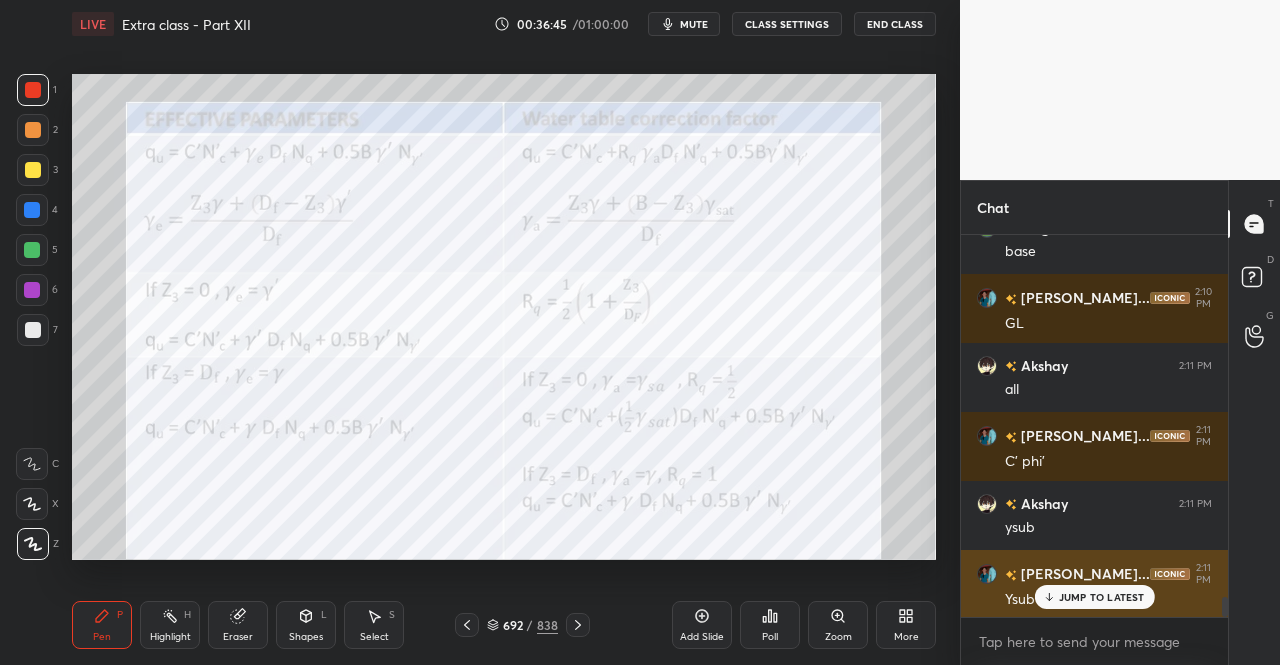 click on "JUMP TO LATEST" at bounding box center (1102, 597) 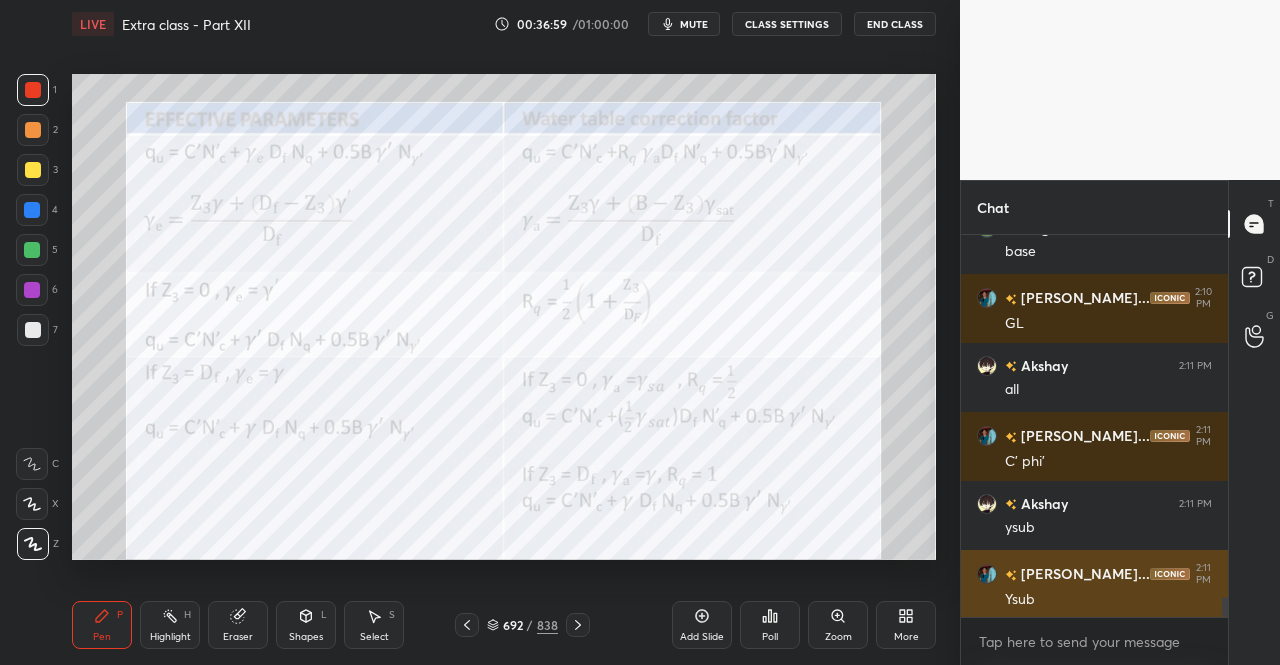 scroll, scrollTop: 6920, scrollLeft: 0, axis: vertical 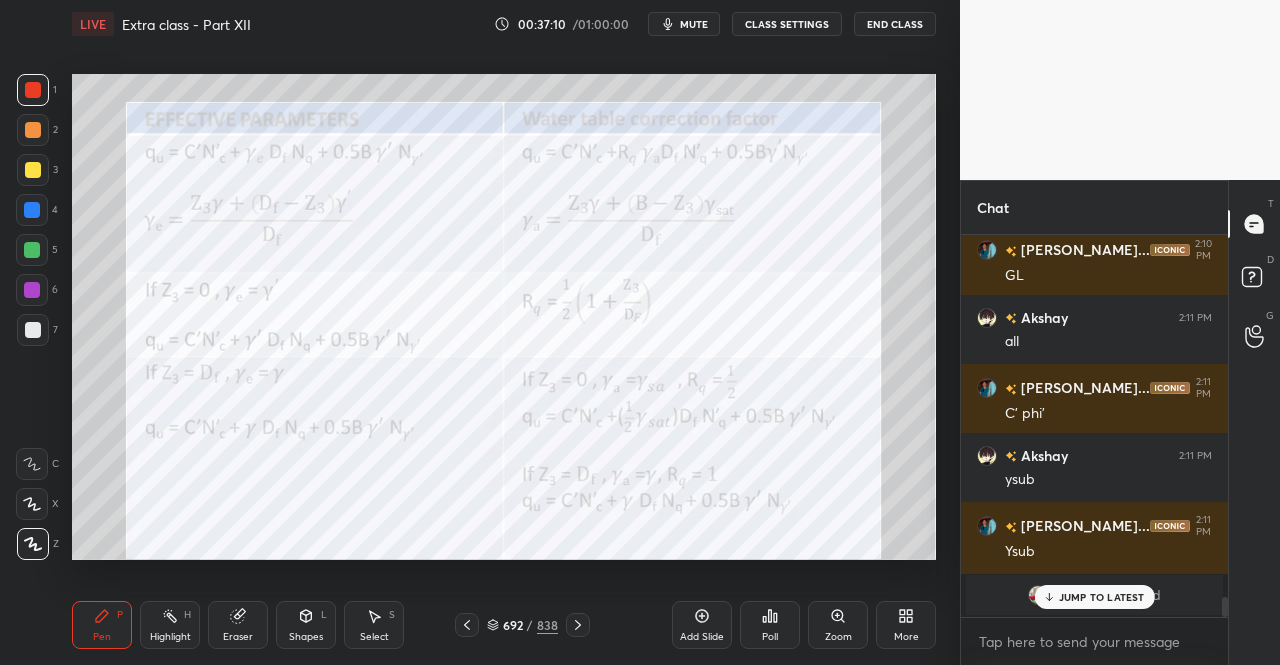 click 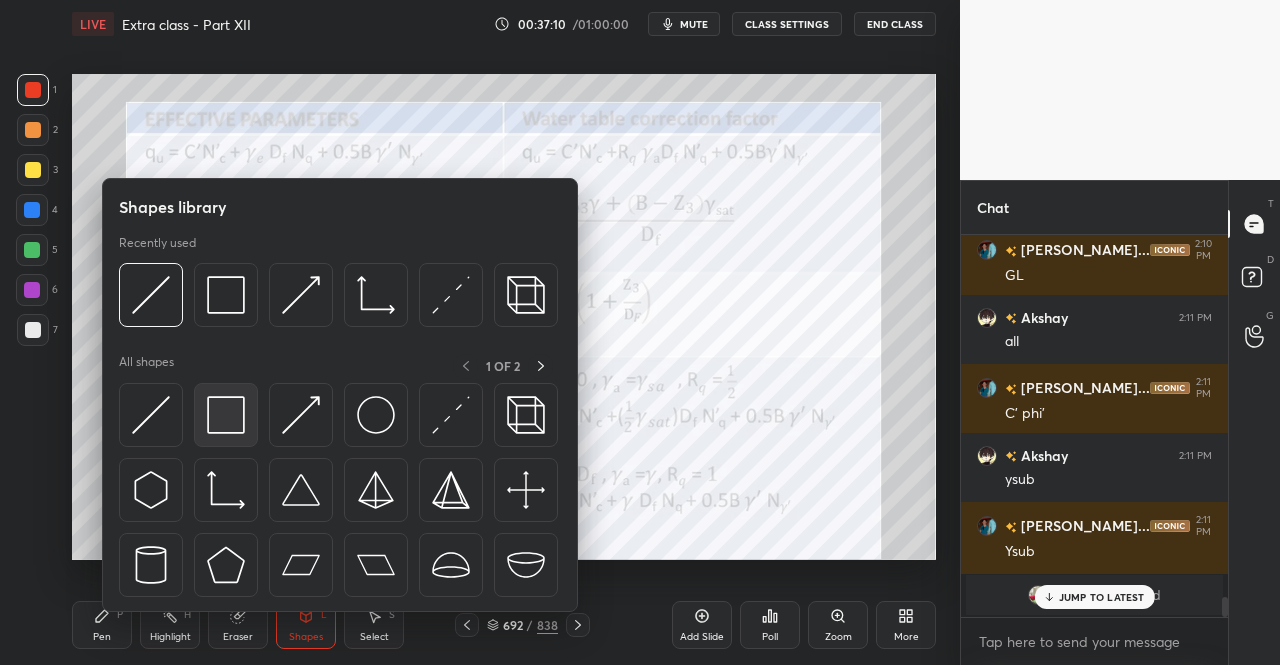 click at bounding box center (226, 415) 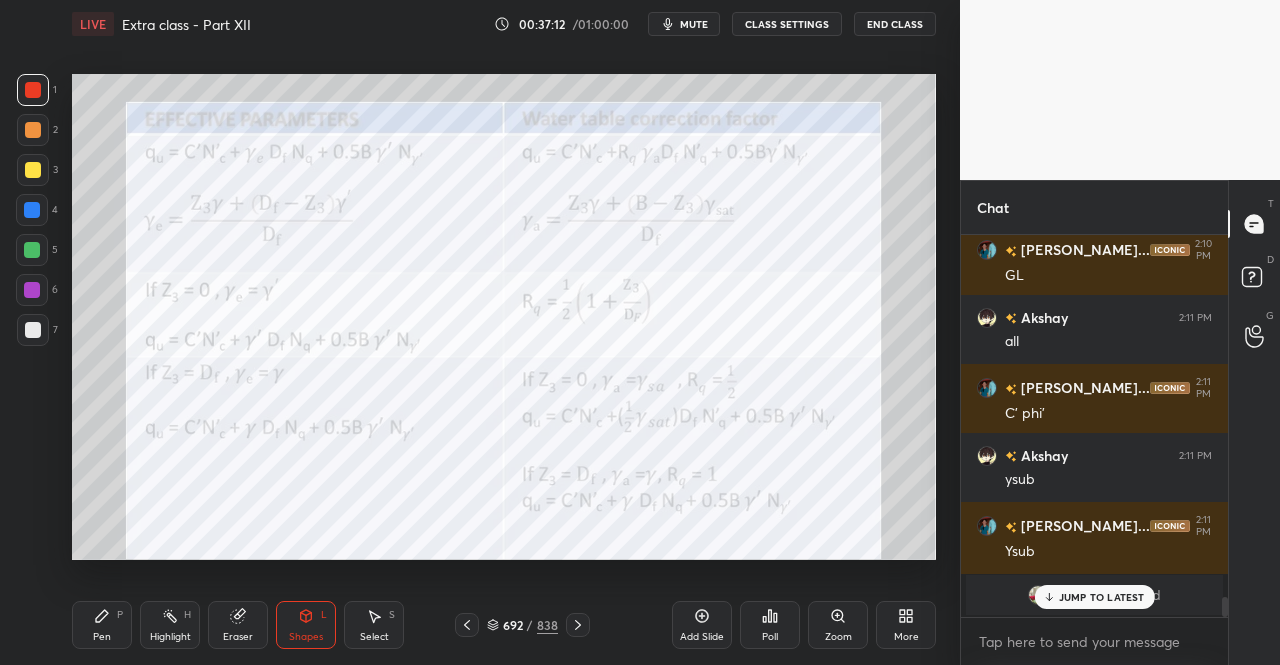 click 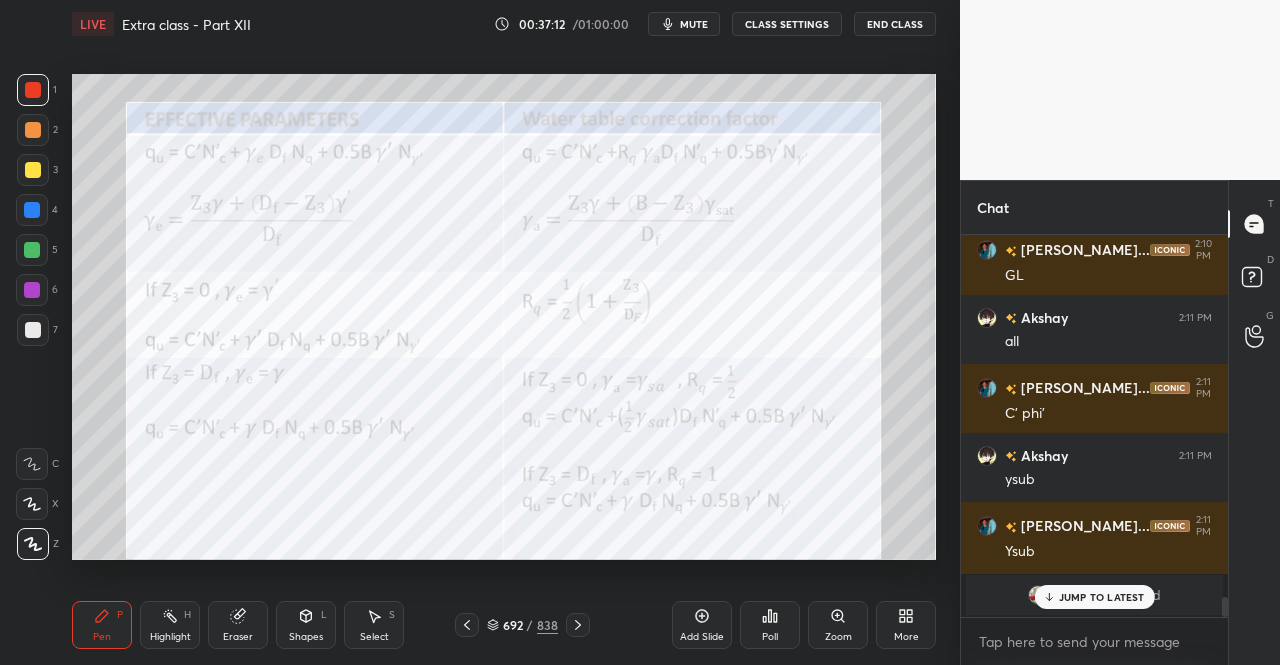 click on "Setting up your live class Poll for   secs No correct answer Start poll" at bounding box center [504, 316] 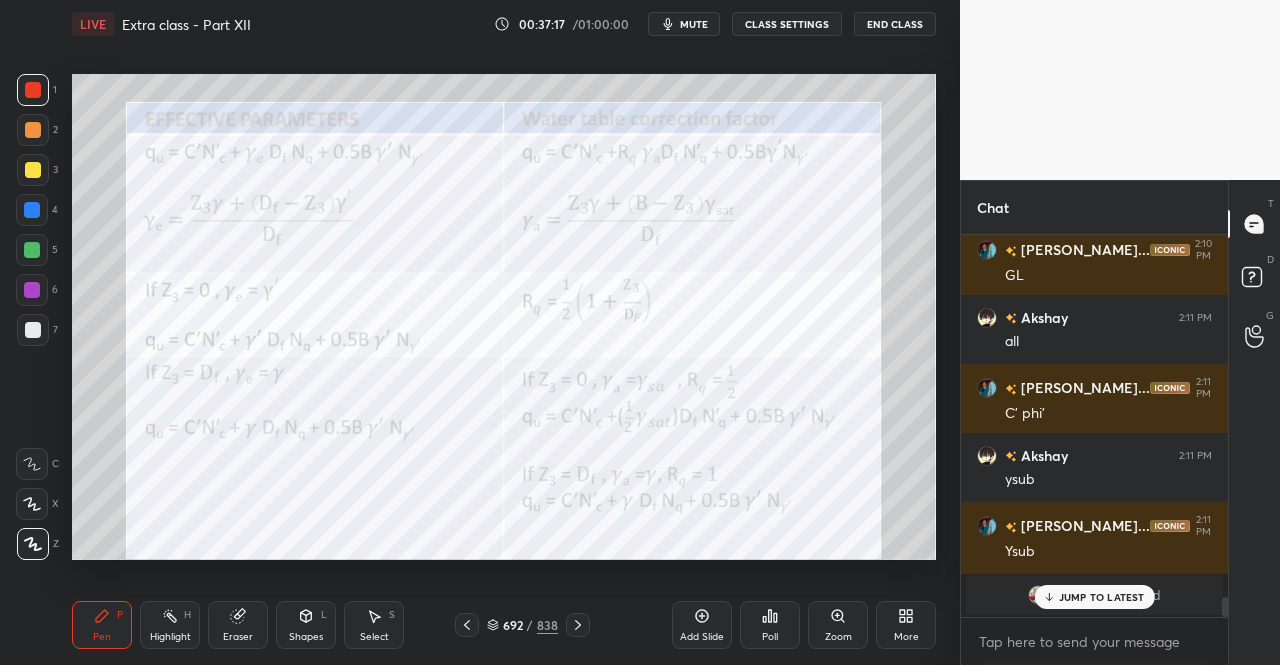 click at bounding box center (32, 210) 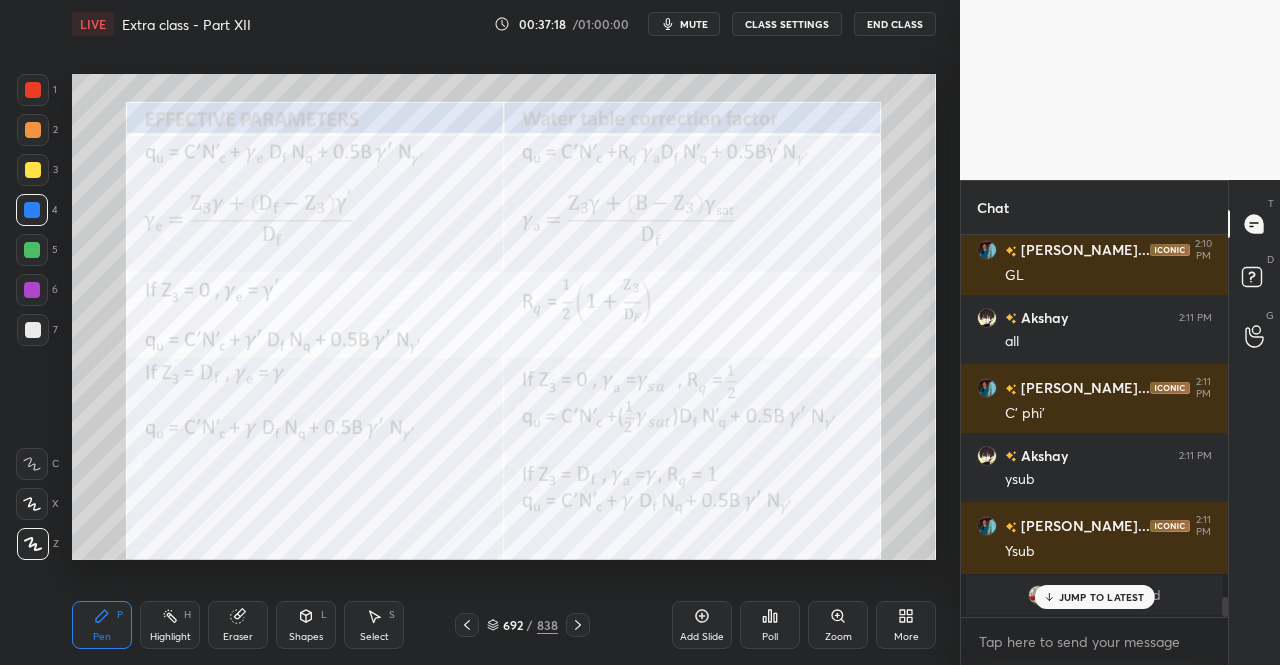 click on "Shapes" at bounding box center [306, 637] 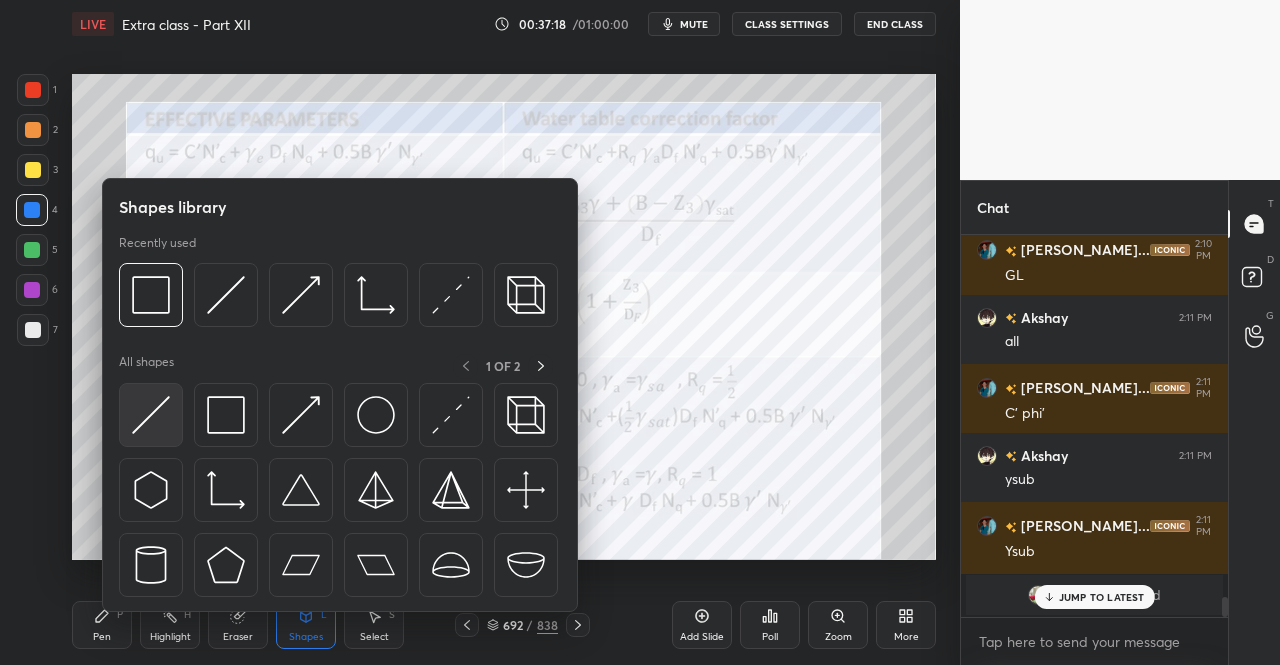 click at bounding box center [151, 415] 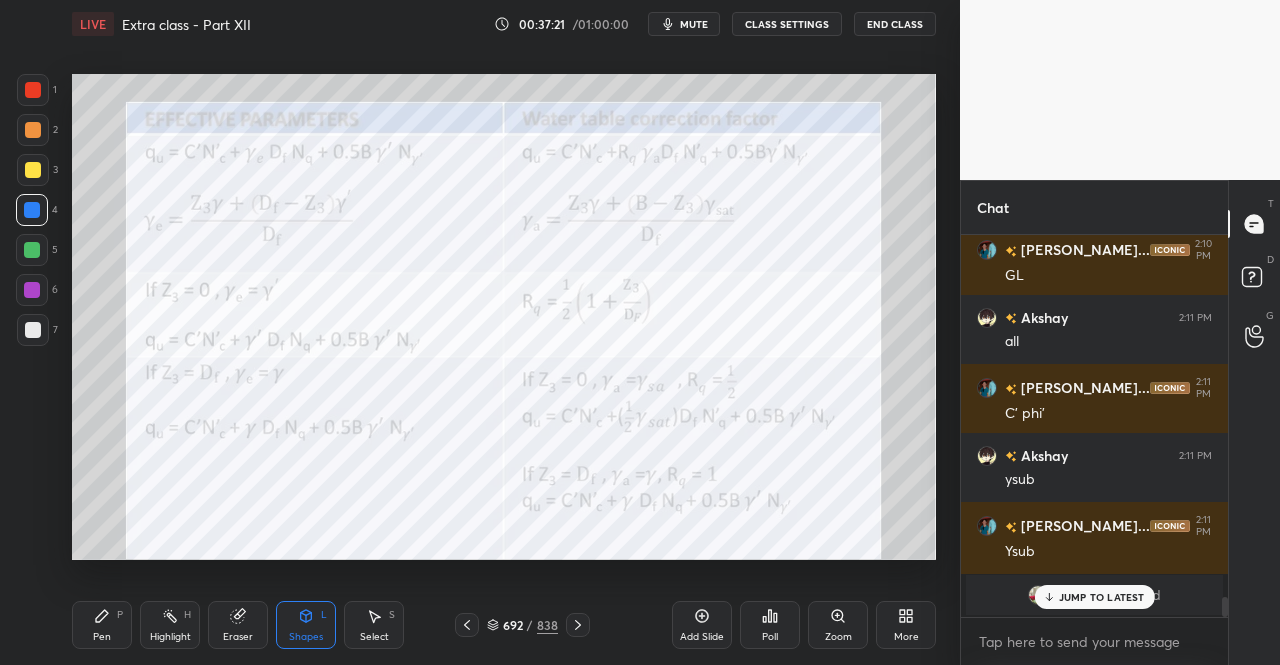 click on "Pen P" at bounding box center [102, 625] 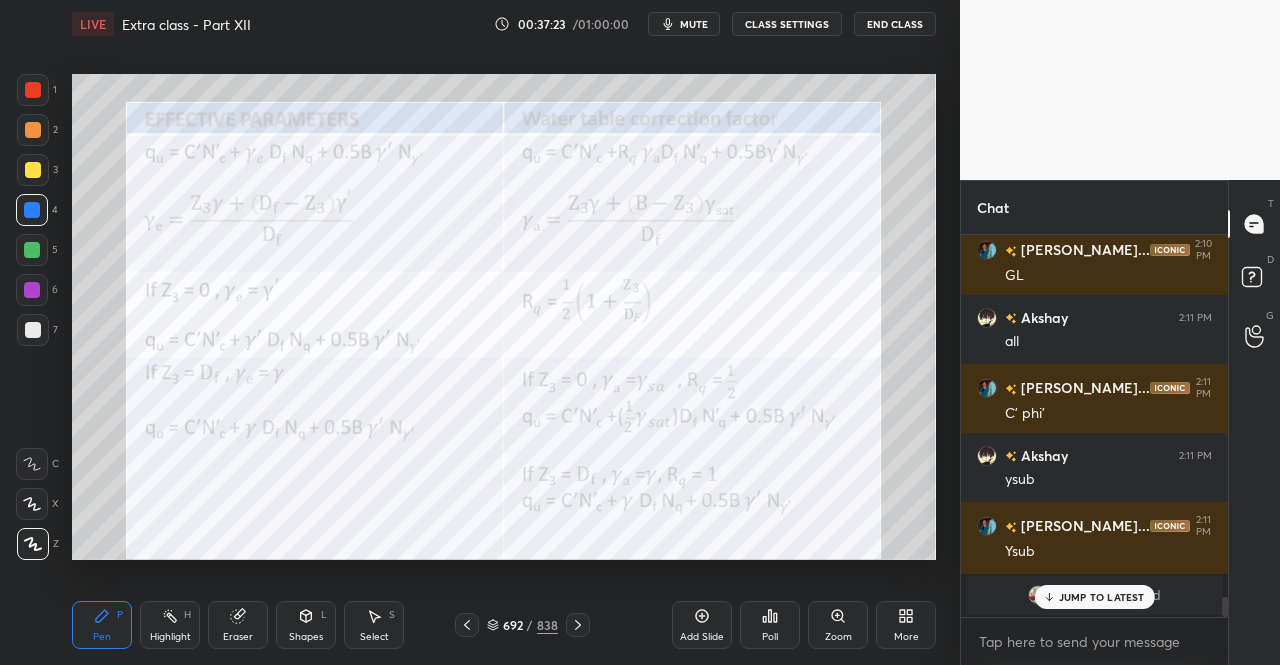 click on "Shapes L" at bounding box center (306, 625) 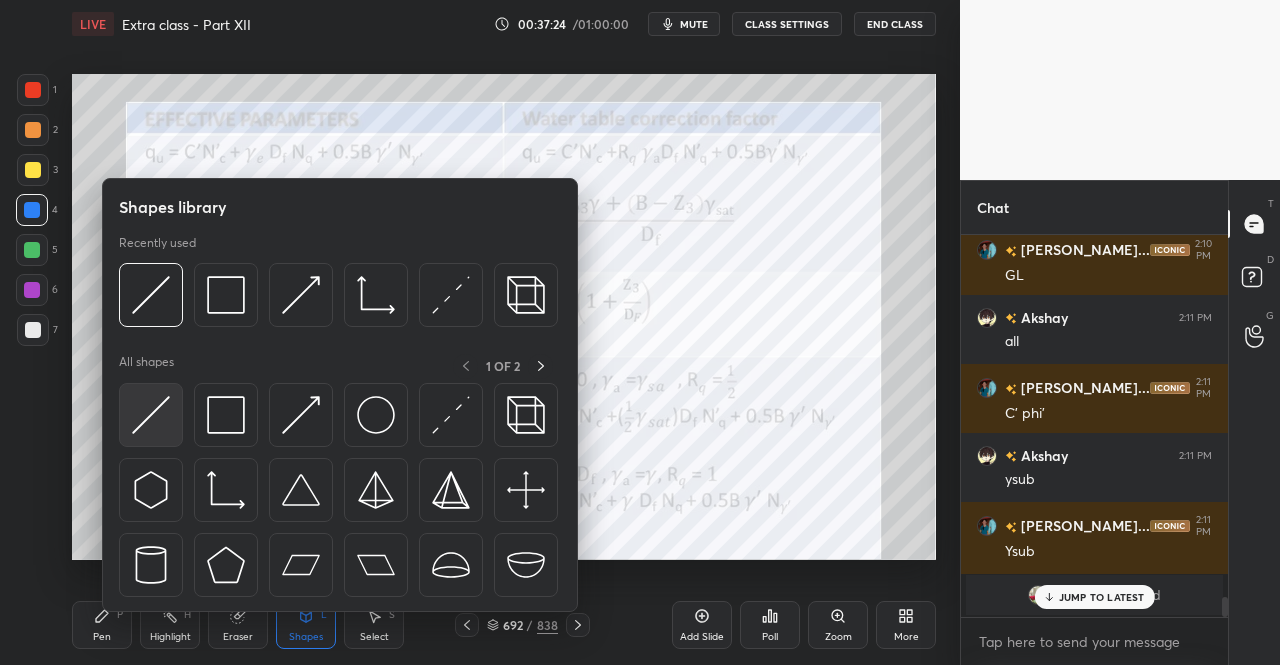 click at bounding box center (151, 415) 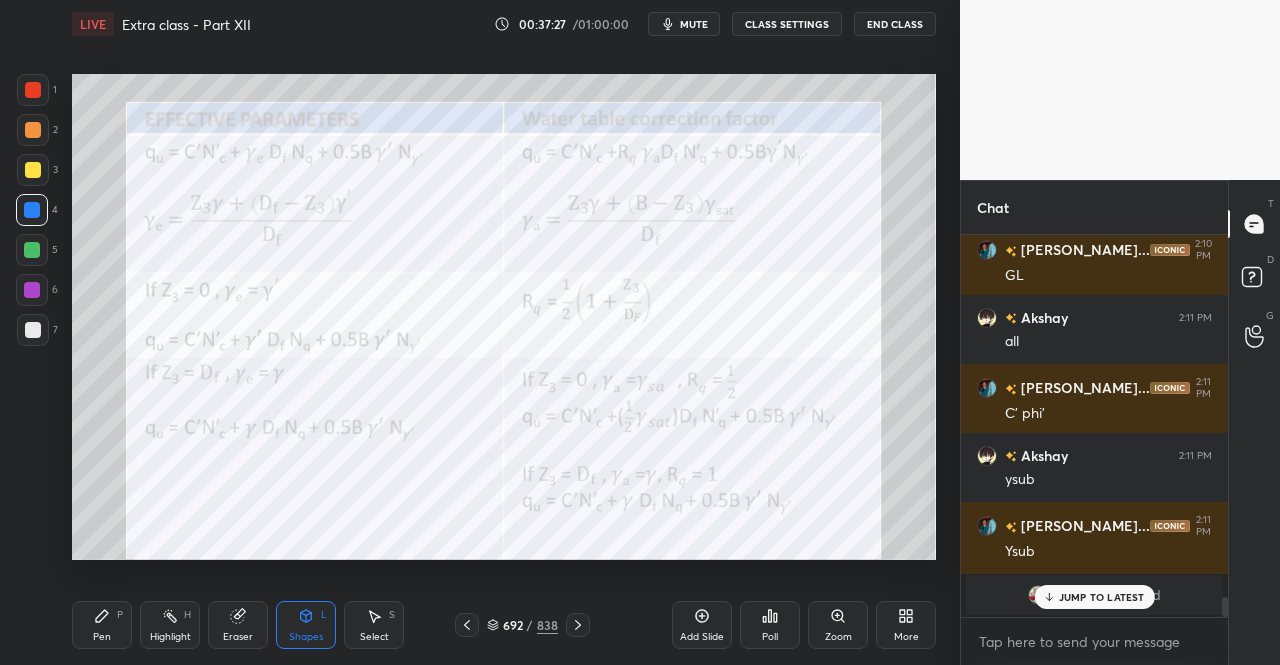 click 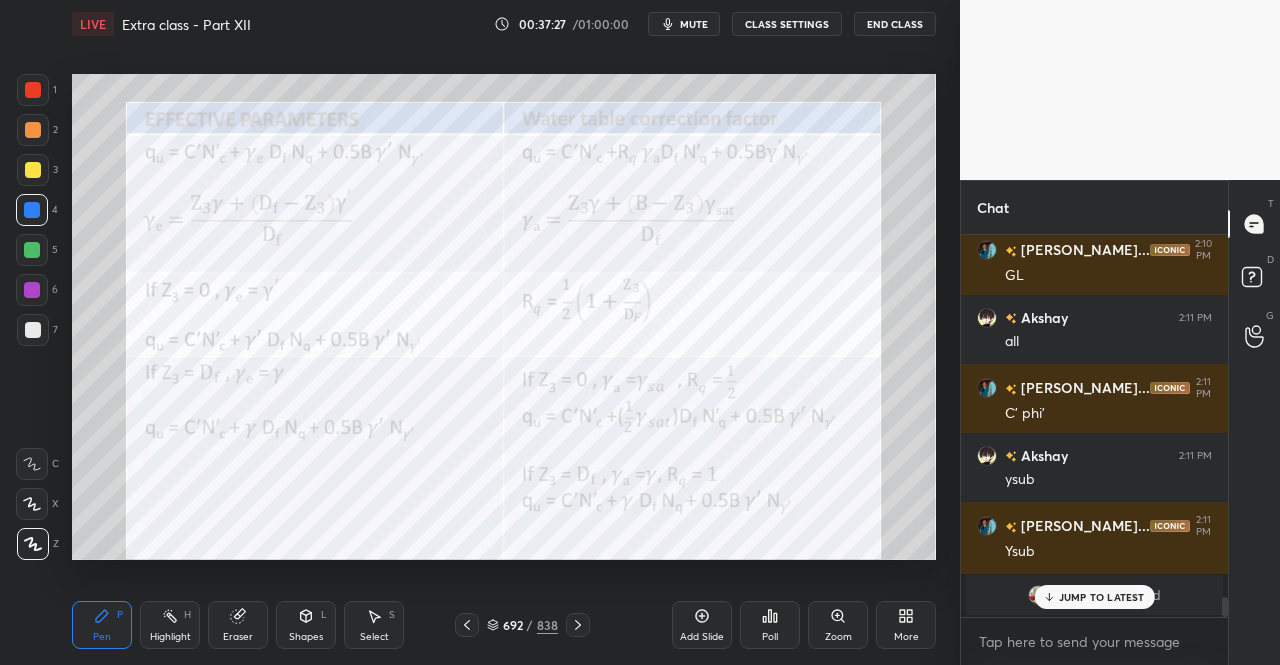 click on "Pen P Highlight H Eraser Shapes L Select S 692 / 838 Add Slide Poll Zoom More" at bounding box center (504, 625) 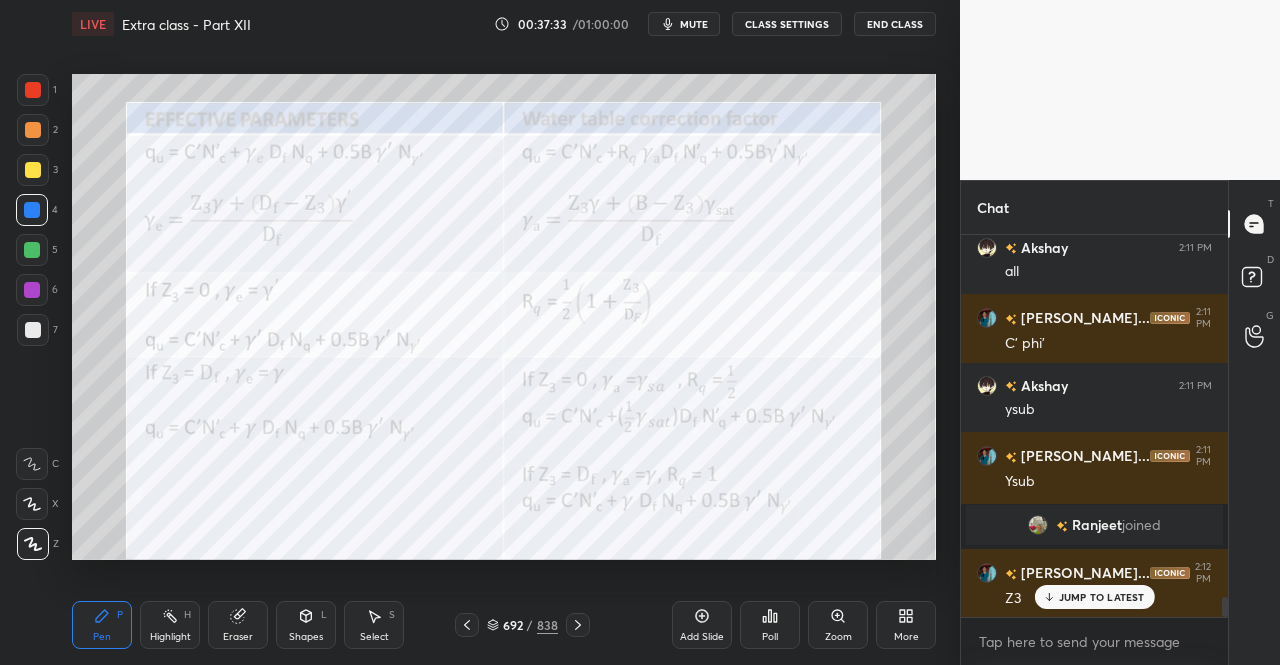scroll, scrollTop: 6836, scrollLeft: 0, axis: vertical 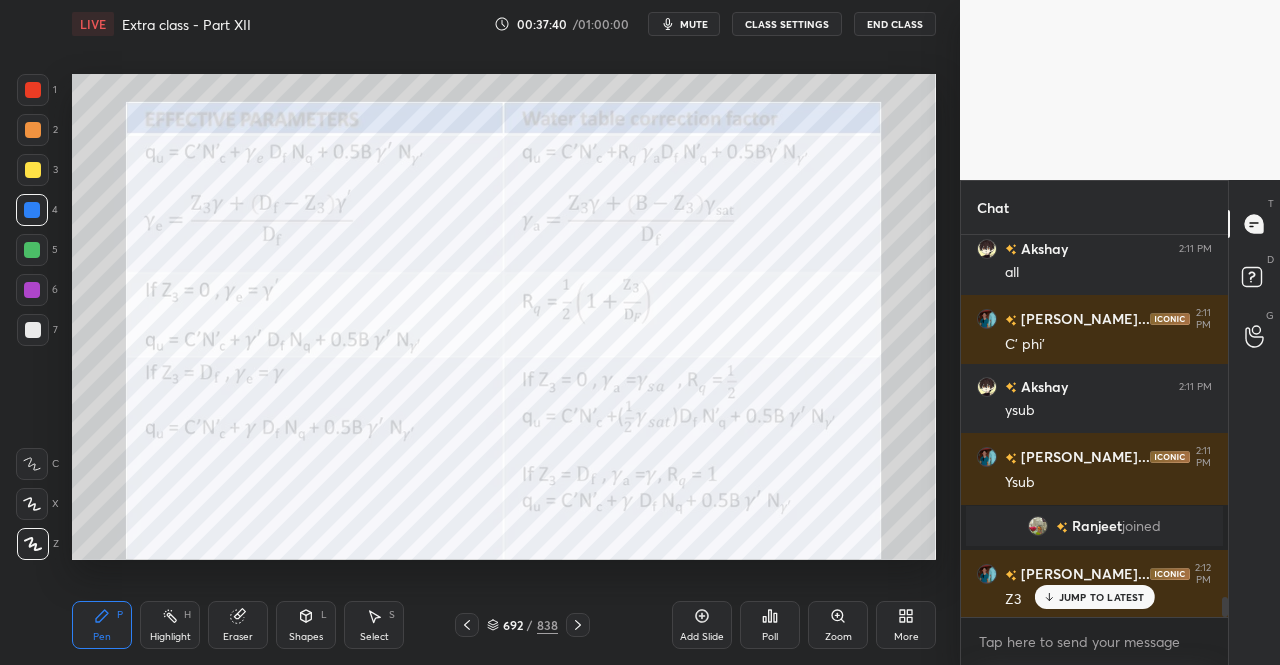 click on "Pen P Highlight H Eraser Shapes L Select S" at bounding box center [222, 625] 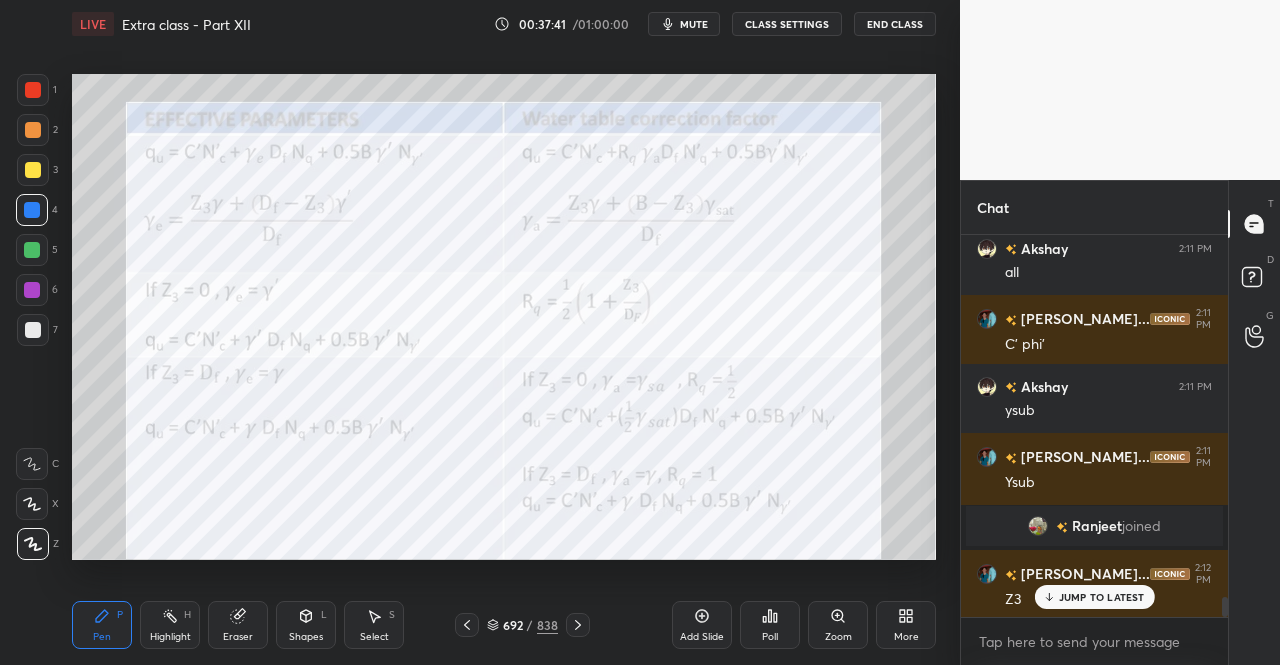 click at bounding box center [33, 90] 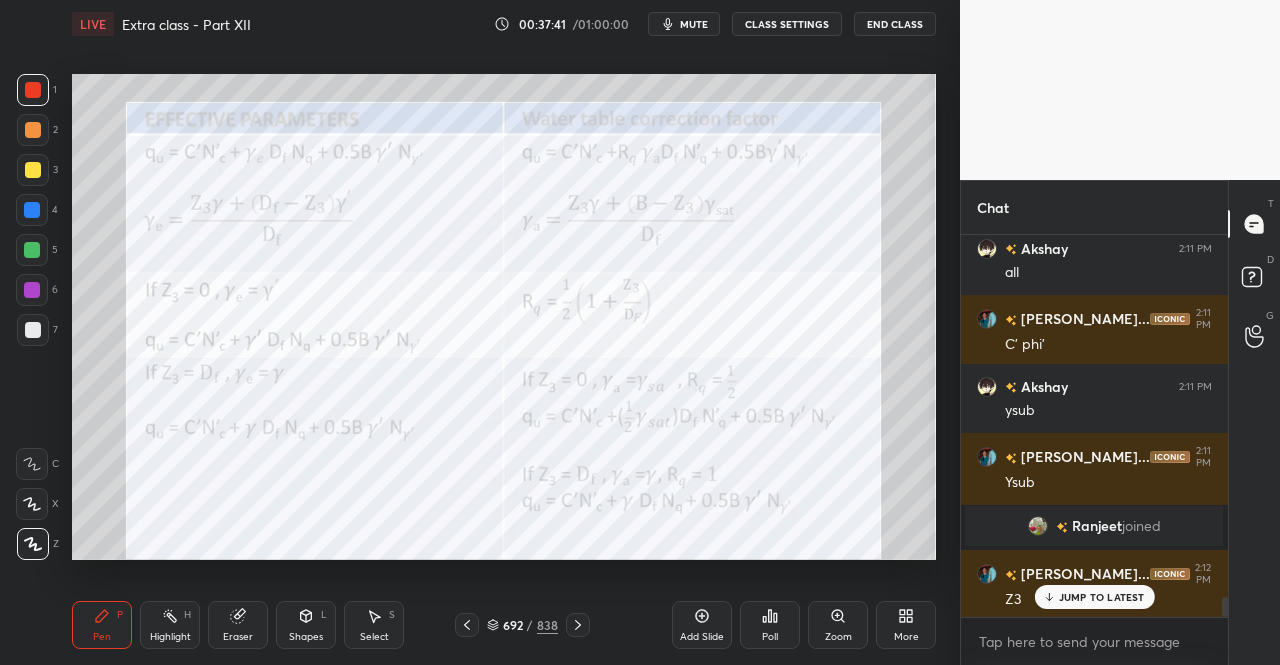 click at bounding box center [33, 90] 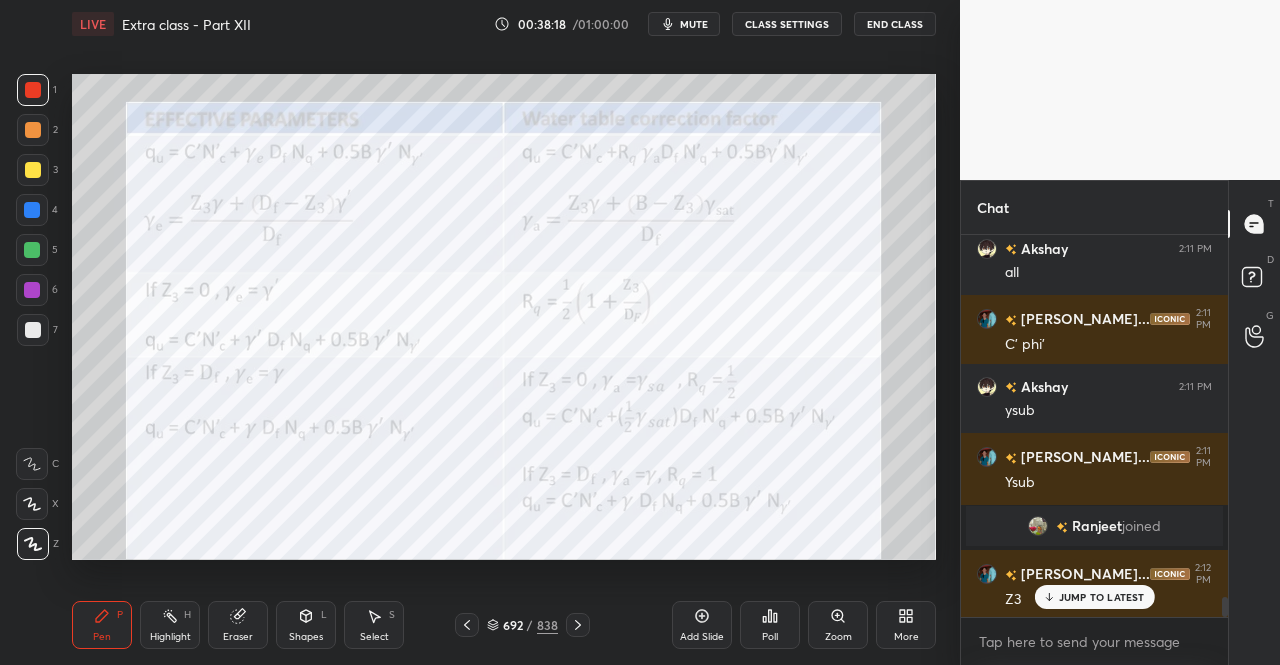 click on "Eraser" at bounding box center (238, 625) 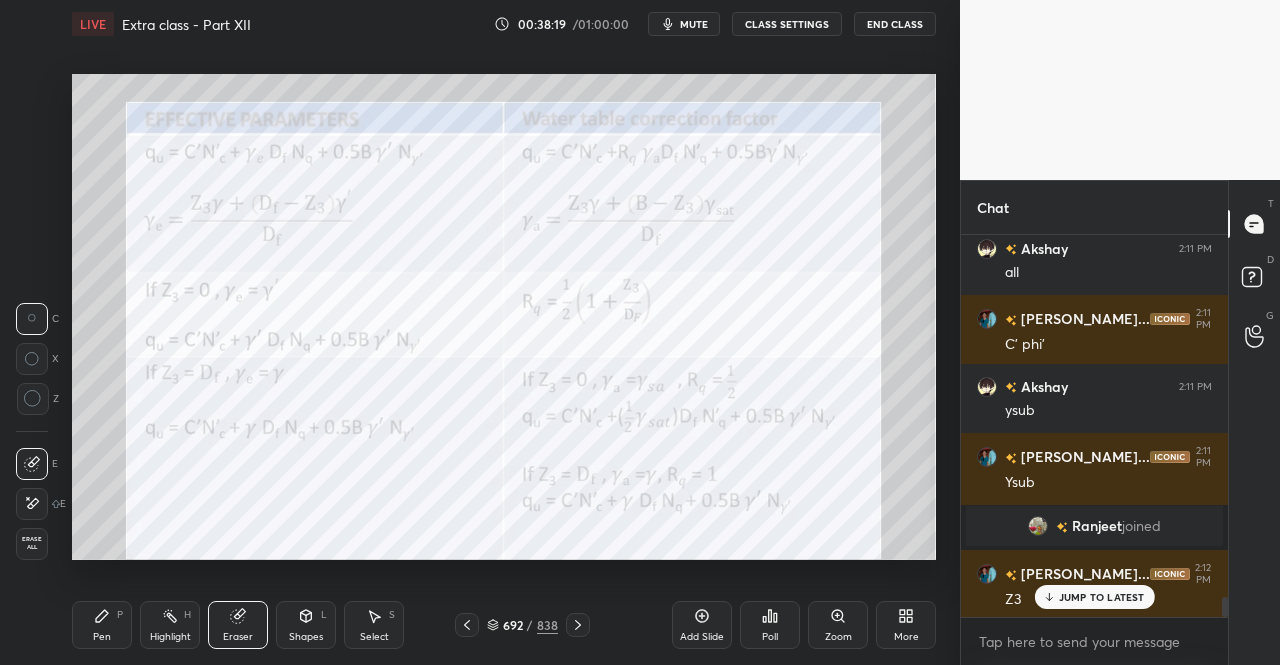 click on "Pen P" at bounding box center [102, 625] 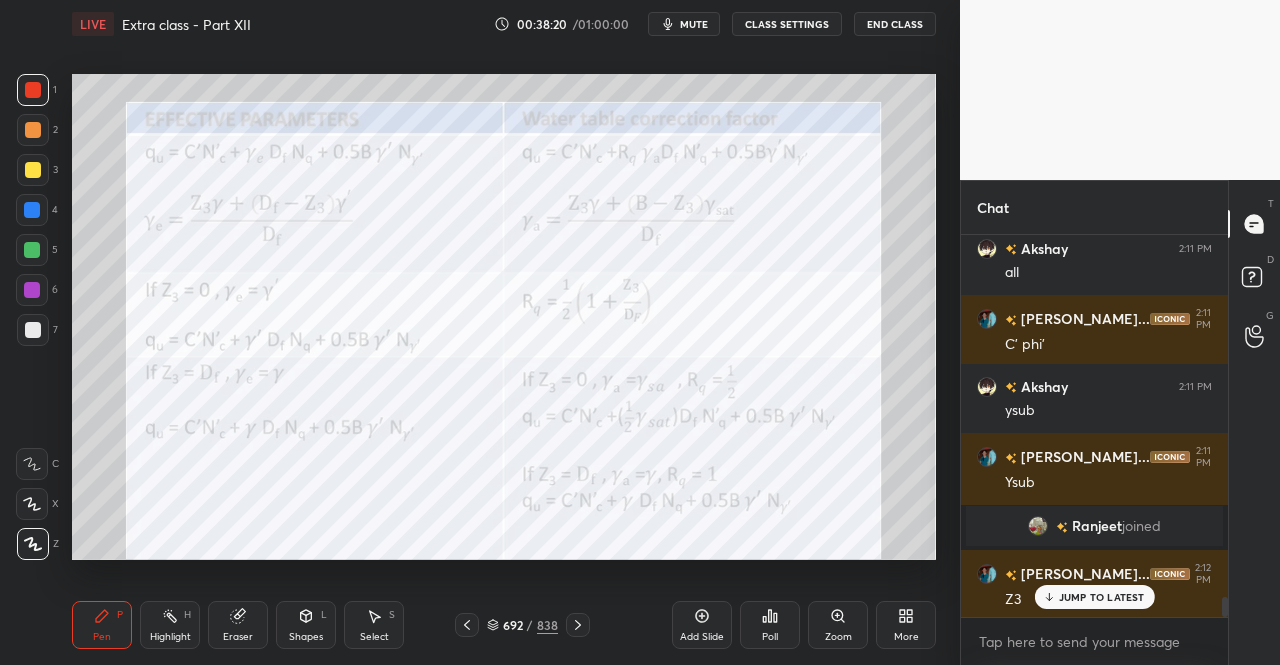 click on "Pen P" at bounding box center [102, 625] 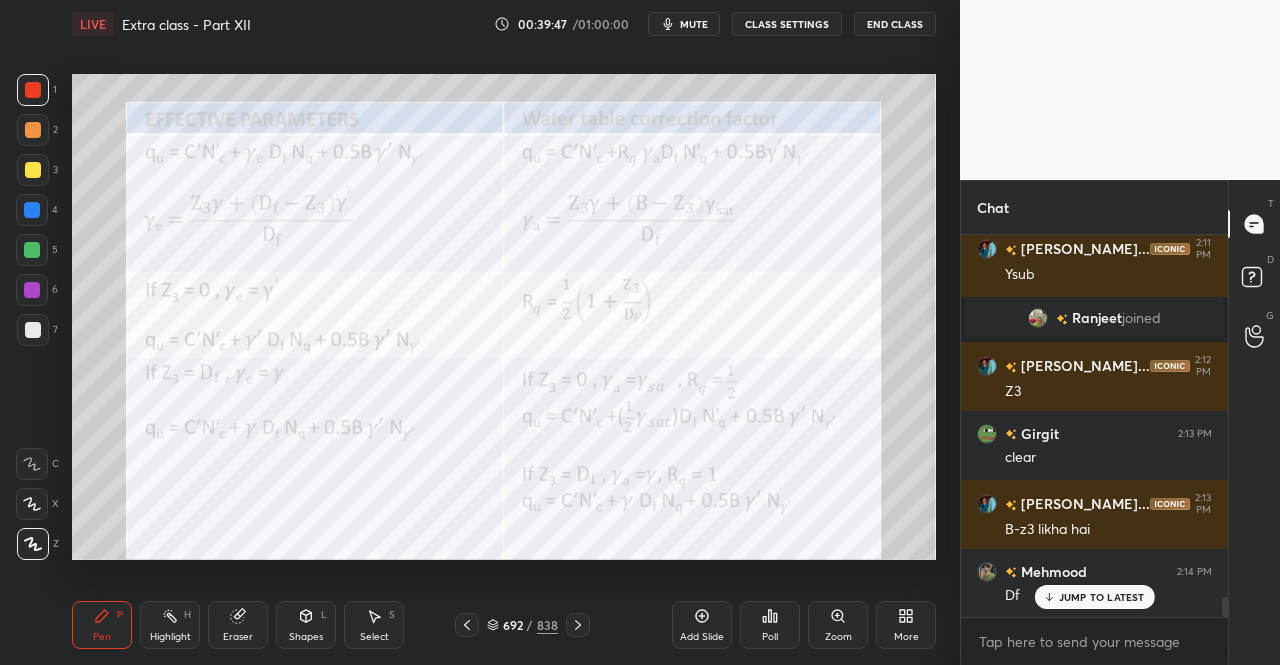 scroll, scrollTop: 7112, scrollLeft: 0, axis: vertical 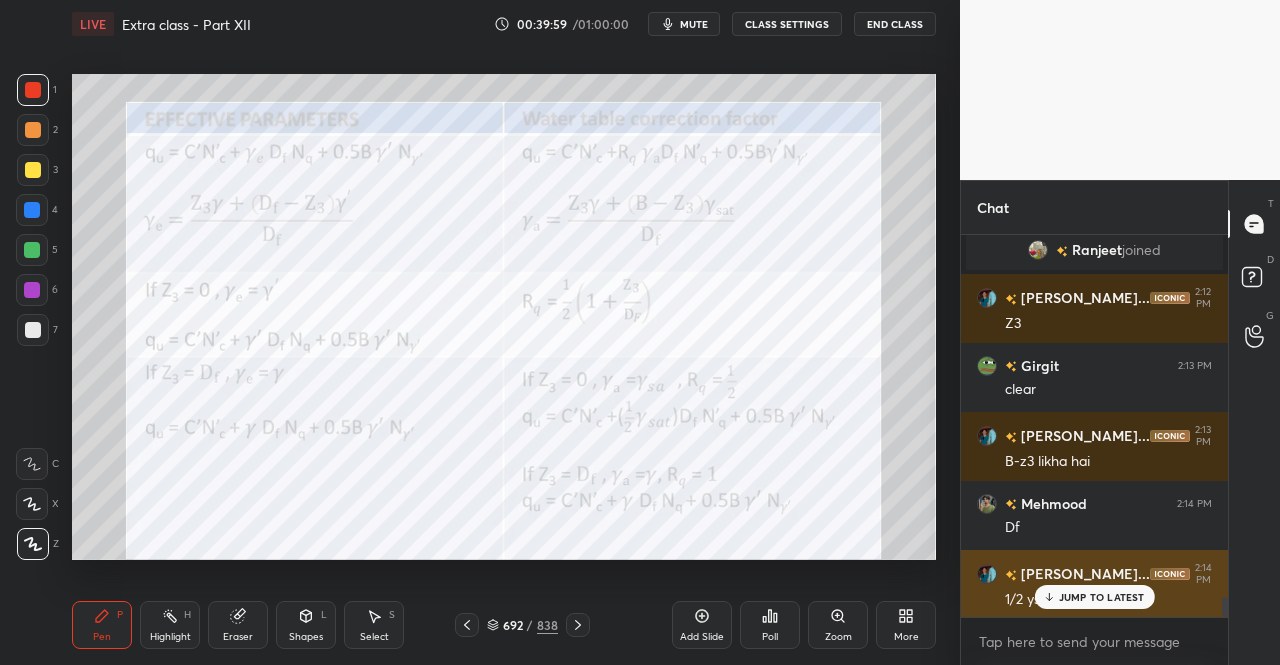 click on "JUMP TO LATEST" at bounding box center (1102, 597) 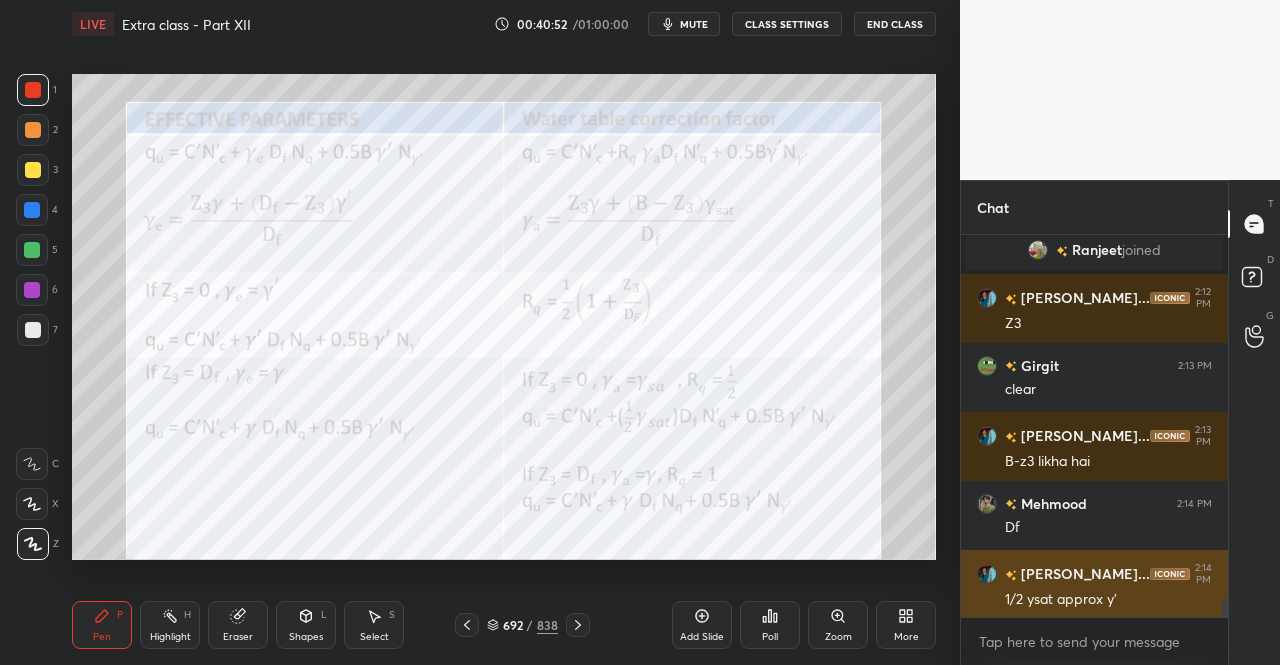 scroll, scrollTop: 7182, scrollLeft: 0, axis: vertical 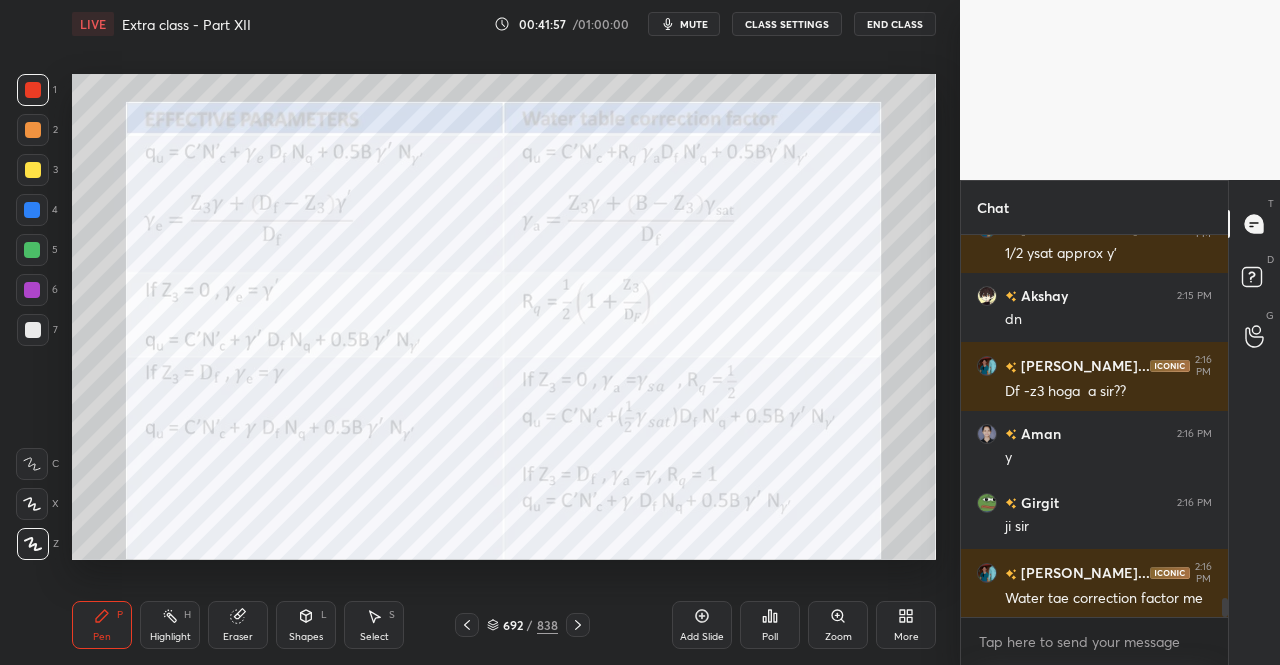 click 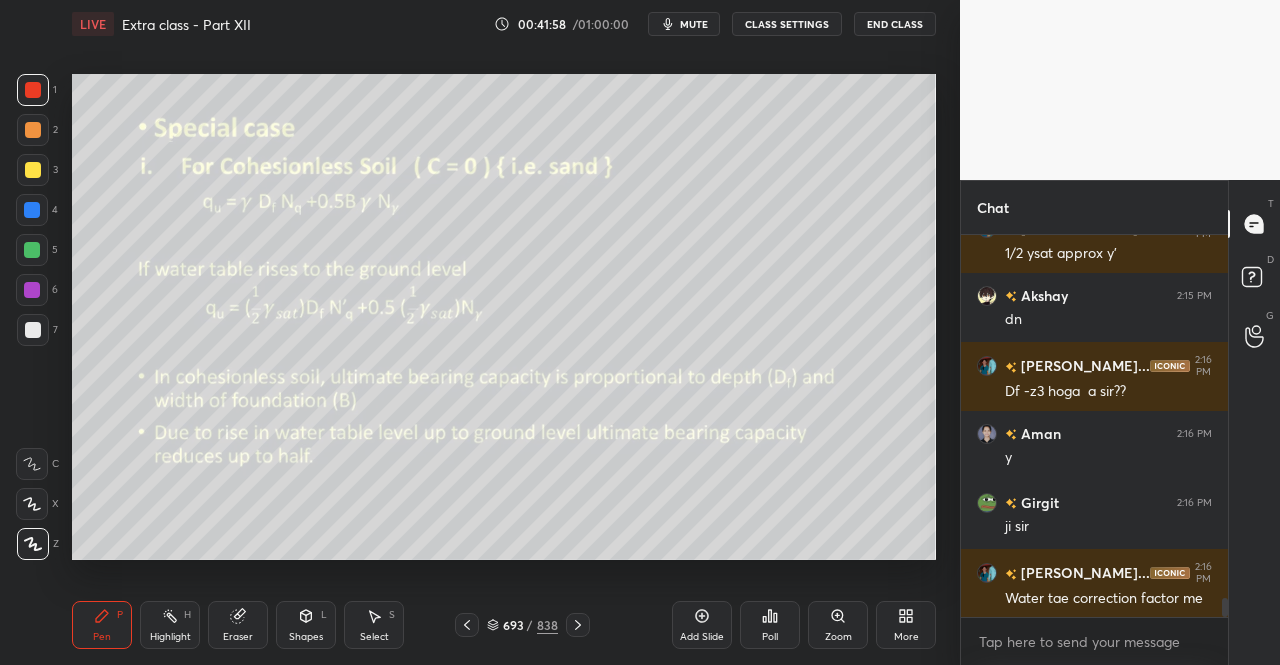 click on "Pen P Highlight H Eraser Shapes L Select S 693 / 838 Add Slide Poll Zoom More" at bounding box center (504, 625) 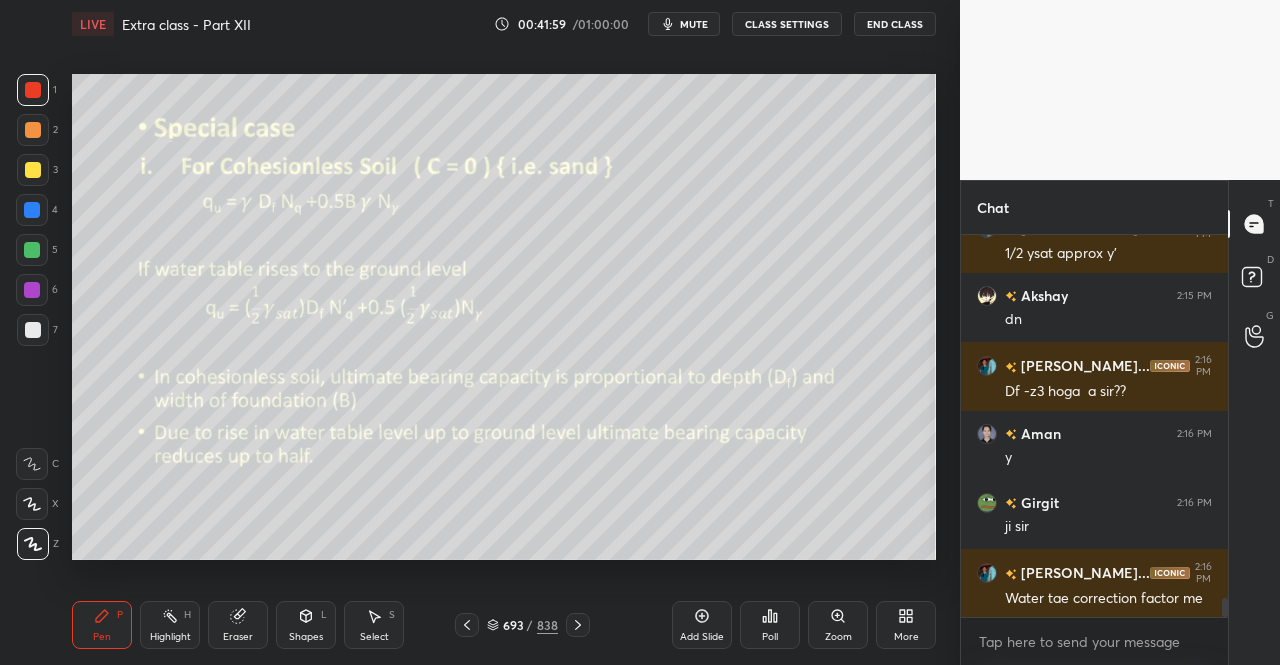 click on "Pen" at bounding box center [102, 637] 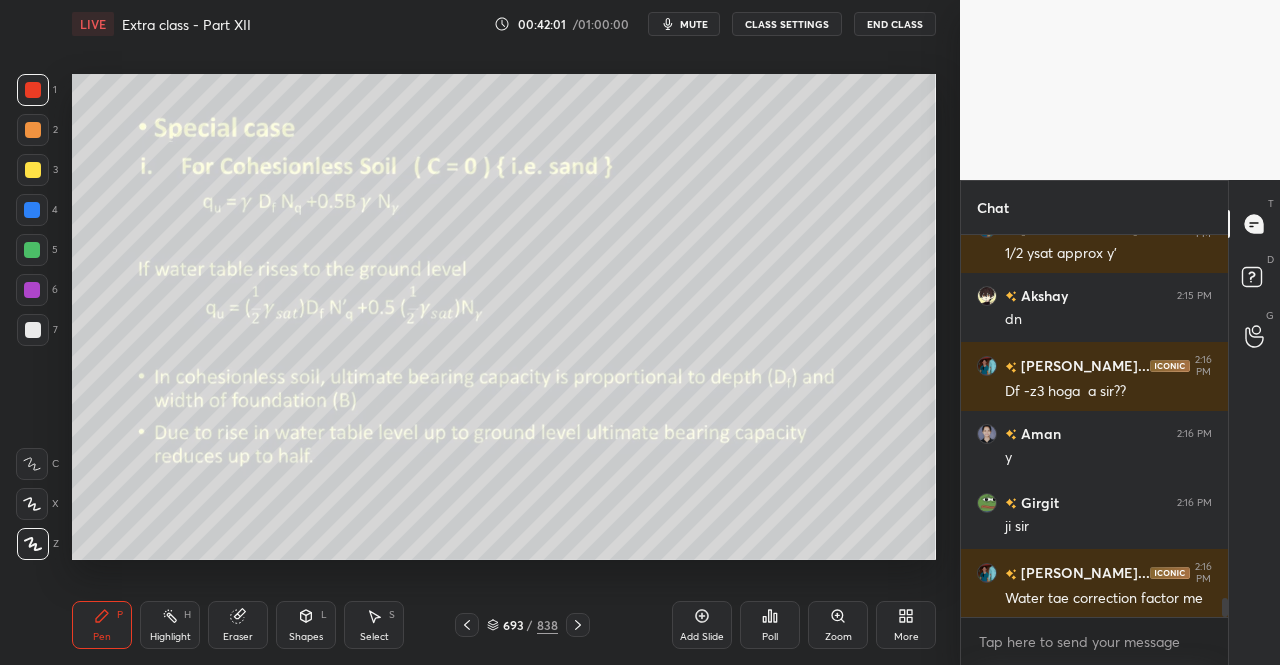 click on "2" at bounding box center (37, 134) 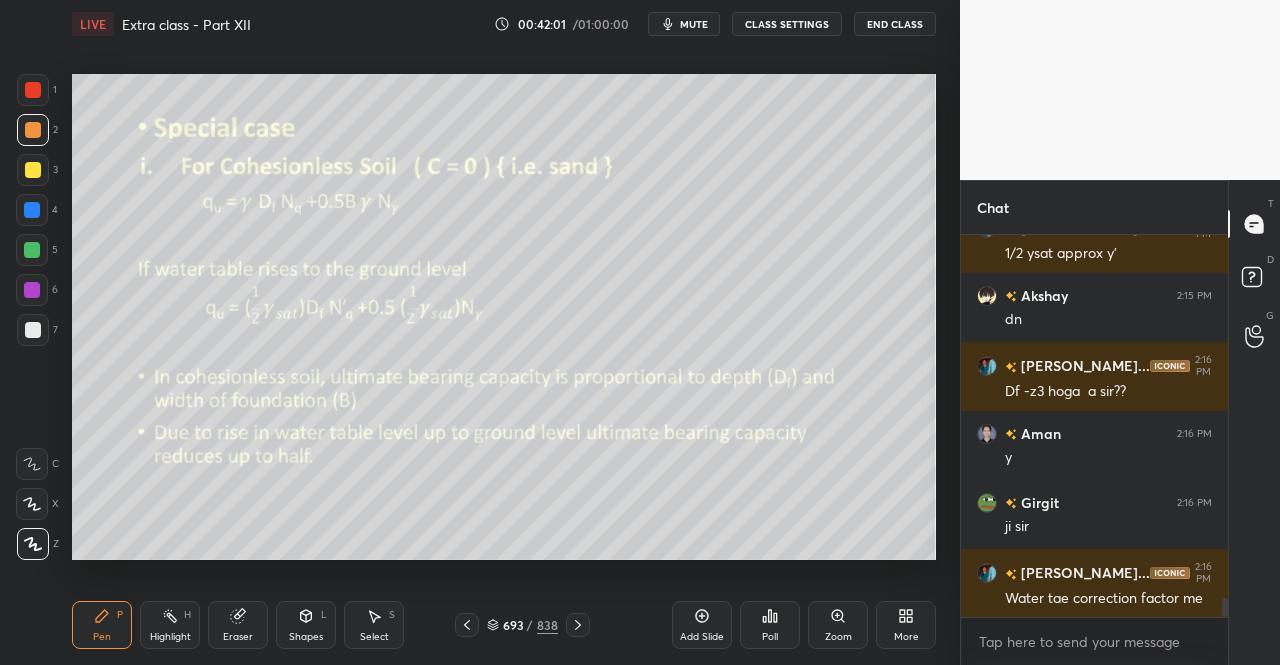 click at bounding box center [33, 170] 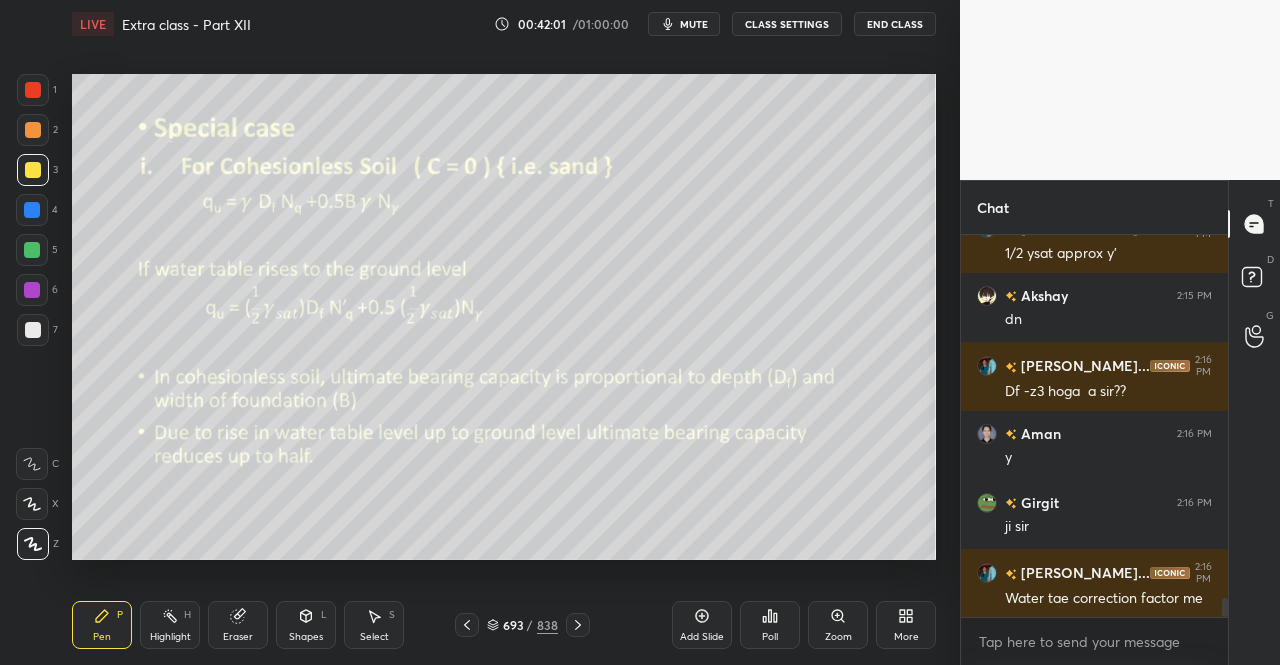 click at bounding box center (33, 170) 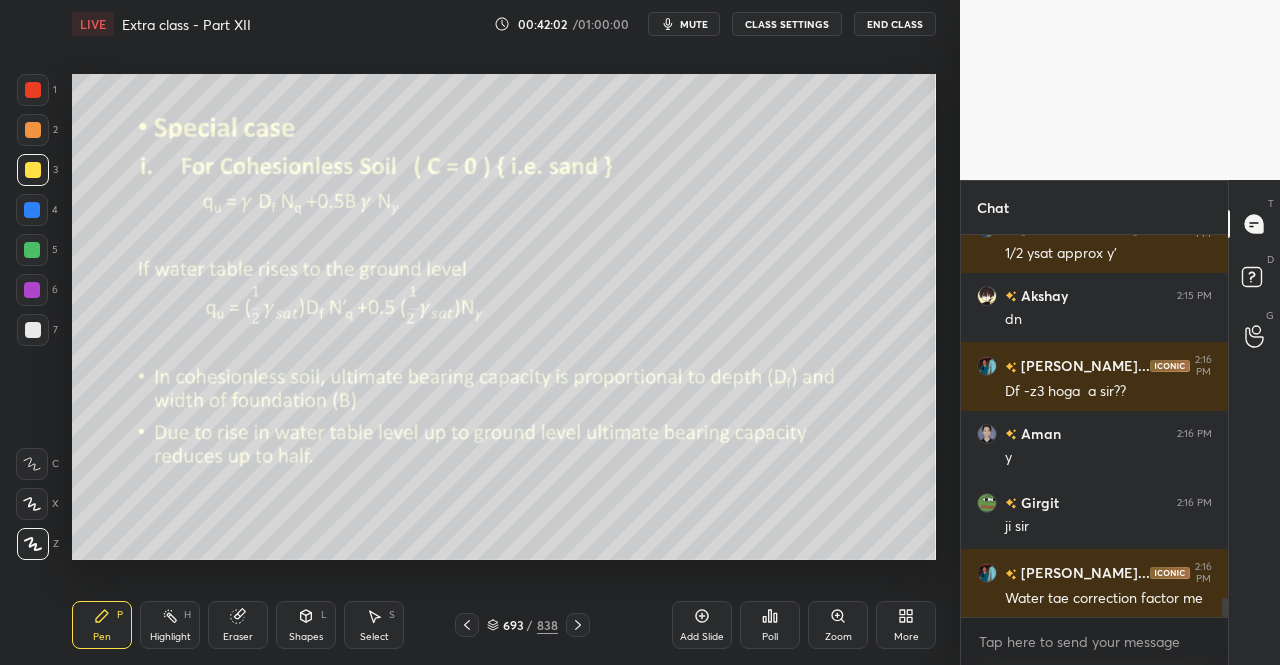 click at bounding box center [33, 170] 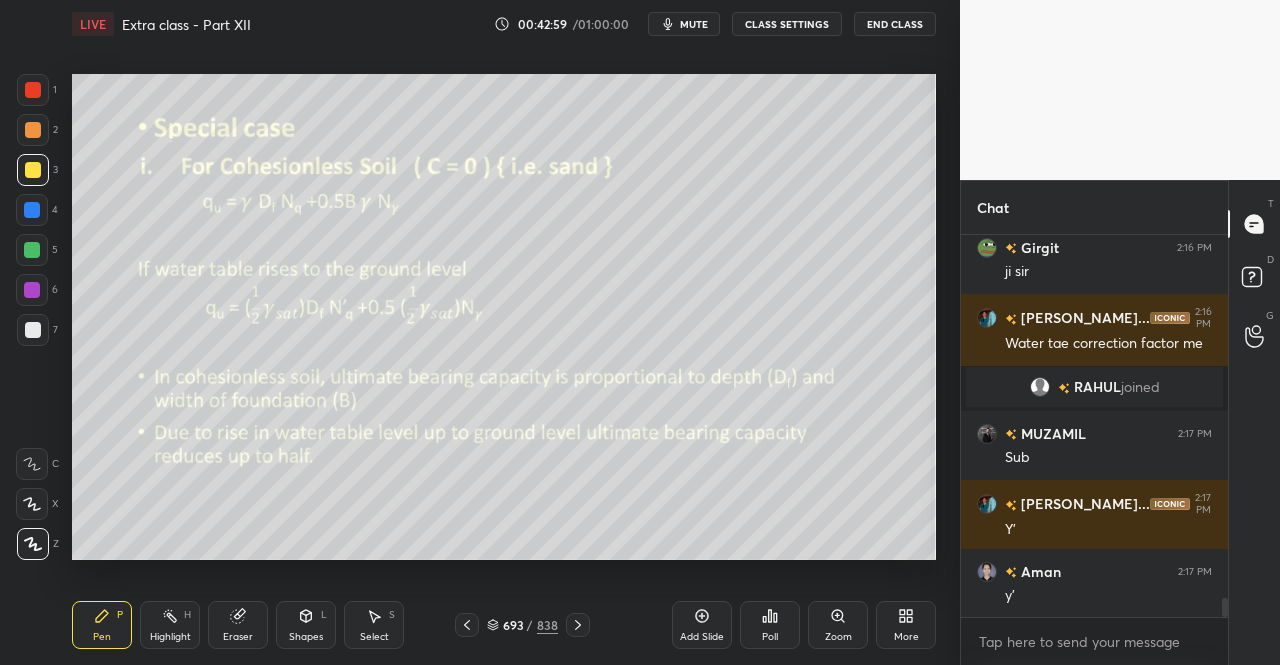 scroll, scrollTop: 7592, scrollLeft: 0, axis: vertical 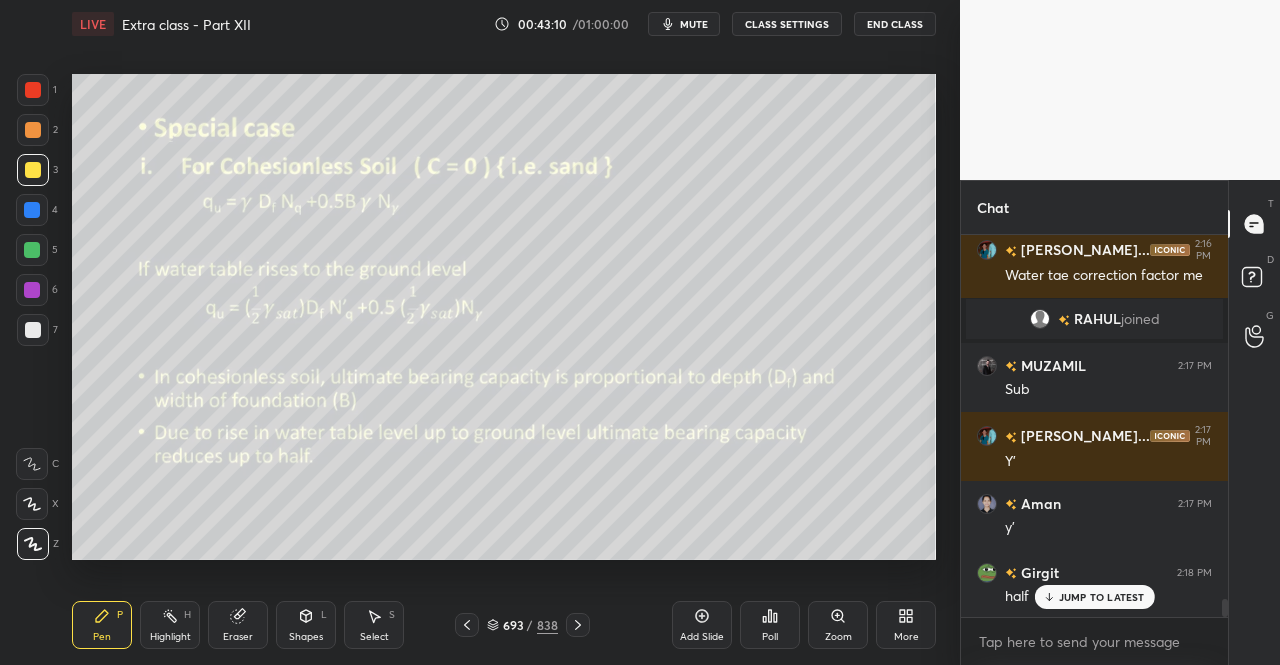click 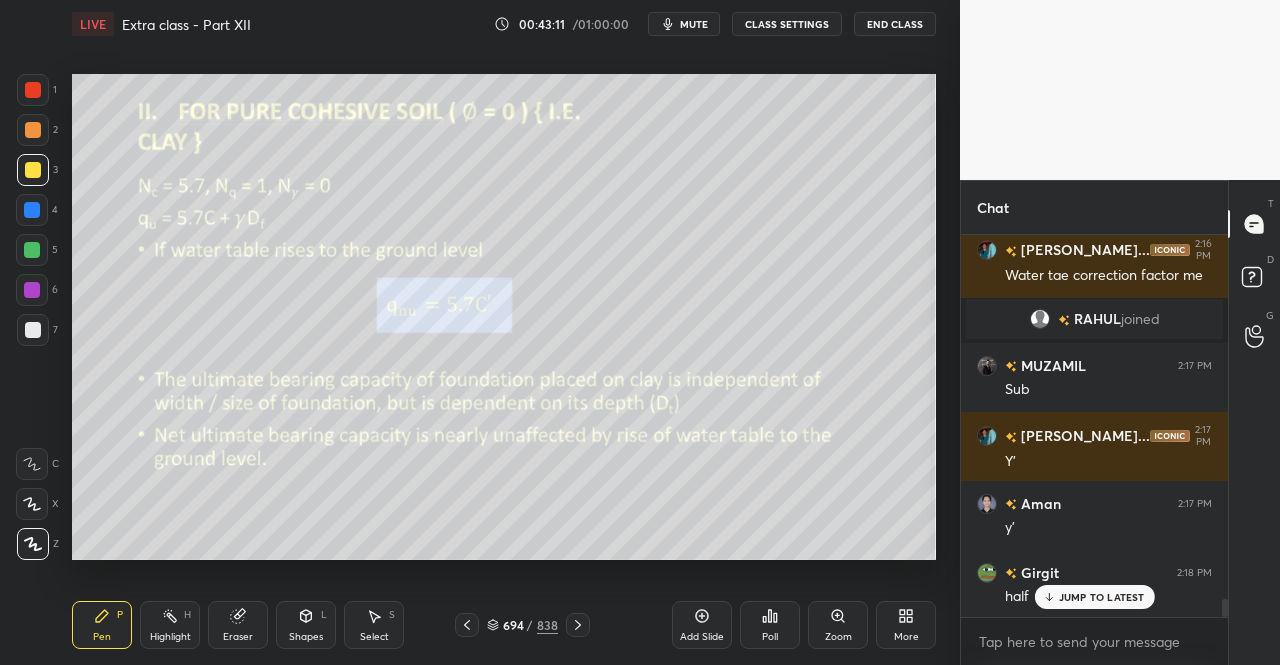 click on "Pen" at bounding box center [102, 637] 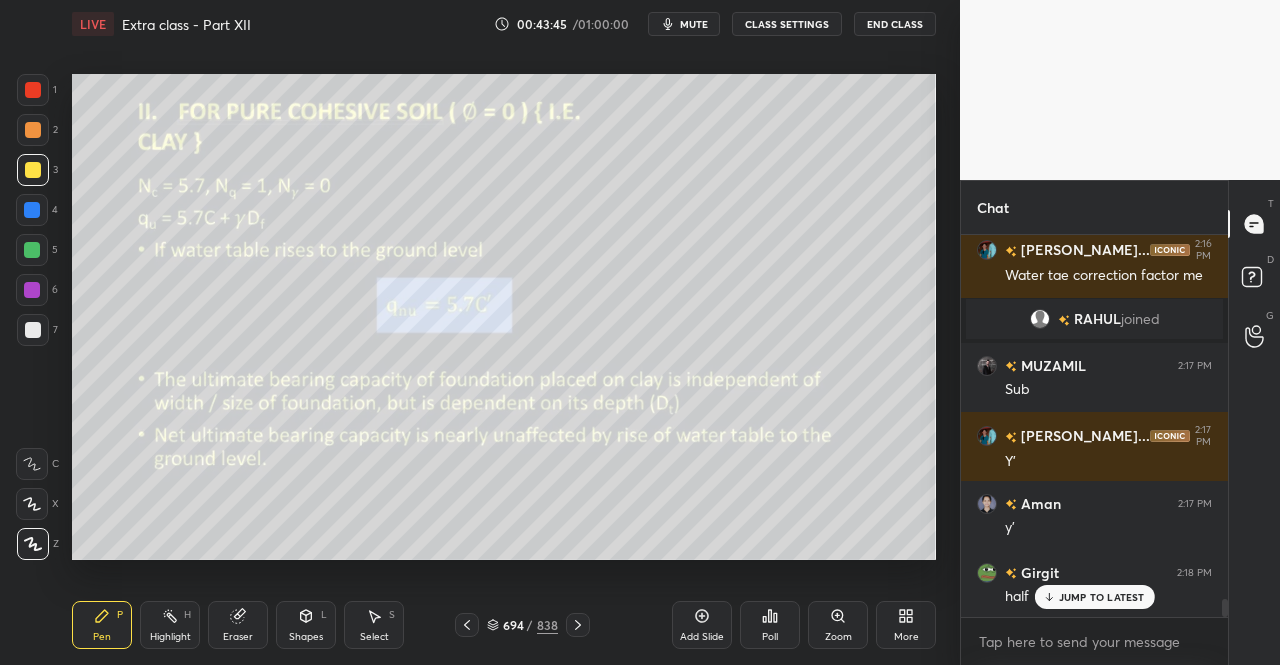 scroll, scrollTop: 7662, scrollLeft: 0, axis: vertical 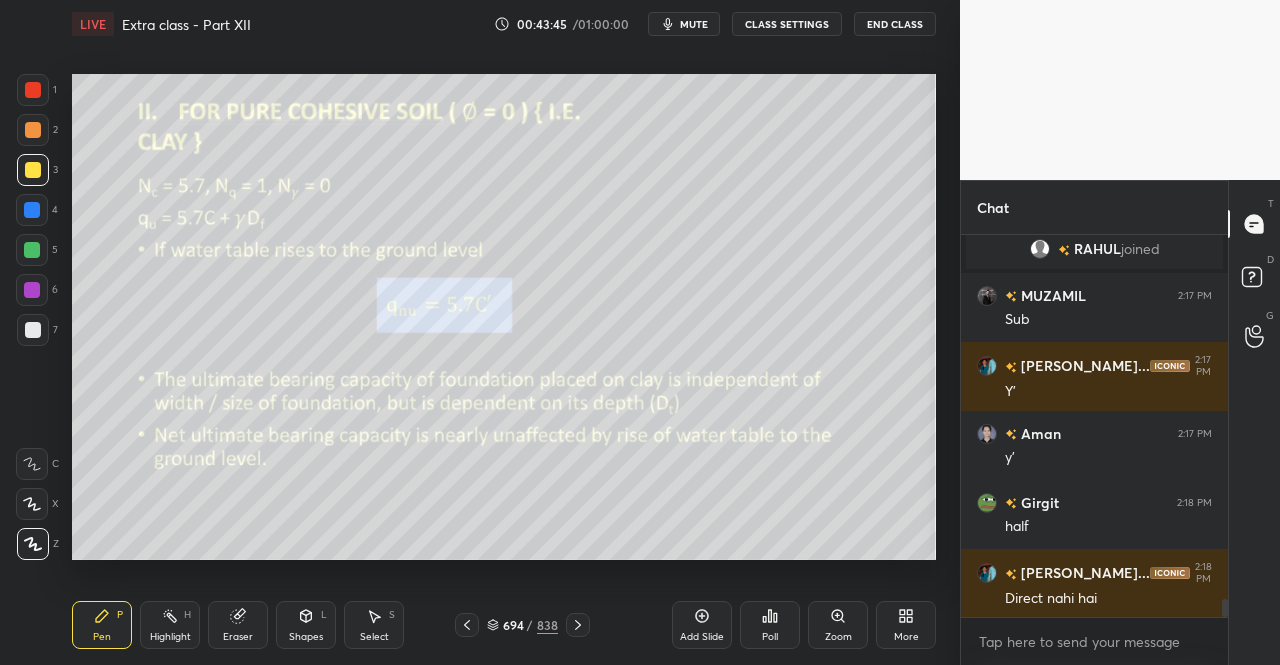 click on "Select" at bounding box center [374, 637] 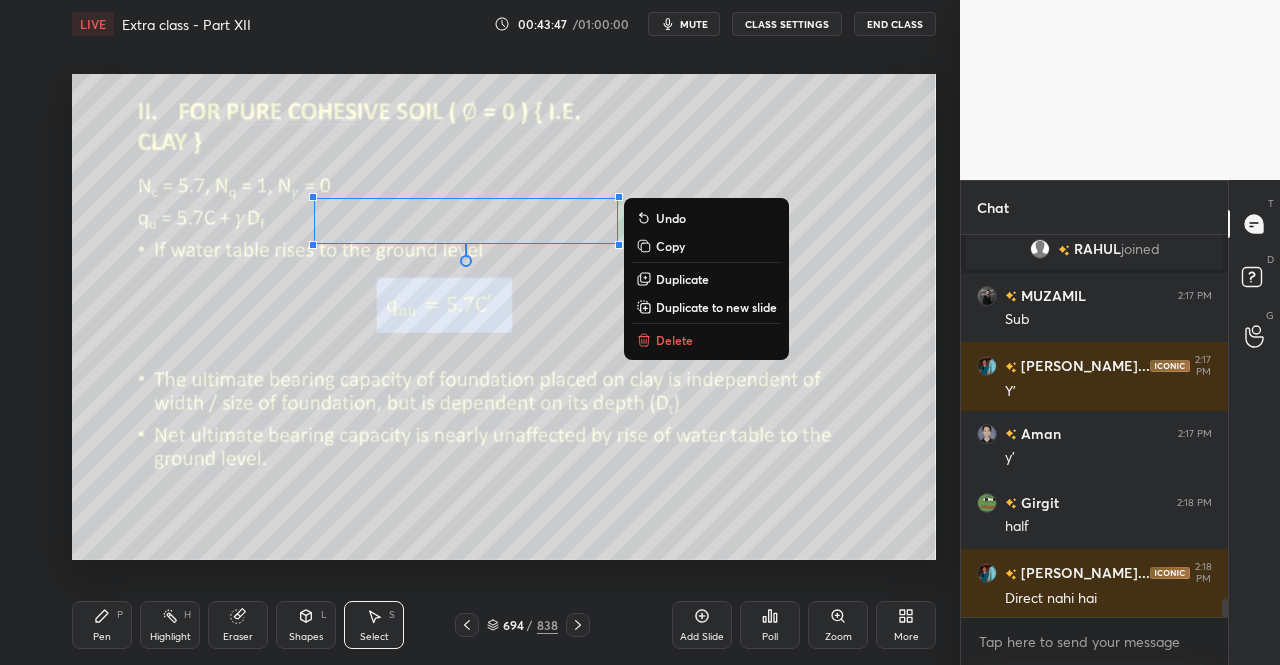 click on "Copy" at bounding box center [706, 246] 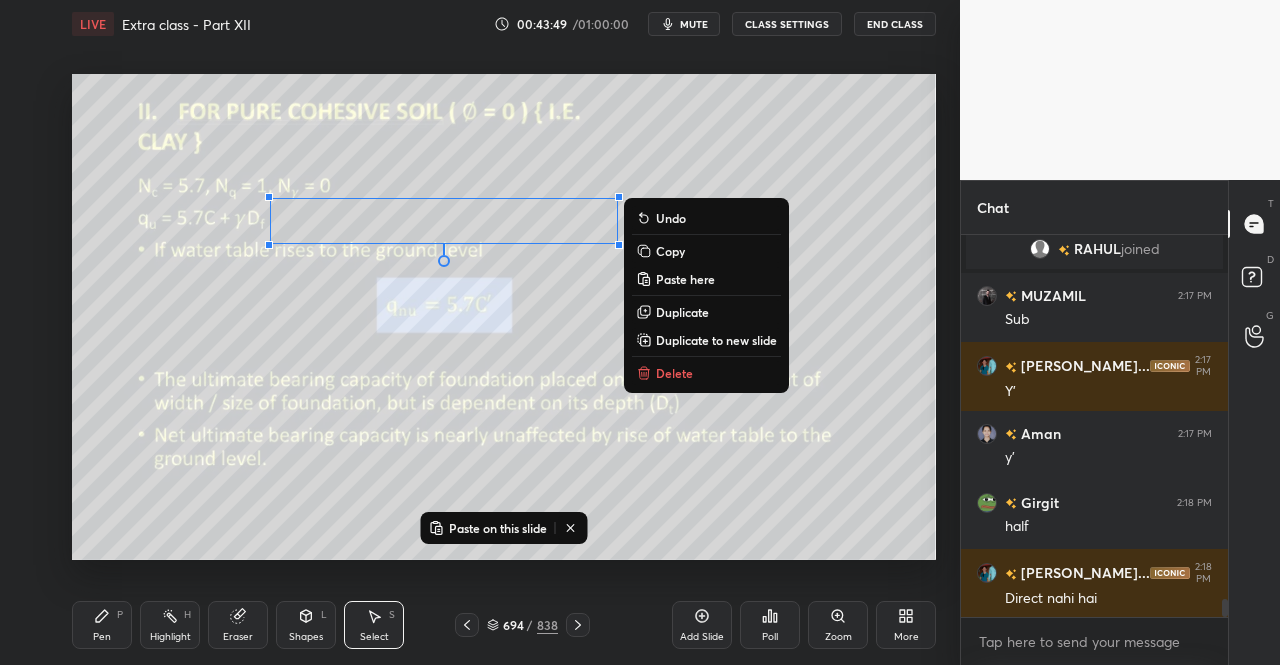 click on "Delete" at bounding box center [674, 373] 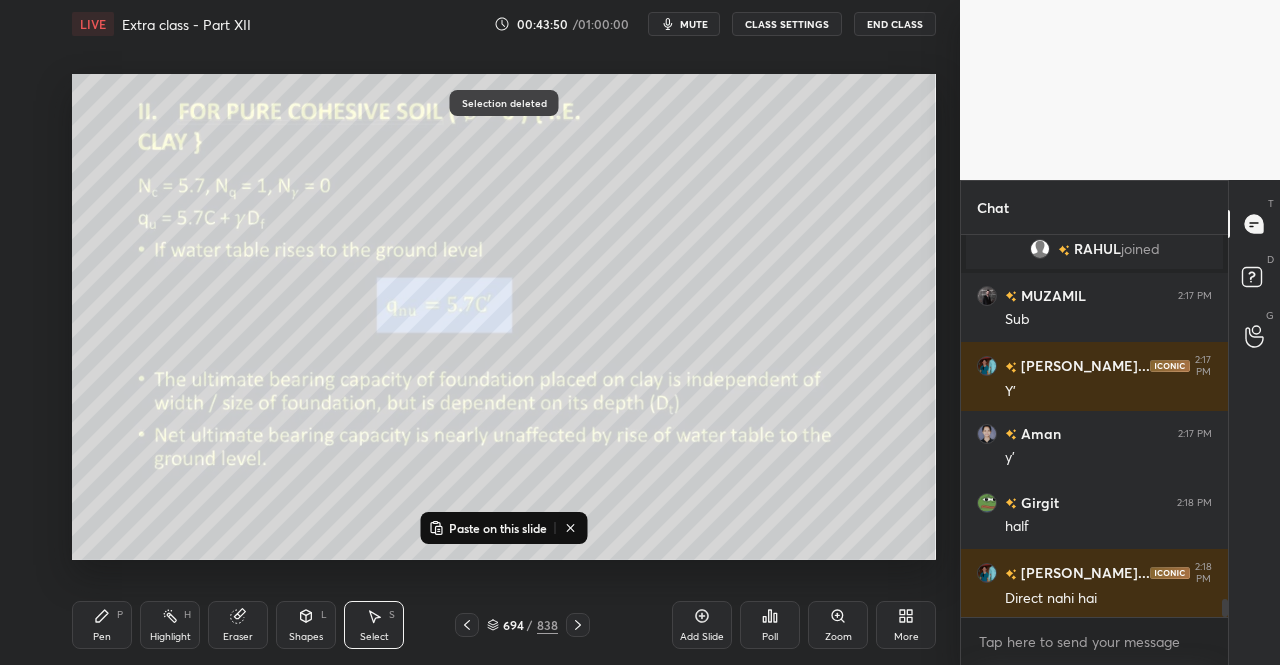 click on "Pen P Highlight H Eraser Shapes L Select S 694 / 838 Add Slide Poll Zoom More" at bounding box center (504, 625) 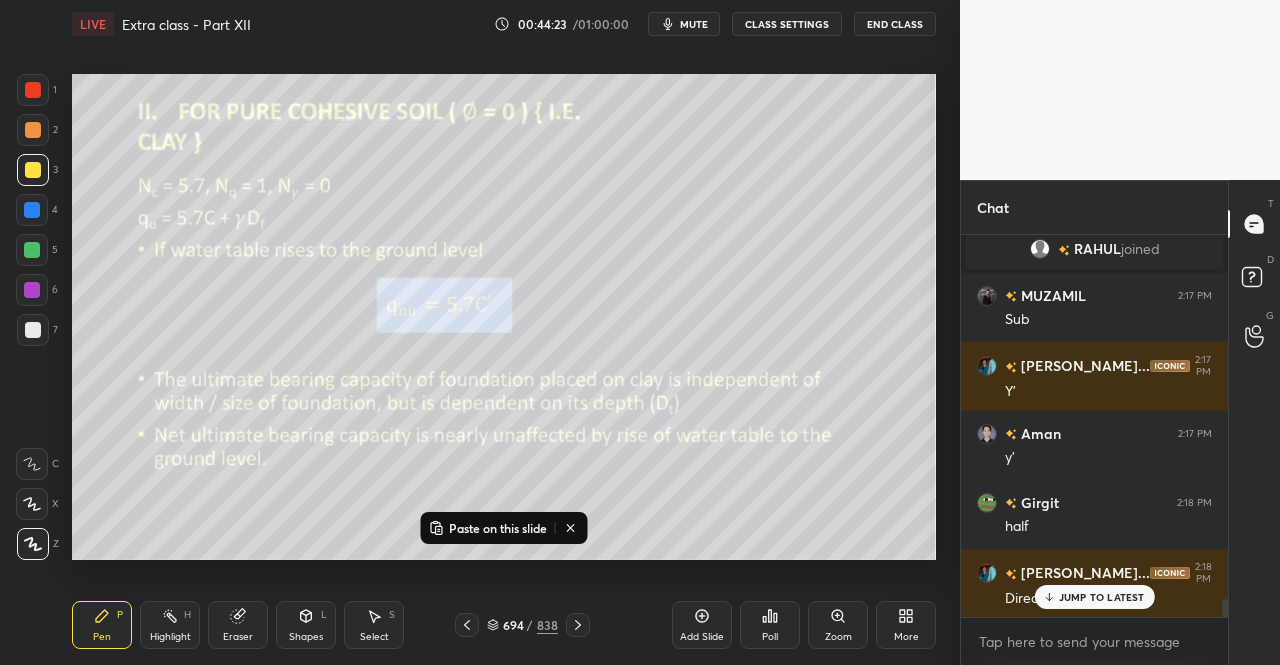 scroll, scrollTop: 7730, scrollLeft: 0, axis: vertical 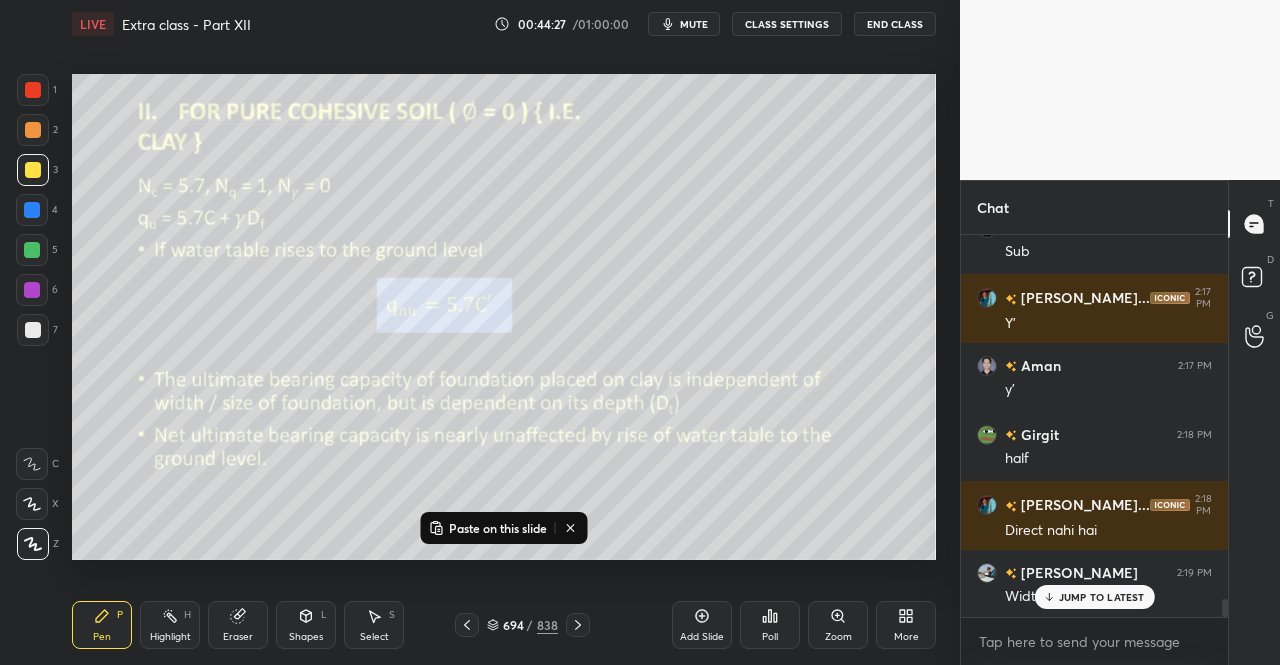 click 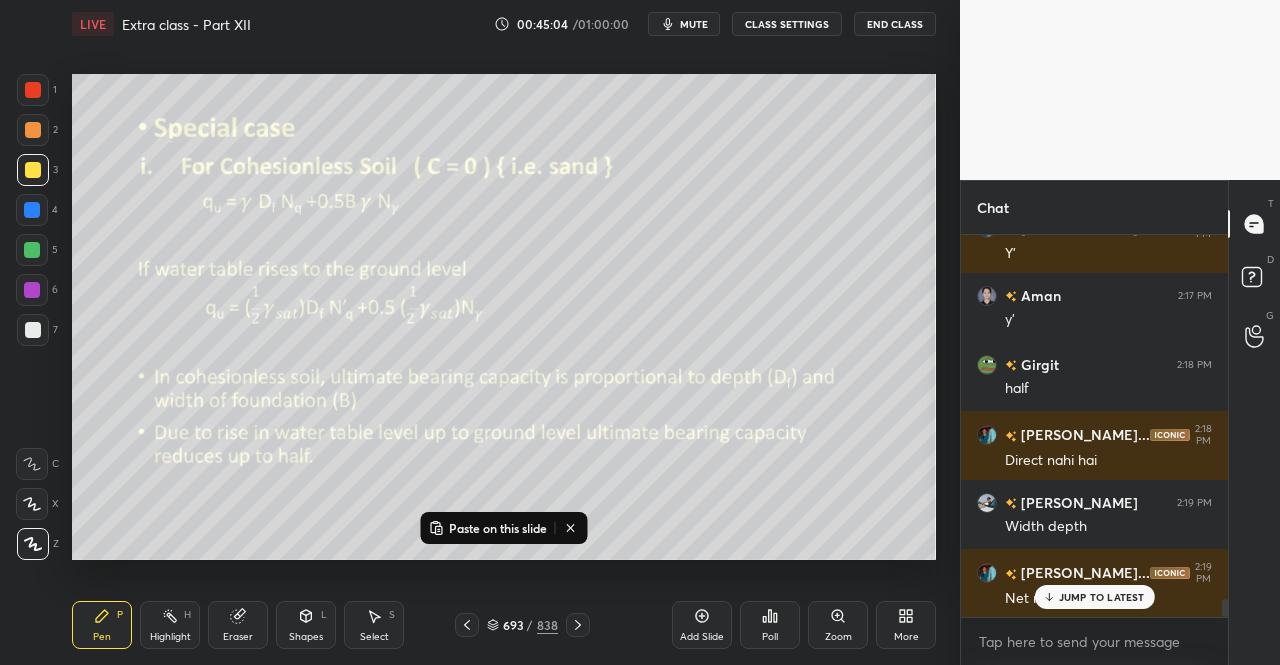 scroll, scrollTop: 7868, scrollLeft: 0, axis: vertical 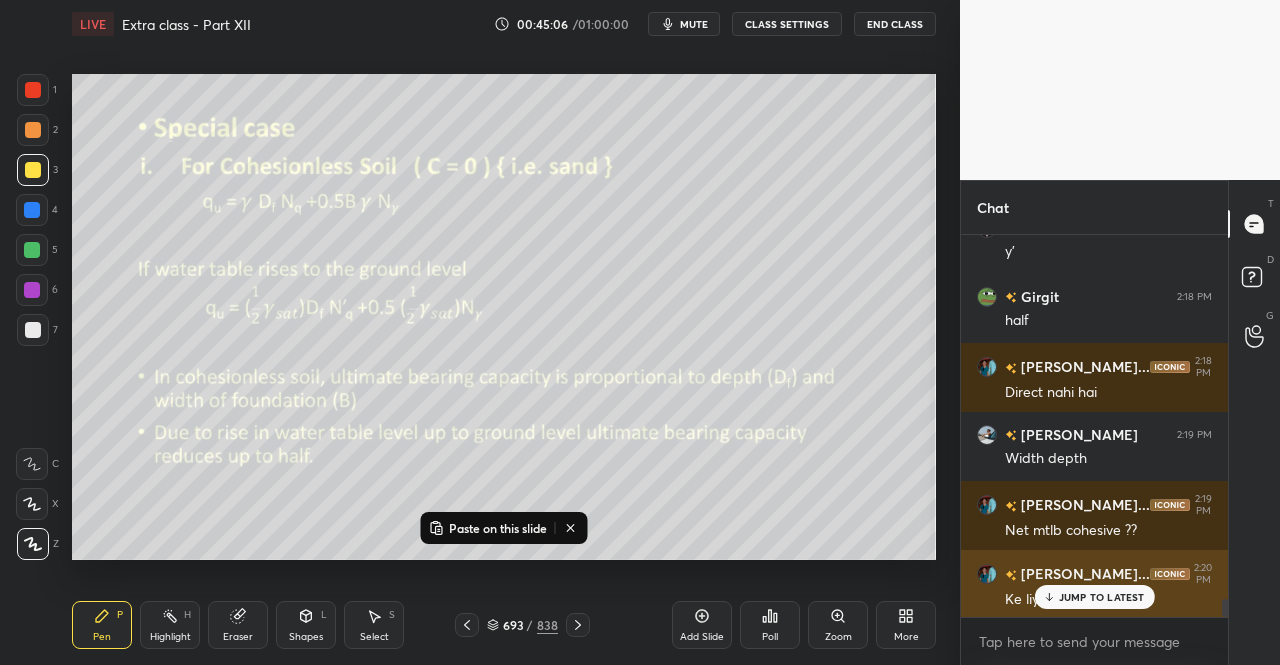 click on "JUMP TO LATEST" at bounding box center (1102, 597) 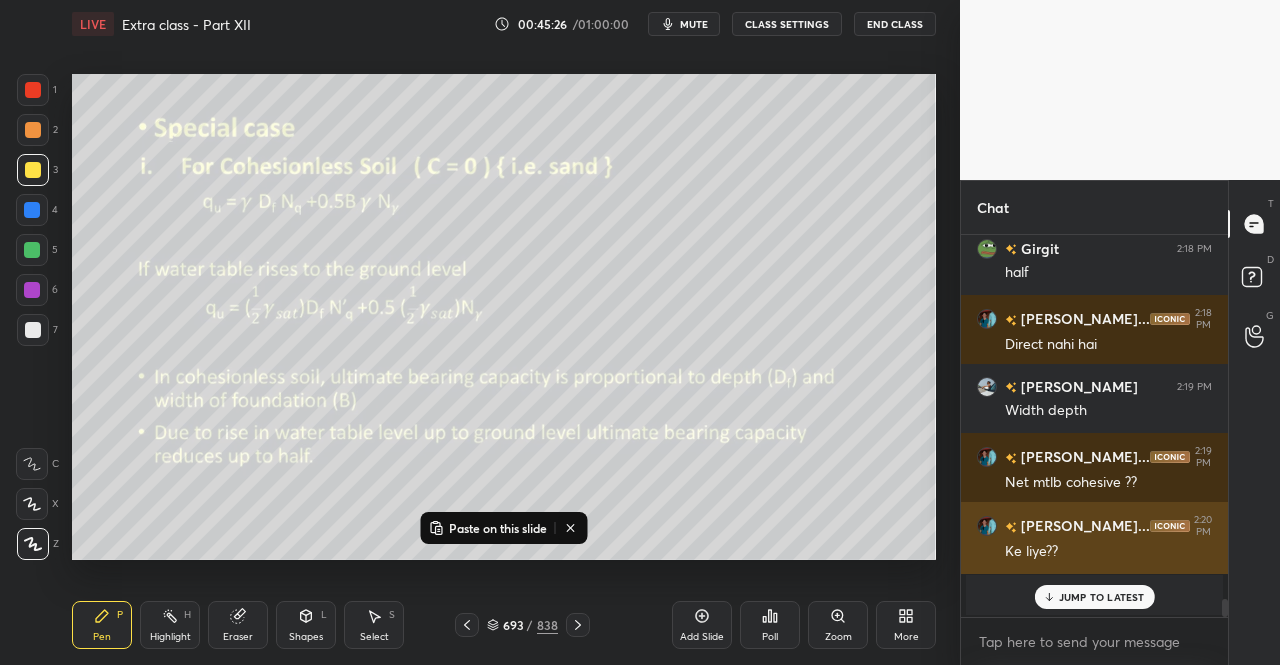 scroll, scrollTop: 7798, scrollLeft: 0, axis: vertical 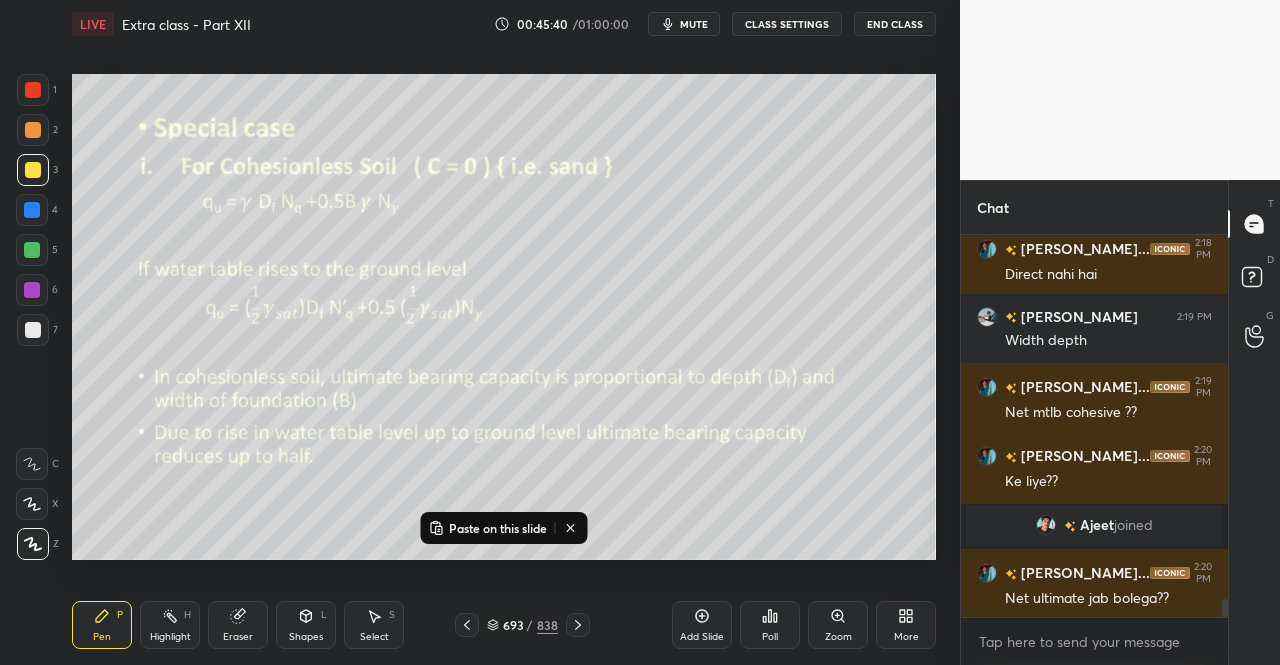 click 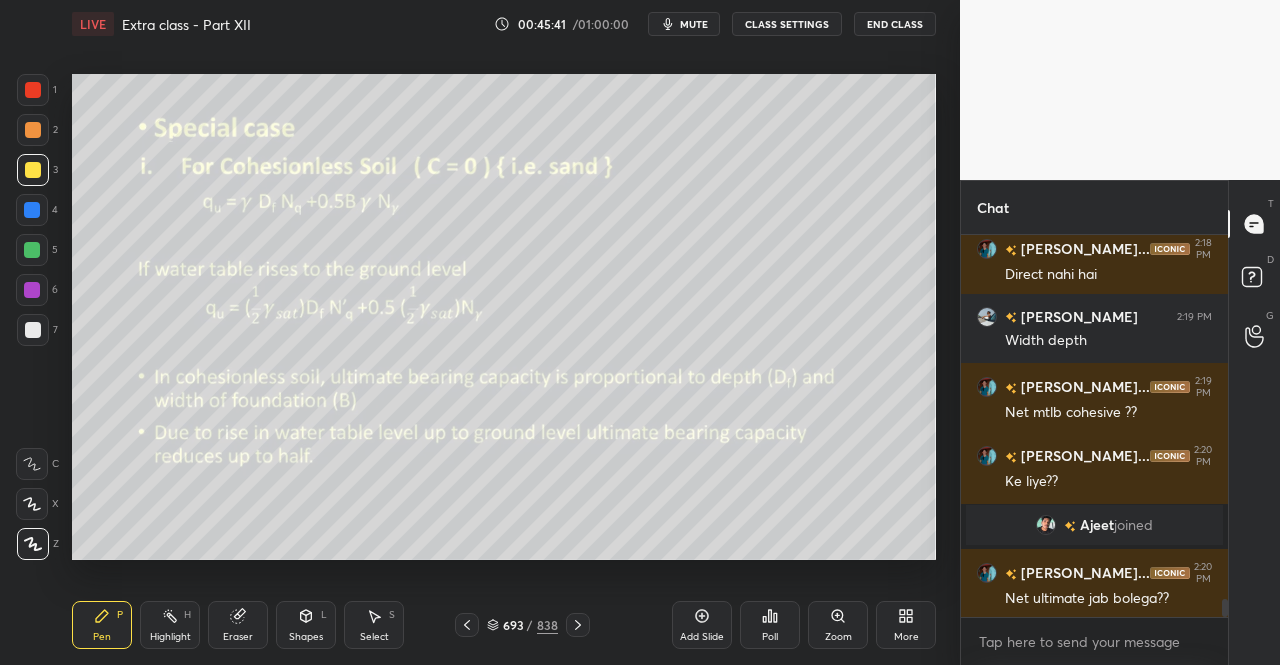 click on "Pen P" at bounding box center (102, 625) 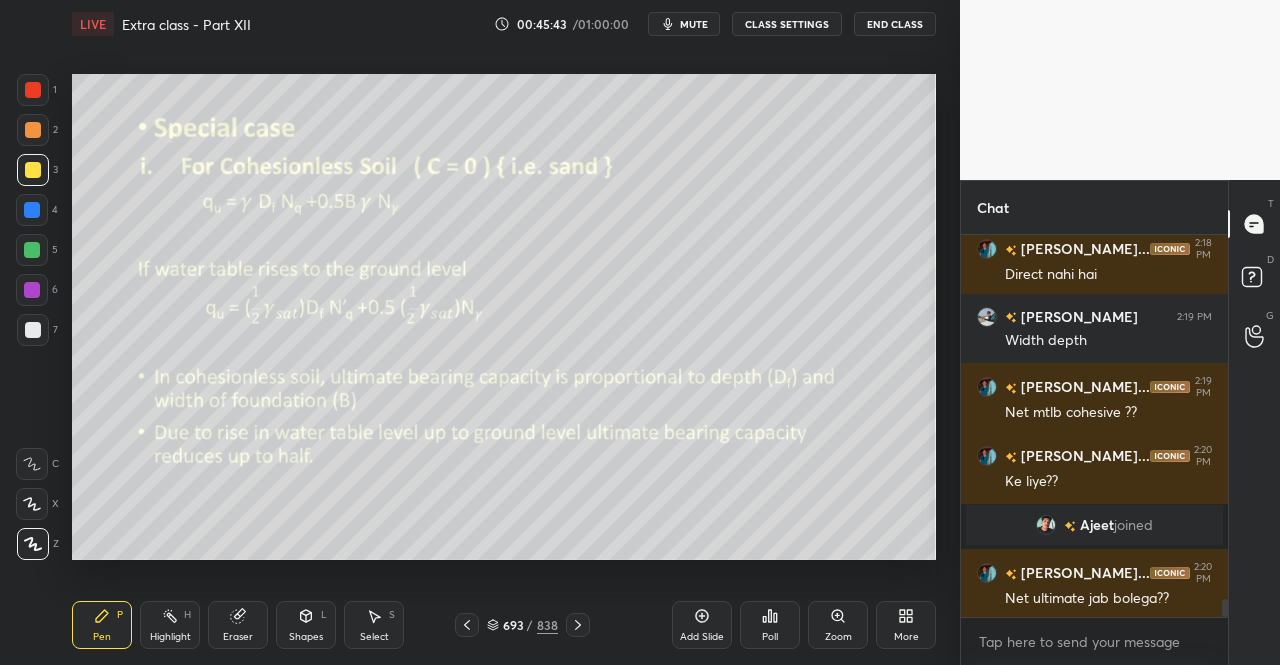 click 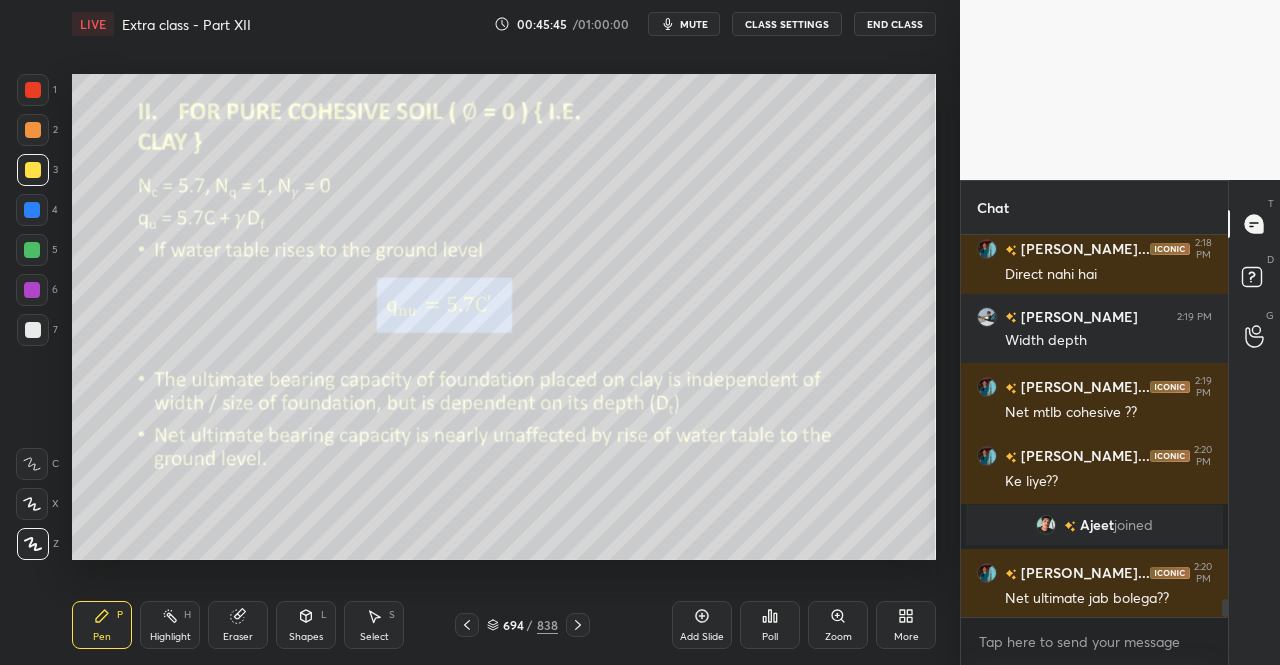 click 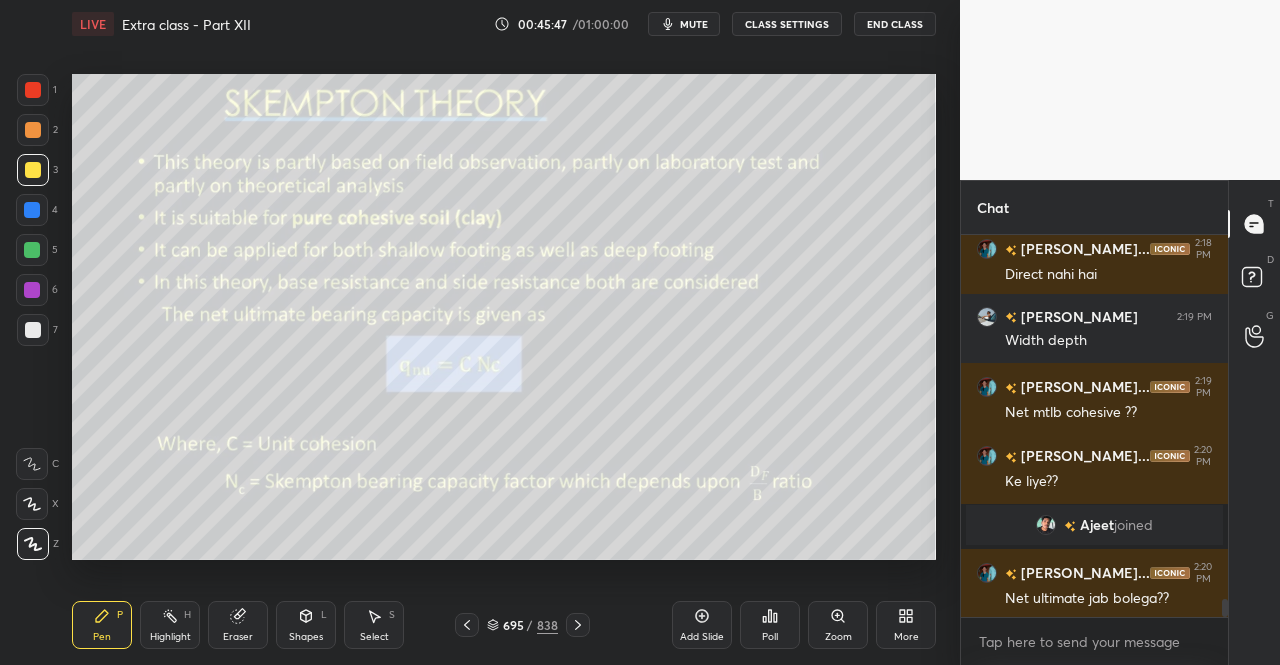 click on "Pen" at bounding box center (102, 637) 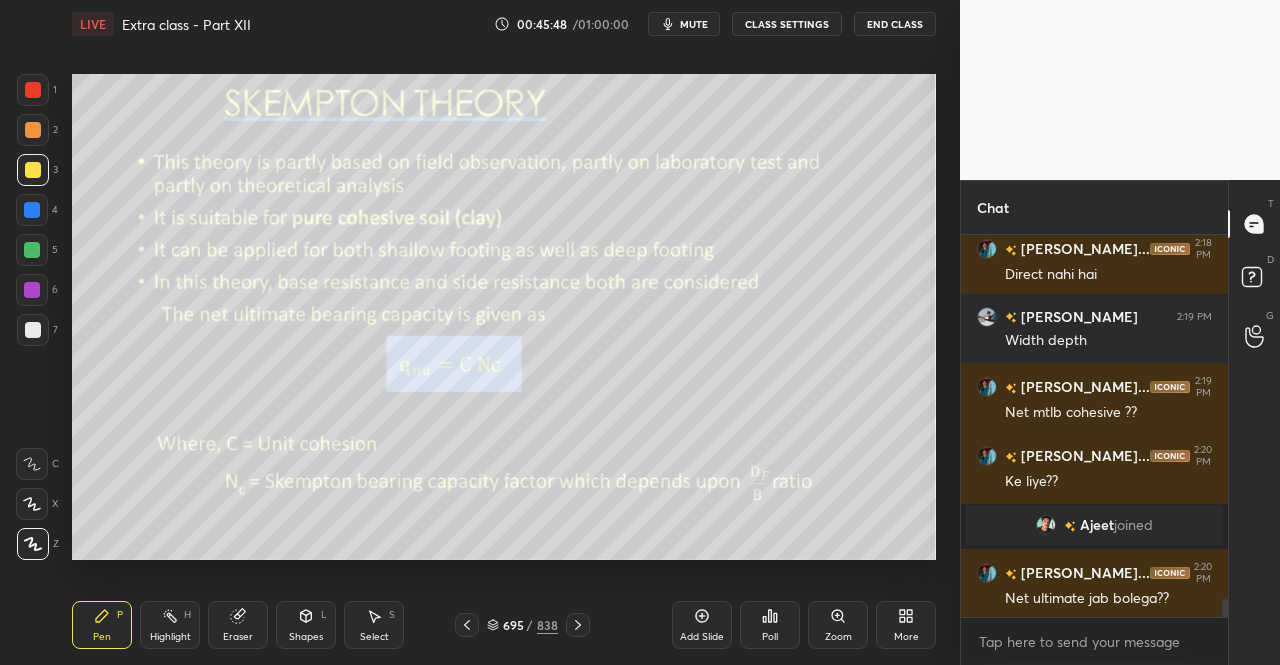 click on "1 2 3 4 5 6 7 C X Z C X Z E E Erase all   H H" at bounding box center [32, 317] 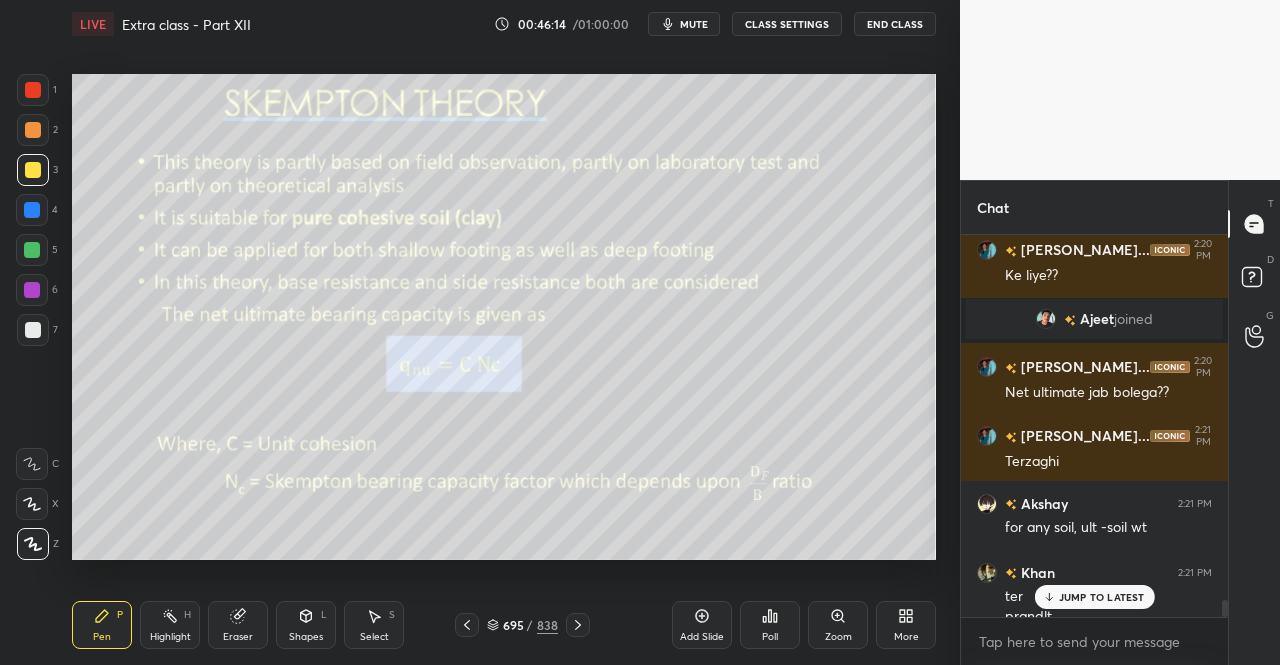 scroll, scrollTop: 8024, scrollLeft: 0, axis: vertical 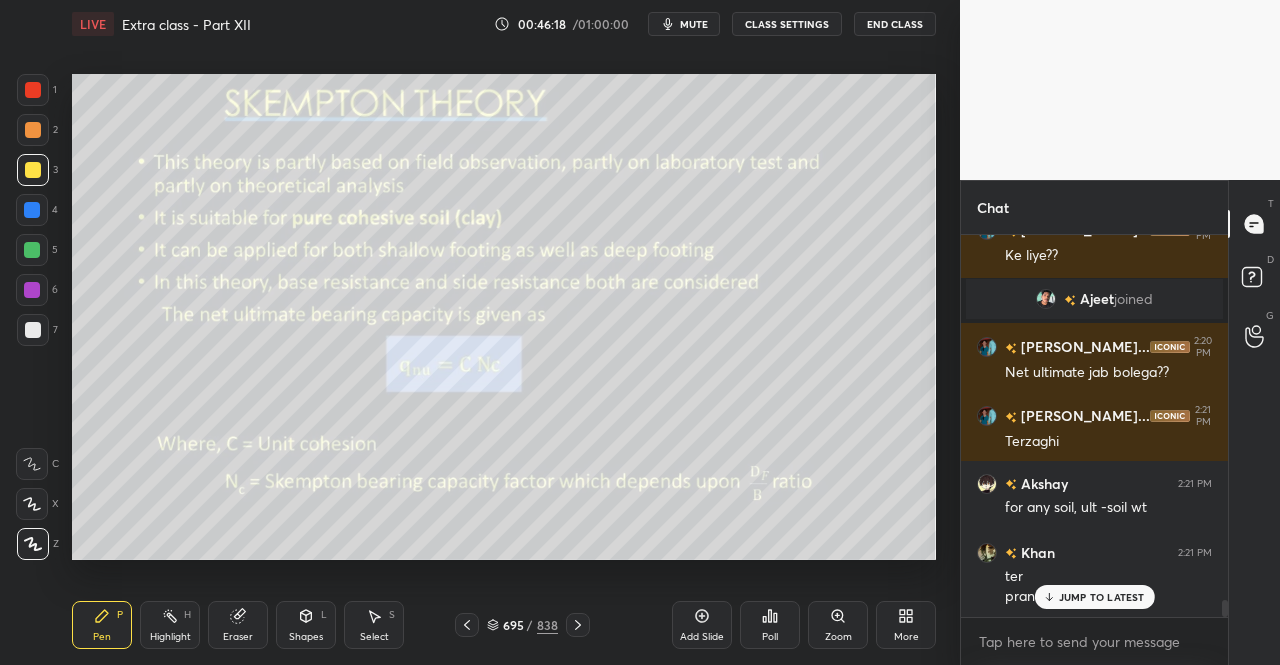 click 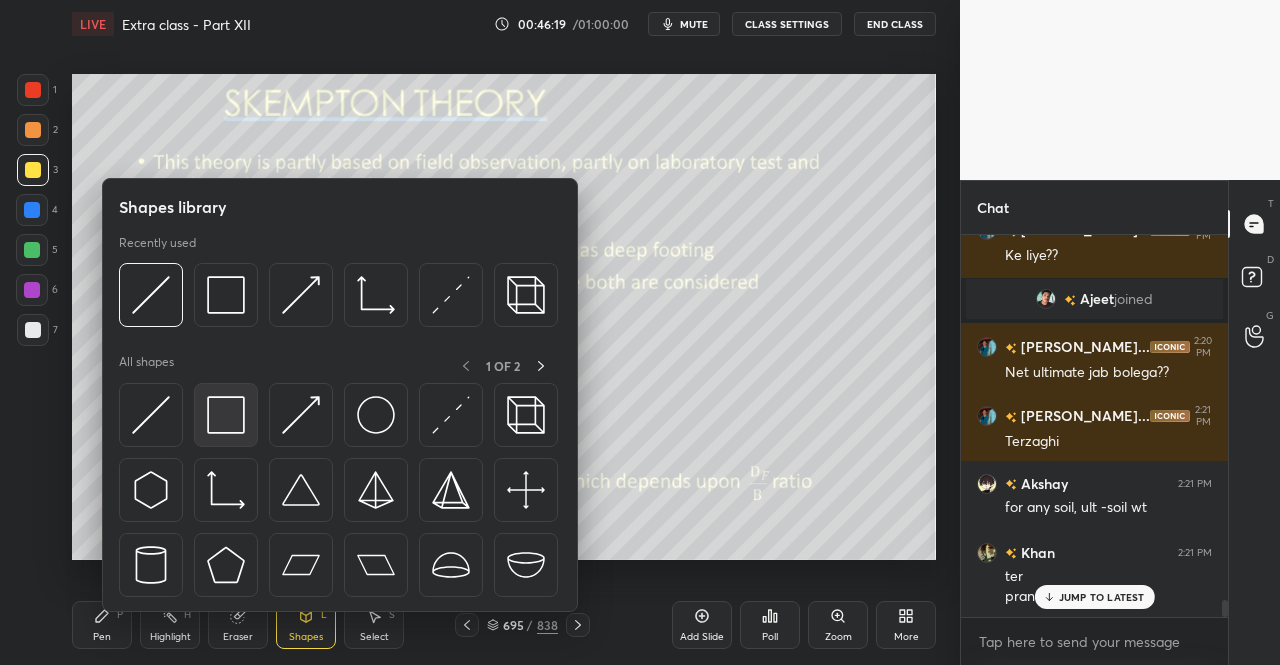 click at bounding box center (226, 415) 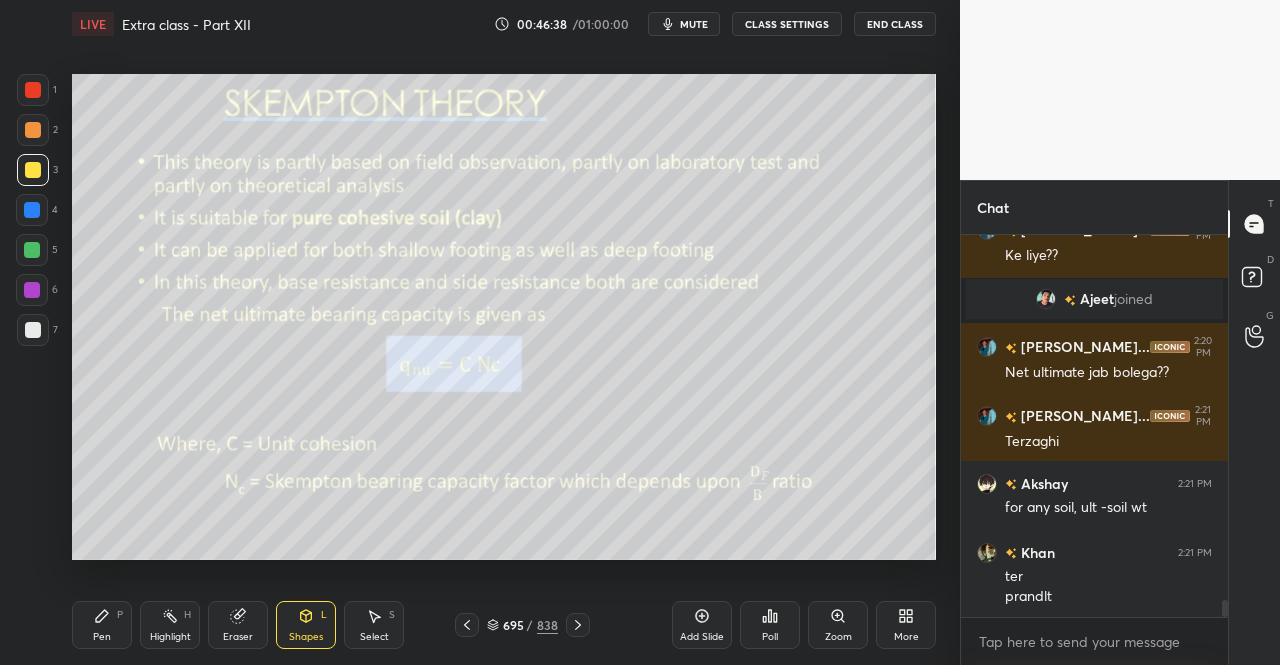 scroll, scrollTop: 8094, scrollLeft: 0, axis: vertical 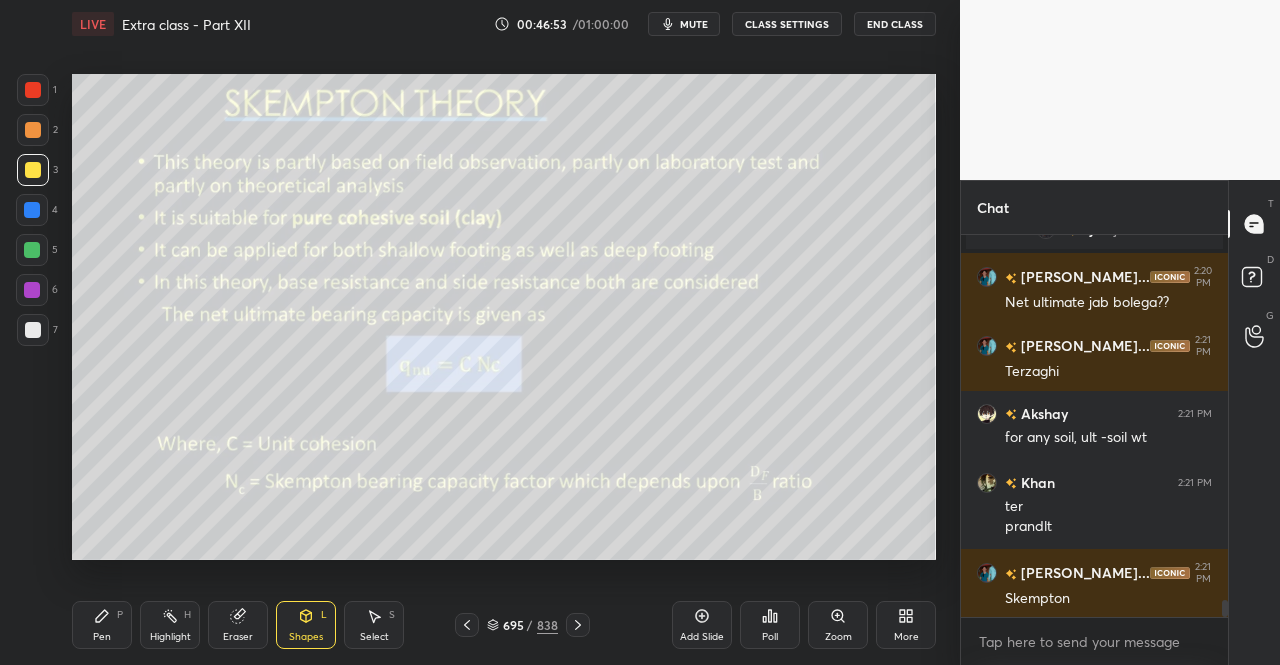 click on "Pen P" at bounding box center [102, 625] 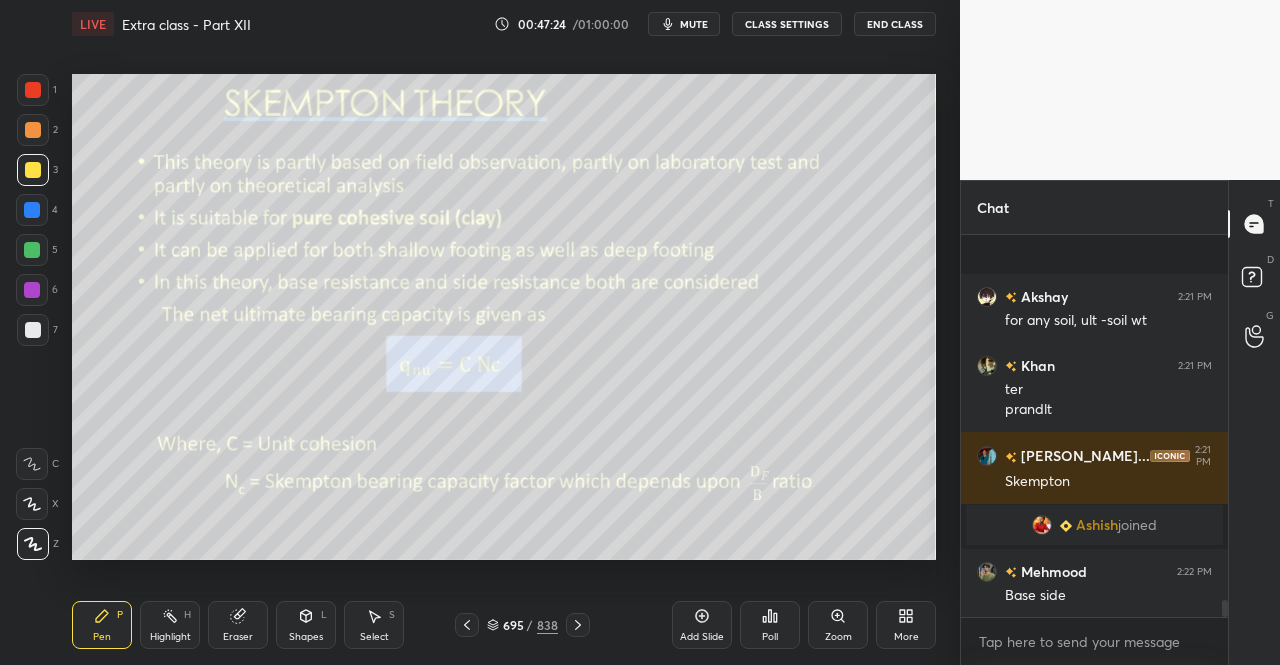 scroll, scrollTop: 8134, scrollLeft: 0, axis: vertical 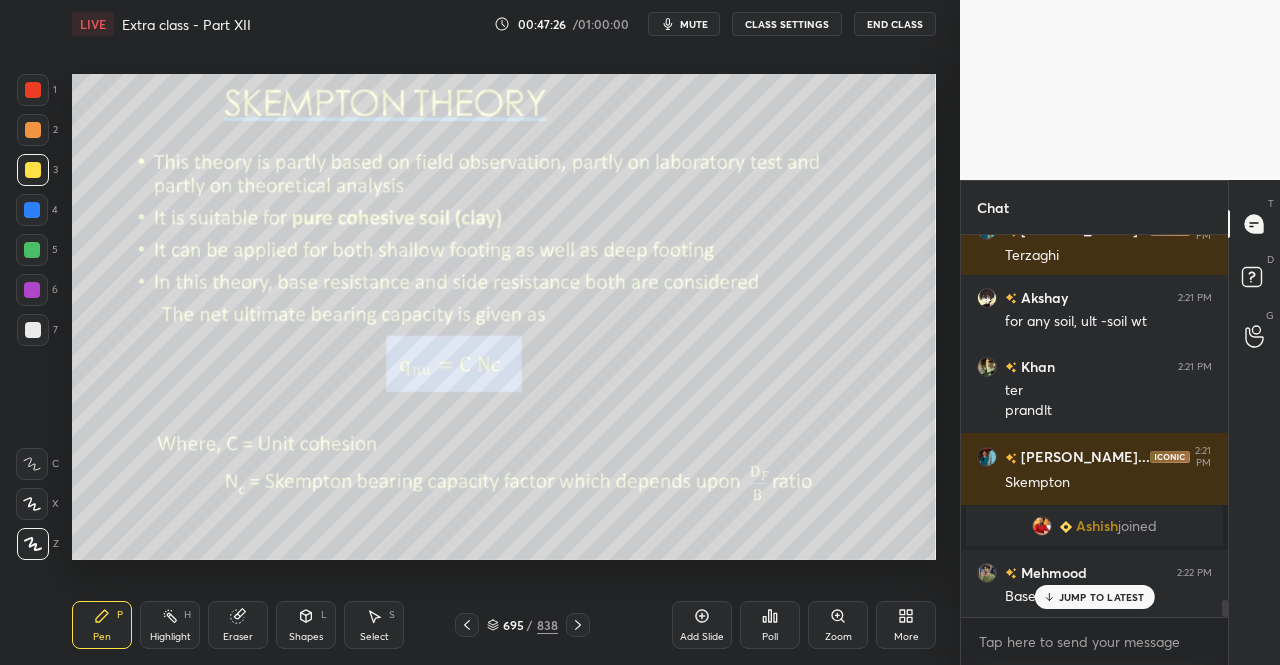 click on "Pen P" at bounding box center (102, 625) 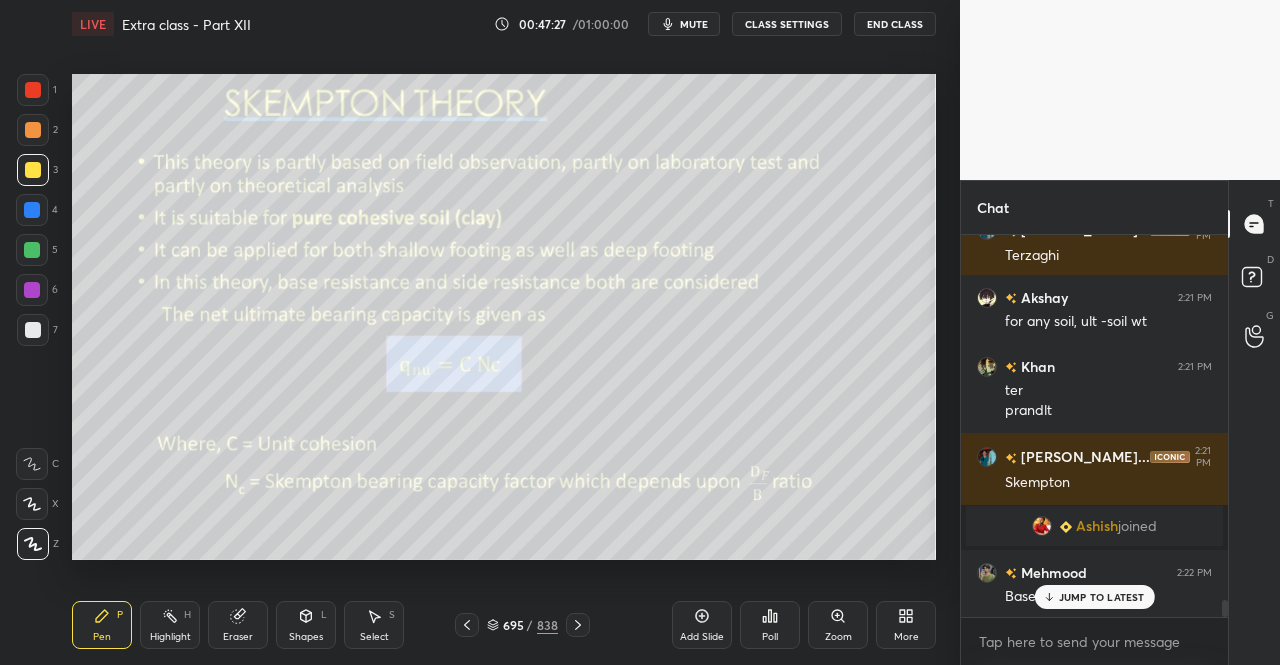 click on "Pen" at bounding box center (102, 637) 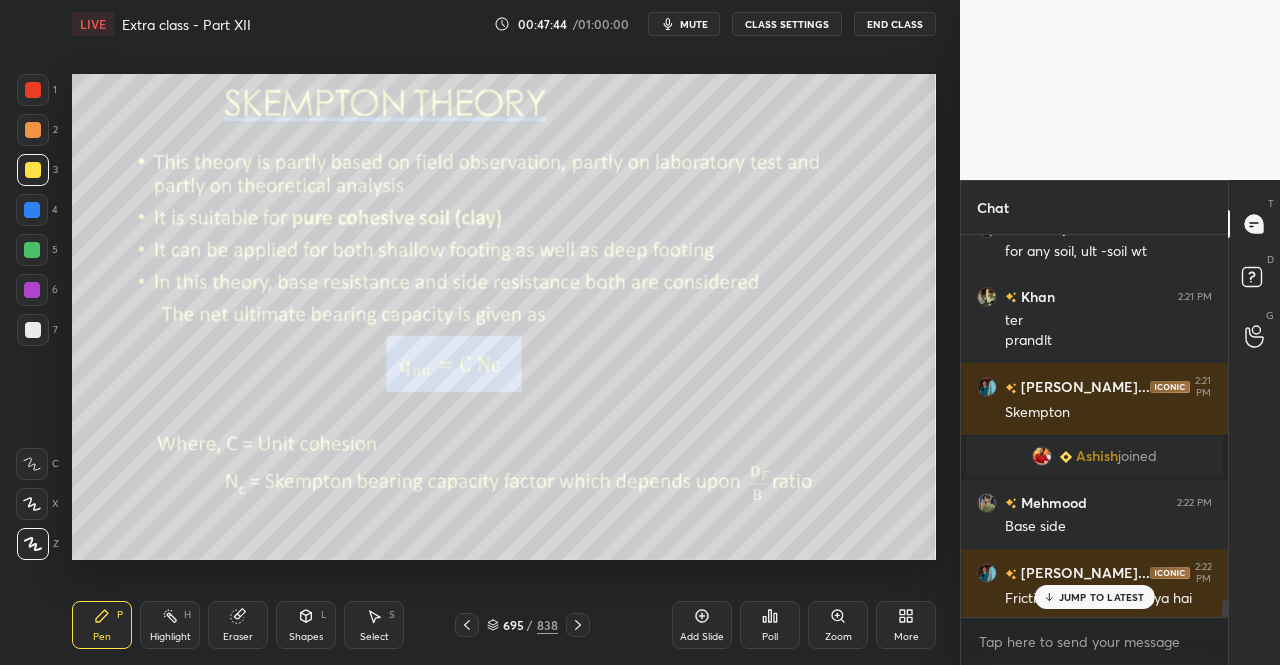 scroll, scrollTop: 8272, scrollLeft: 0, axis: vertical 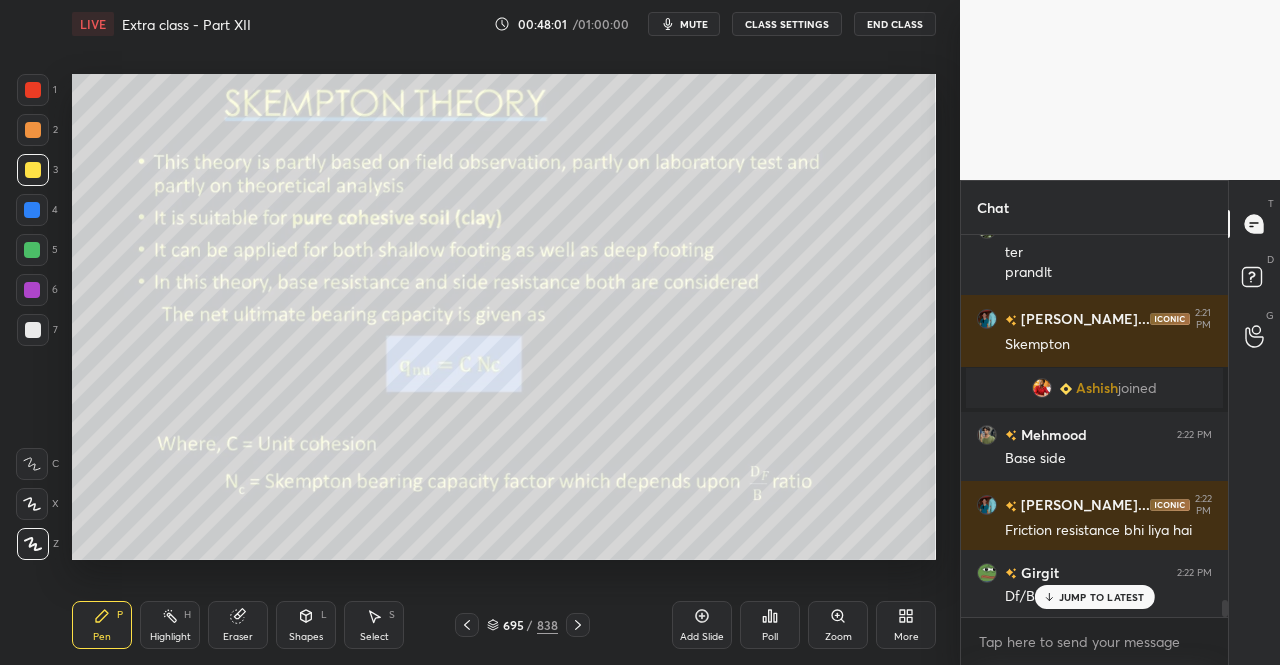 click at bounding box center [578, 625] 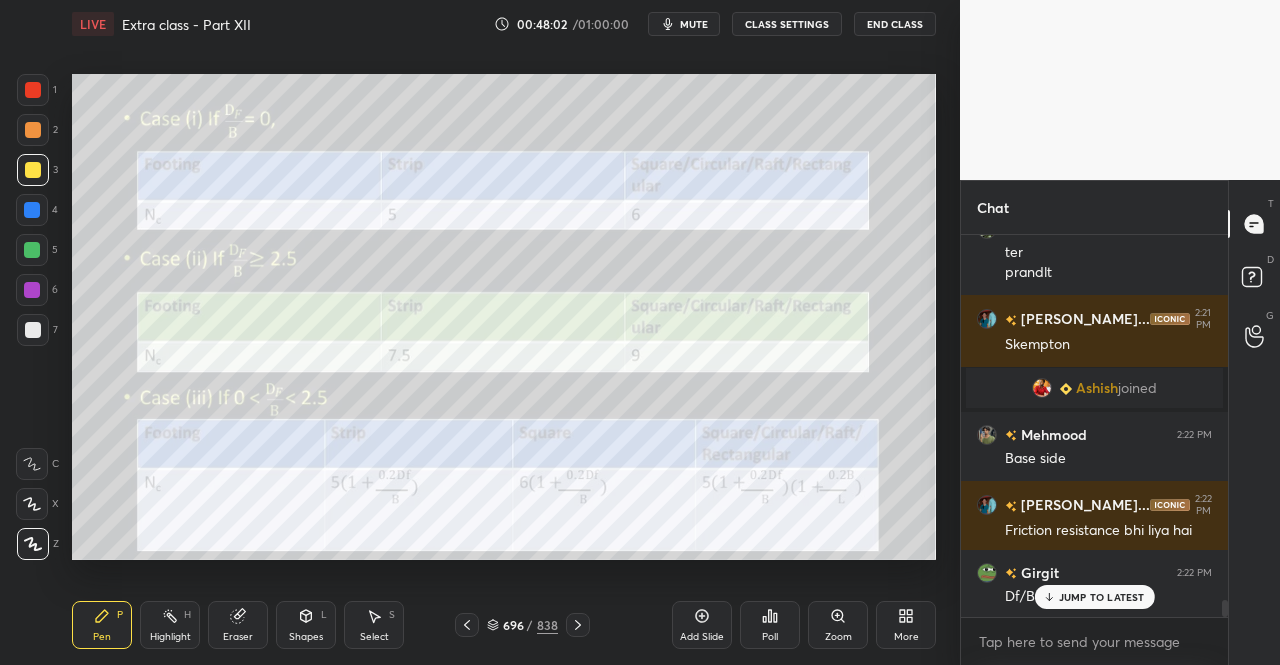 click on "Pen P" at bounding box center [102, 625] 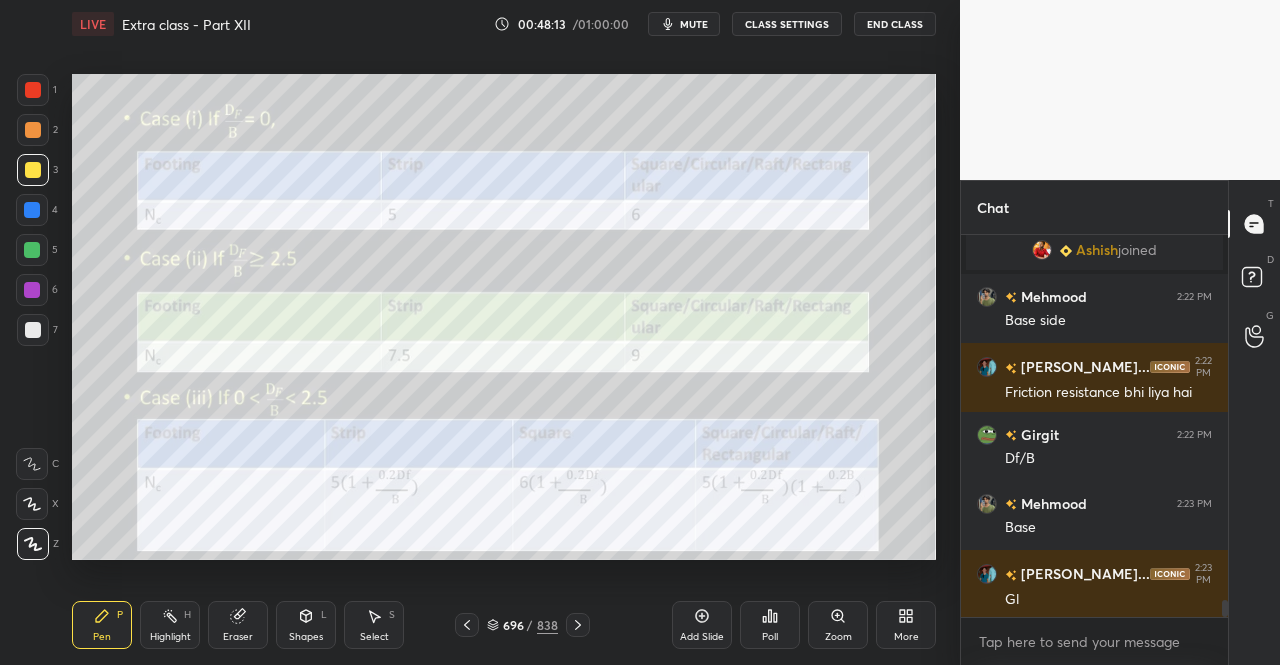scroll, scrollTop: 8480, scrollLeft: 0, axis: vertical 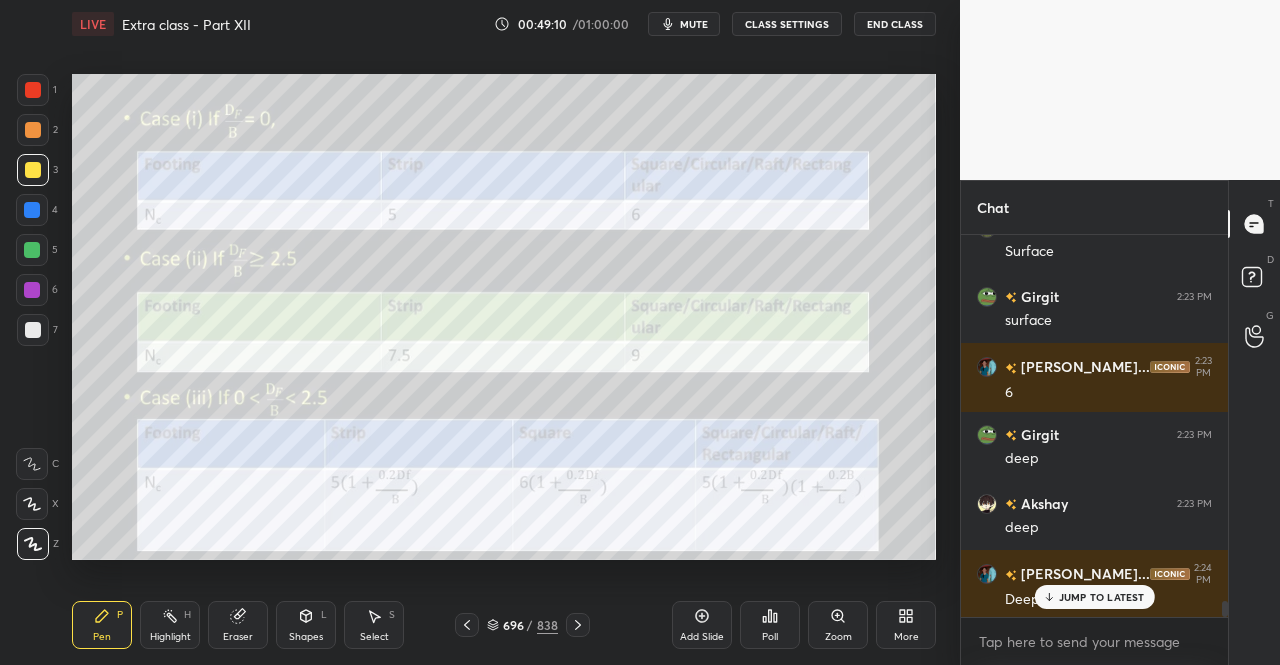 click 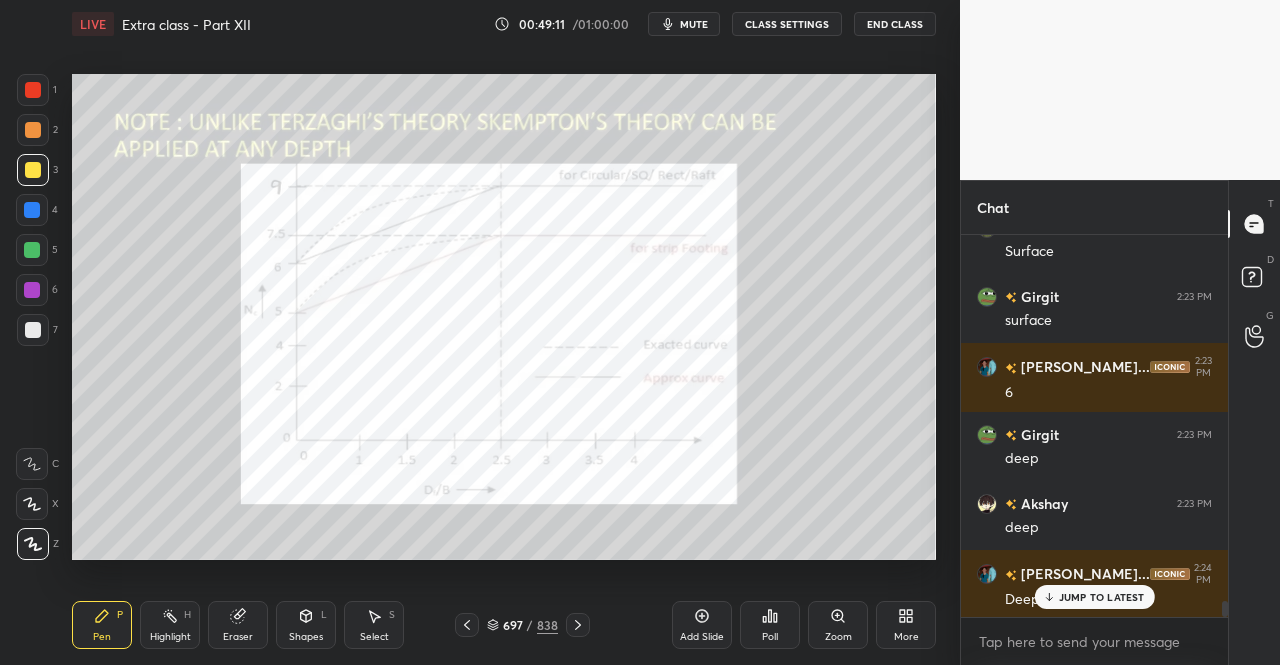 click on "Pen P" at bounding box center (102, 625) 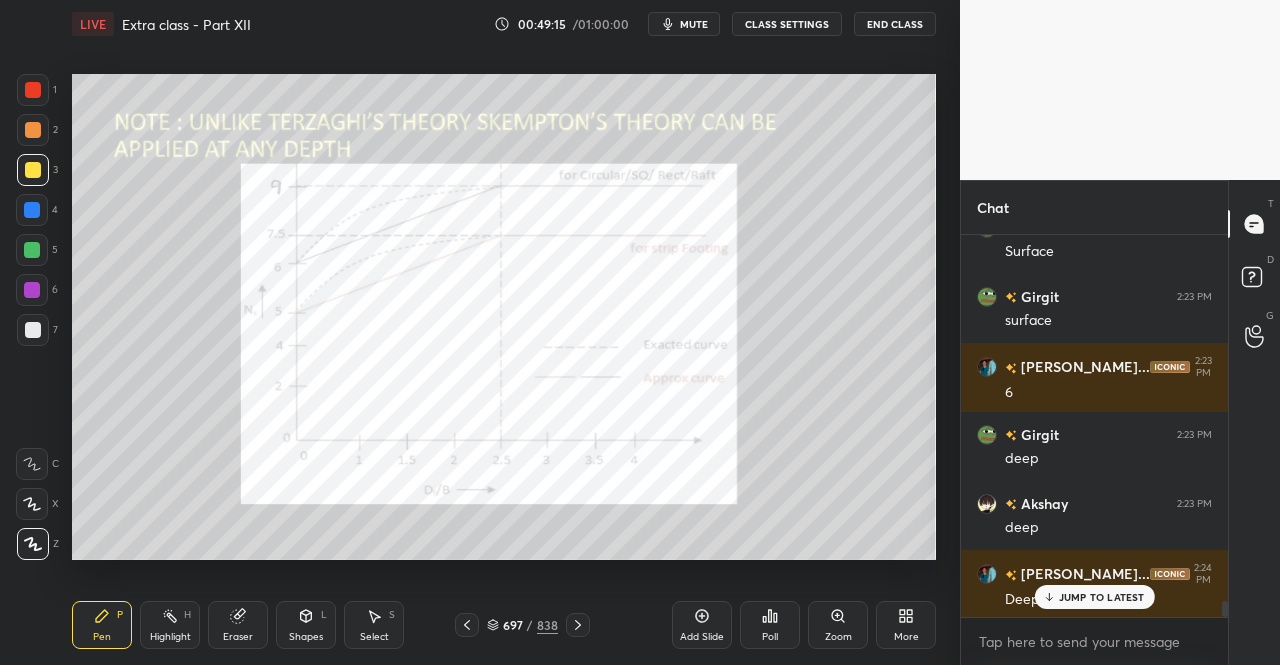 click at bounding box center [33, 90] 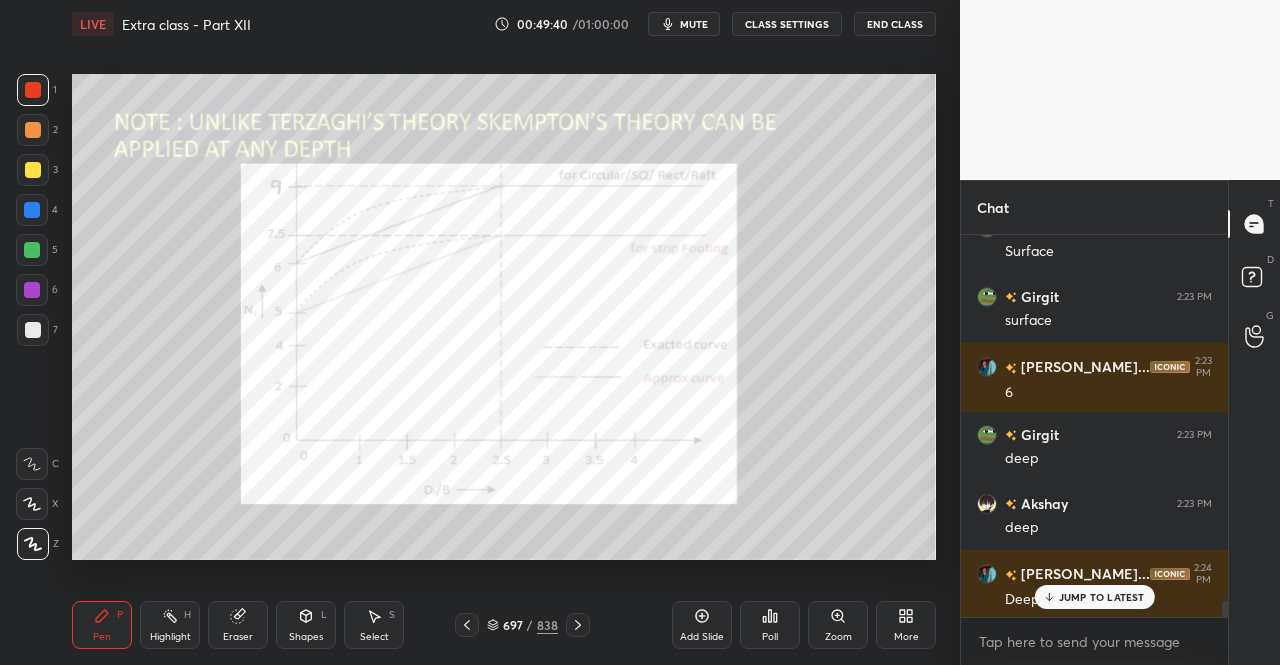 click 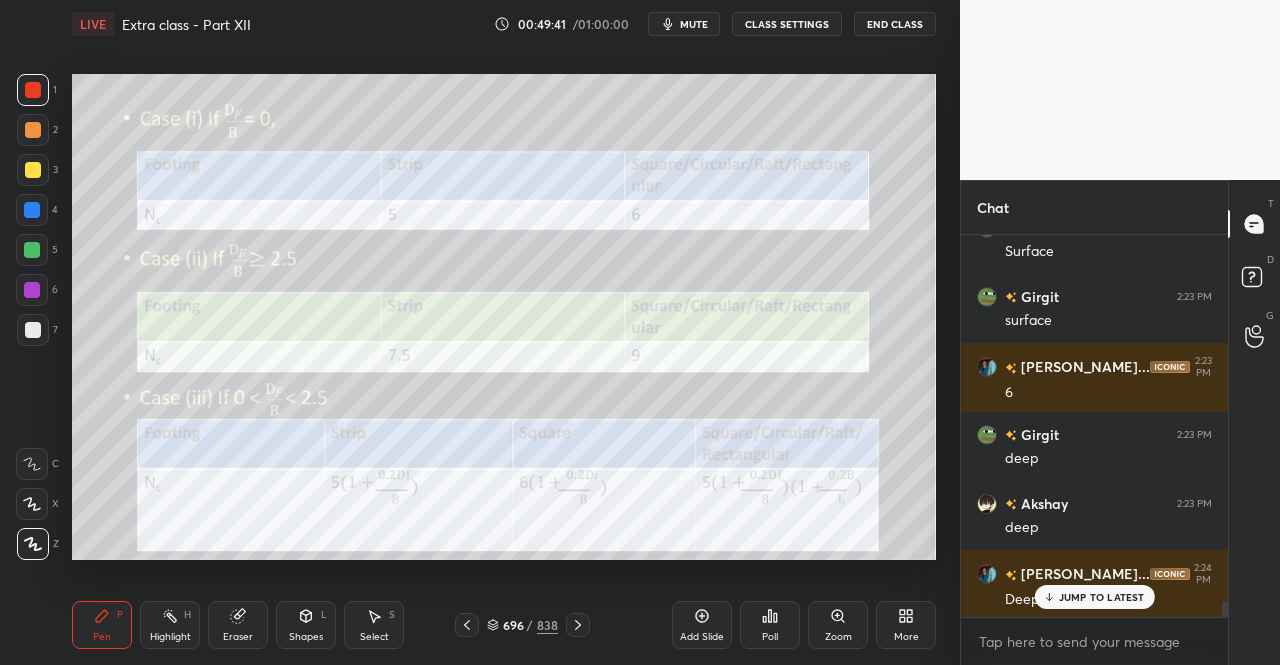 click on "Pen P" at bounding box center (102, 625) 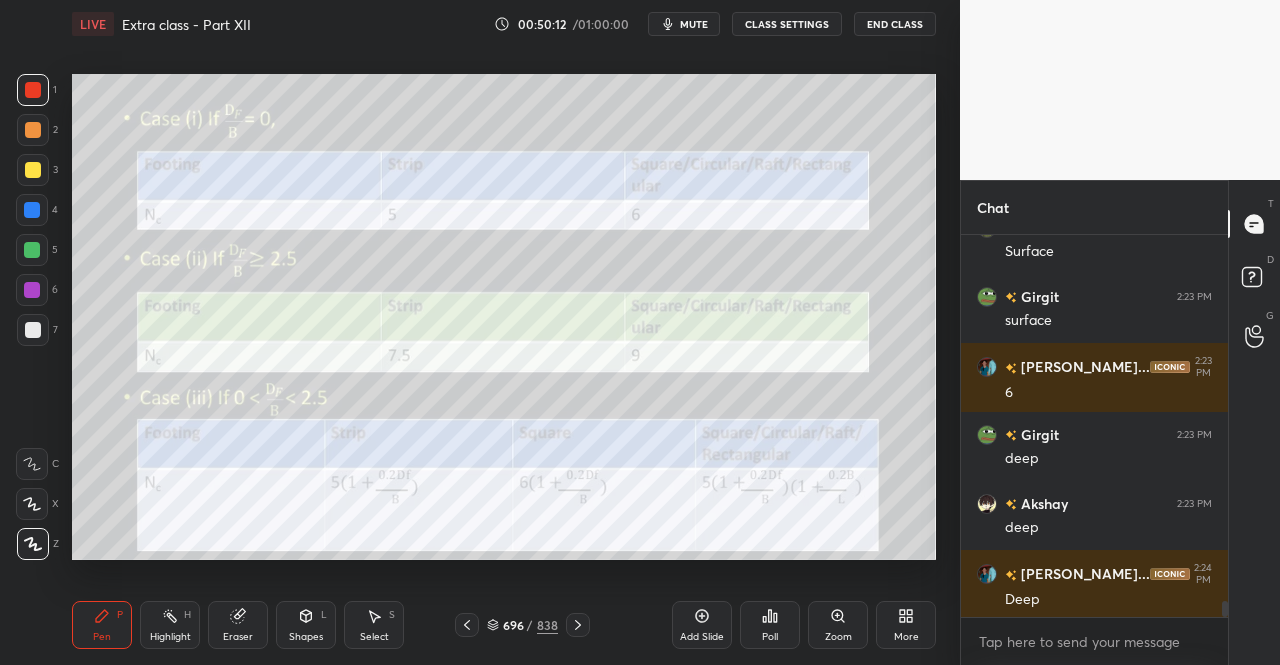 scroll, scrollTop: 9050, scrollLeft: 0, axis: vertical 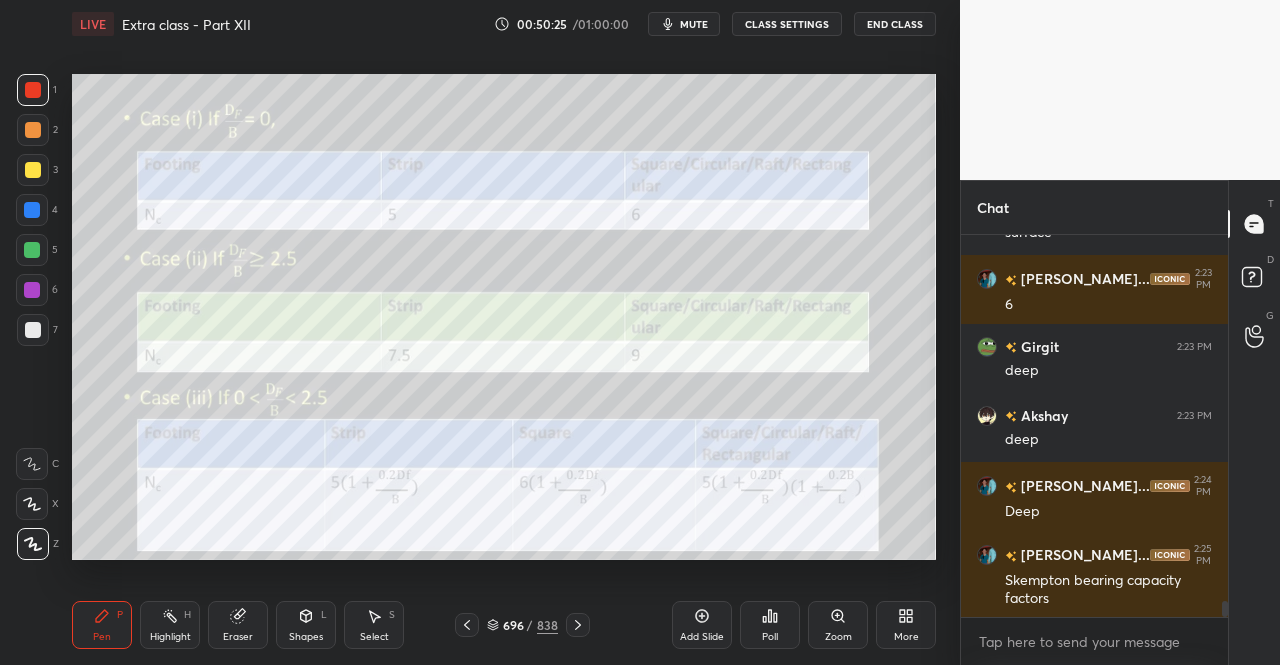 click 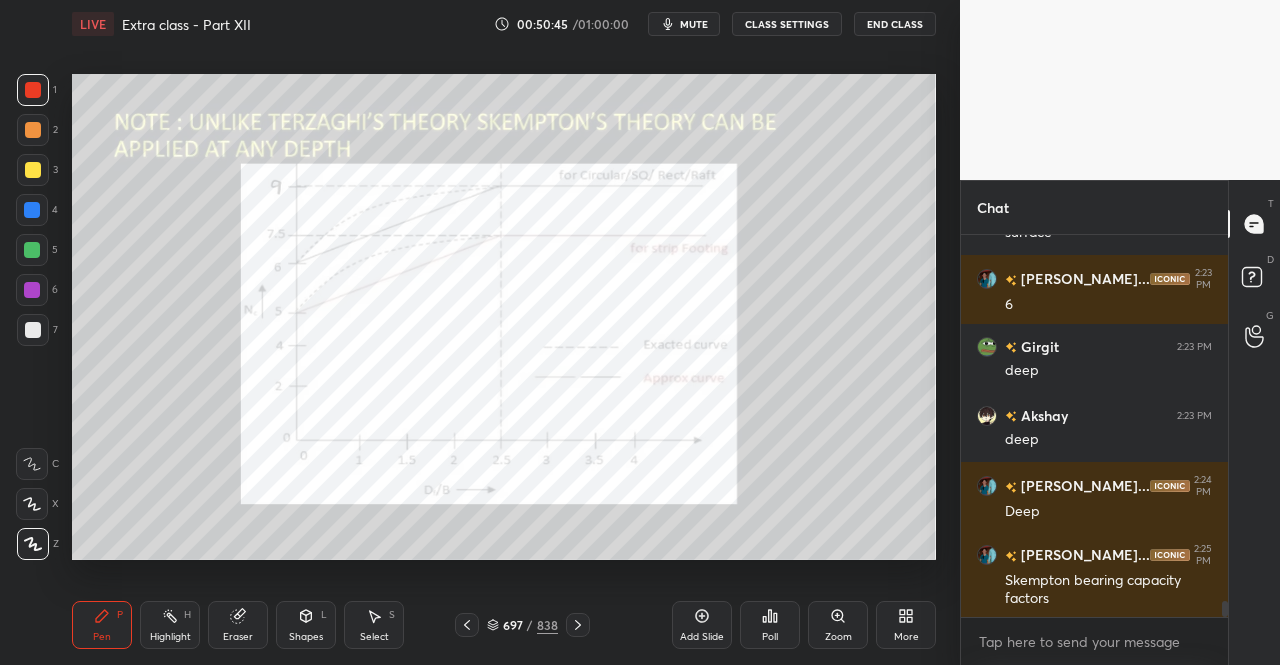 click on "697 / 838" at bounding box center (522, 625) 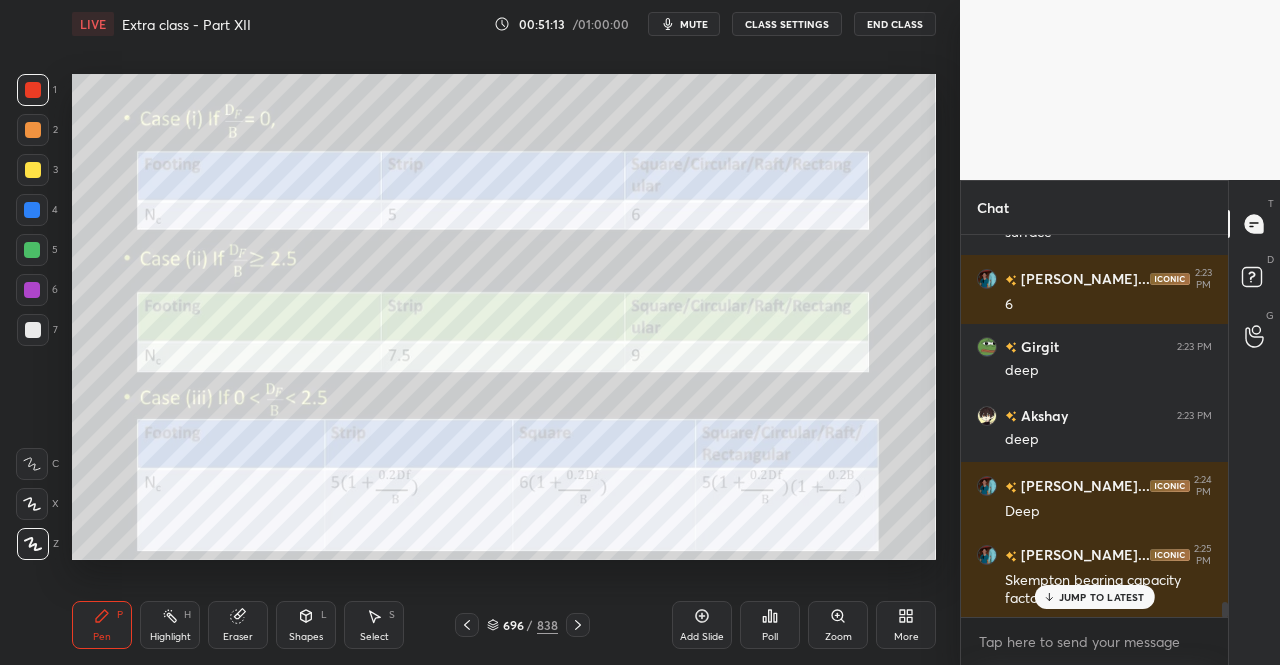 scroll, scrollTop: 9154, scrollLeft: 0, axis: vertical 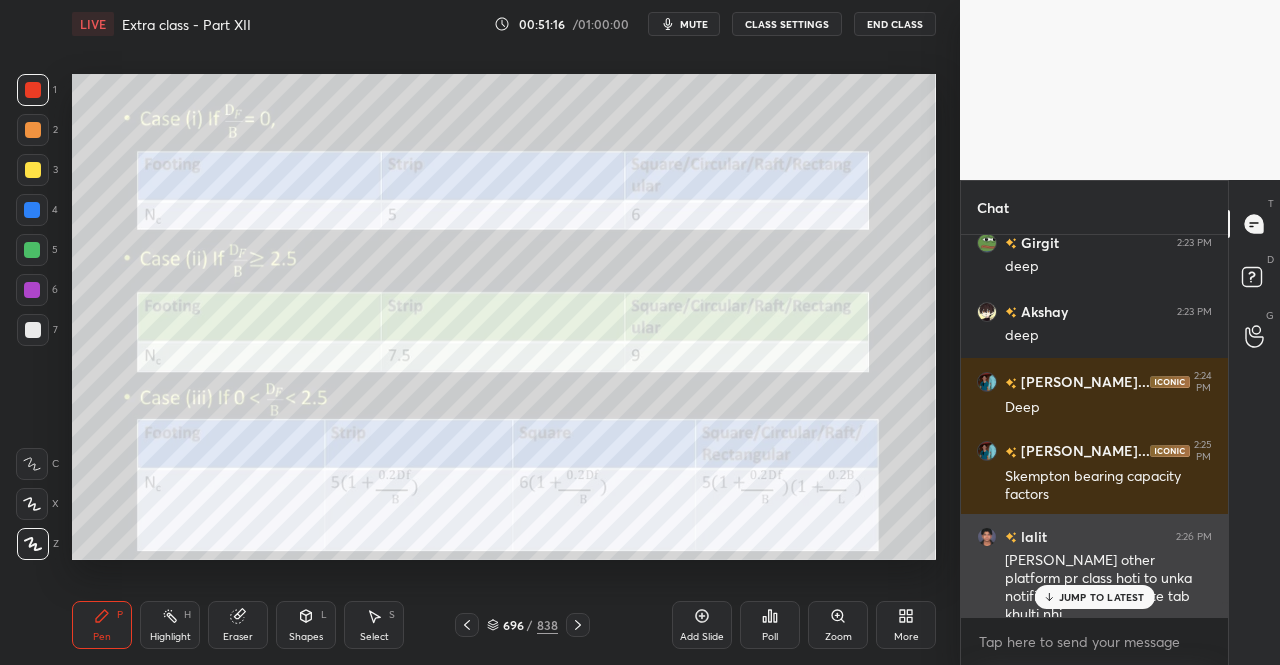 click on "JUMP TO LATEST" at bounding box center [1102, 597] 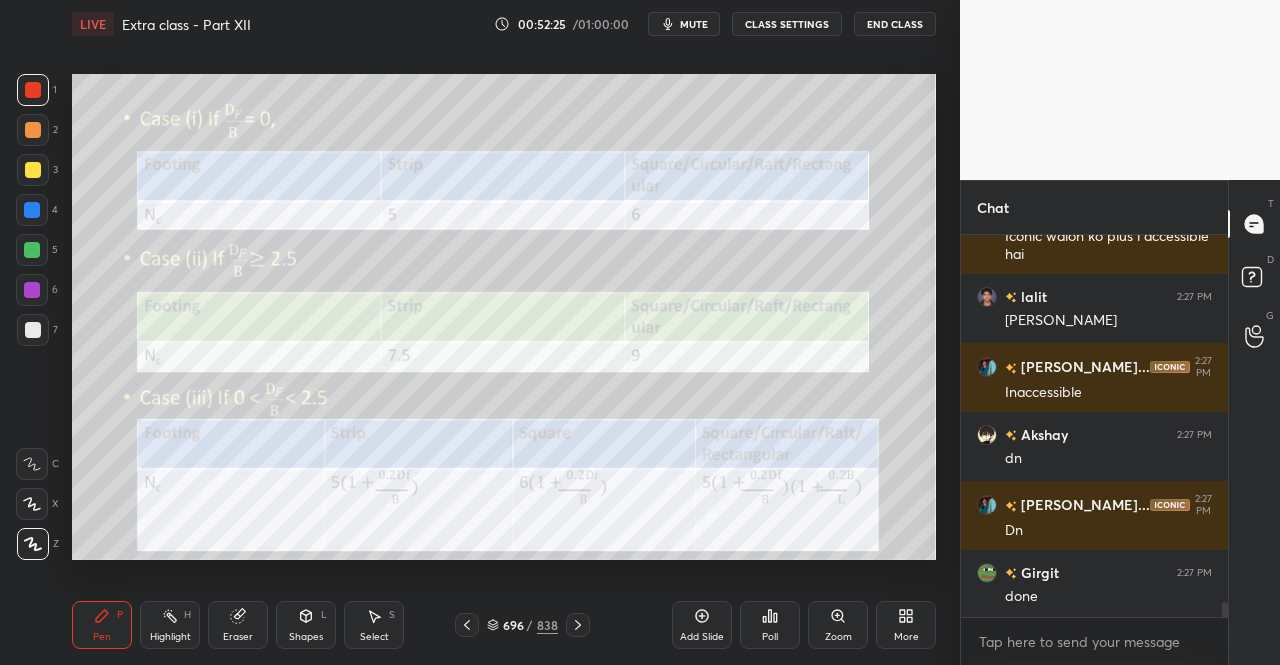 scroll, scrollTop: 9634, scrollLeft: 0, axis: vertical 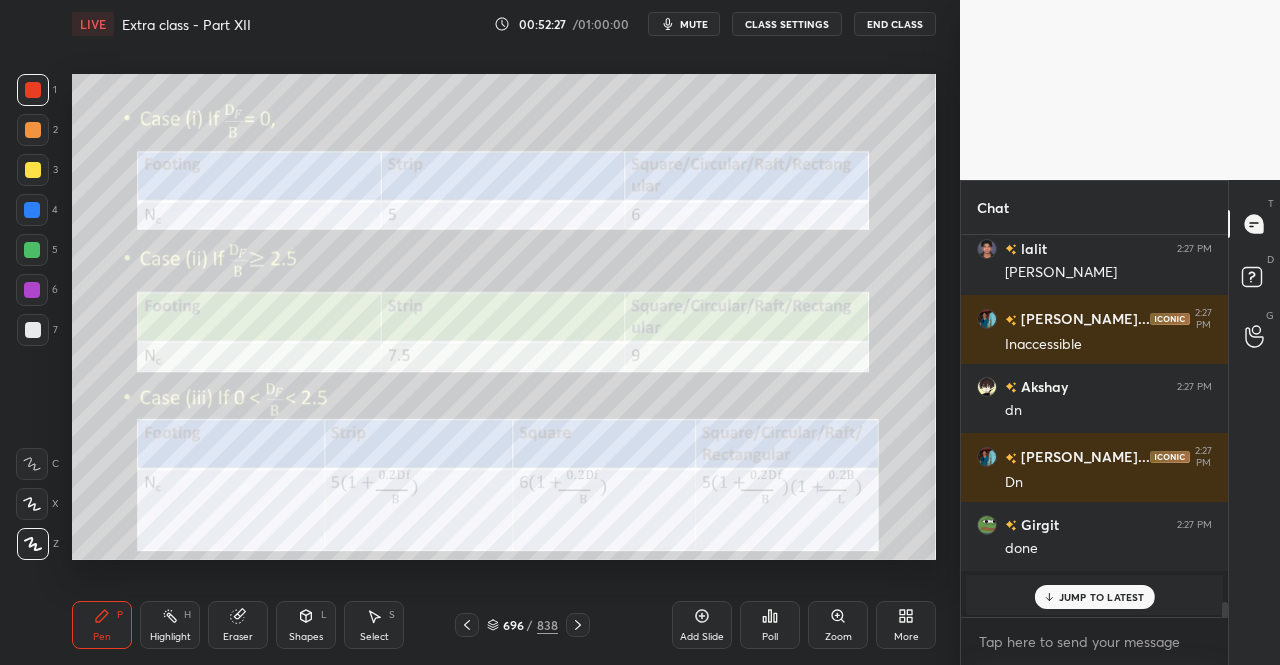 click 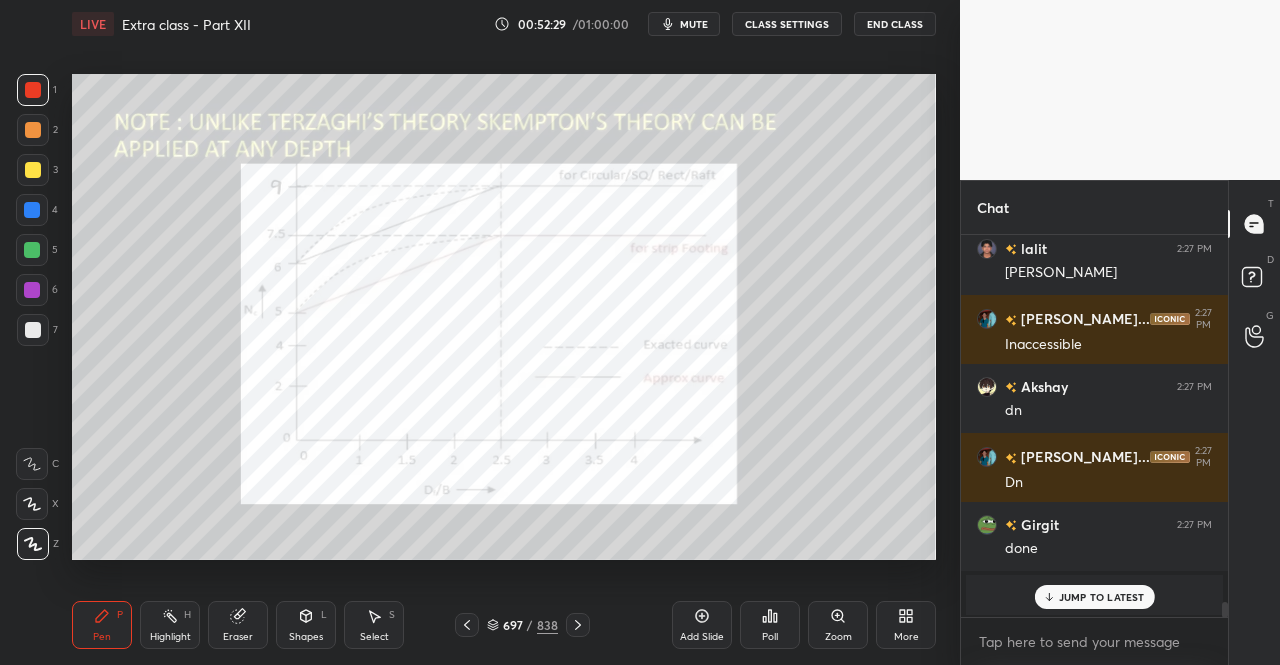 click 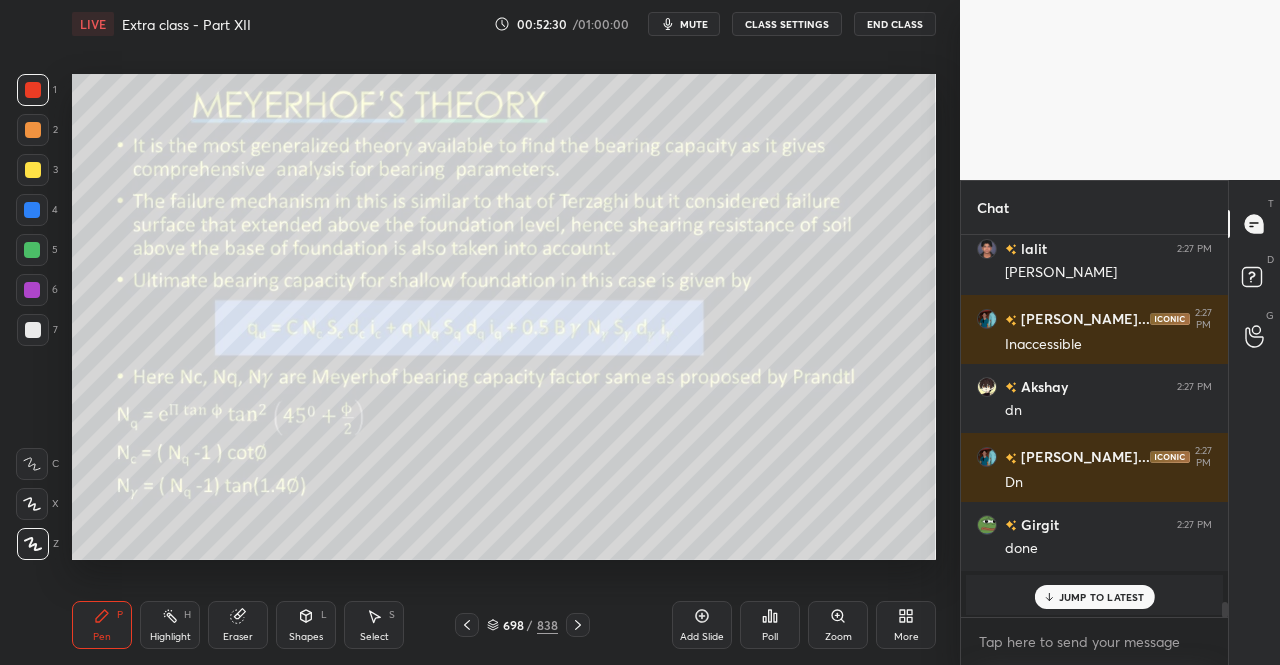 click on "JUMP TO LATEST" at bounding box center [1102, 597] 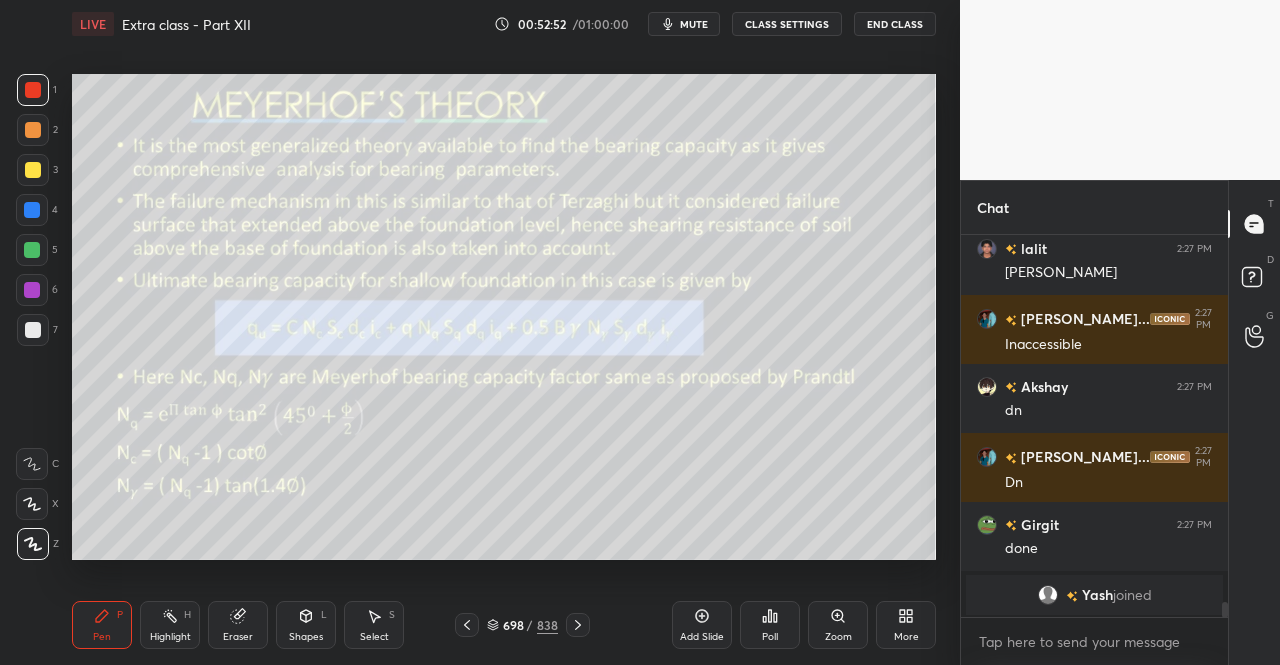 click on "Shapes L" at bounding box center (306, 625) 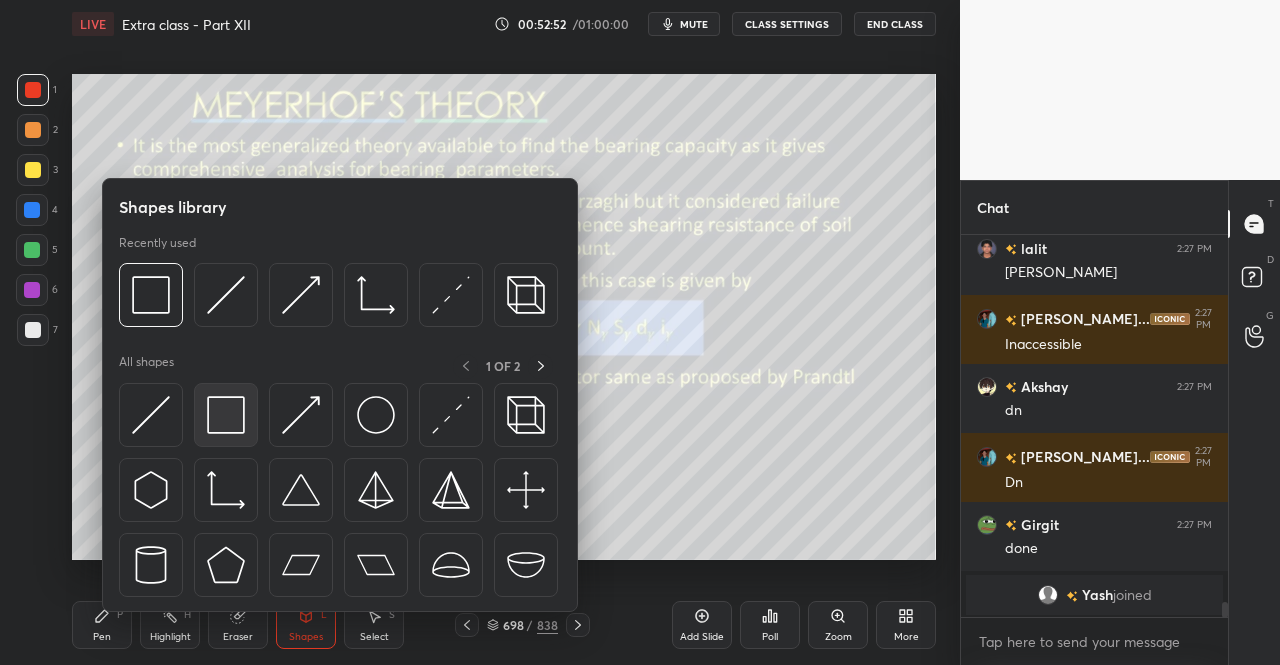 click at bounding box center [226, 415] 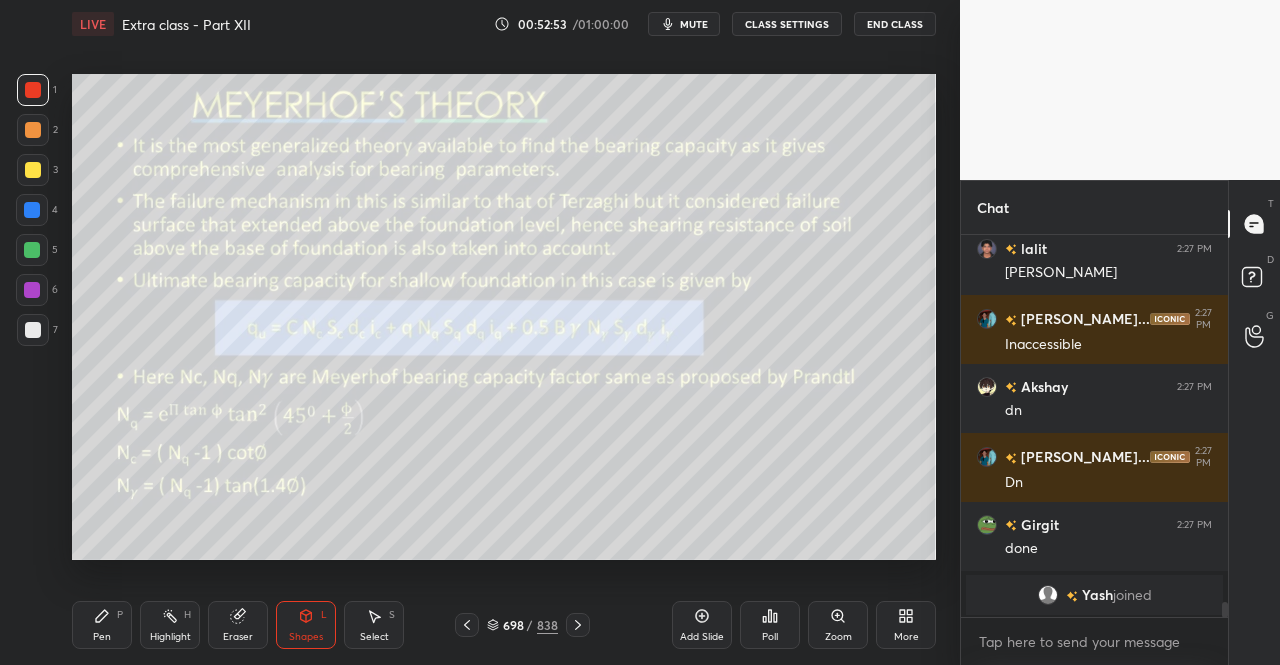 click on "3" at bounding box center (37, 174) 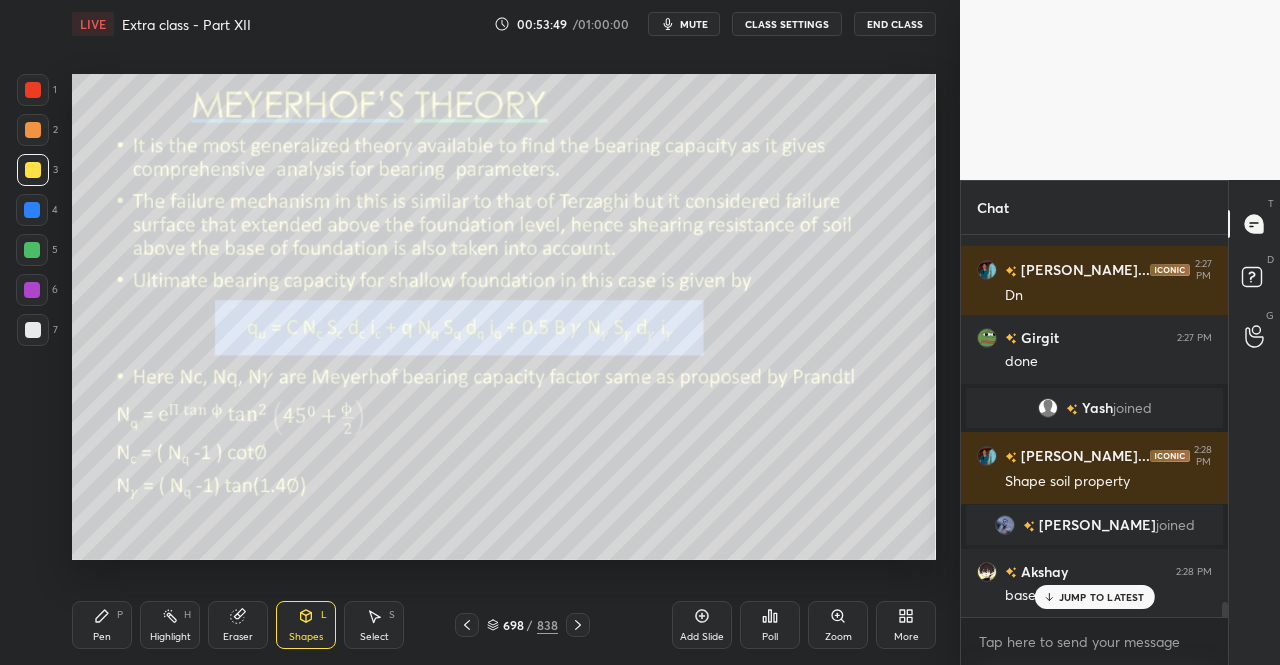 scroll, scrollTop: 9426, scrollLeft: 0, axis: vertical 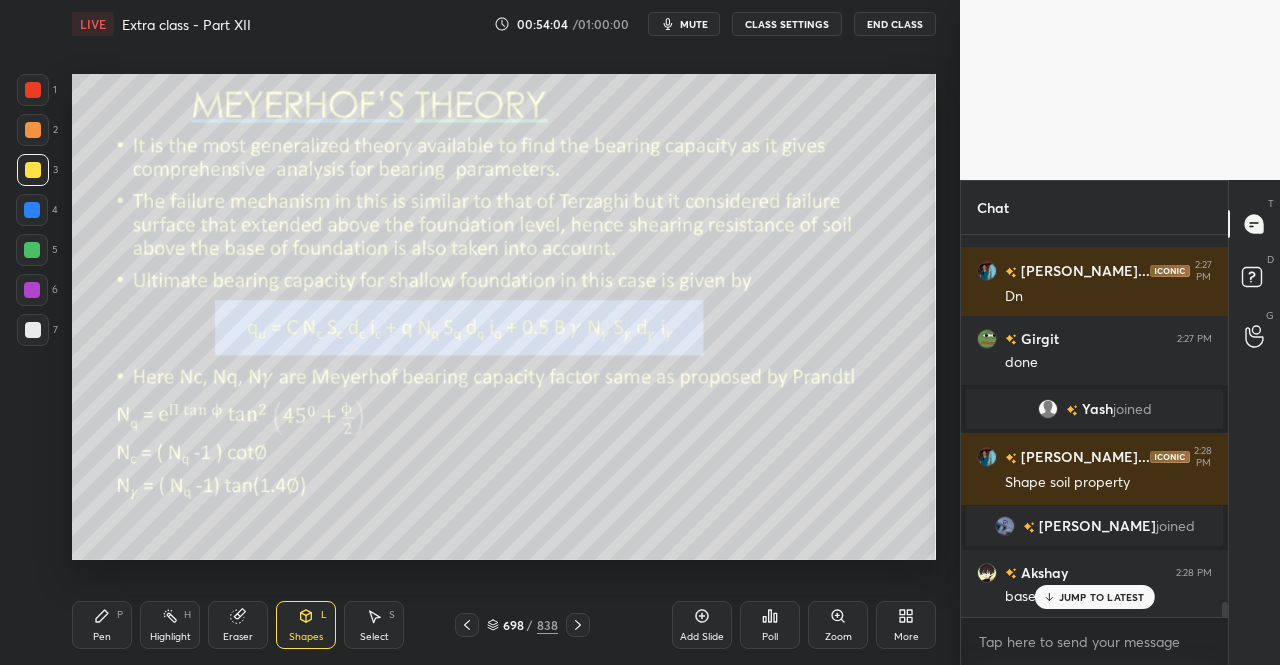 click on "Pen P Highlight H Eraser Shapes L Select S 698 / 838 Add Slide Poll Zoom More" at bounding box center (504, 625) 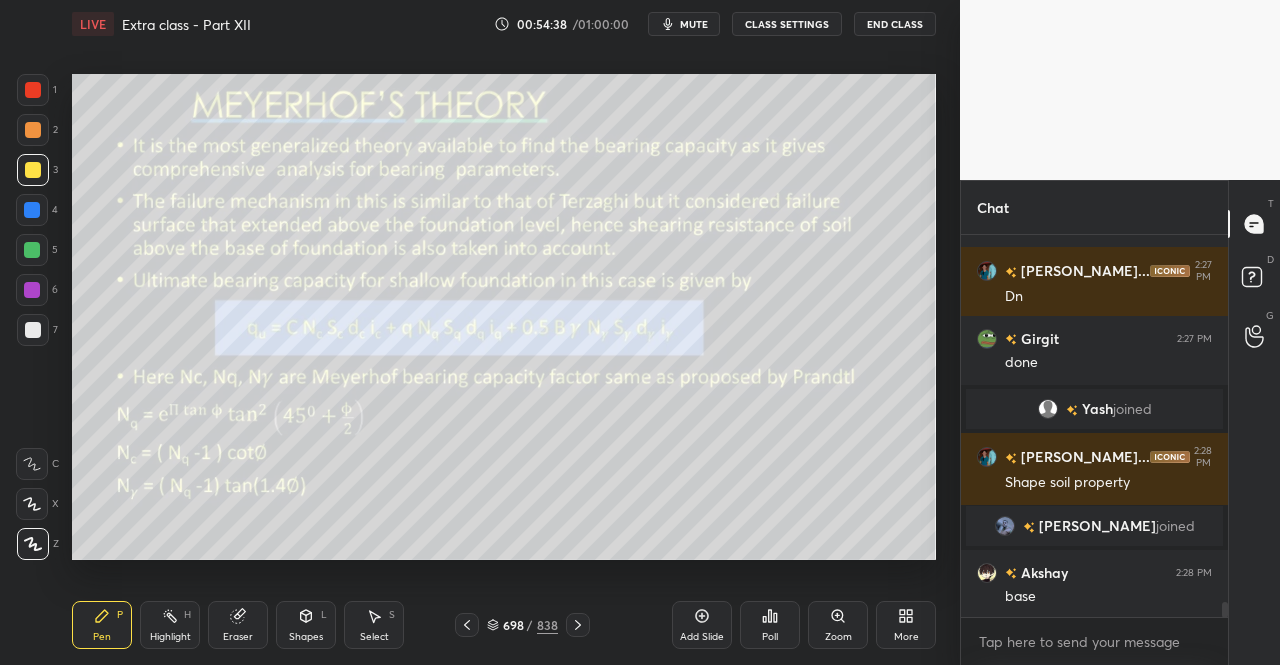 scroll, scrollTop: 9496, scrollLeft: 0, axis: vertical 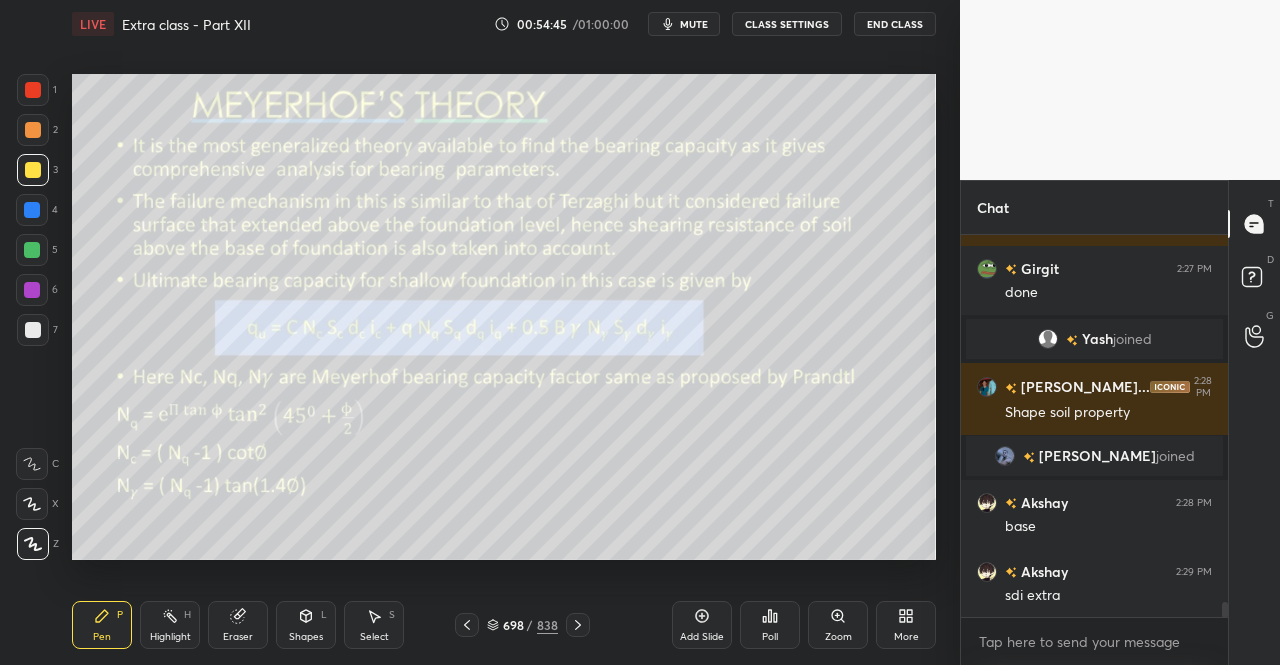 click at bounding box center [578, 625] 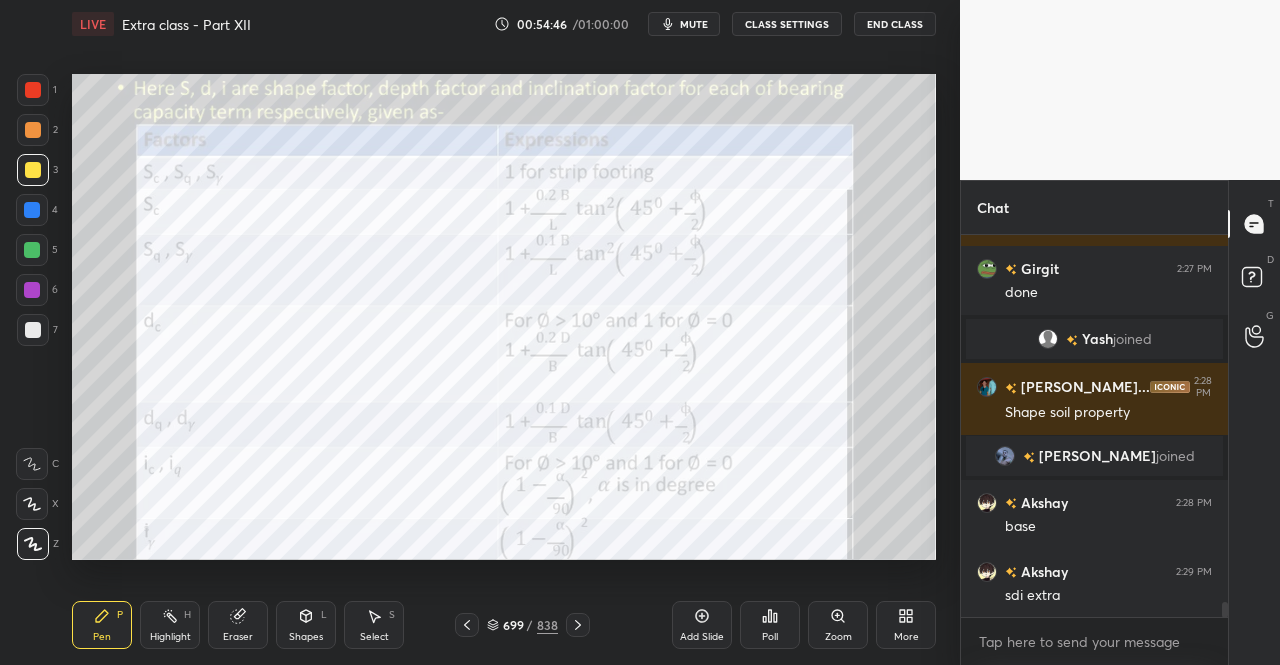 click on "Pen" at bounding box center [102, 637] 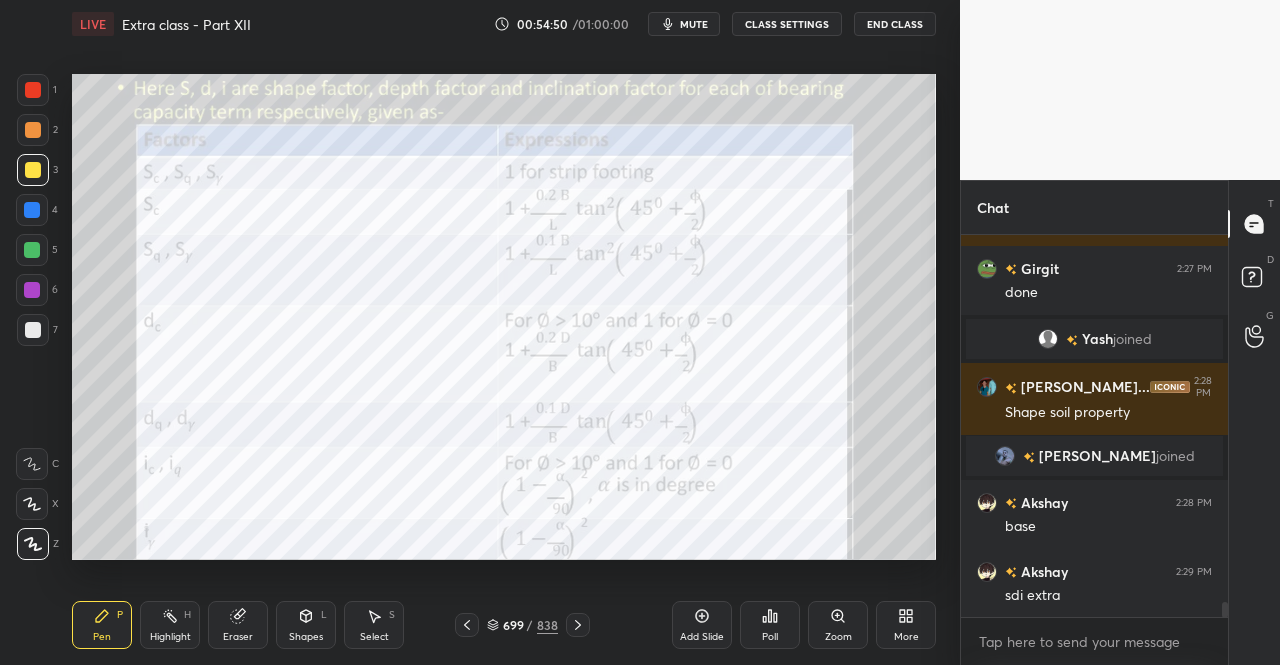 scroll, scrollTop: 9582, scrollLeft: 0, axis: vertical 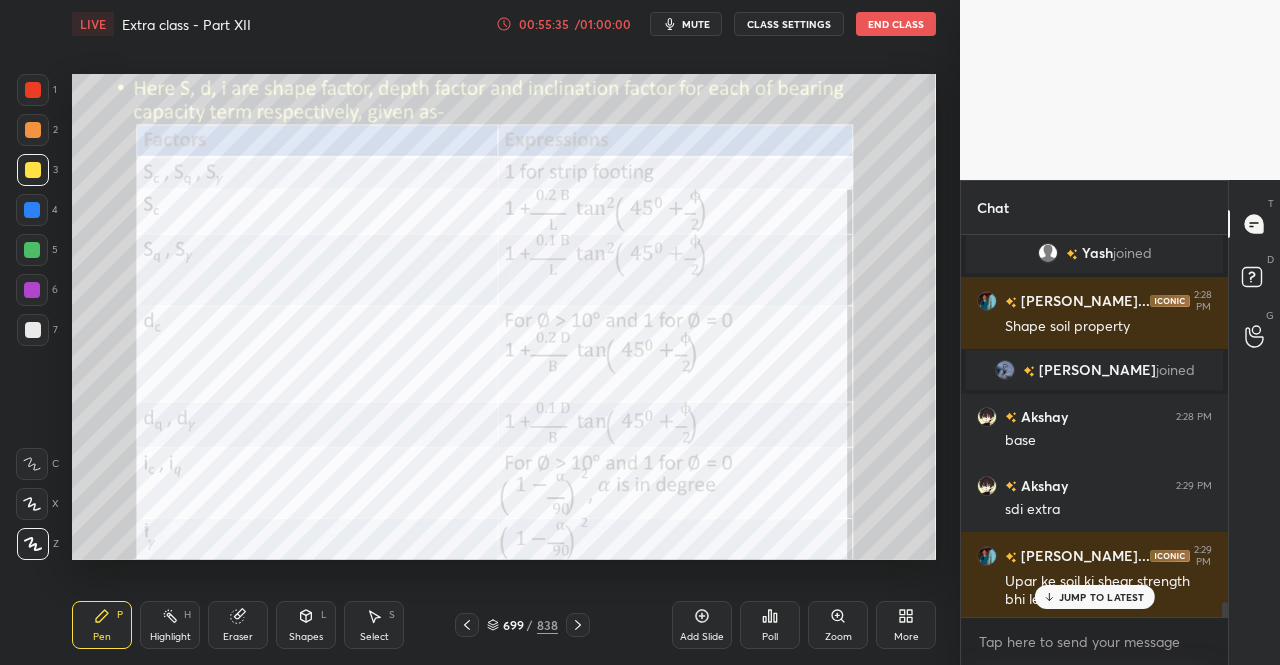 click 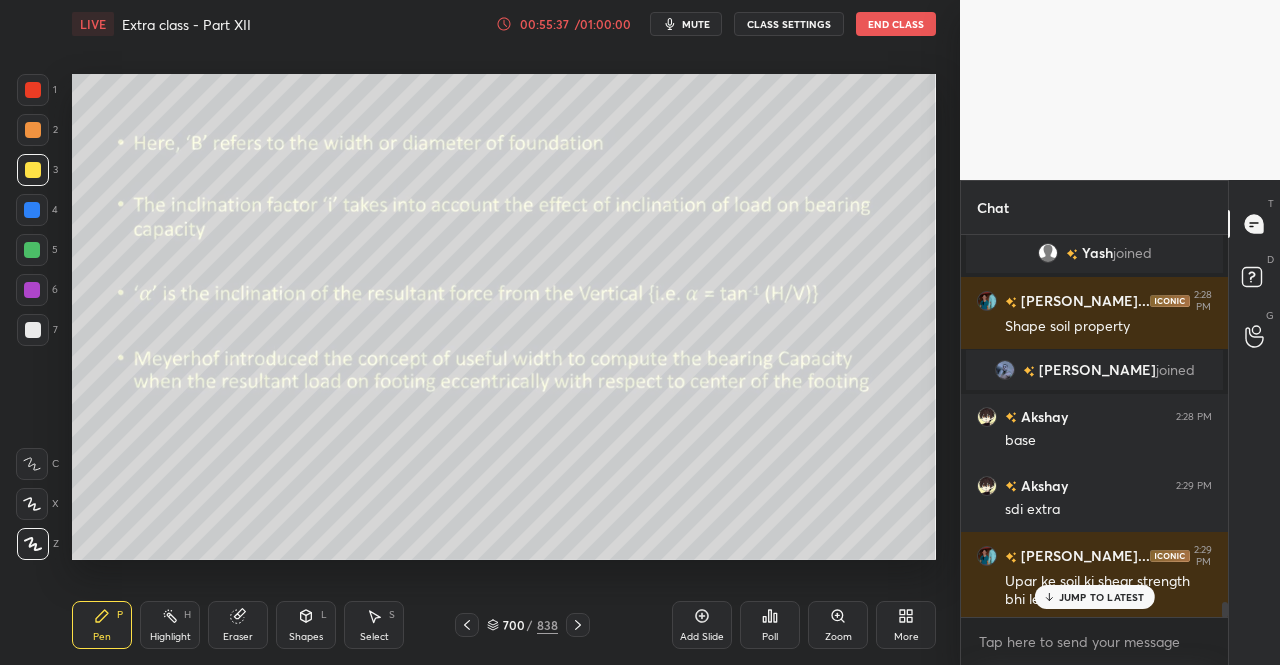 click 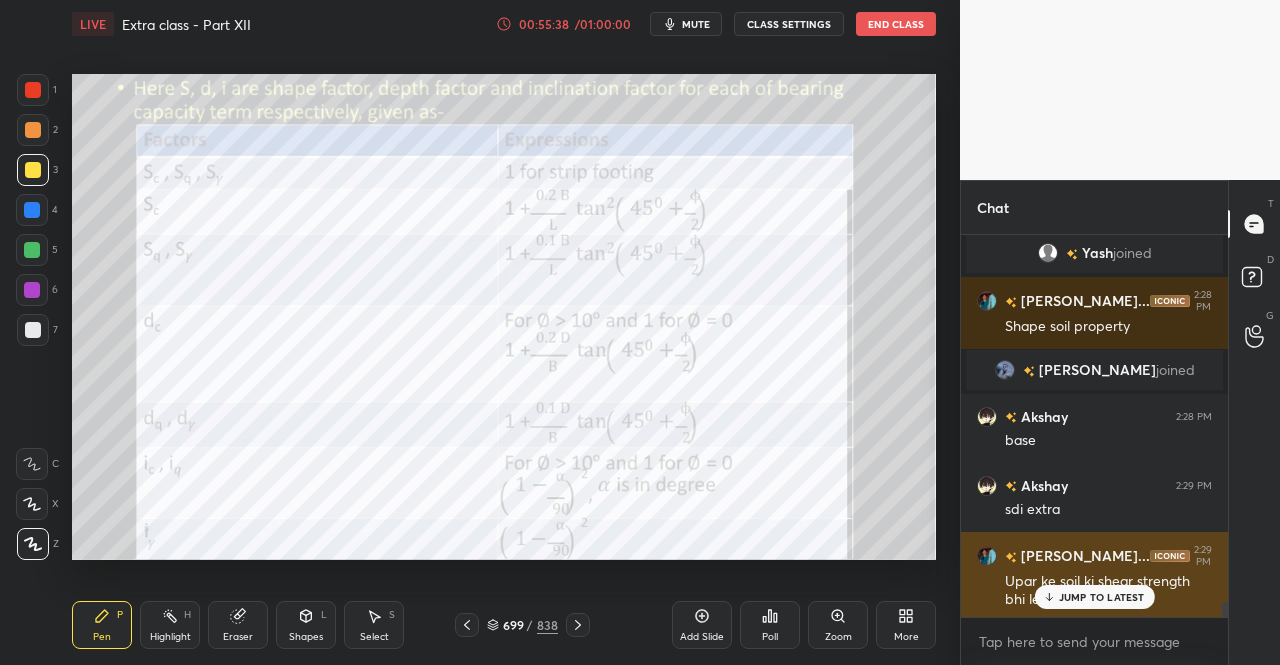 click on "JUMP TO LATEST" at bounding box center (1102, 597) 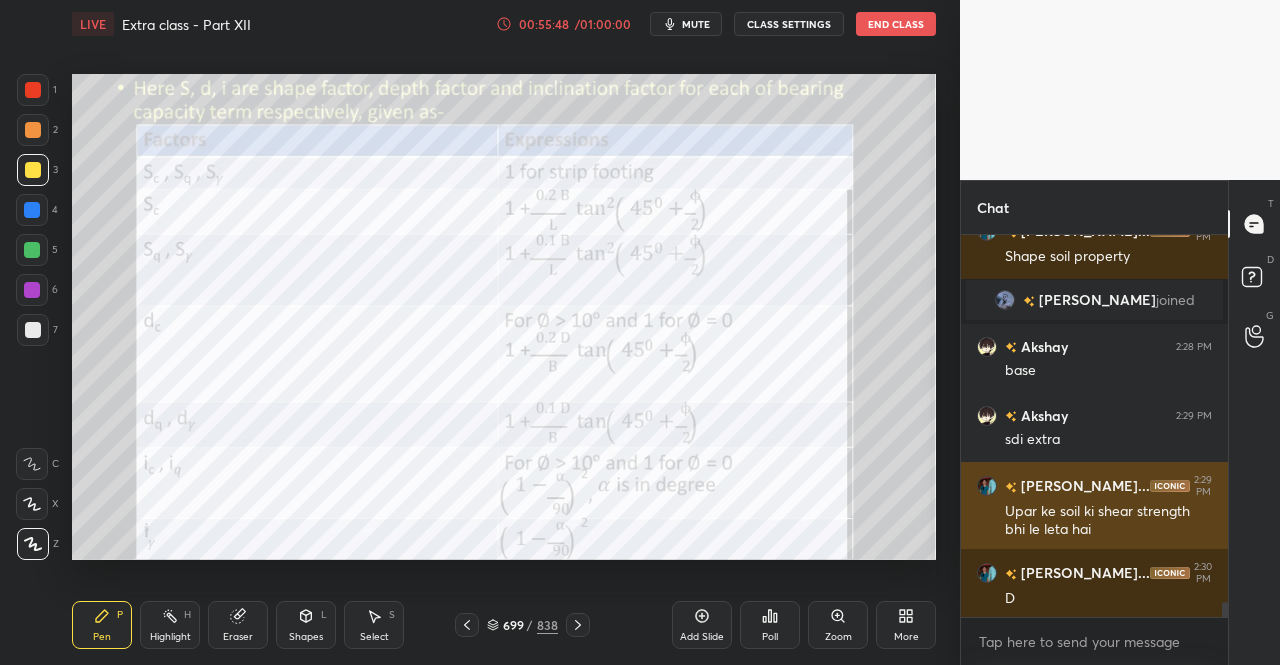 scroll, scrollTop: 9720, scrollLeft: 0, axis: vertical 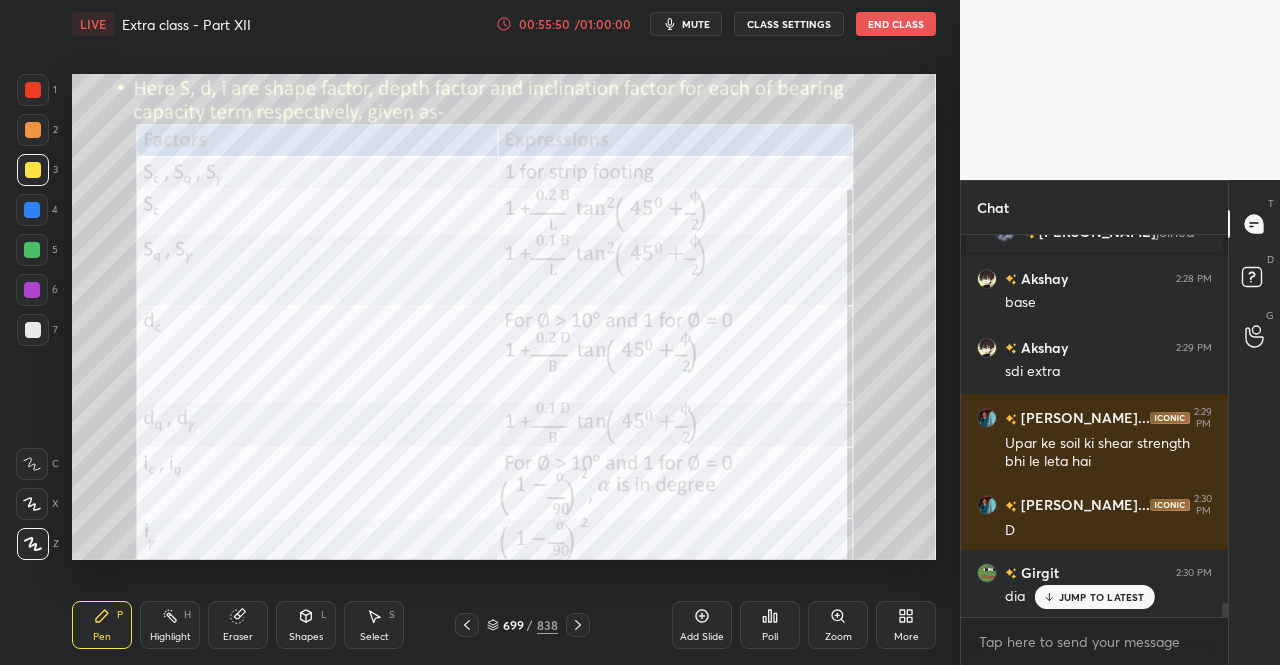 click 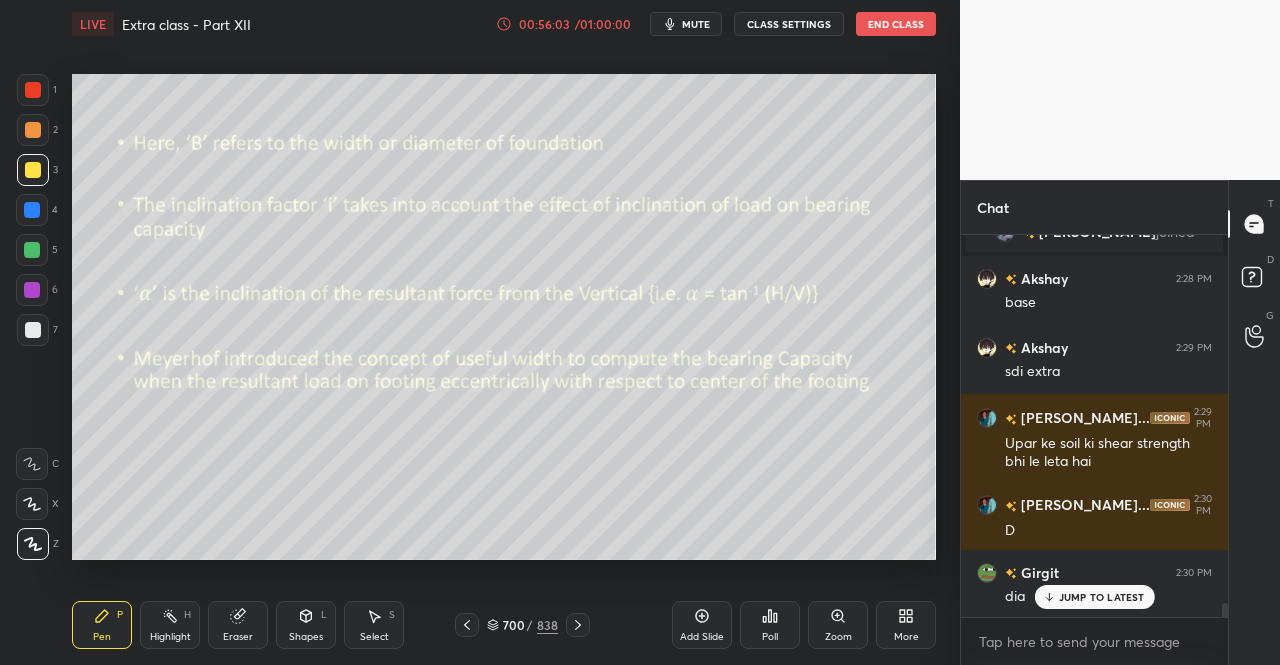 click 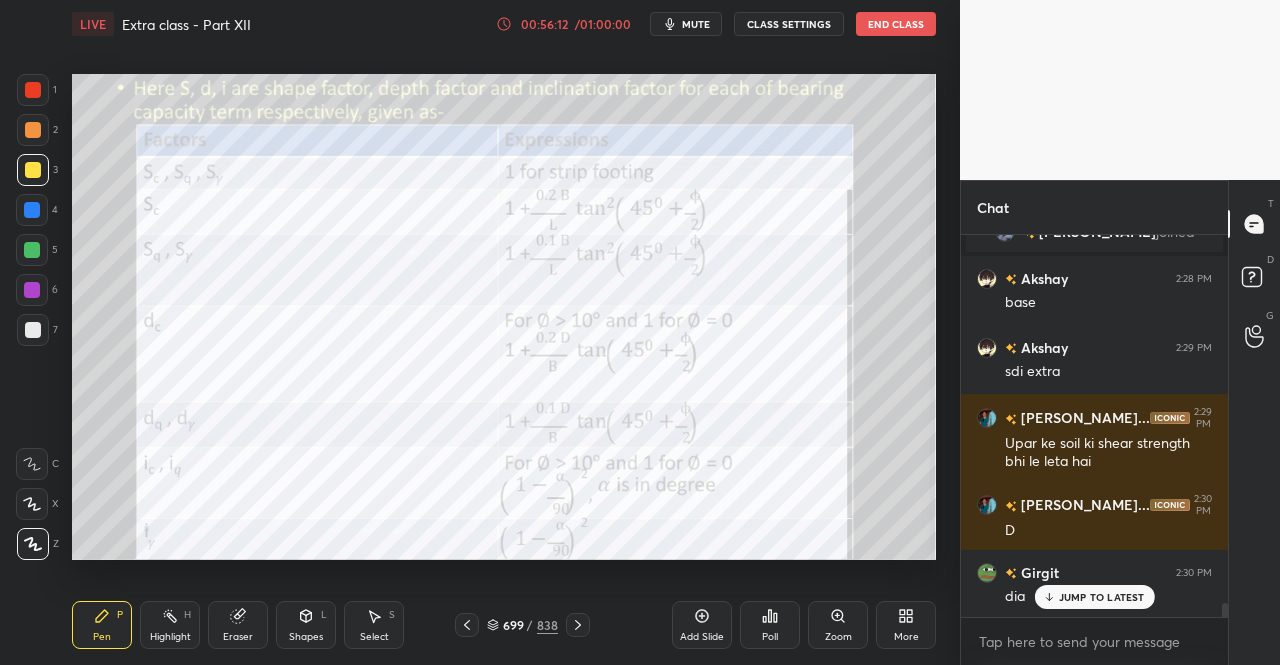 click 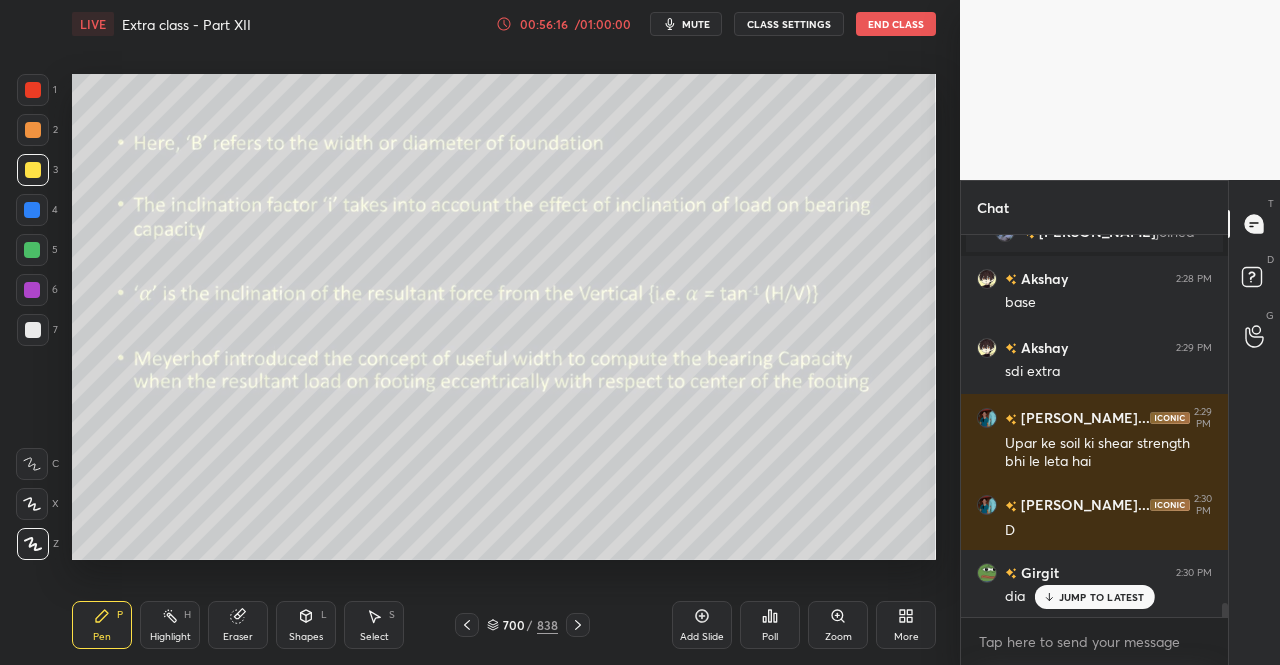click 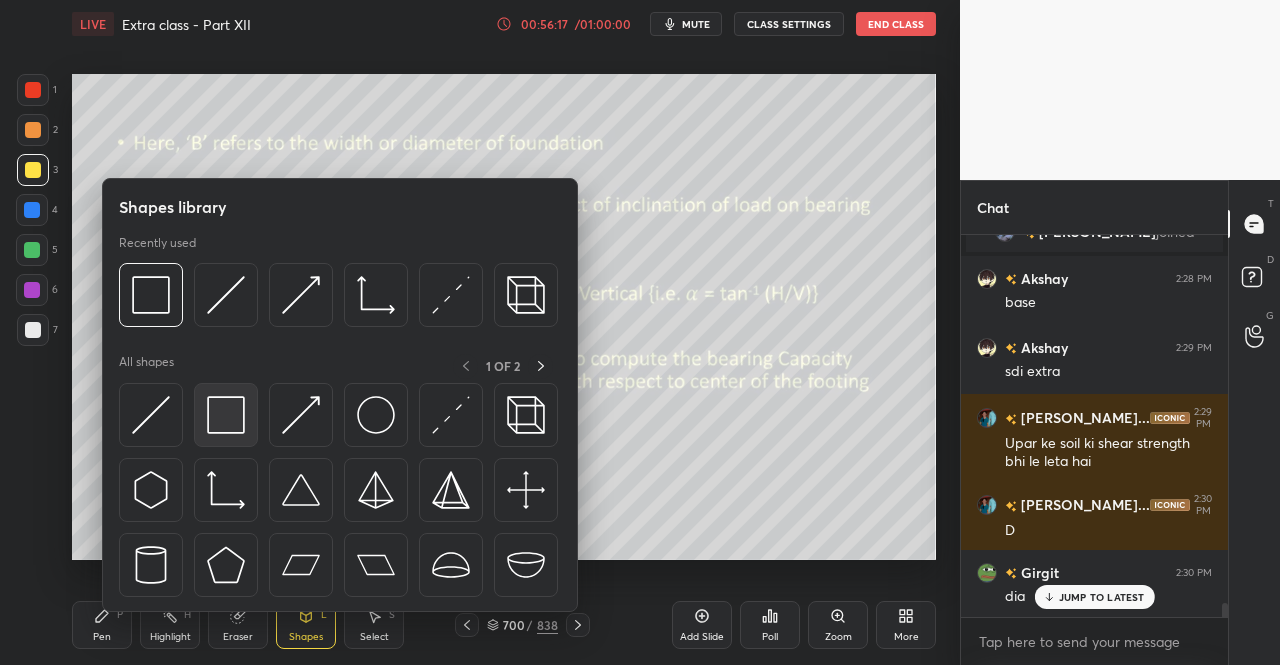 click at bounding box center (226, 415) 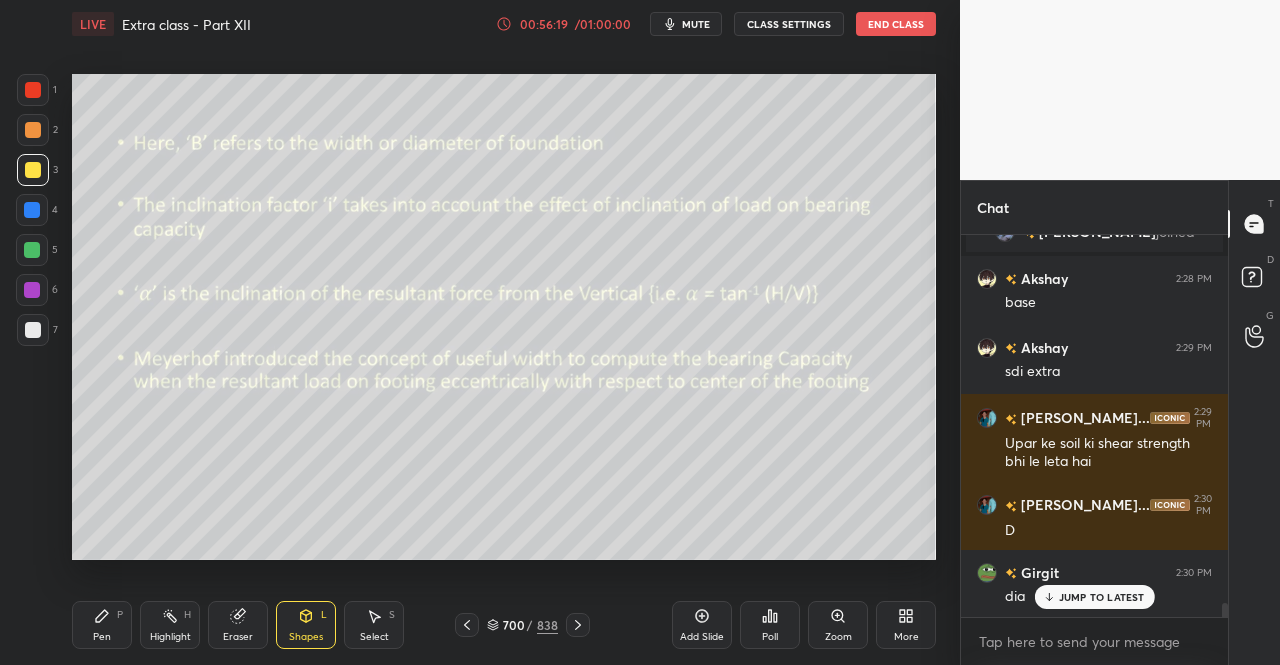 click 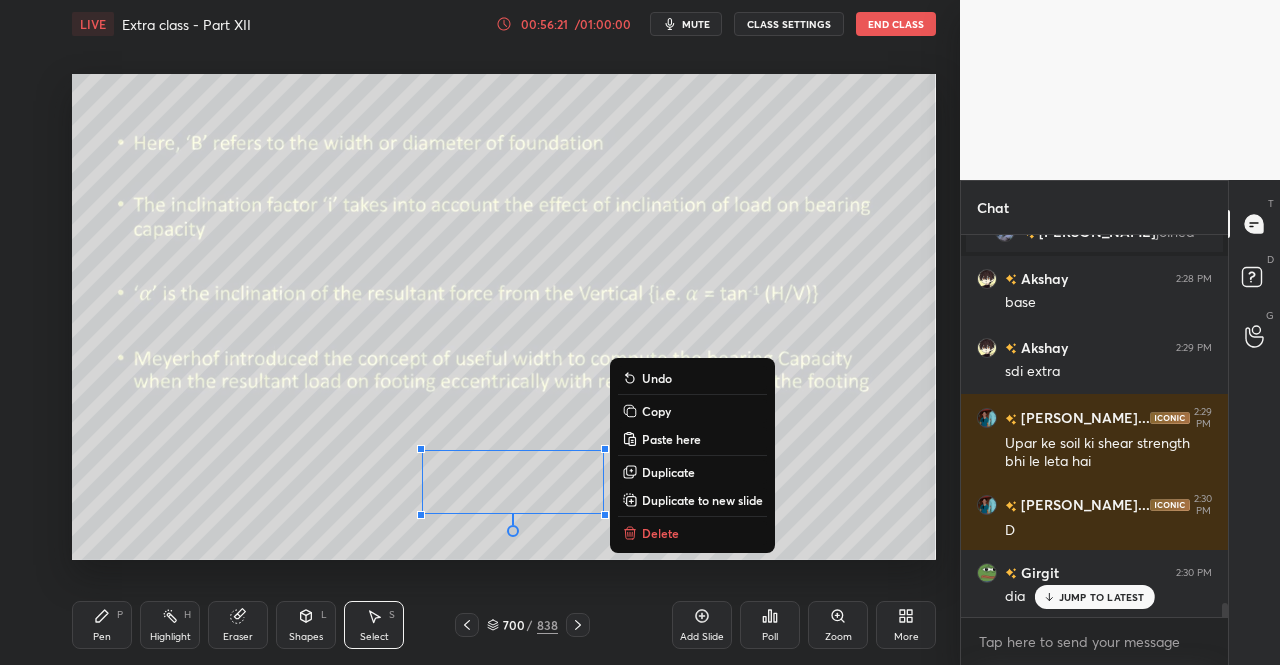 click on "0 ° Undo Copy Paste here Duplicate Duplicate to new slide Delete" at bounding box center [504, 317] 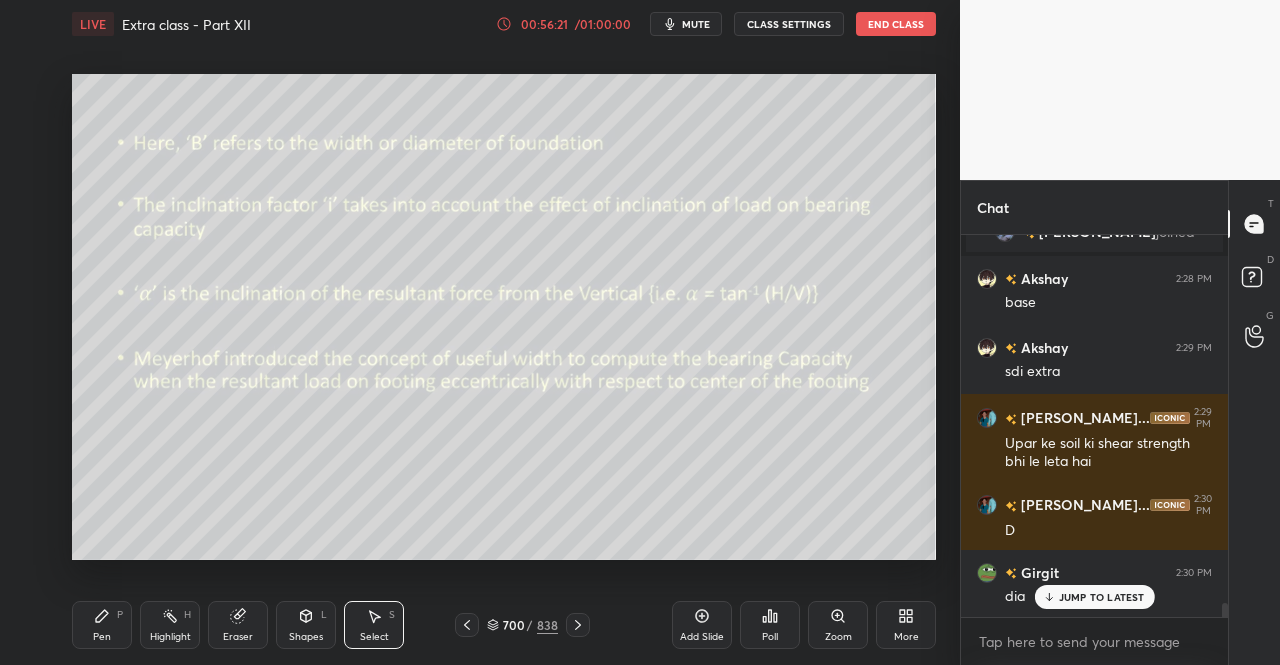 click on "Shapes L" at bounding box center (306, 625) 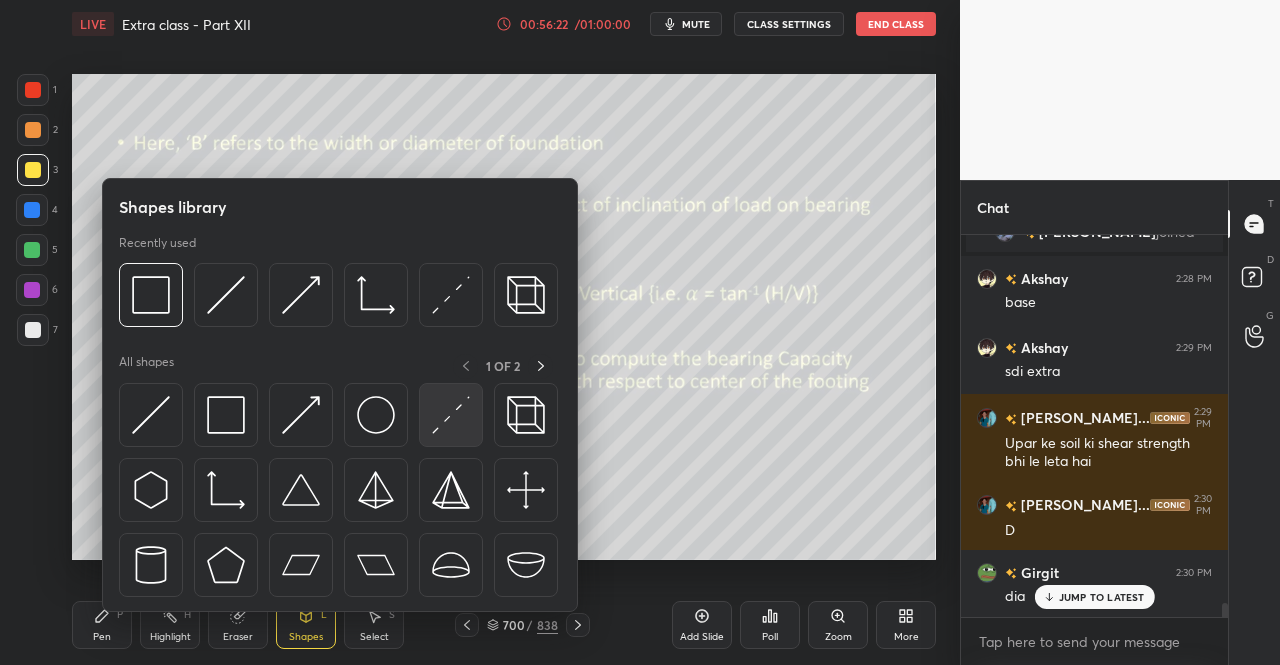 click at bounding box center (451, 415) 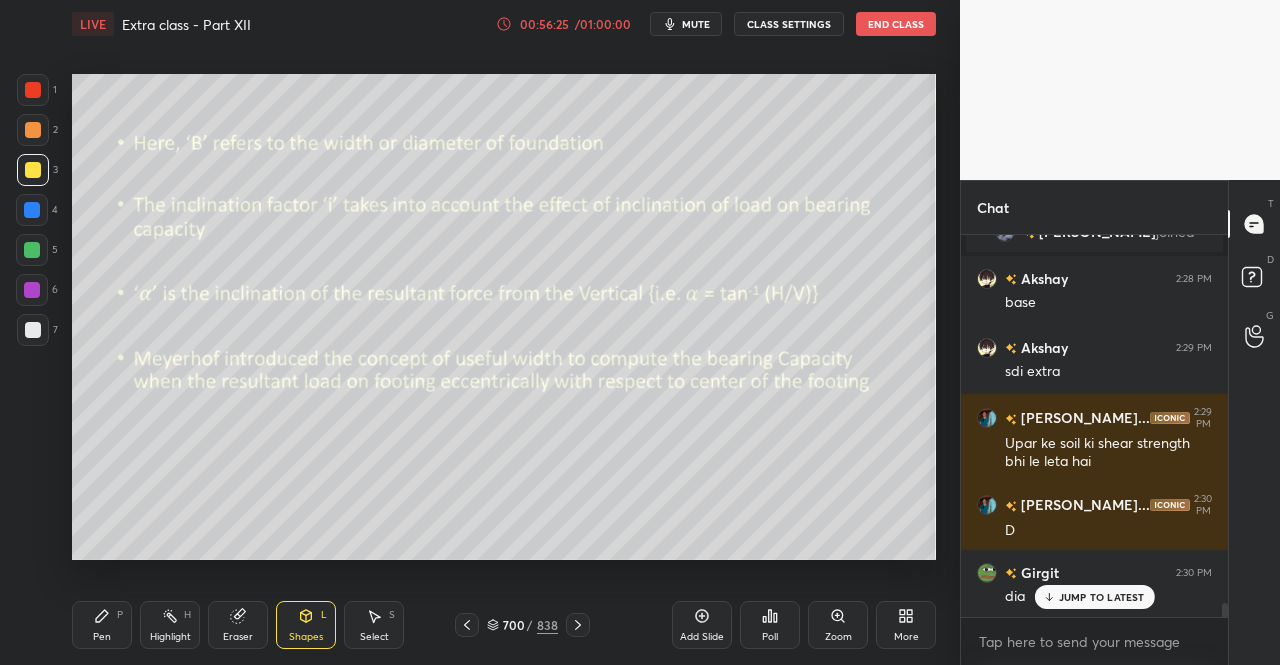 click on "Shapes L" at bounding box center [306, 625] 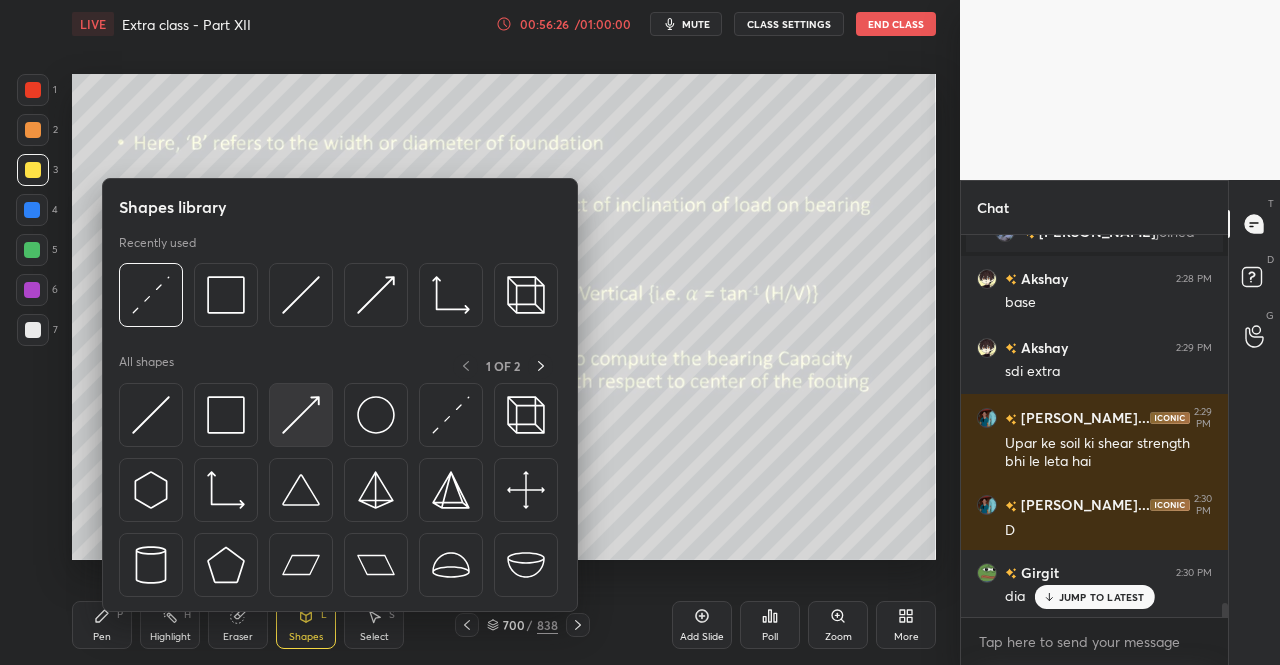 click at bounding box center [301, 415] 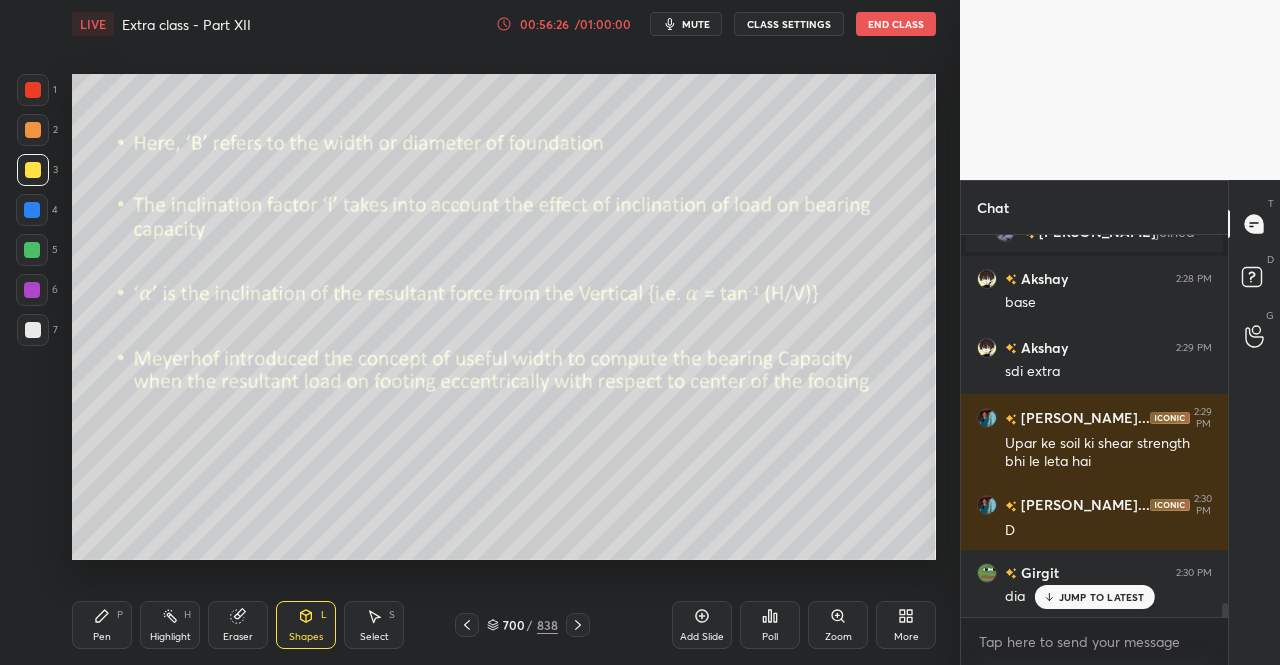 click at bounding box center [33, 90] 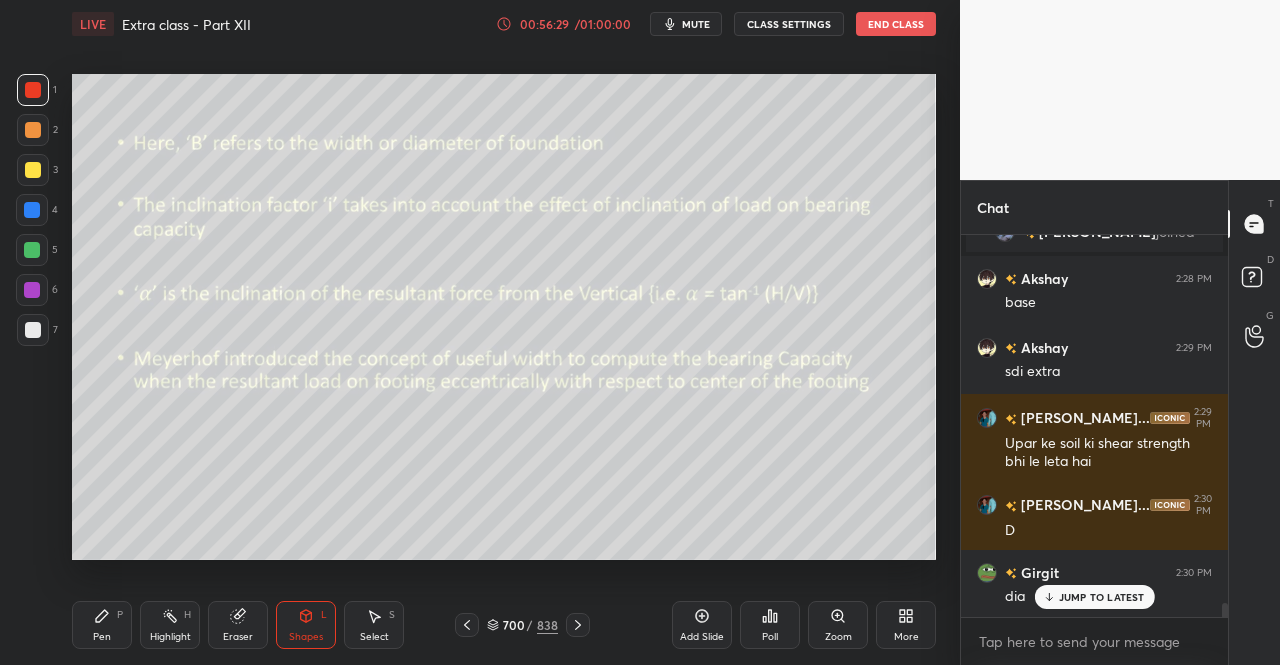 click on "Pen P" at bounding box center (102, 625) 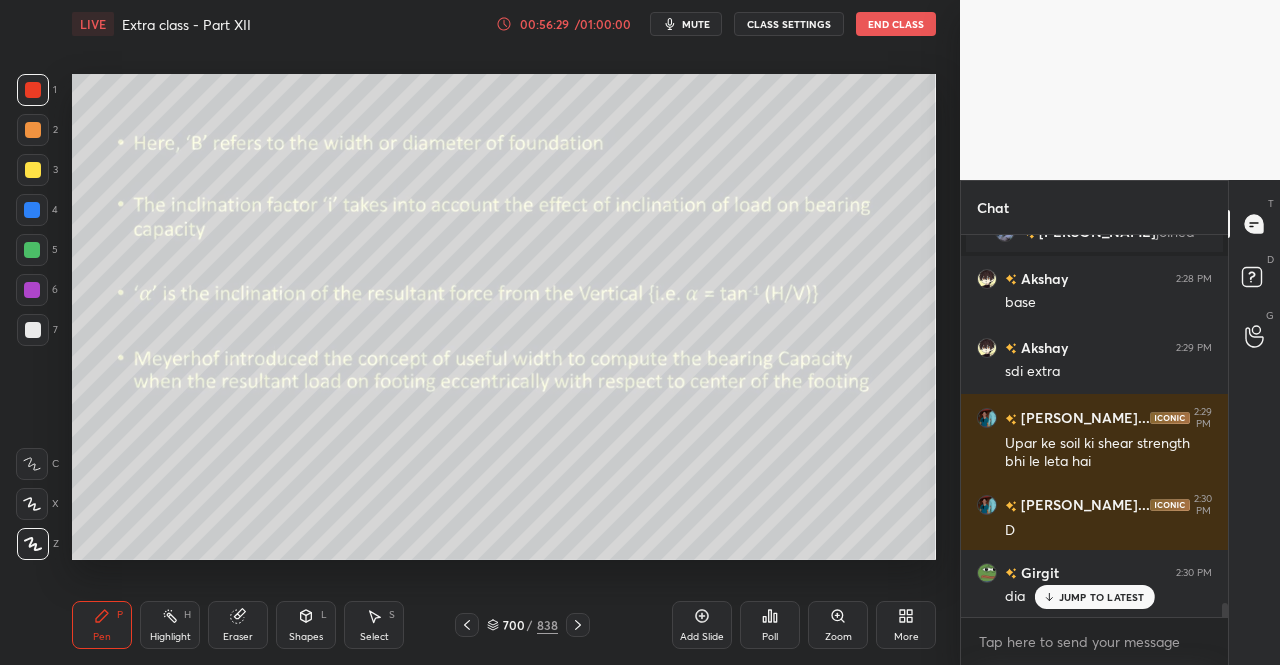 click on "Pen P" at bounding box center [102, 625] 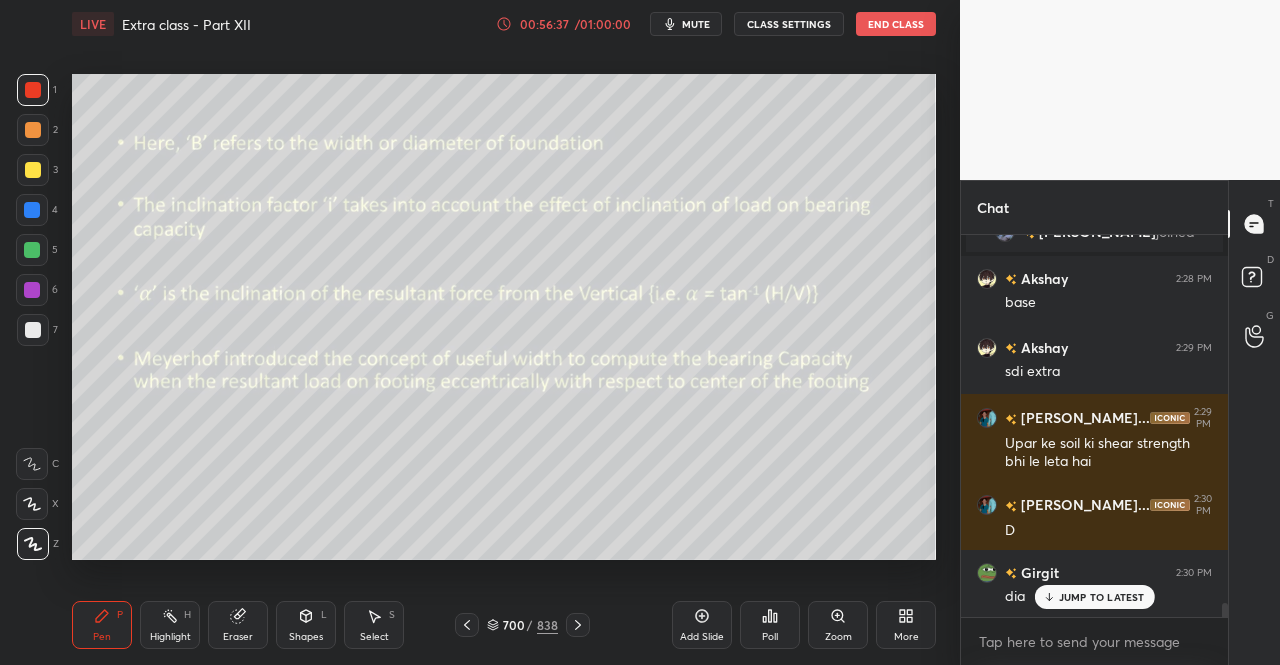 scroll, scrollTop: 9790, scrollLeft: 0, axis: vertical 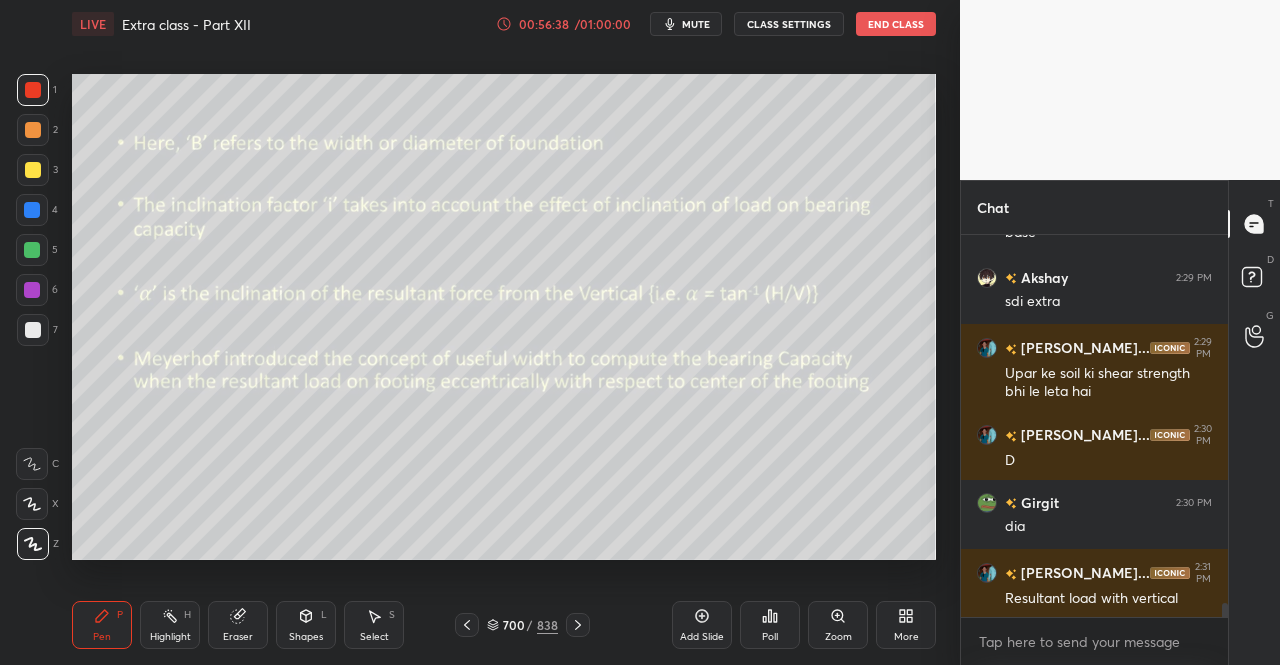 click 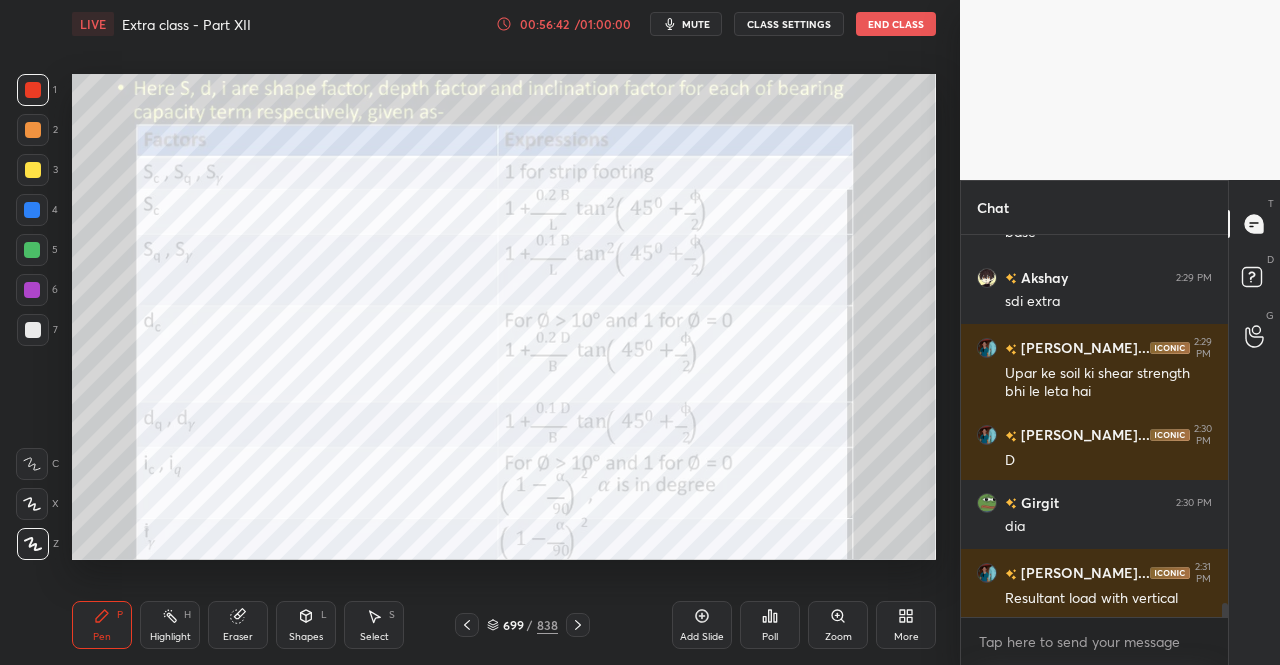 click at bounding box center [578, 625] 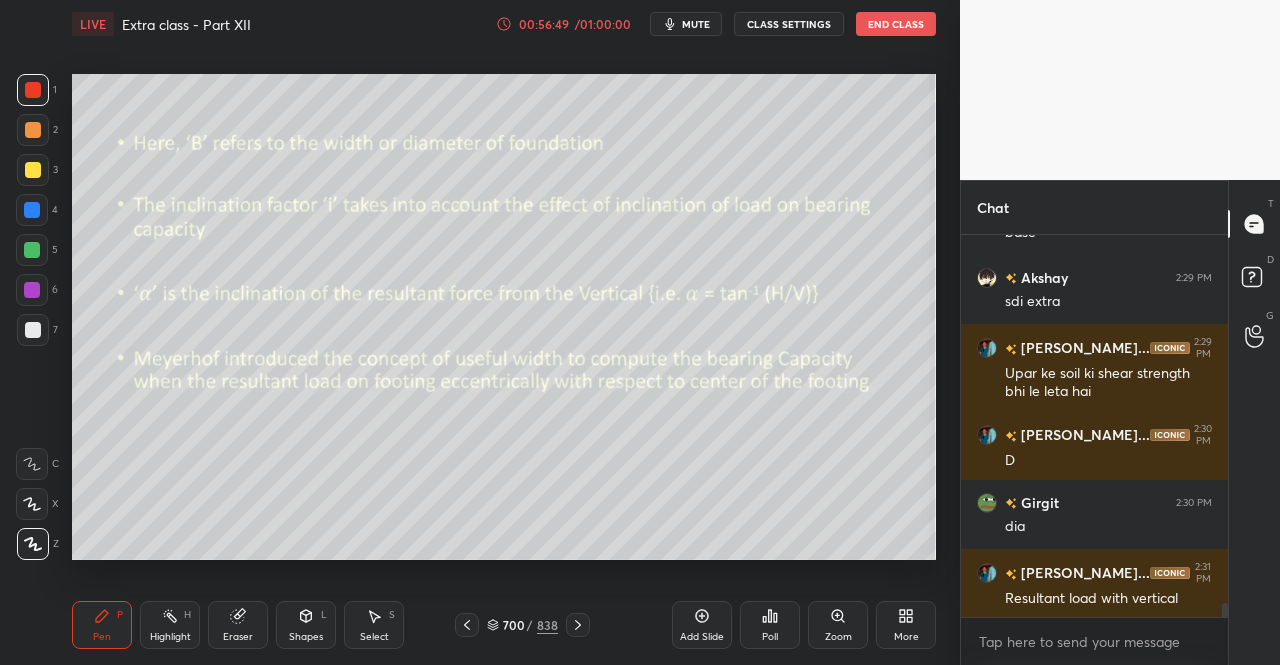 scroll, scrollTop: 9838, scrollLeft: 0, axis: vertical 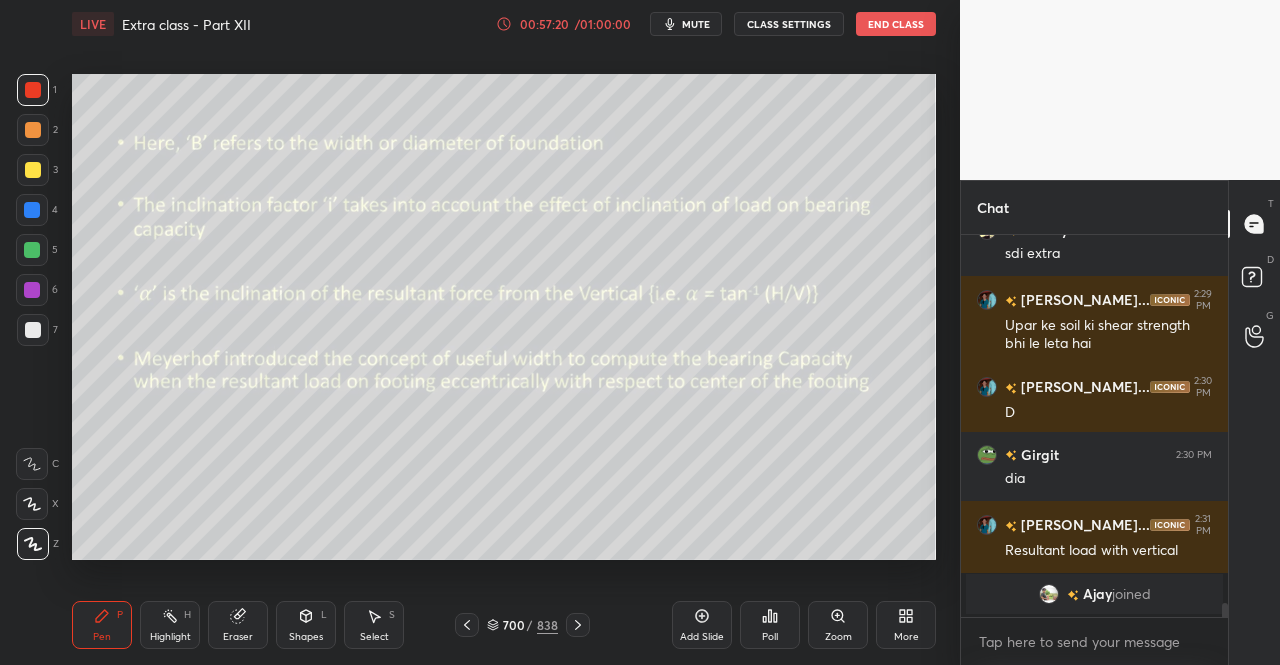 click 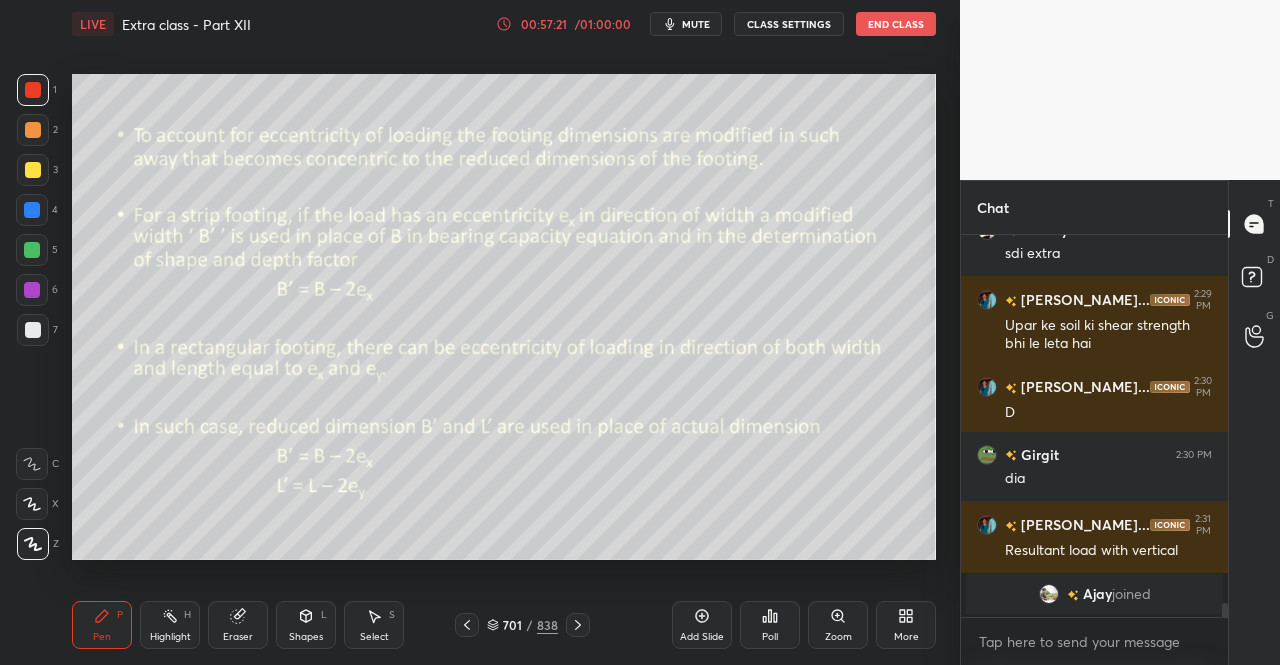 click 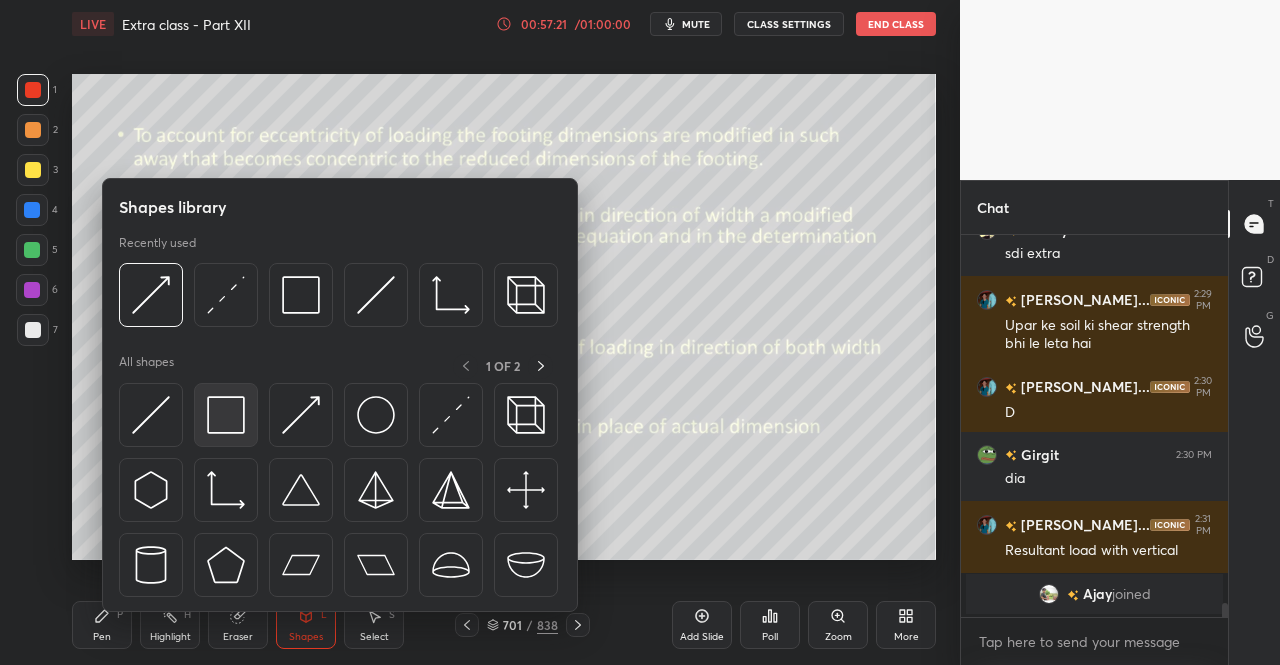 click at bounding box center (226, 415) 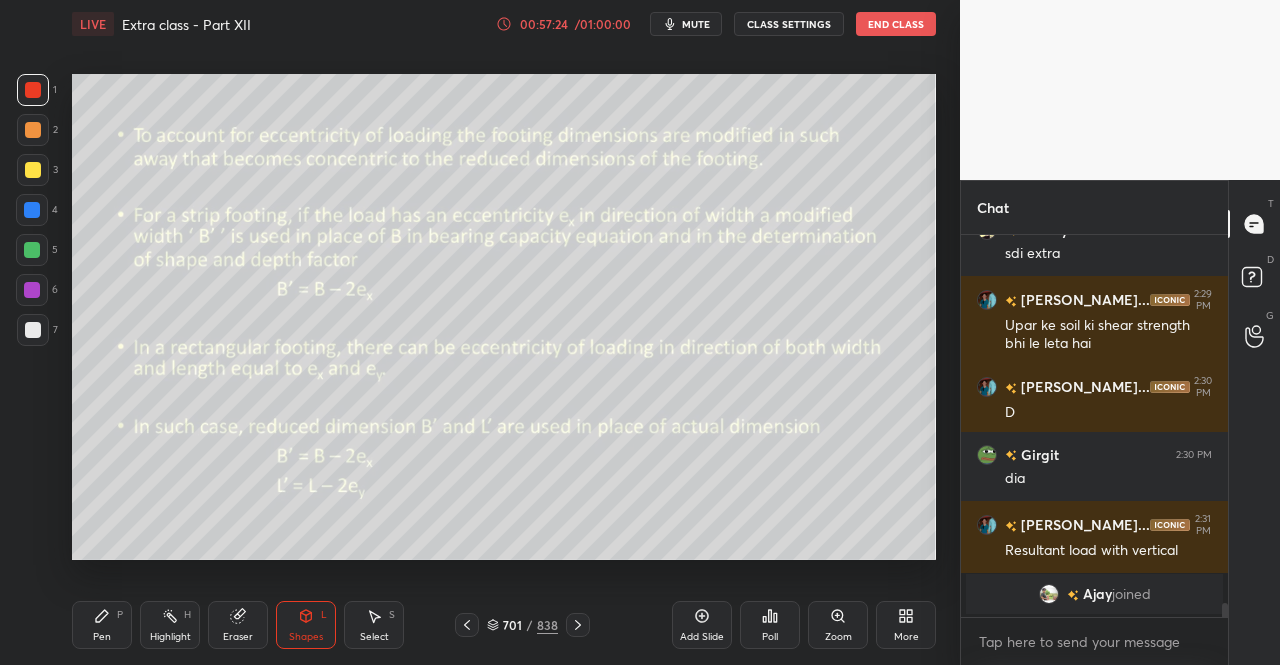 click on "Shapes" at bounding box center [306, 637] 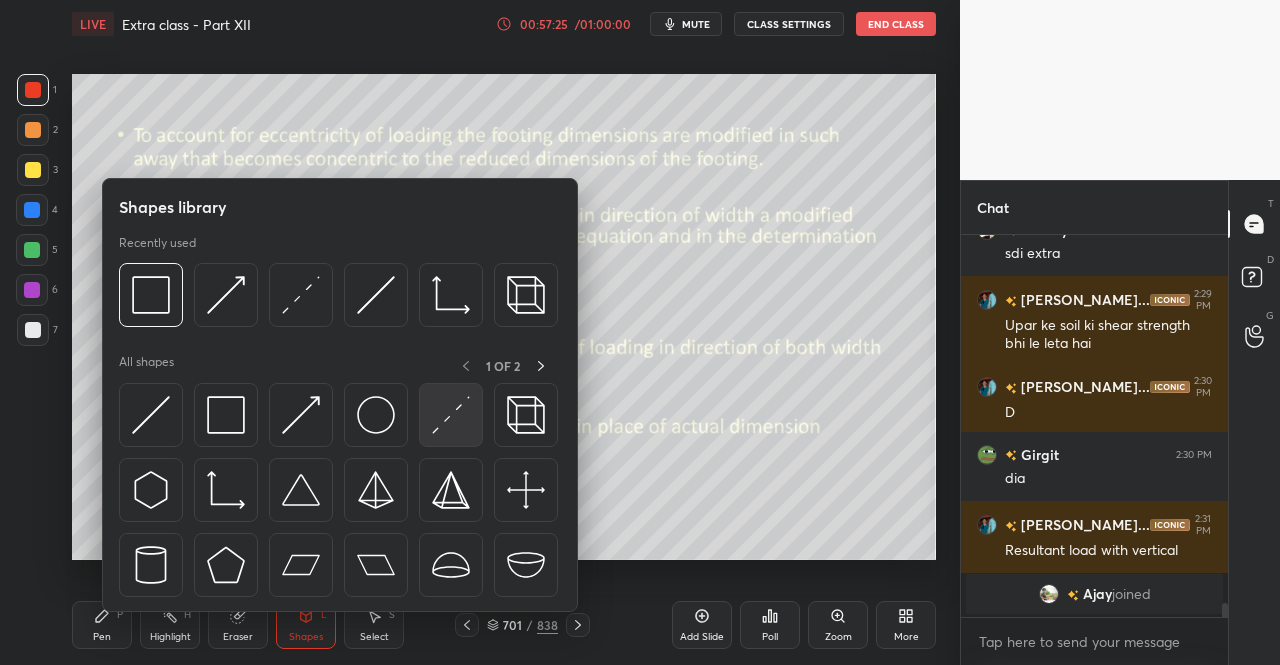 click at bounding box center (451, 415) 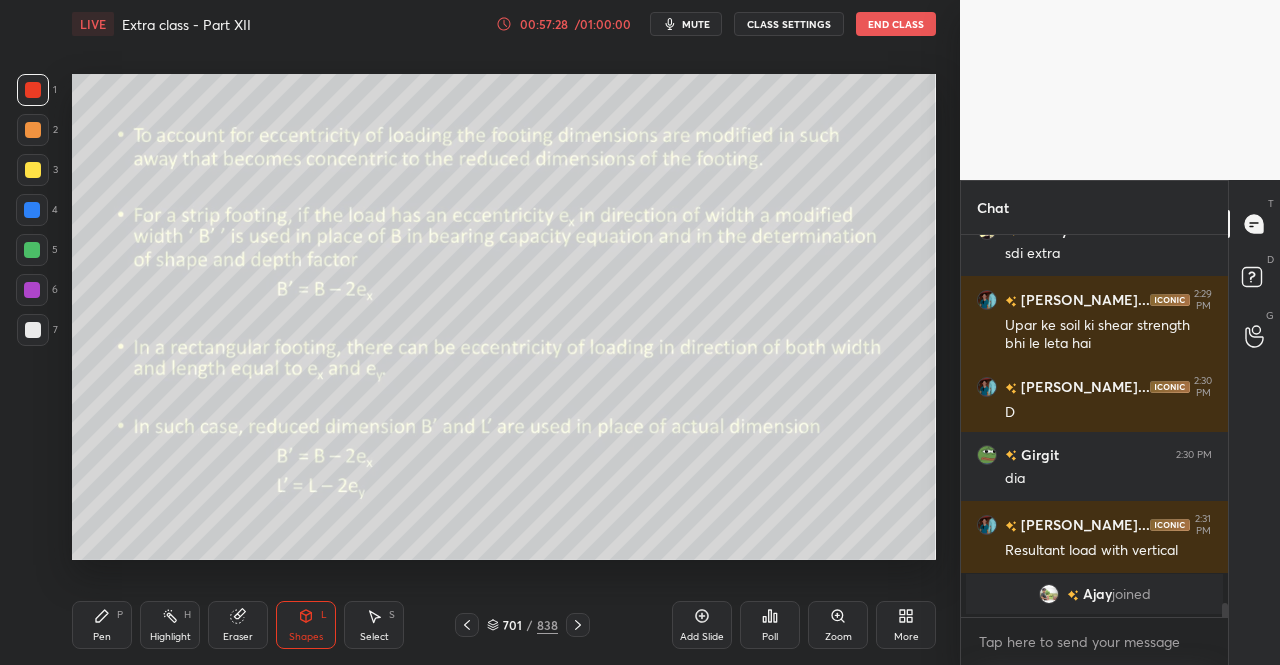 click on "Shapes" at bounding box center (306, 637) 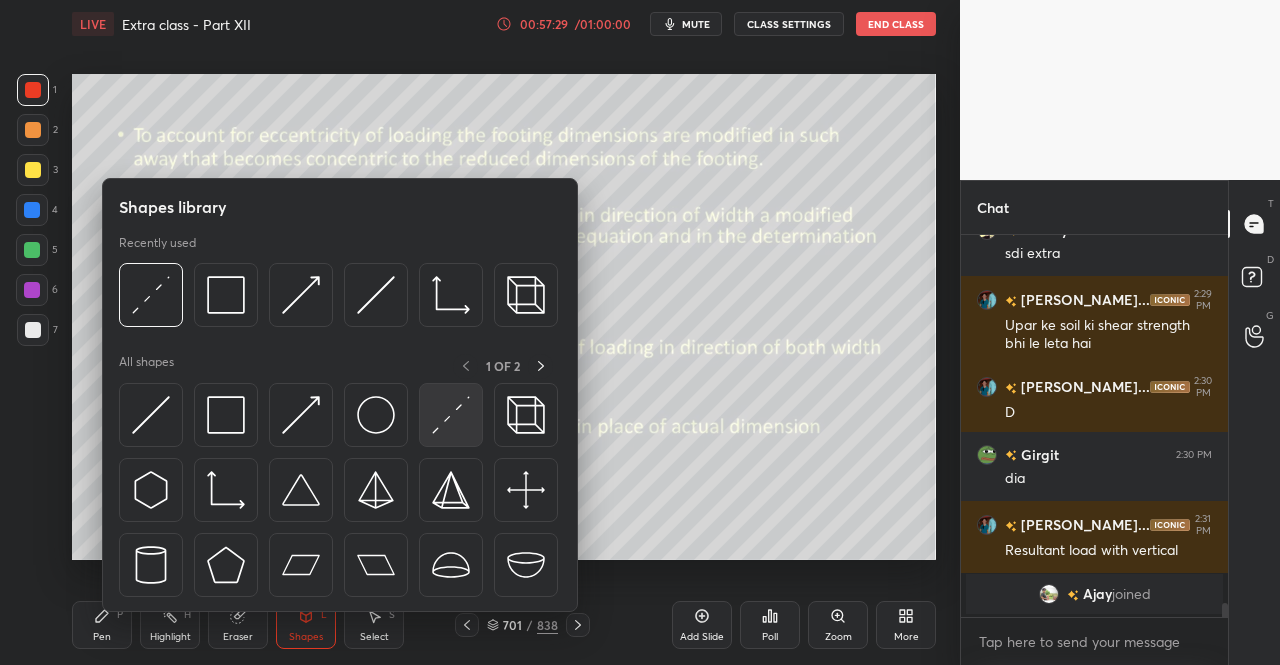 click at bounding box center [451, 415] 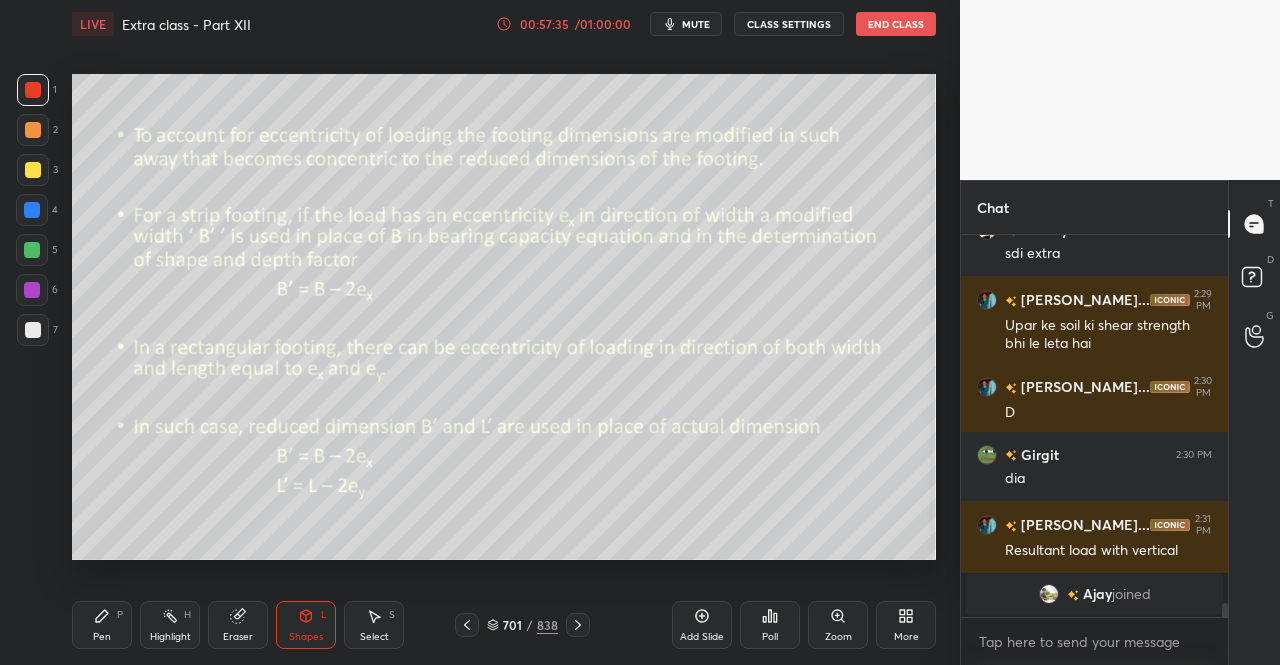 click on "Pen P" at bounding box center [102, 625] 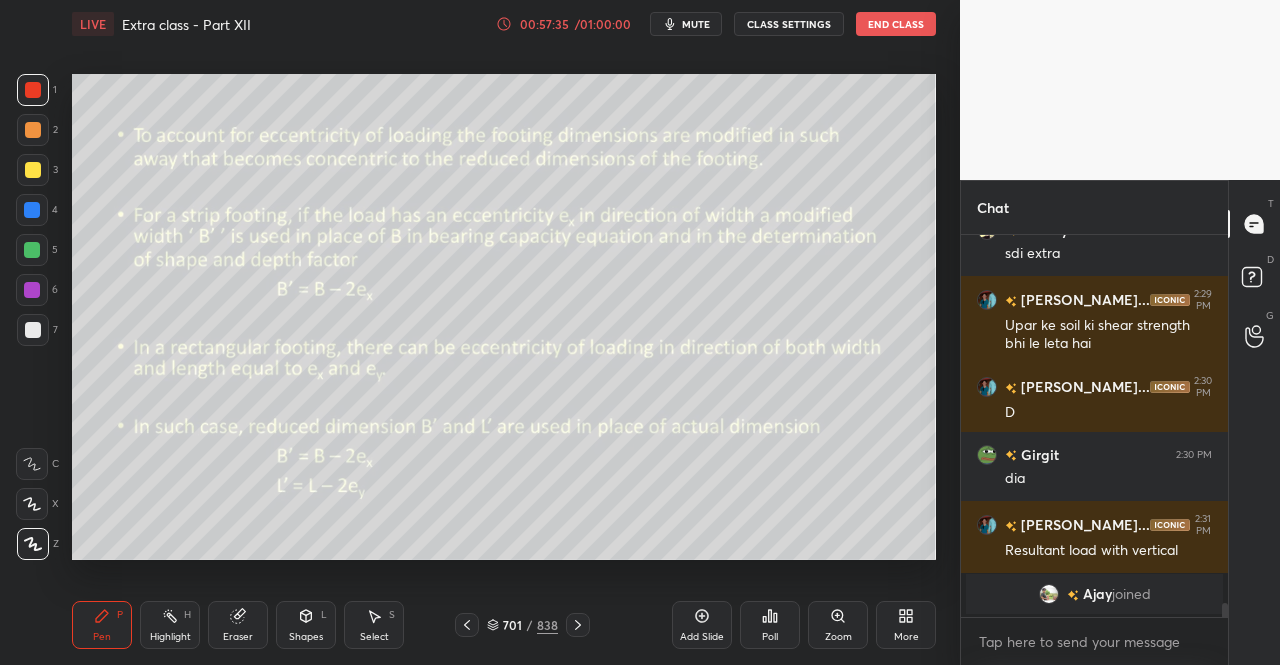 click at bounding box center (33, 170) 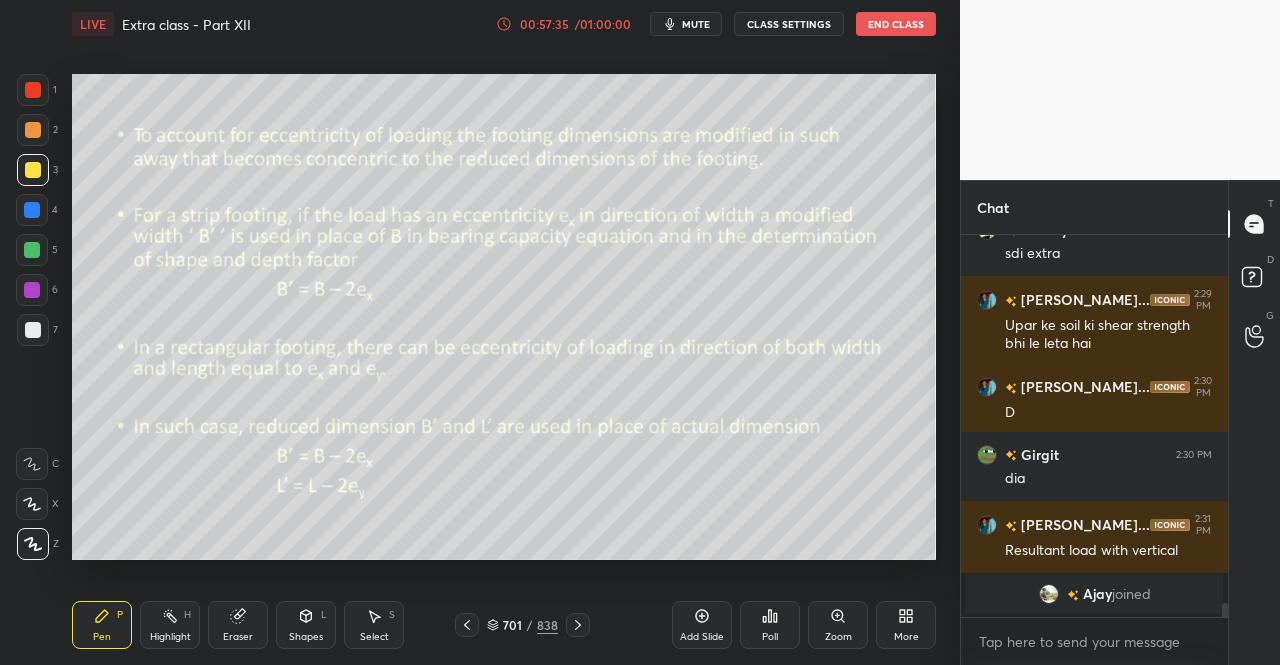 scroll, scrollTop: 9774, scrollLeft: 0, axis: vertical 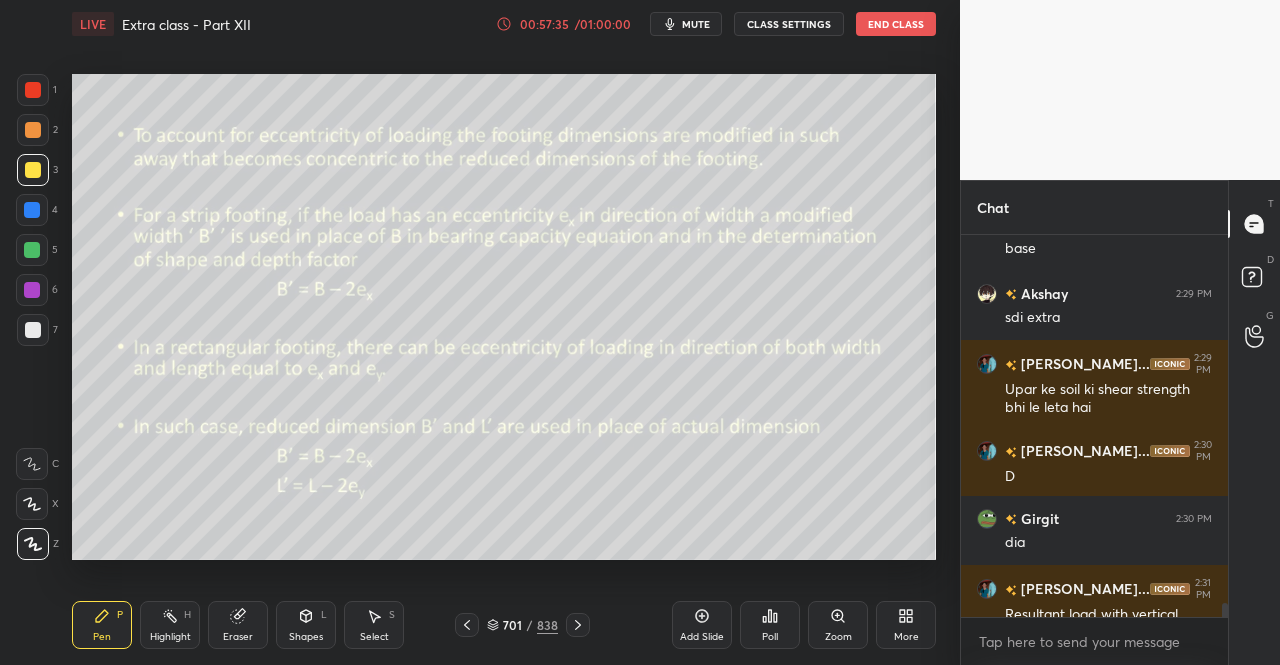 click at bounding box center (33, 170) 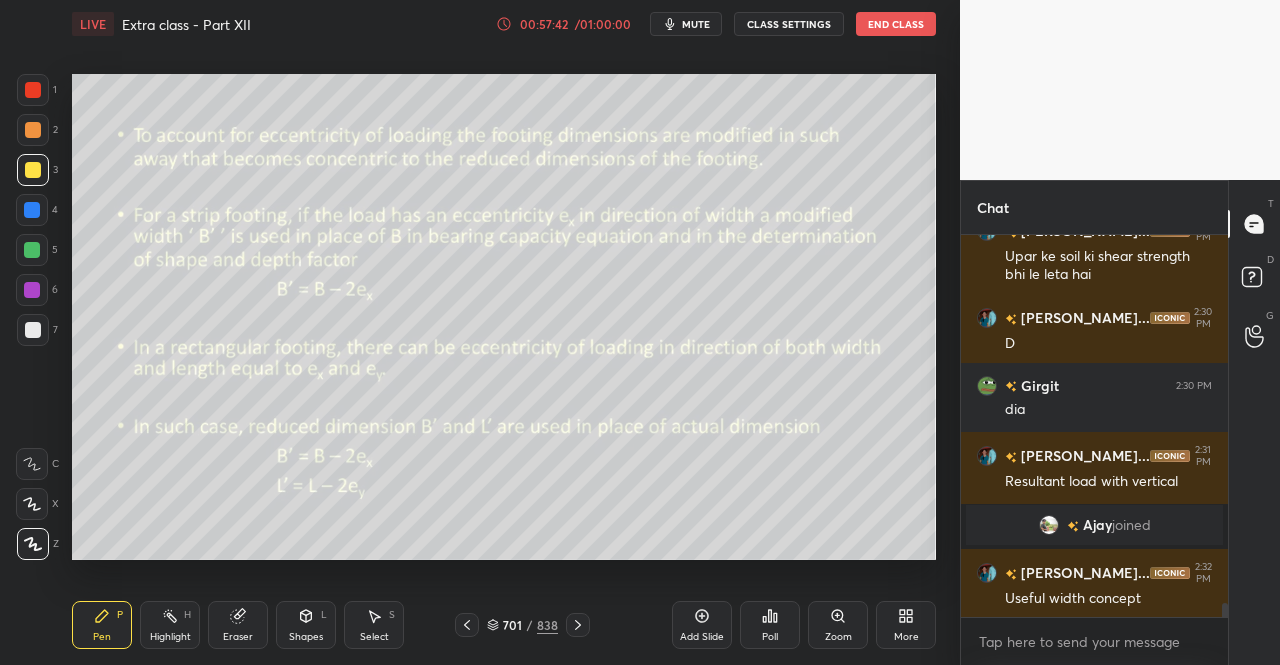 click on "Shapes" at bounding box center [306, 637] 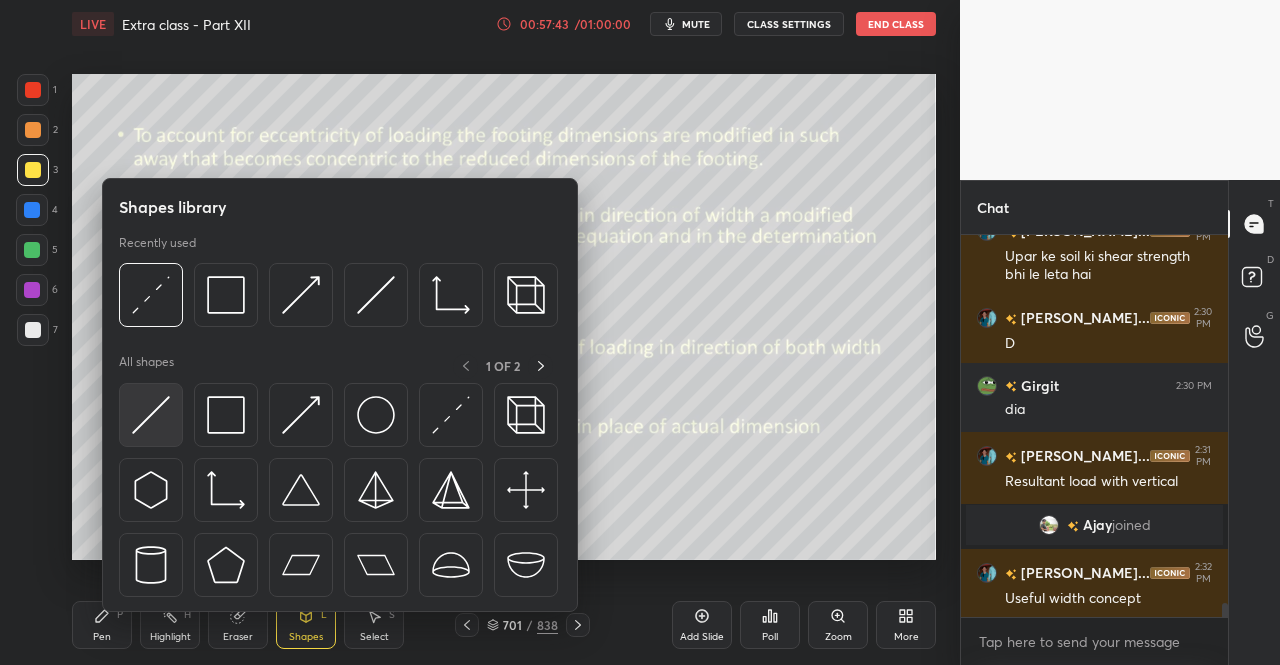 click at bounding box center [151, 415] 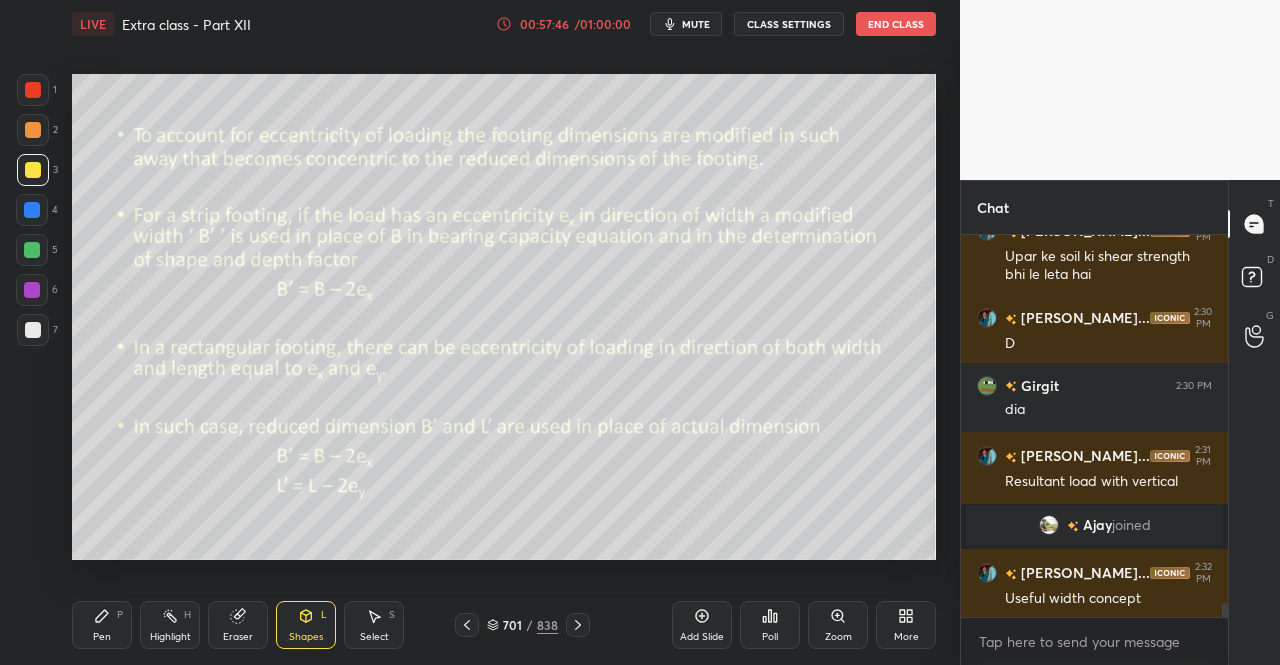 click on "LIVE Extra class - Part XII 00:57:46 /  01:00:00 mute CLASS SETTINGS End Class Setting up your live class Poll for   secs No correct answer Start poll Back Extra class - Part XII • L58 of Complete Course On Soil Mechanics Dr. [PERSON_NAME] Pen P Highlight H Eraser Shapes L Select S 701 / 838 Add Slide Poll Zoom More" at bounding box center (504, 332) 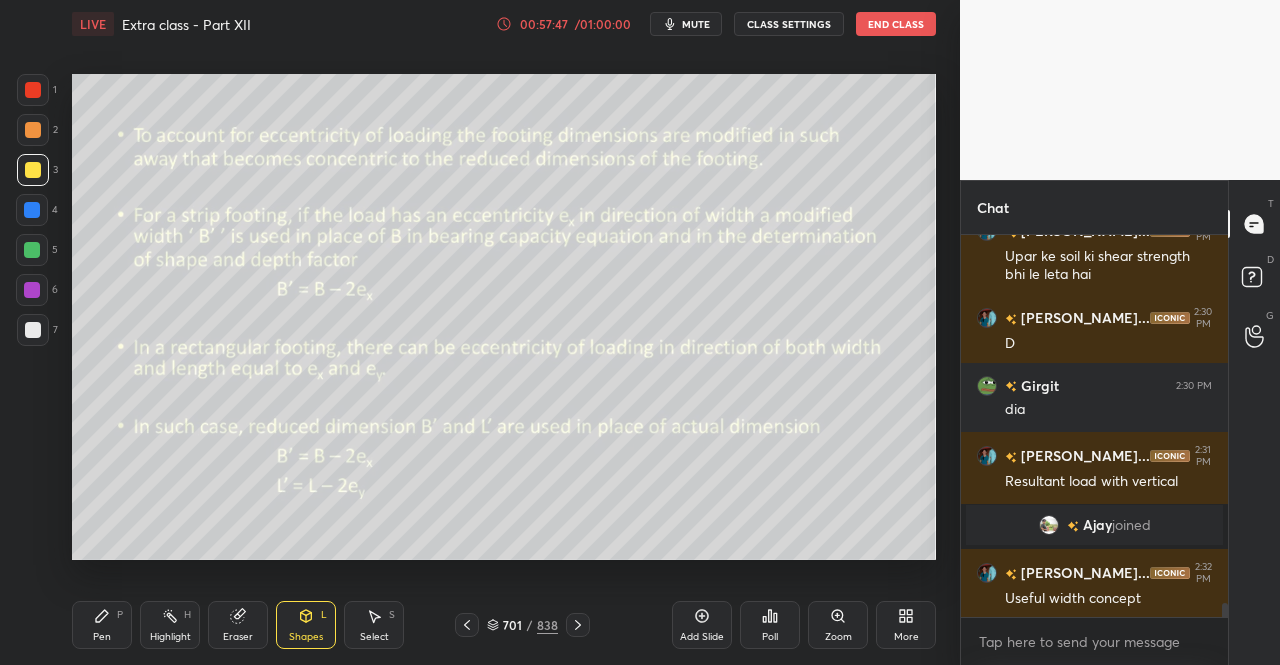 click on "Pen P" at bounding box center [102, 625] 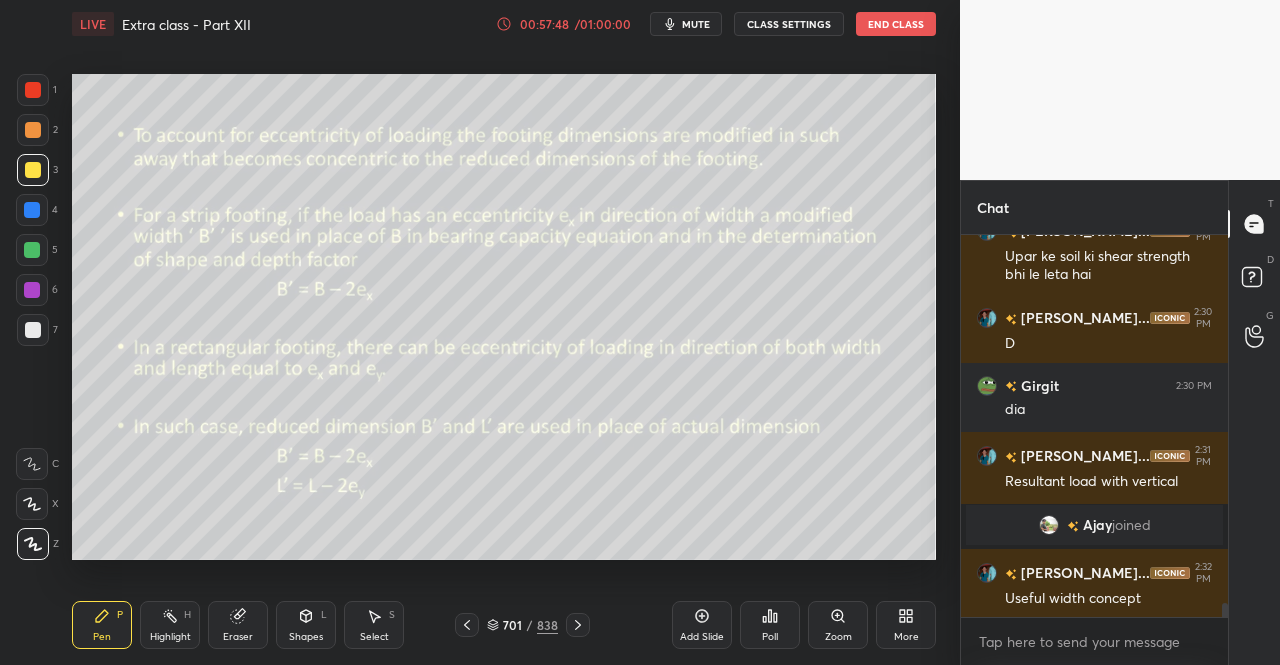 click on "Pen" at bounding box center (102, 637) 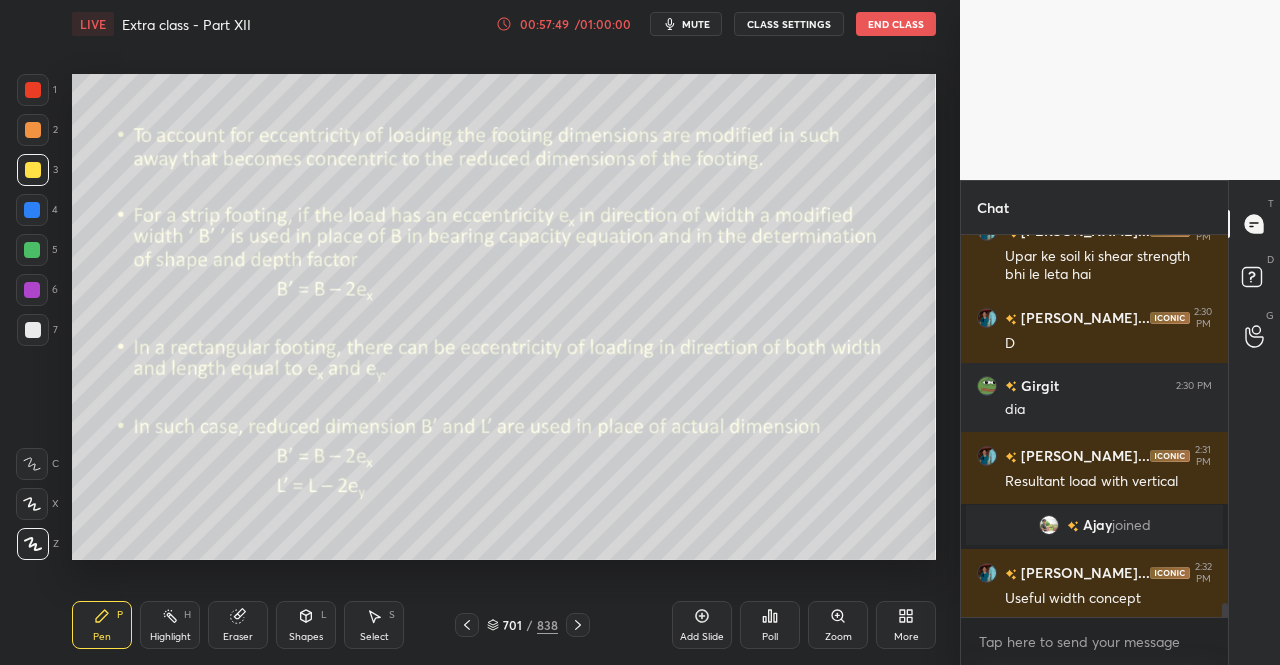 scroll, scrollTop: 9842, scrollLeft: 0, axis: vertical 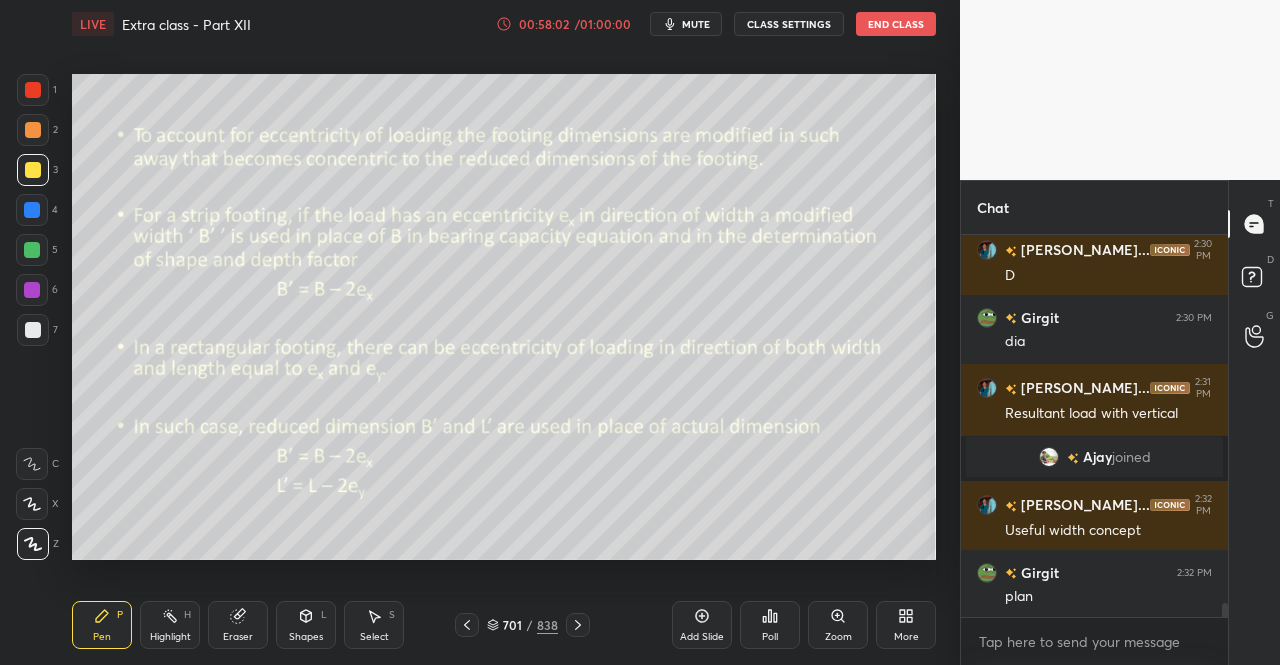 click 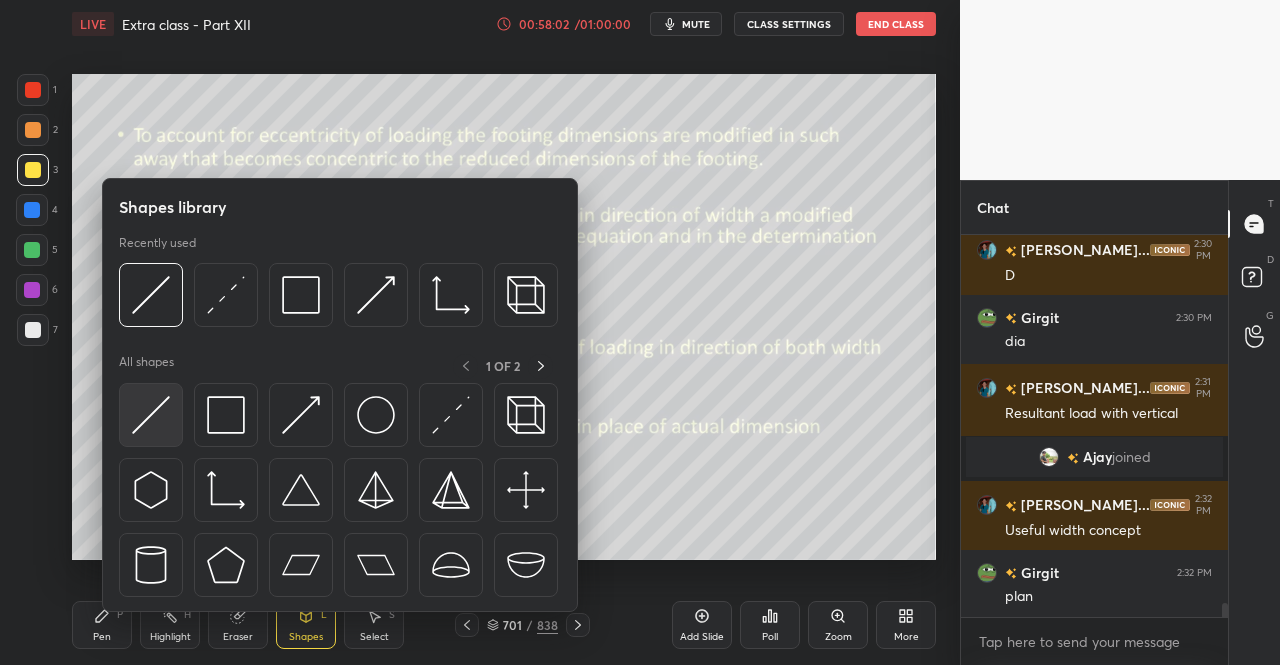 click at bounding box center (151, 415) 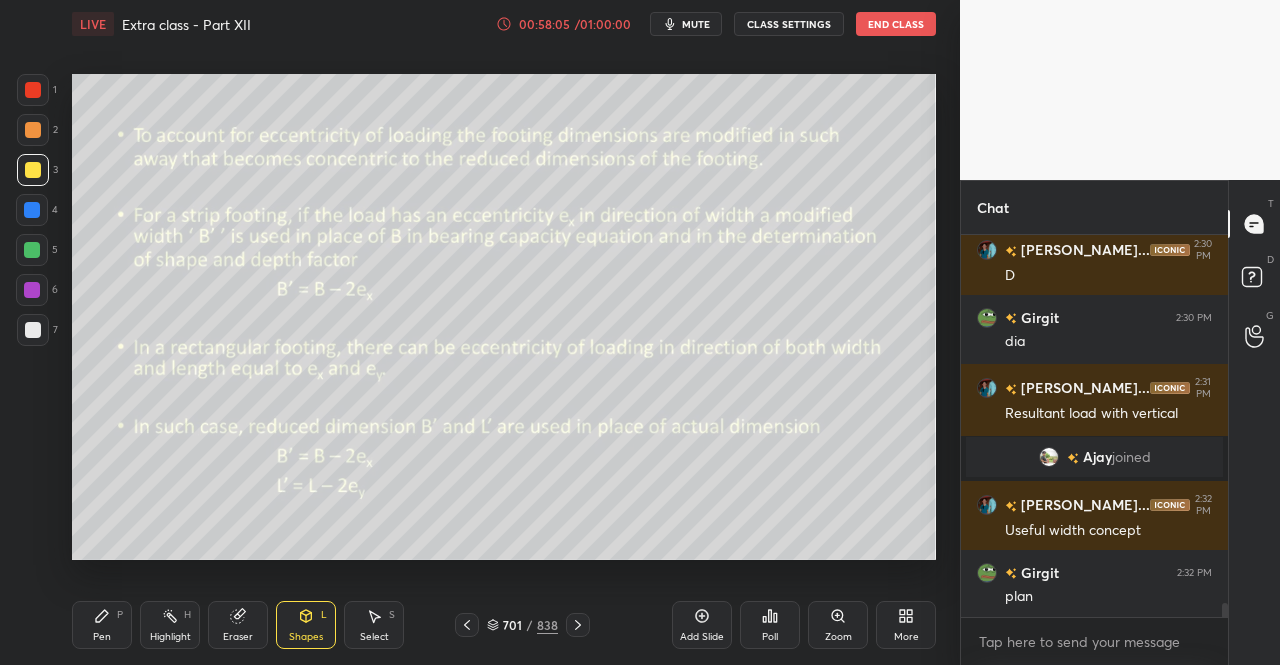 click on "Pen" at bounding box center (102, 637) 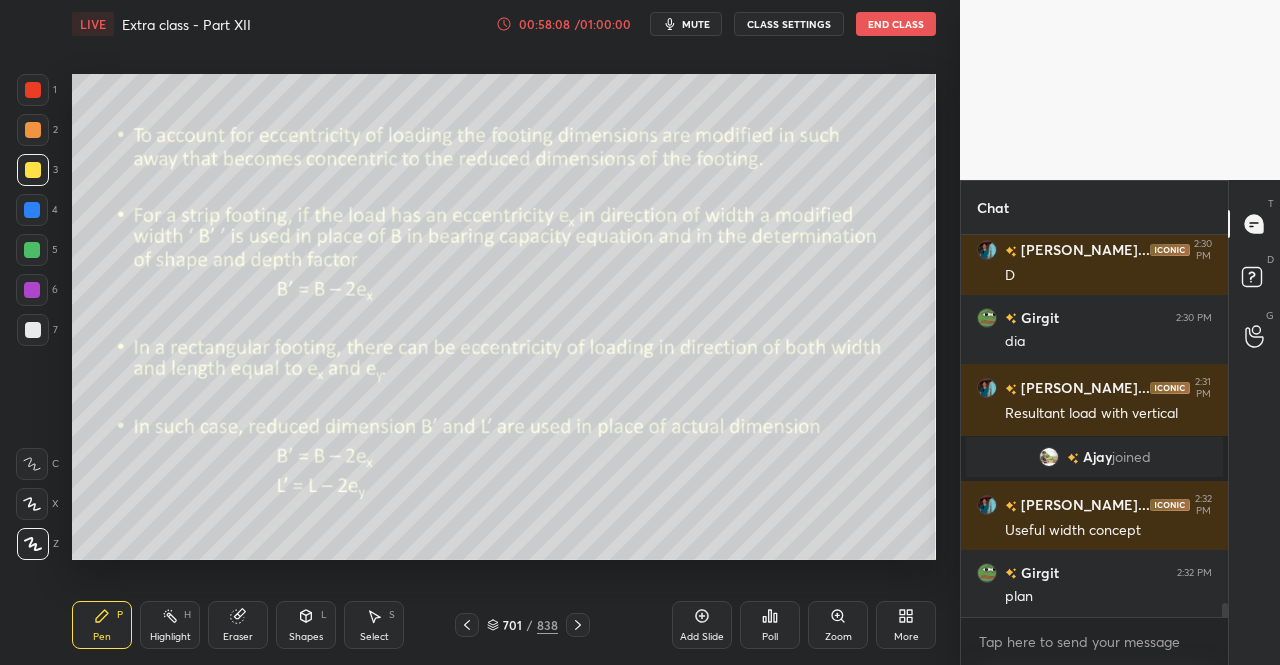 click on "Eraser" at bounding box center (238, 625) 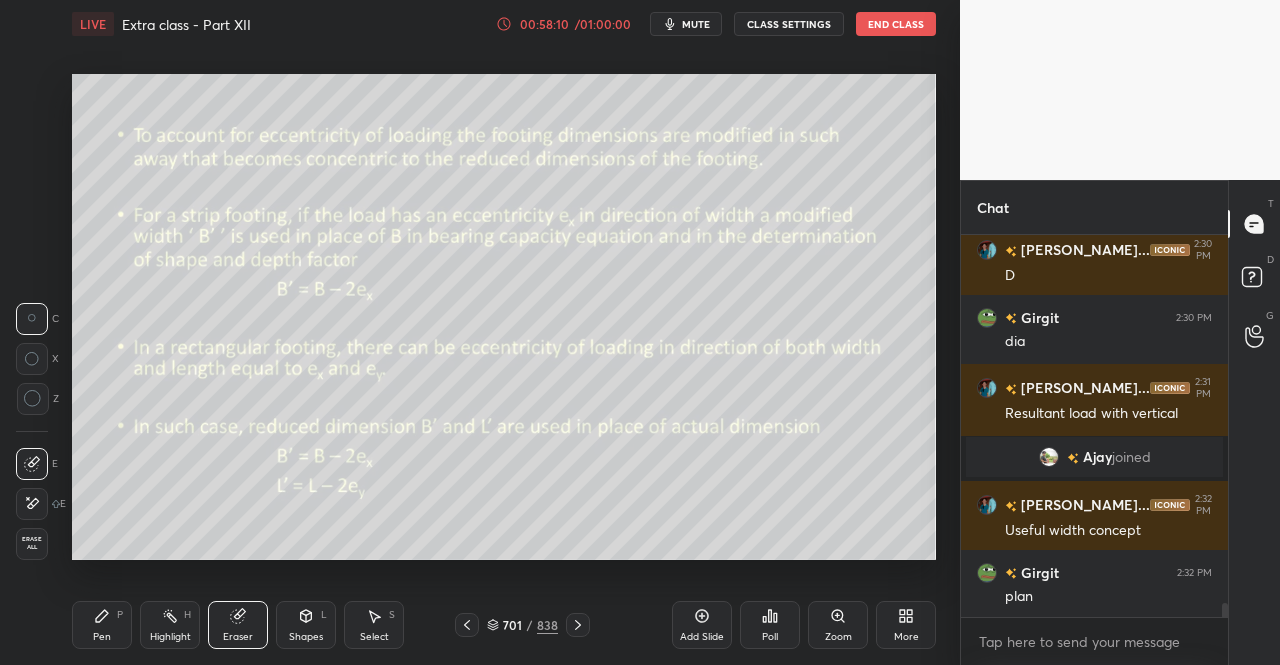click on "Pen" at bounding box center [102, 637] 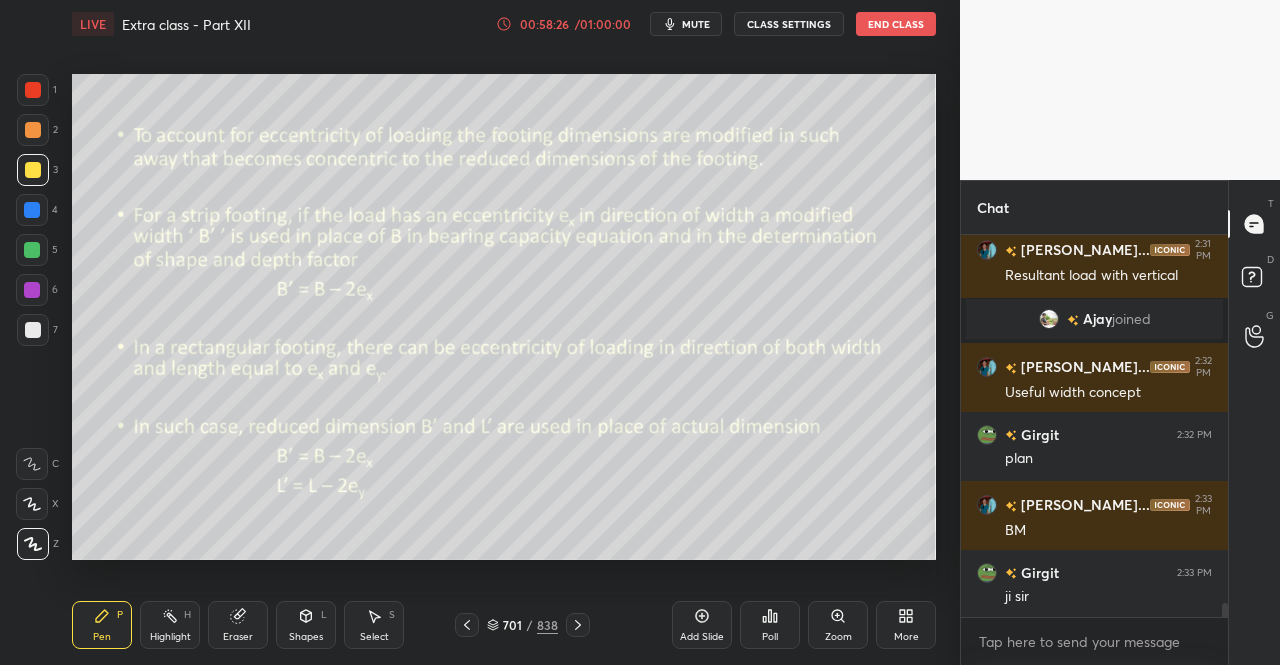 scroll, scrollTop: 10050, scrollLeft: 0, axis: vertical 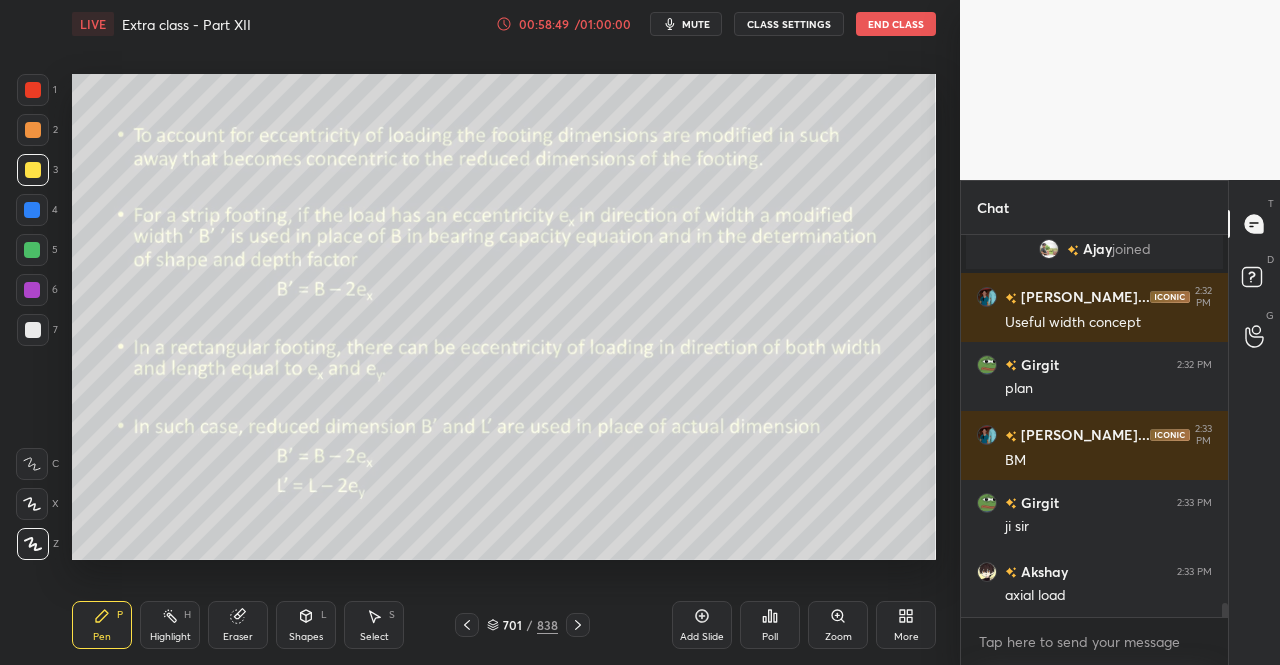 click on "Select S" at bounding box center (374, 625) 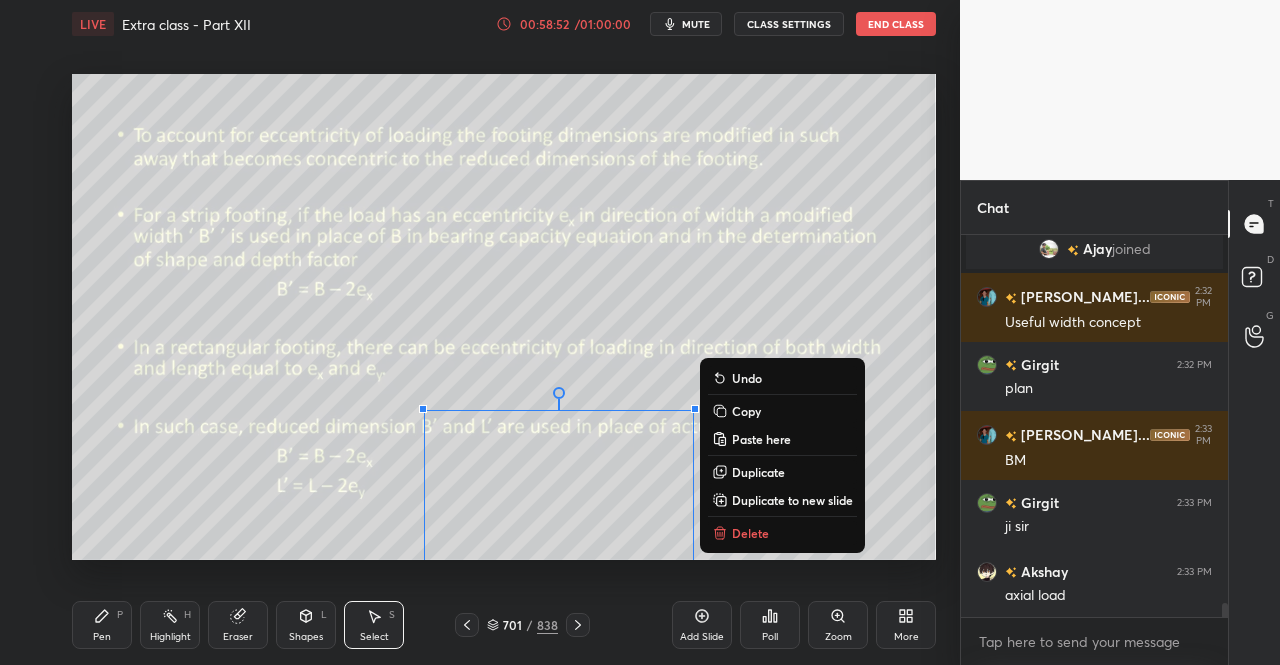 click on "Shapes L" at bounding box center (306, 625) 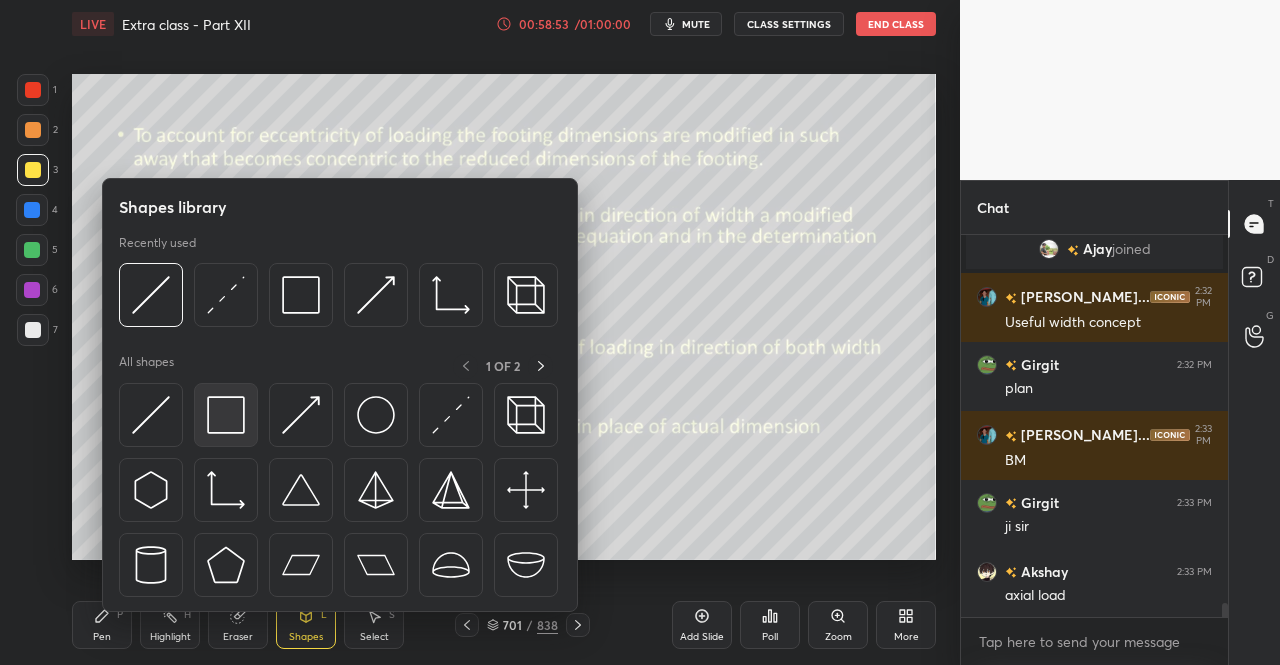 click at bounding box center (226, 415) 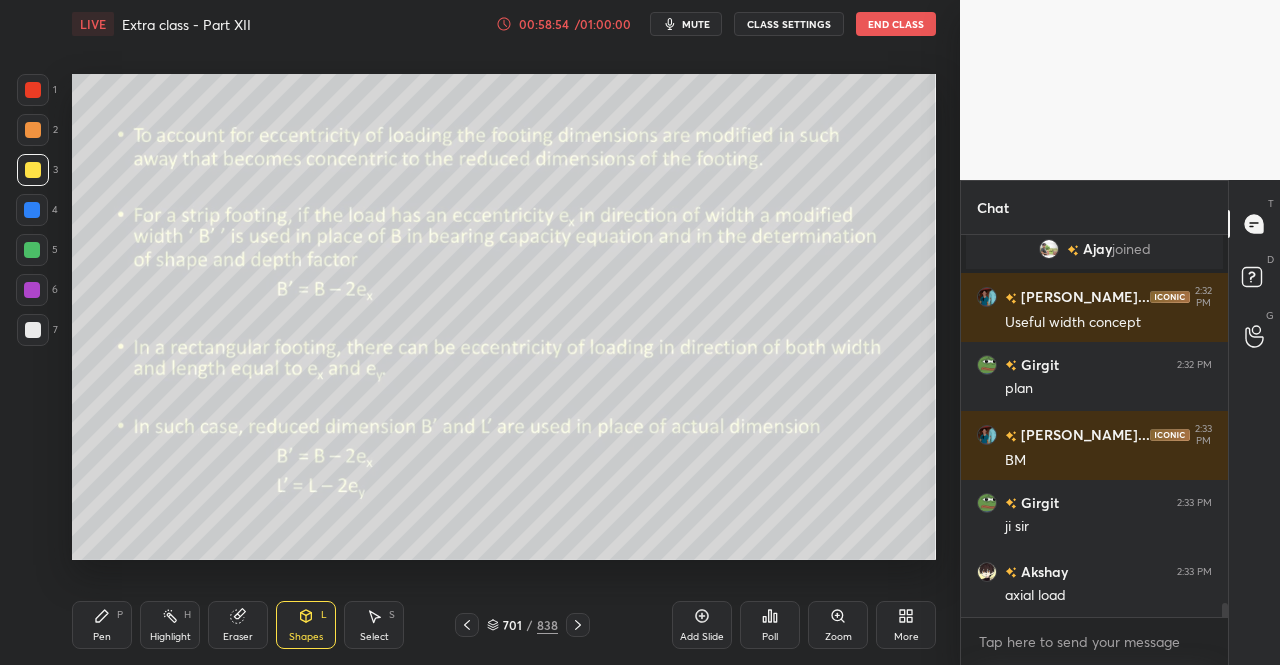 click at bounding box center (33, 90) 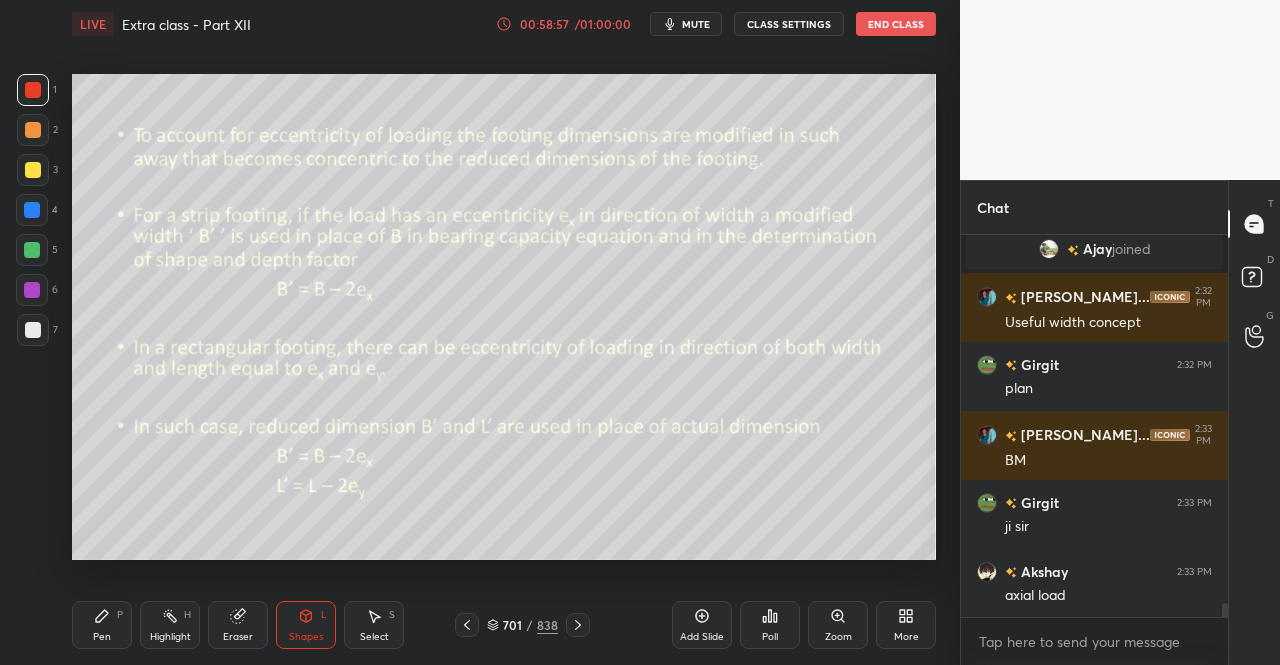 click on "Shapes L" at bounding box center [306, 625] 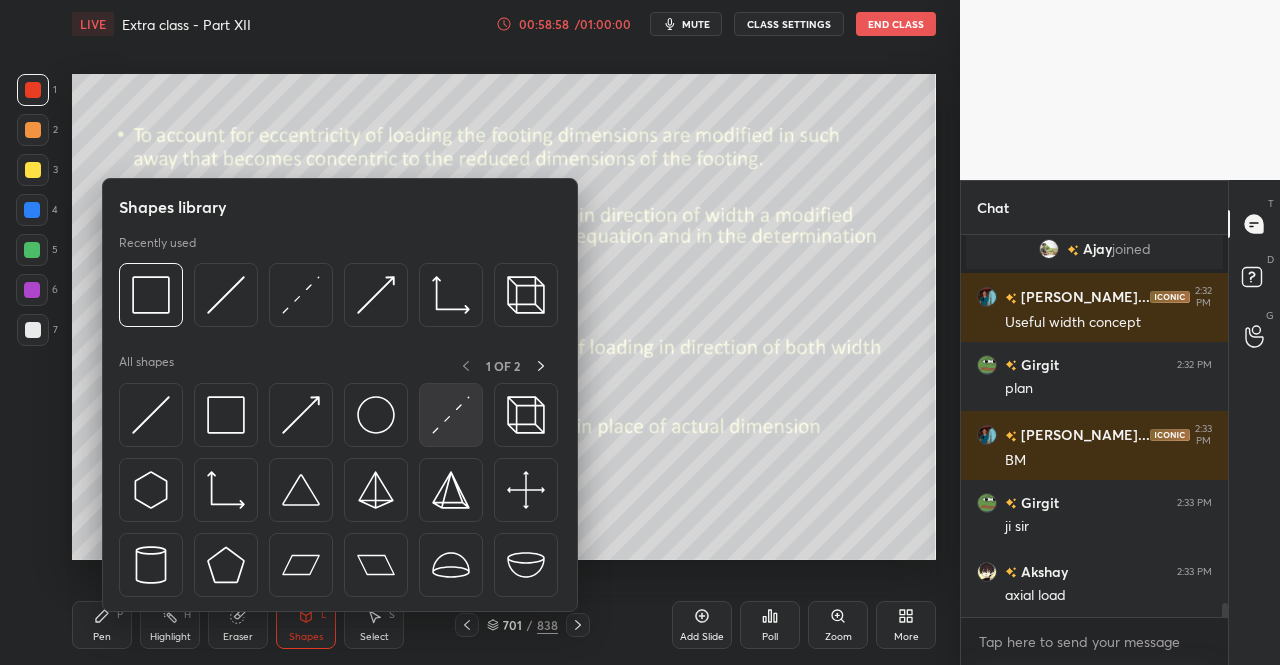 click at bounding box center (451, 415) 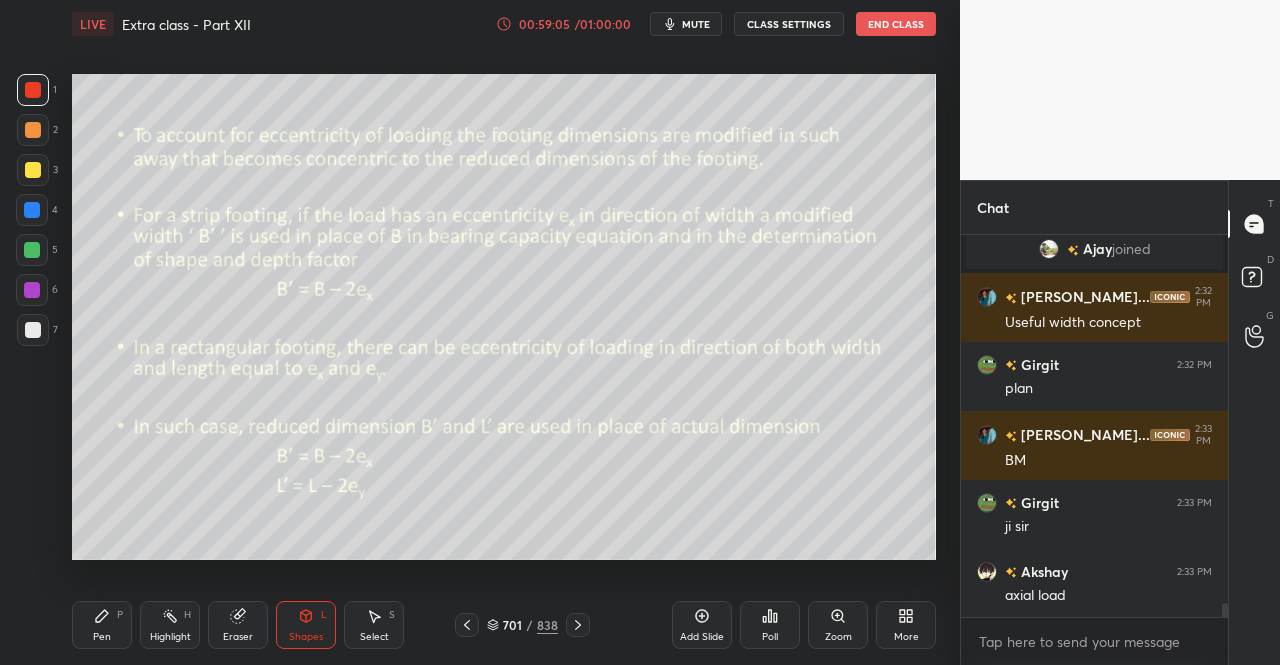 click 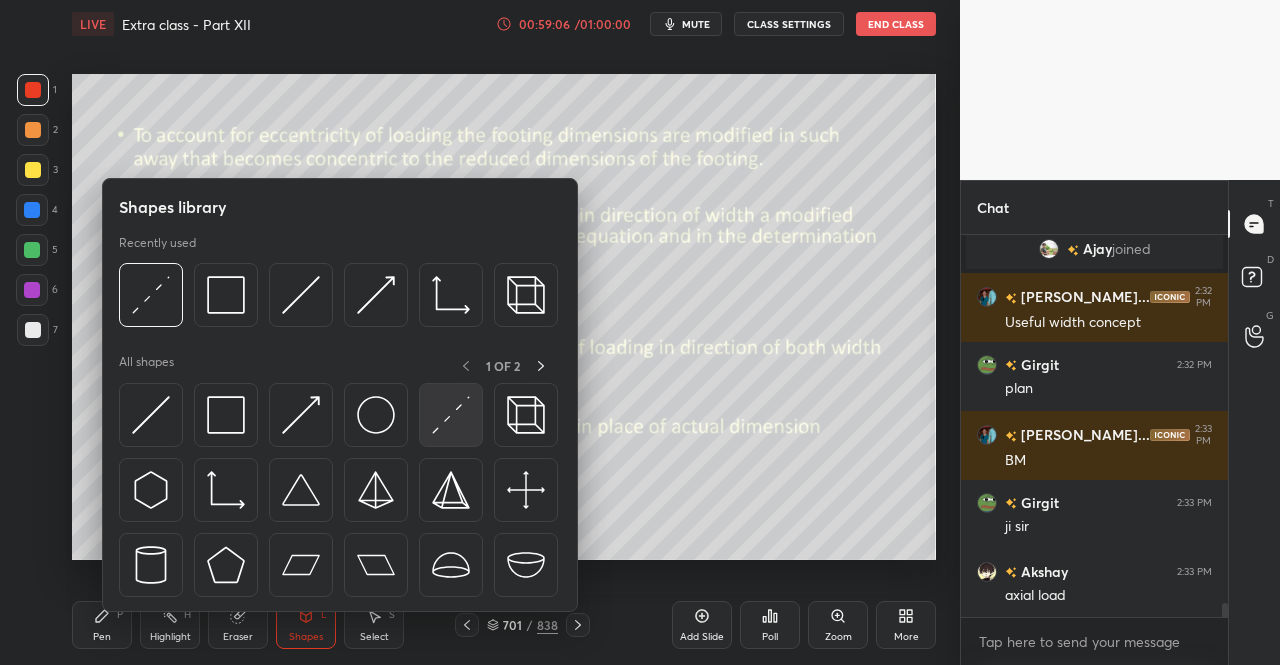 click at bounding box center (451, 415) 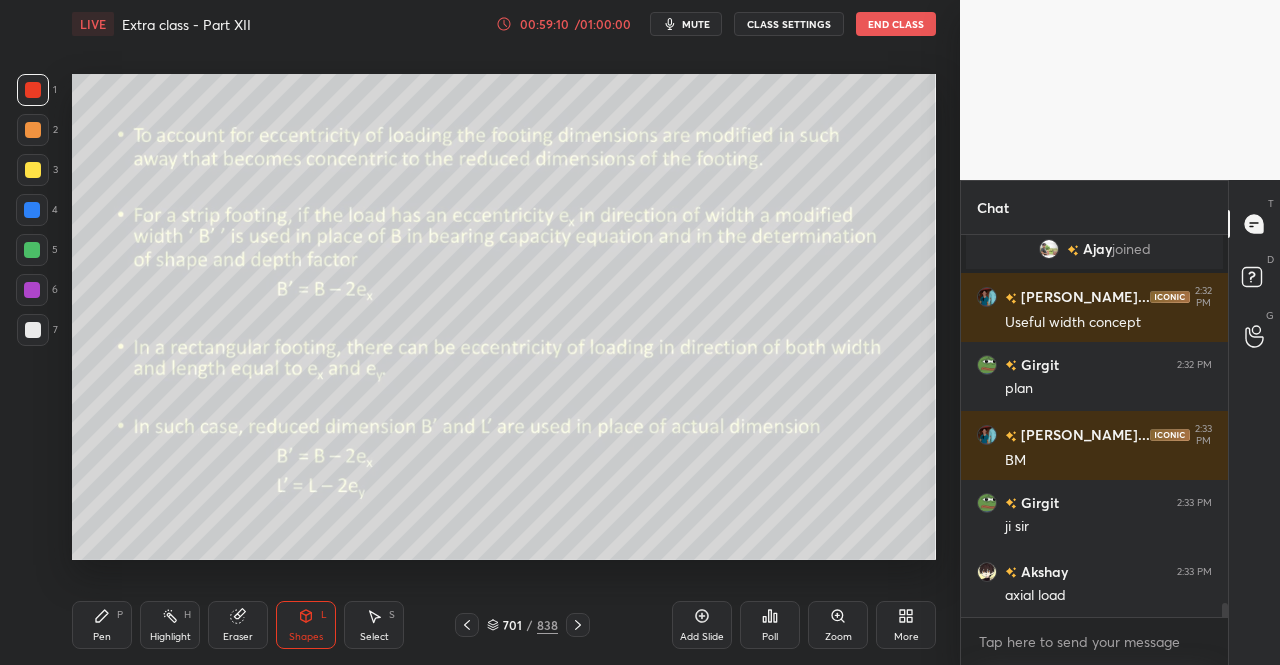 click at bounding box center (33, 170) 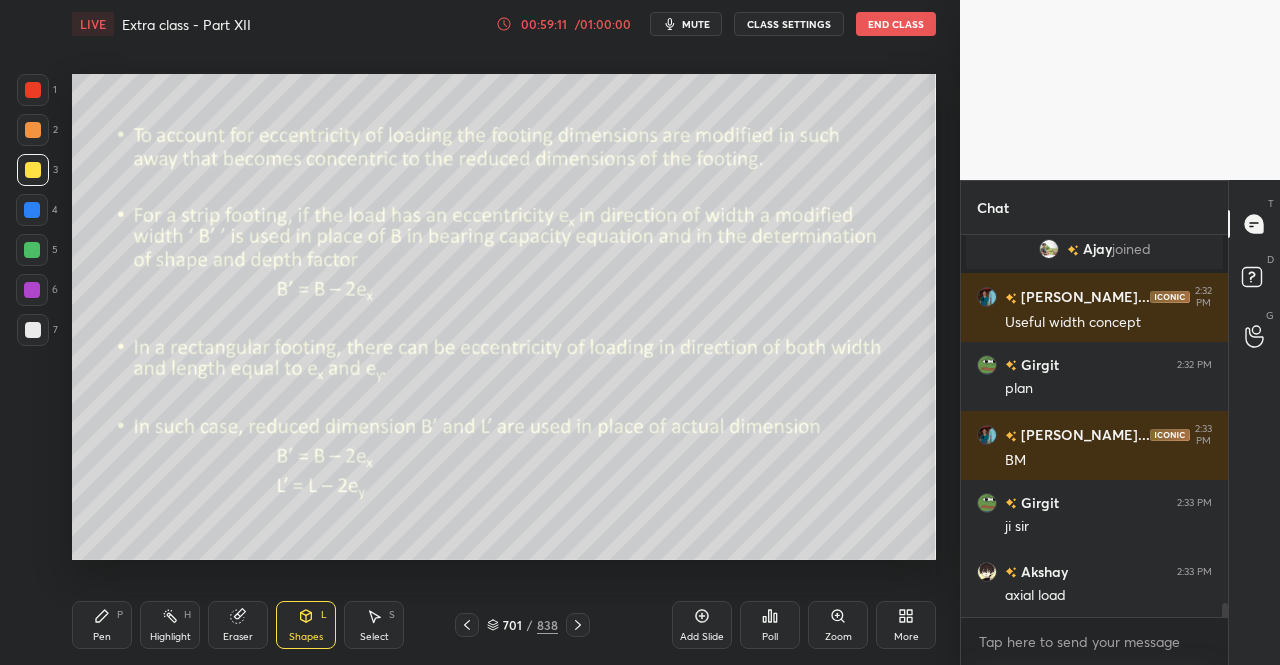 click 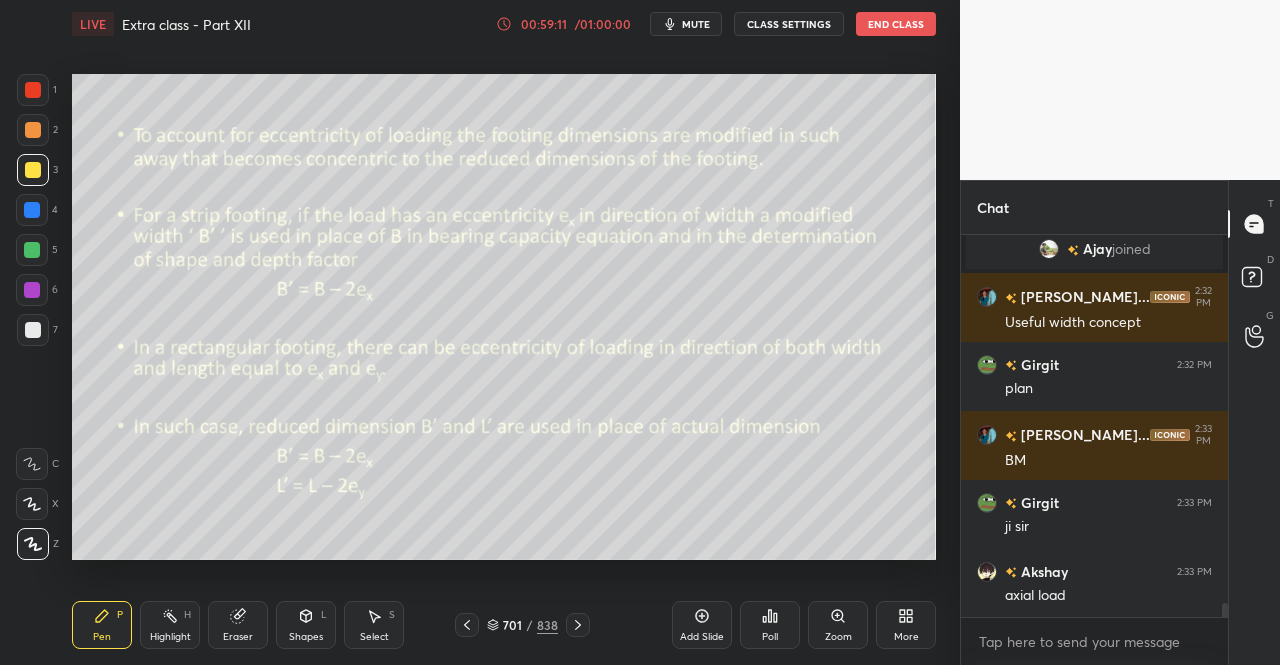 click on "P" at bounding box center (120, 615) 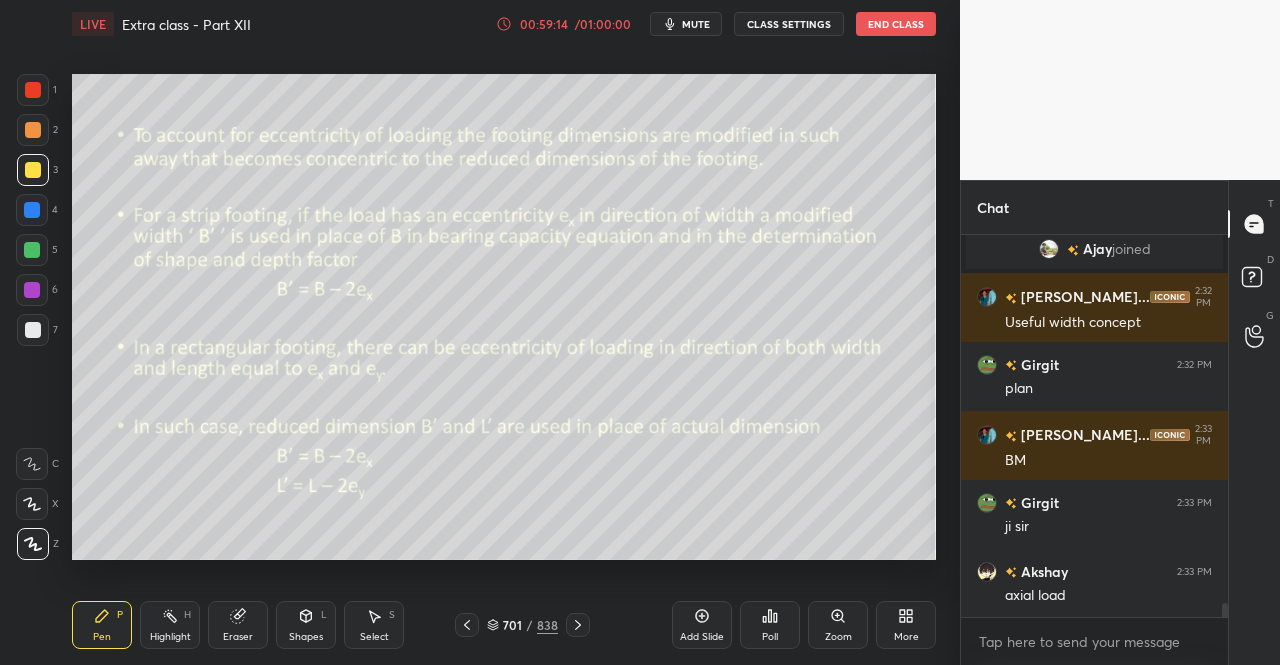 click on "Shapes L" at bounding box center [306, 625] 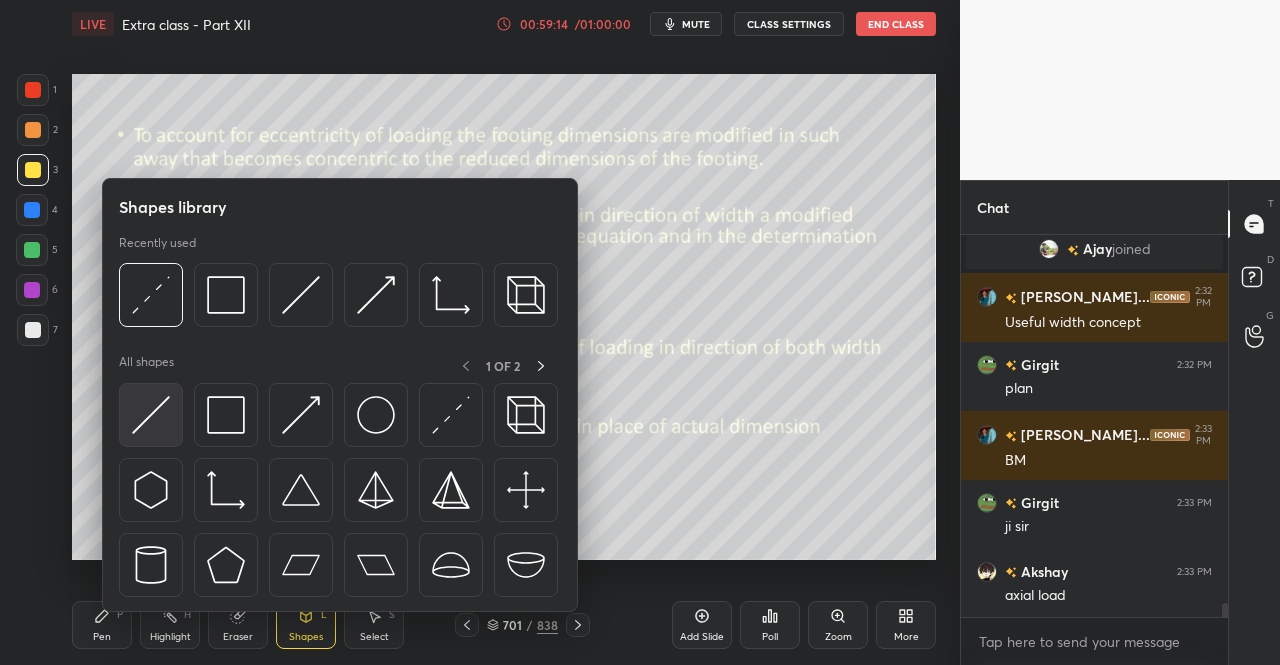 click at bounding box center [151, 415] 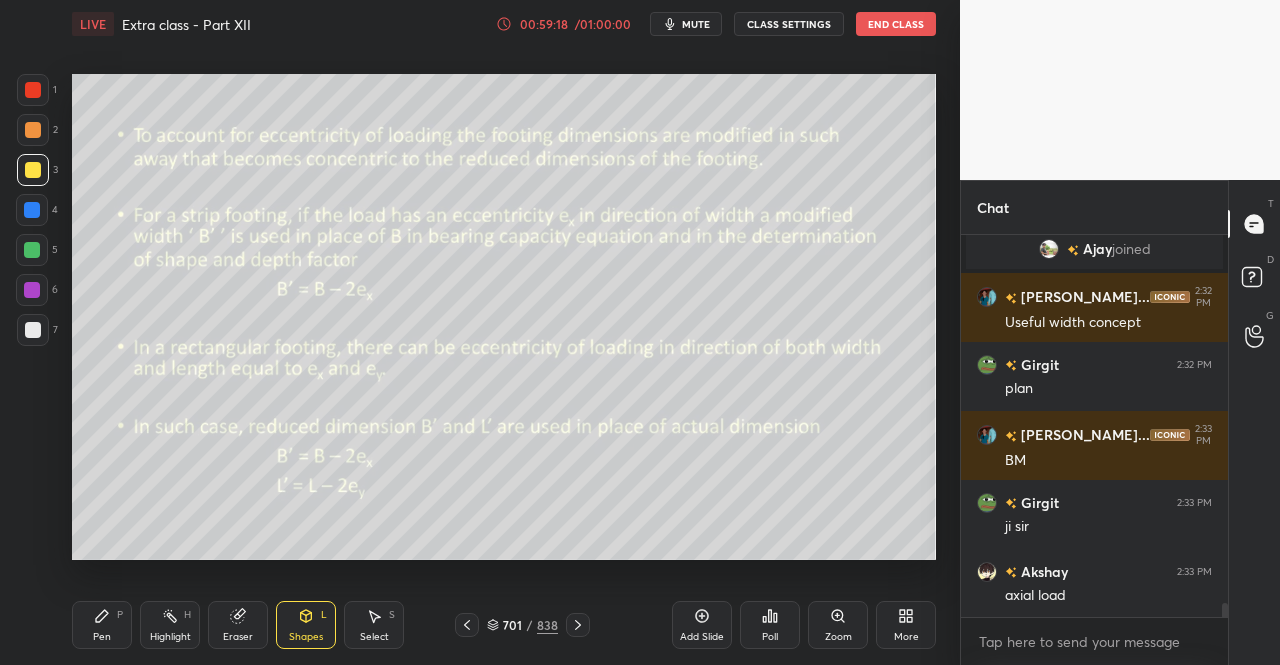 click on "Pen" at bounding box center [102, 637] 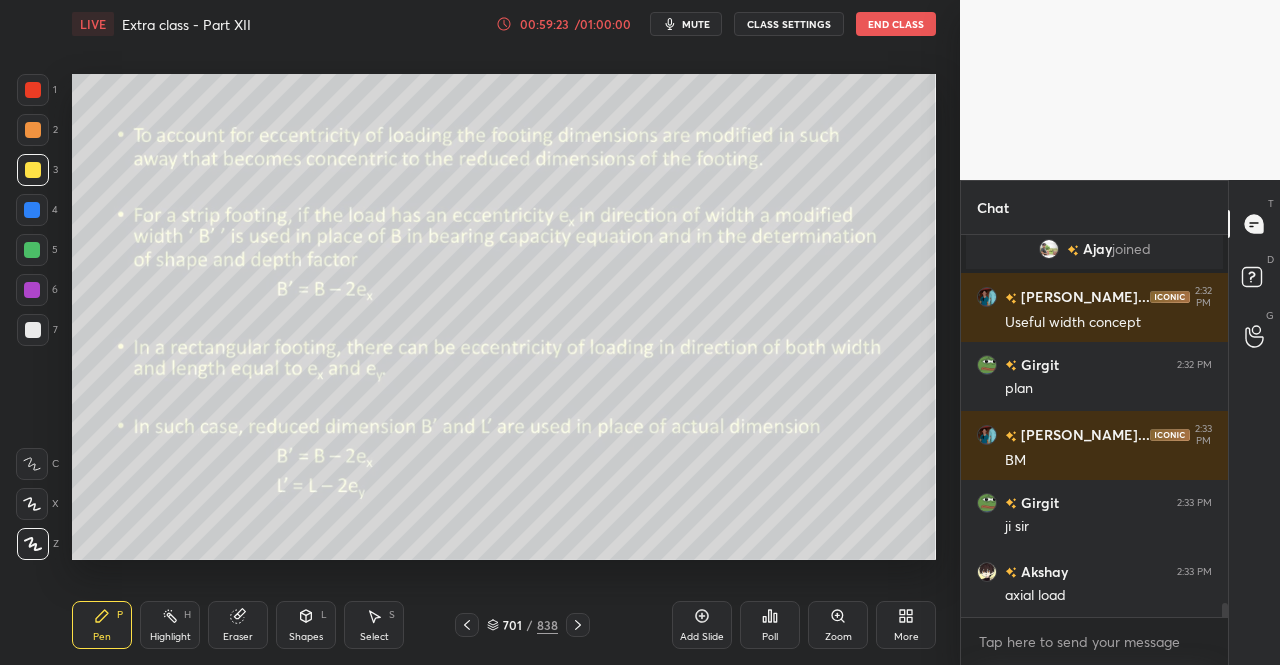 scroll, scrollTop: 10118, scrollLeft: 0, axis: vertical 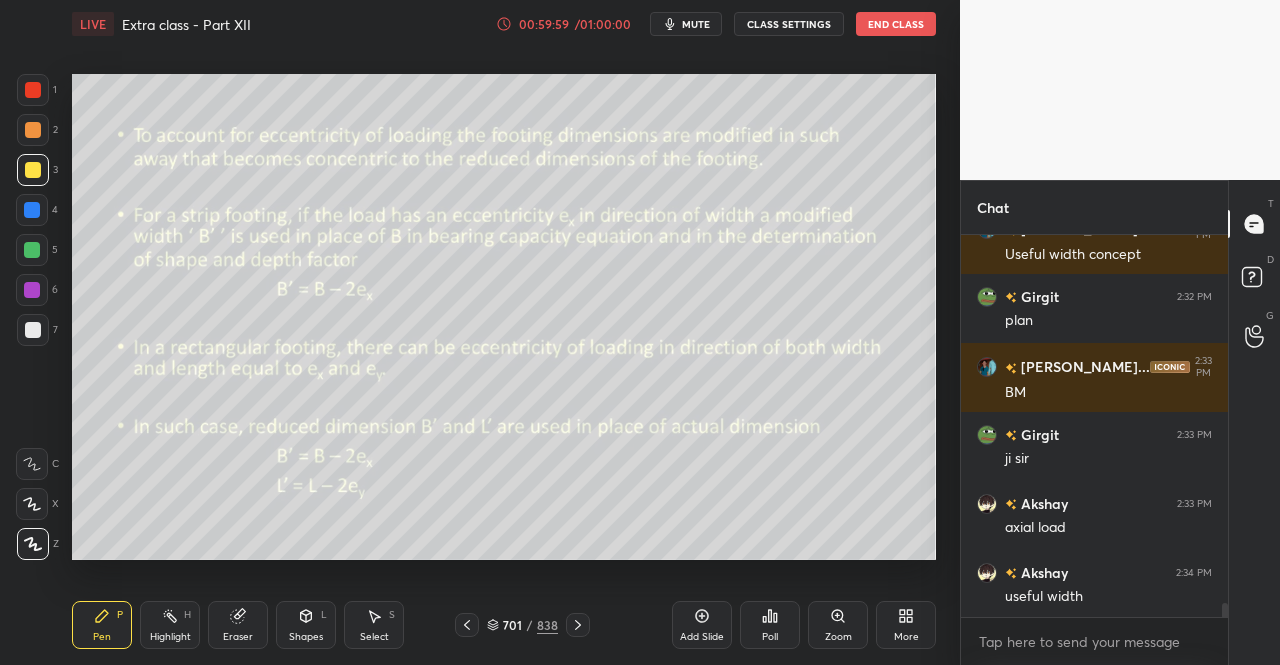 click 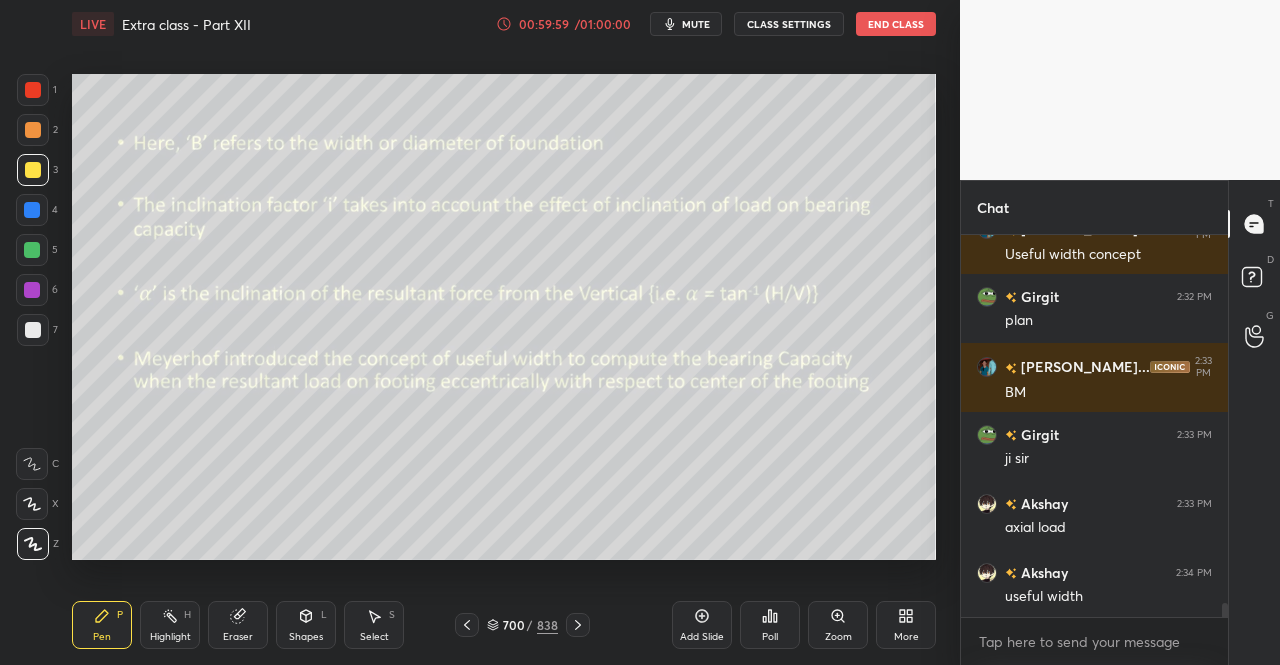 click 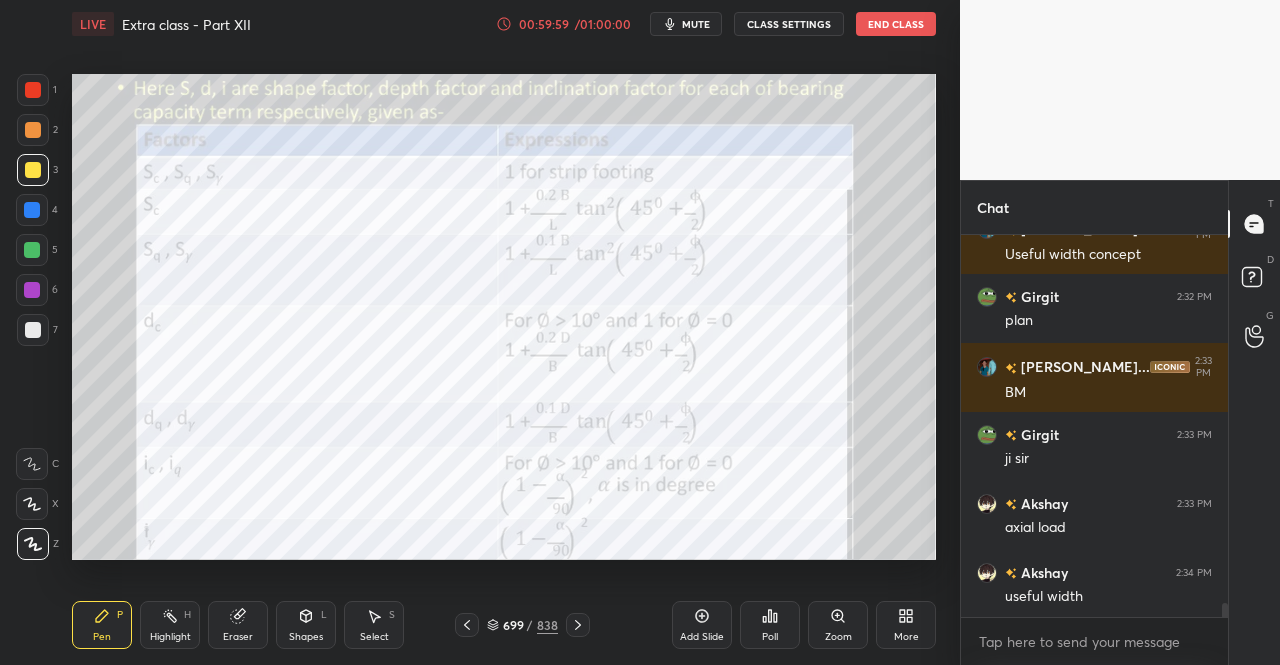 click at bounding box center (467, 625) 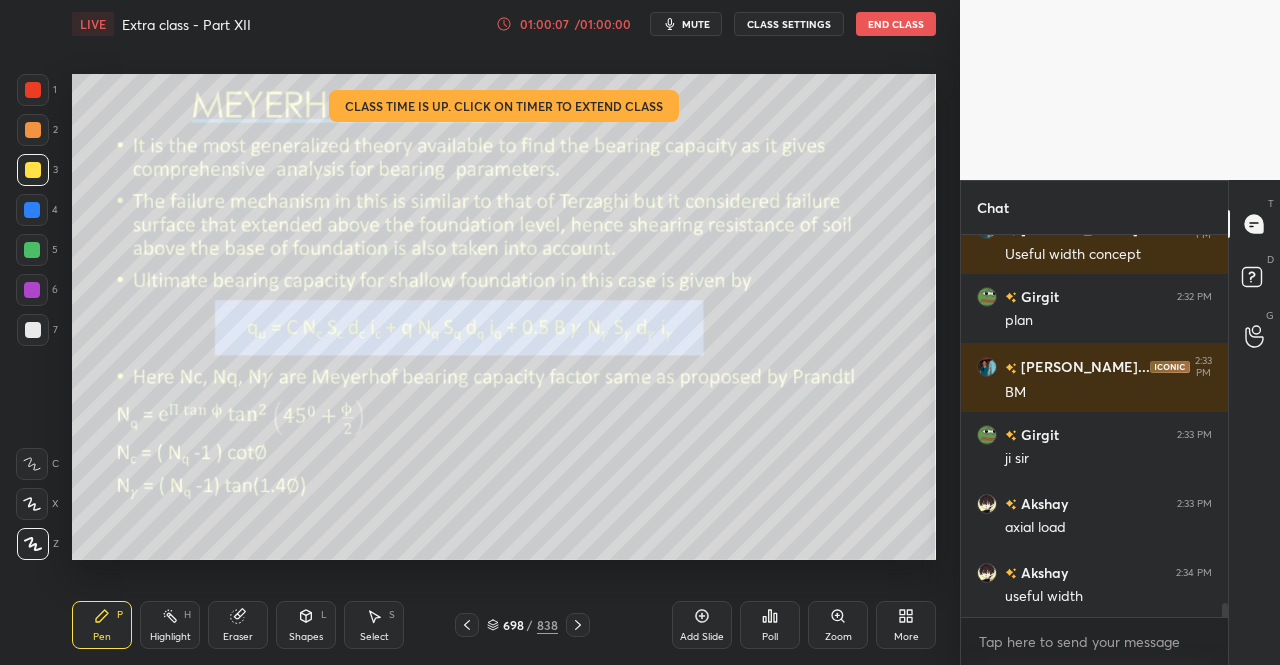click 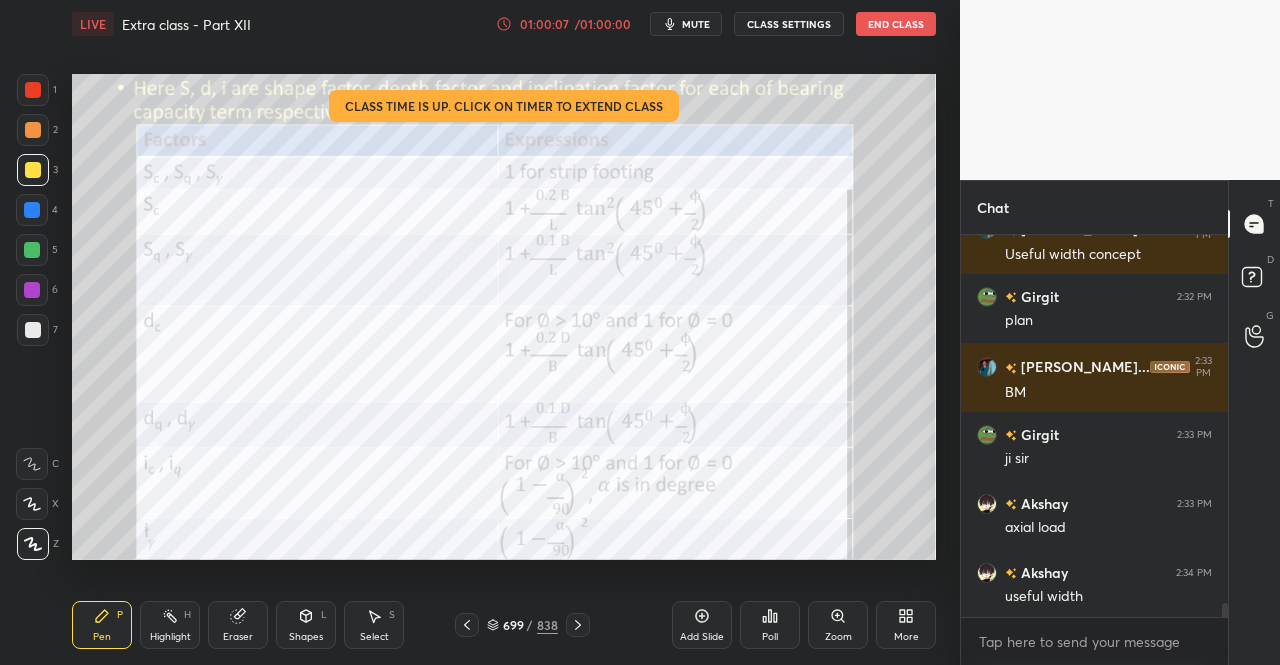click 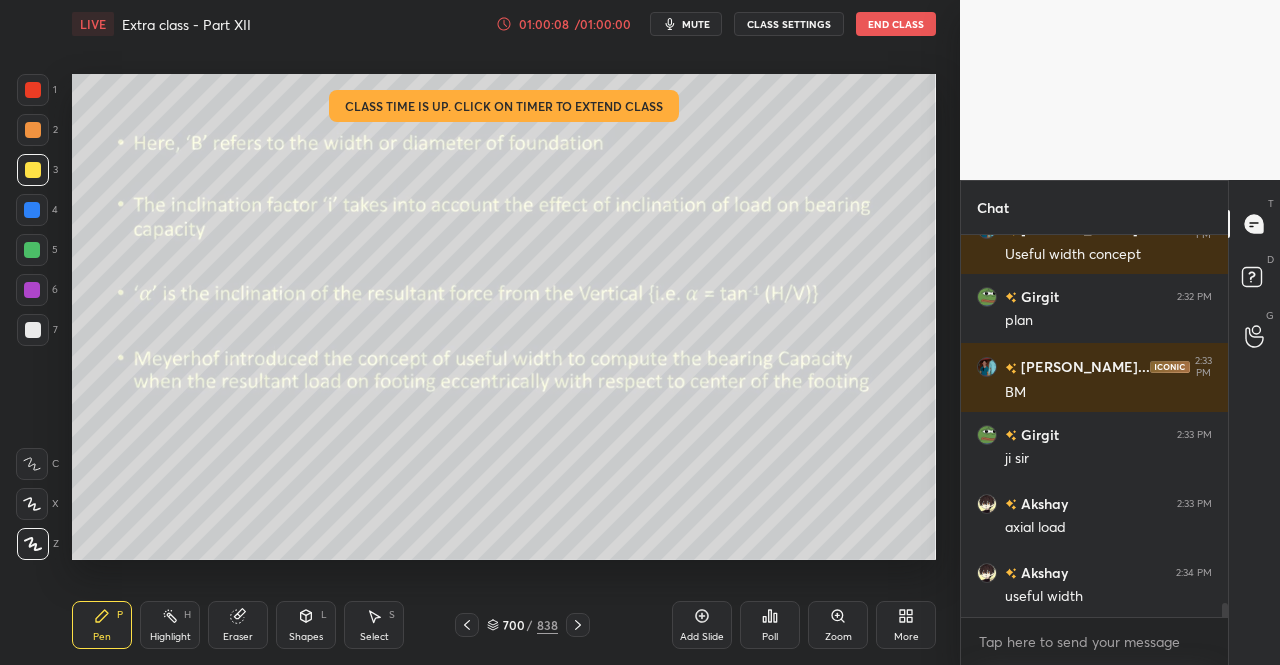 click at bounding box center (578, 625) 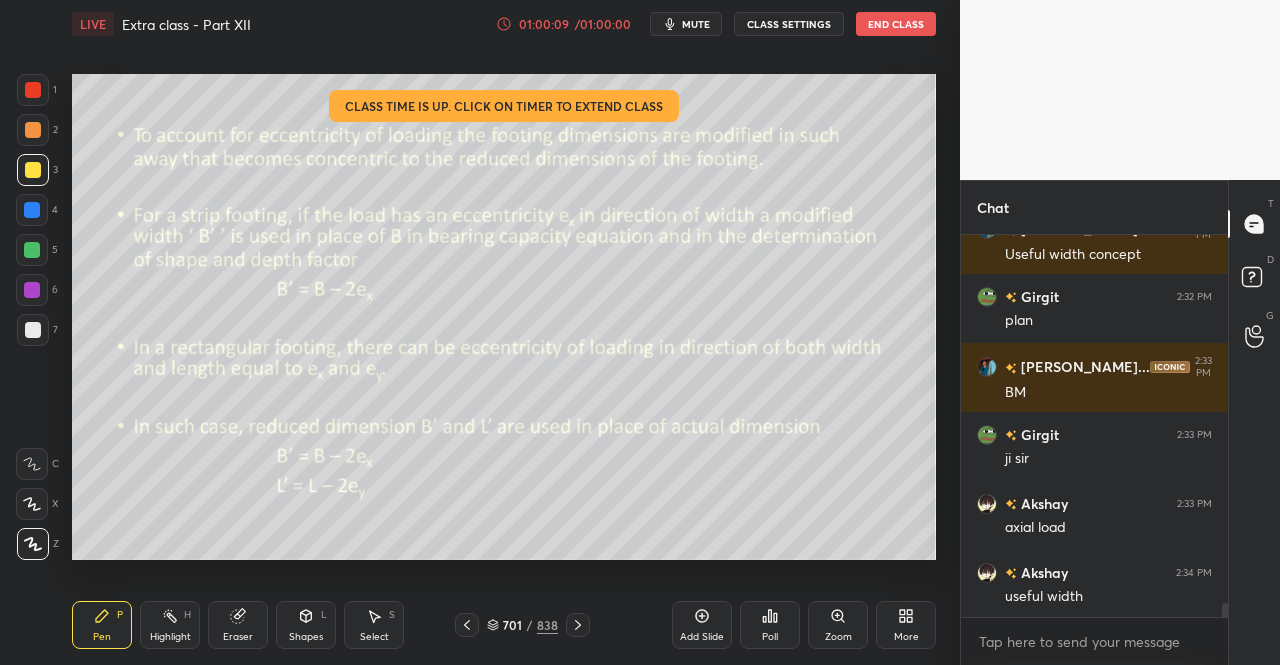 click 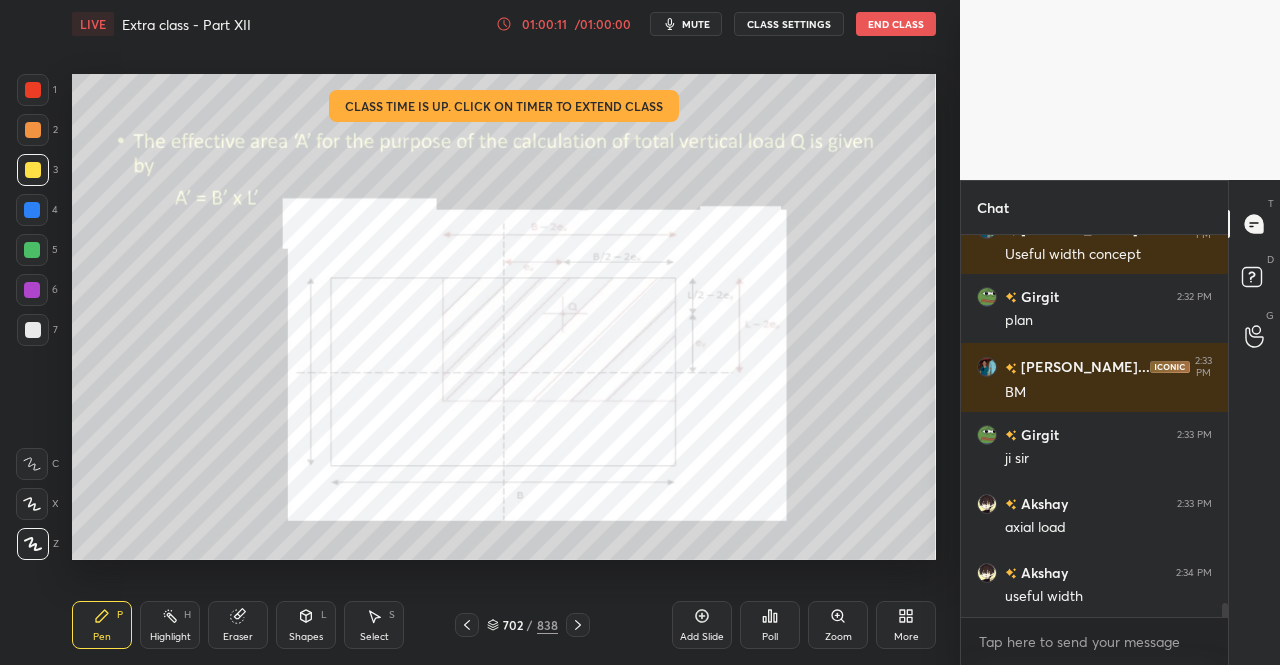 click 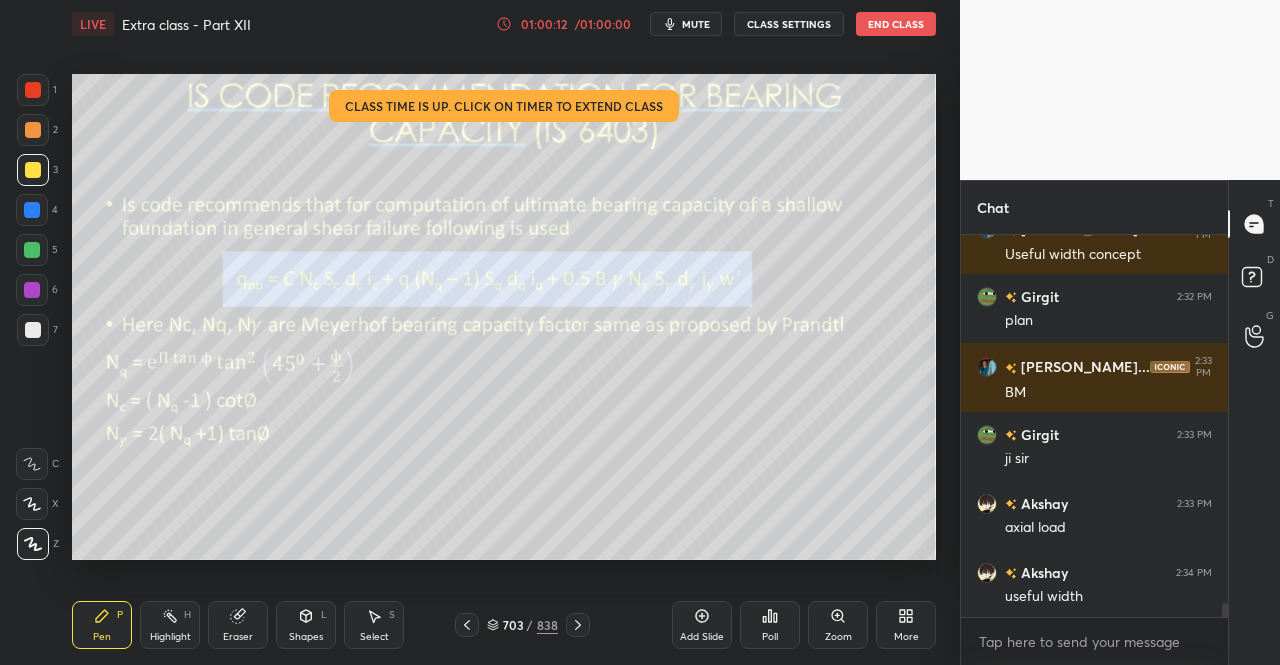 click 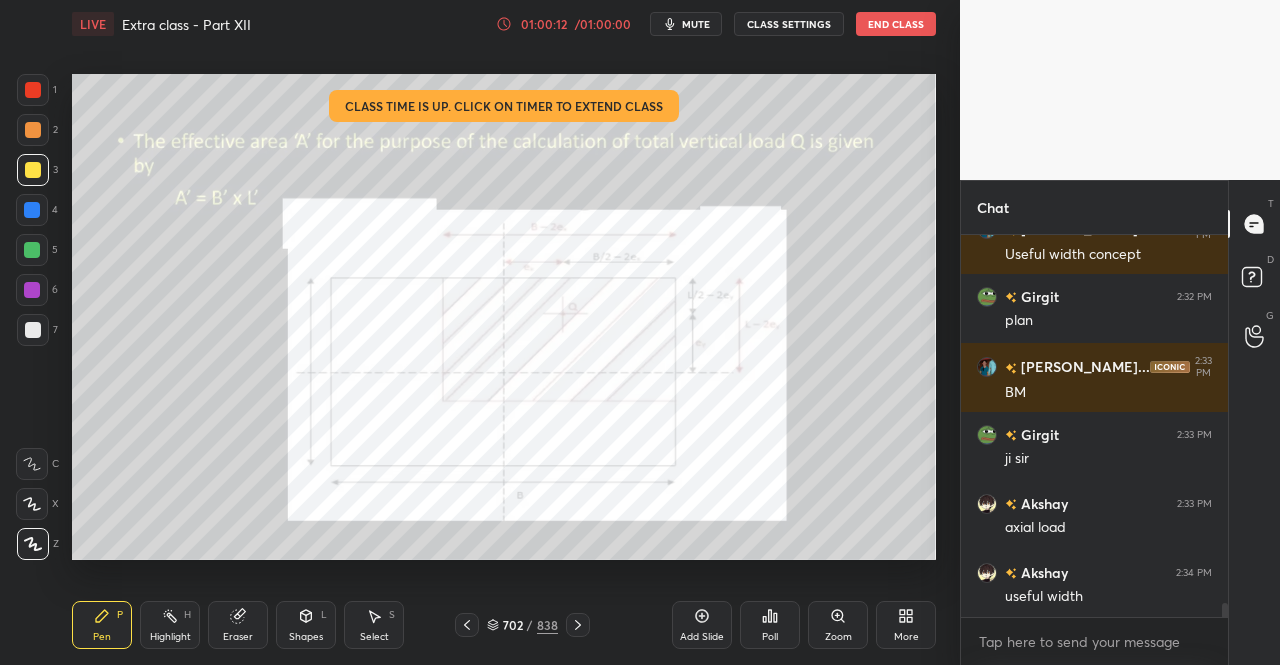 scroll, scrollTop: 10188, scrollLeft: 0, axis: vertical 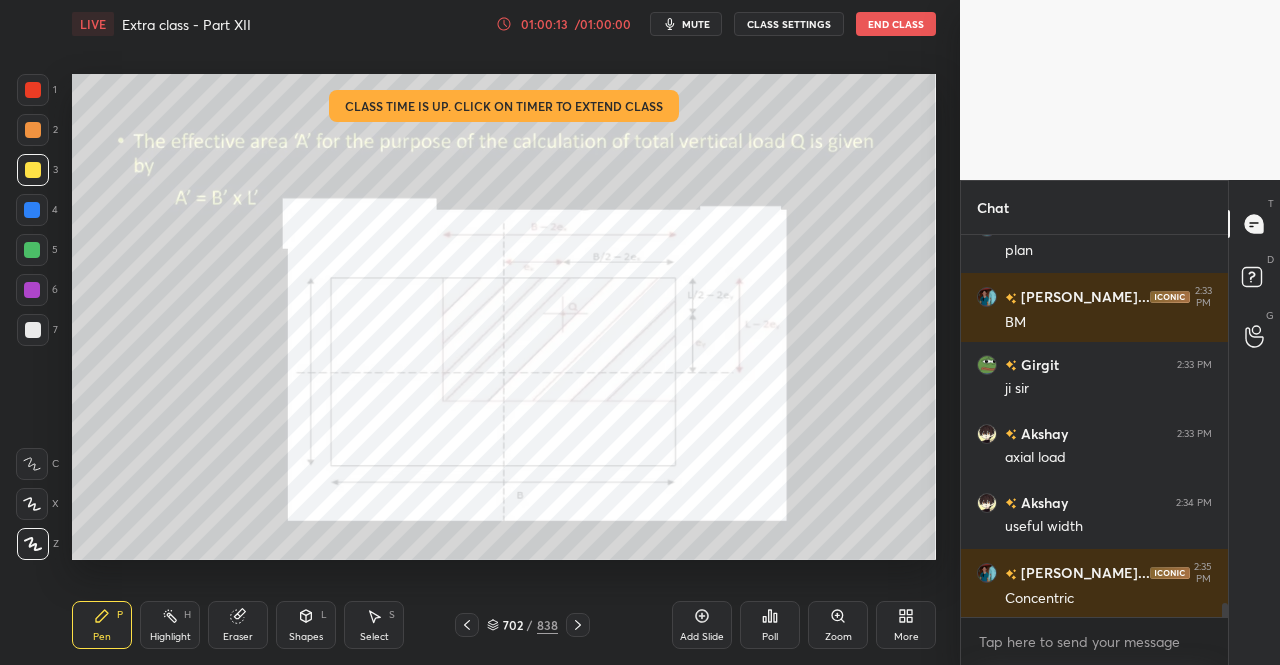 click 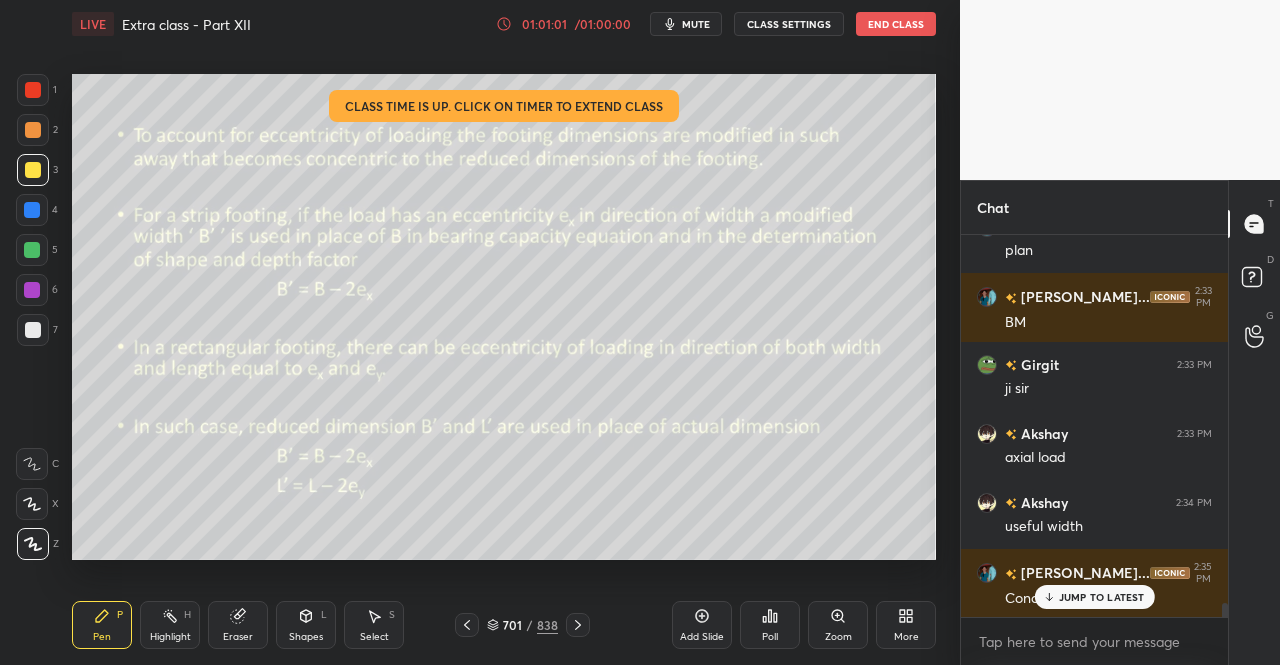 scroll, scrollTop: 10256, scrollLeft: 0, axis: vertical 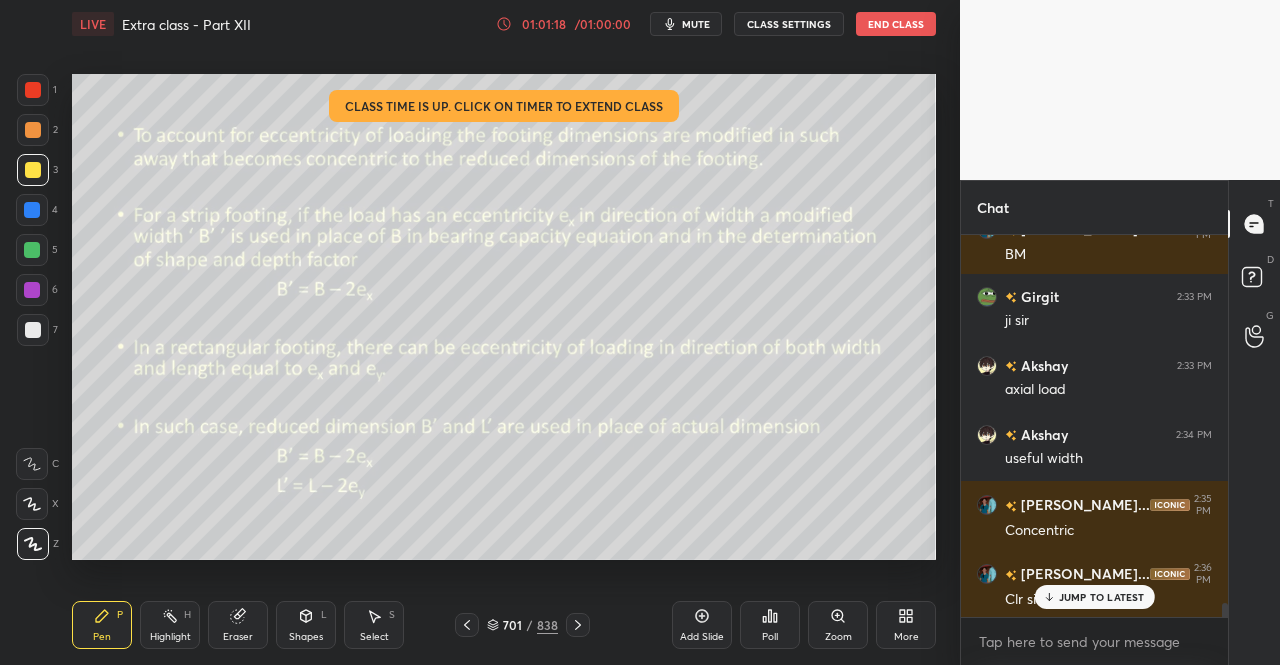 click on "JUMP TO LATEST" at bounding box center [1102, 597] 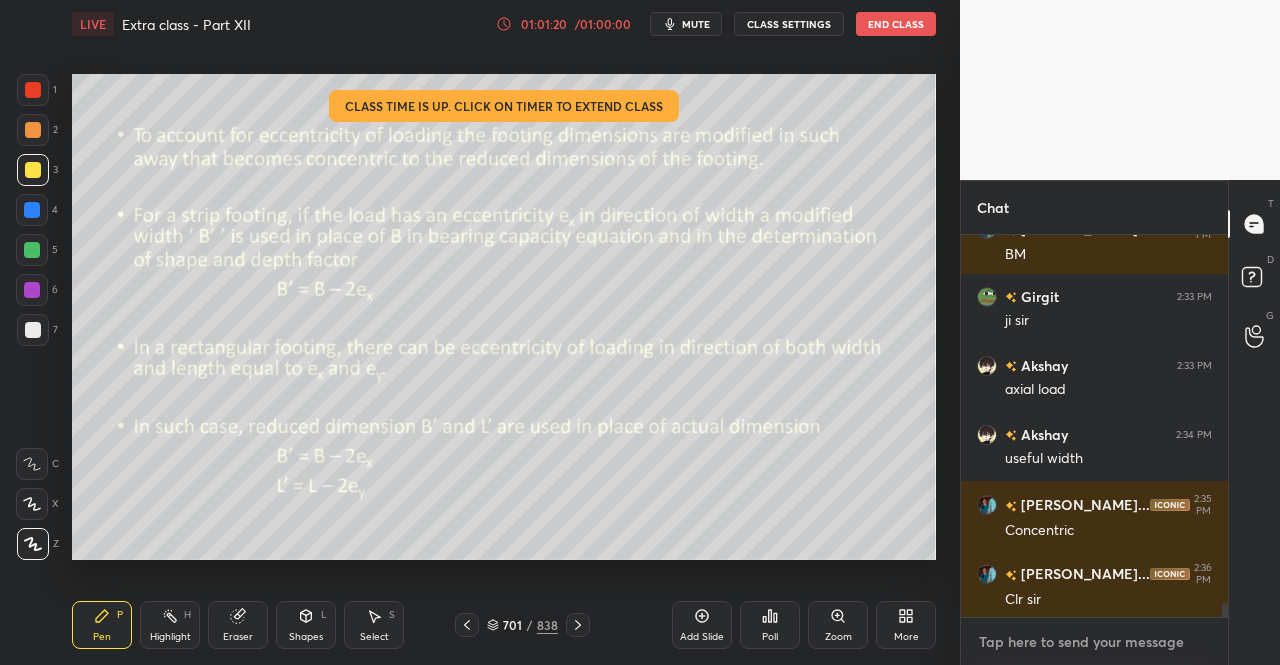 click at bounding box center [1094, 642] 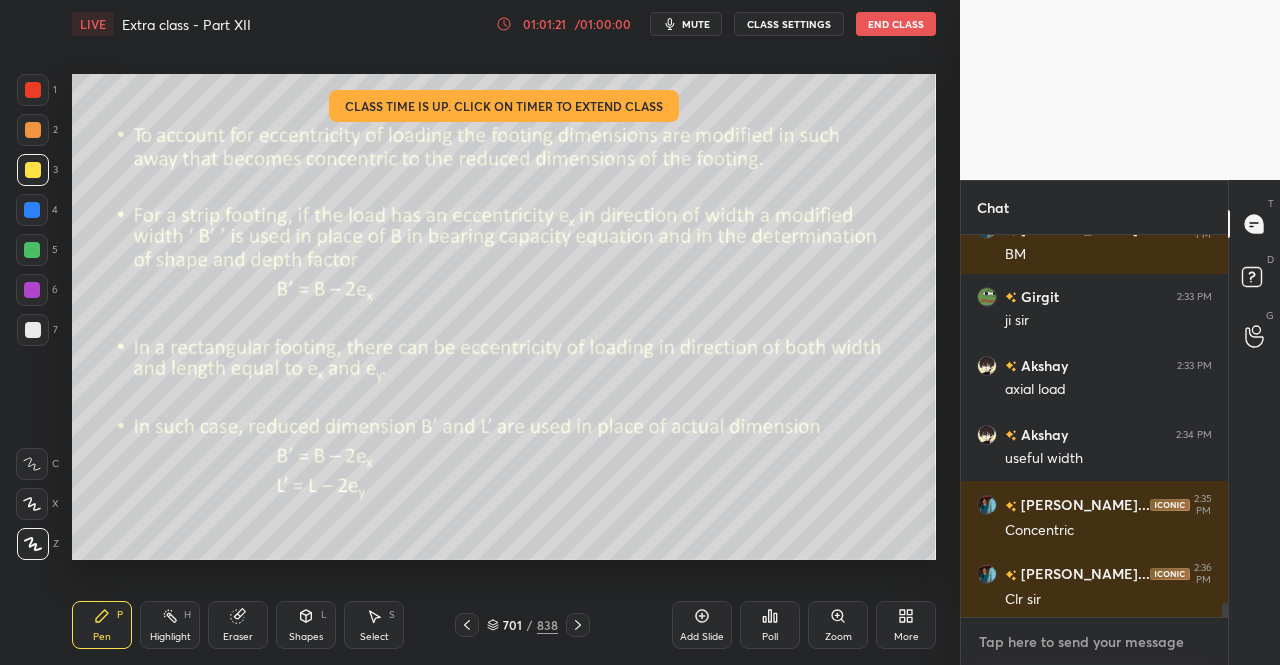 scroll, scrollTop: 10326, scrollLeft: 0, axis: vertical 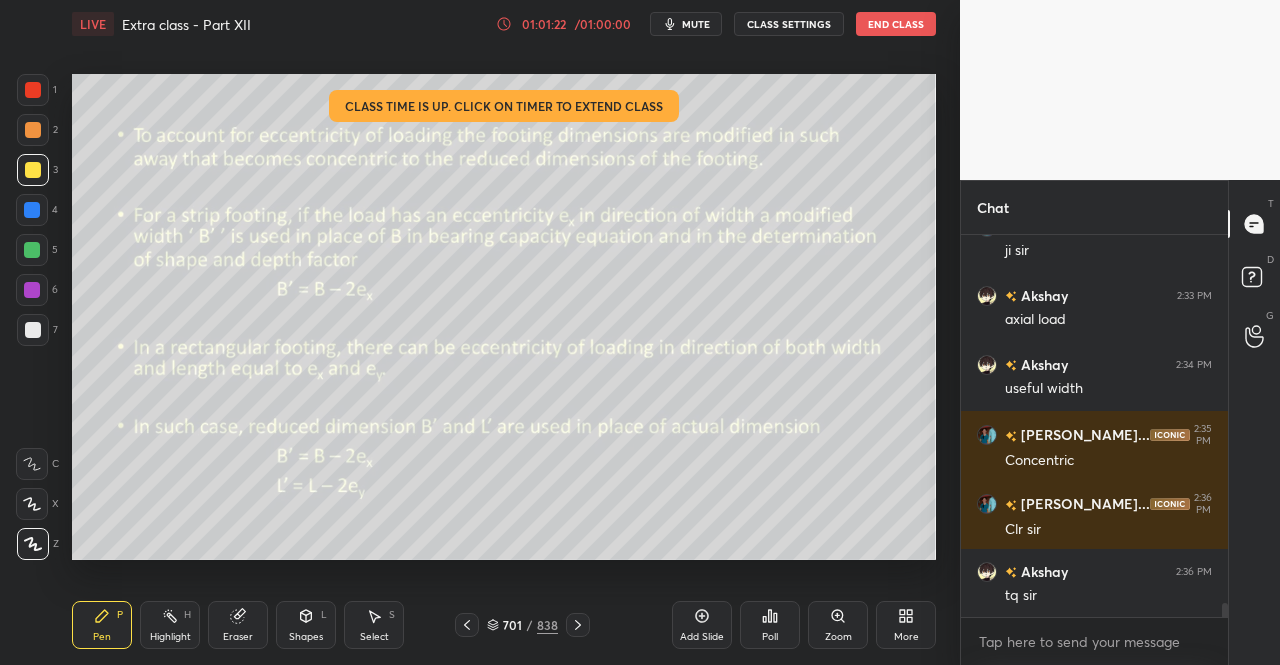 click on "End Class" at bounding box center [896, 24] 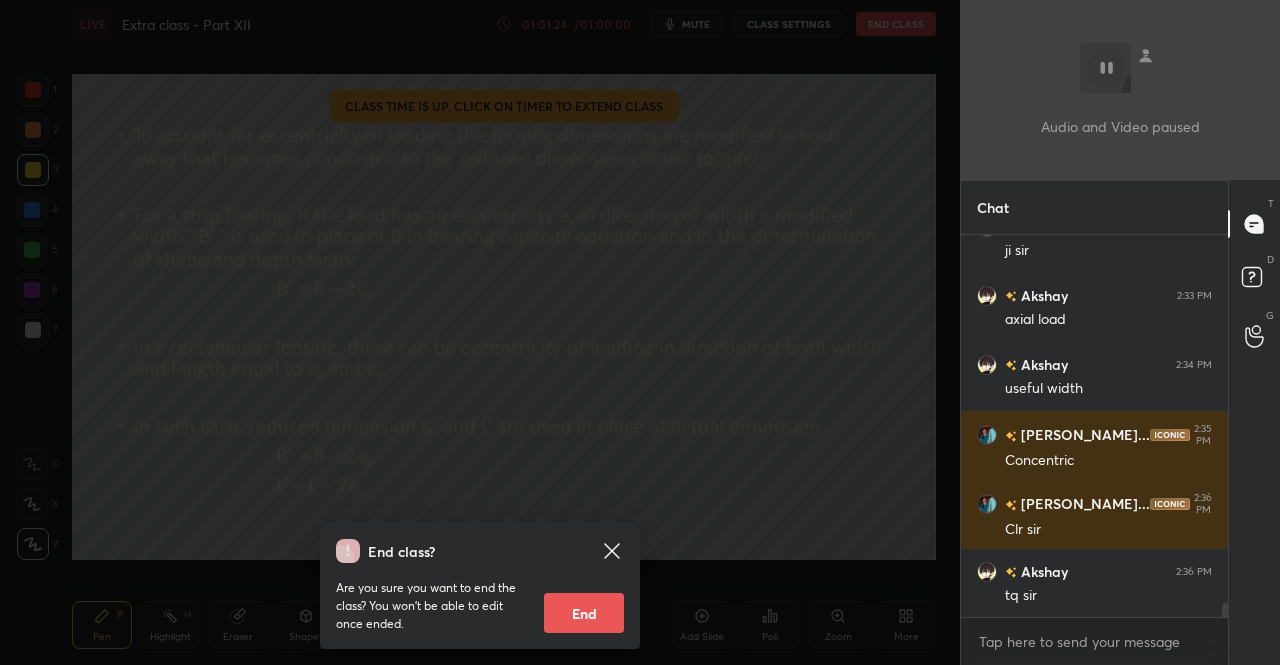 click on "End" at bounding box center [584, 613] 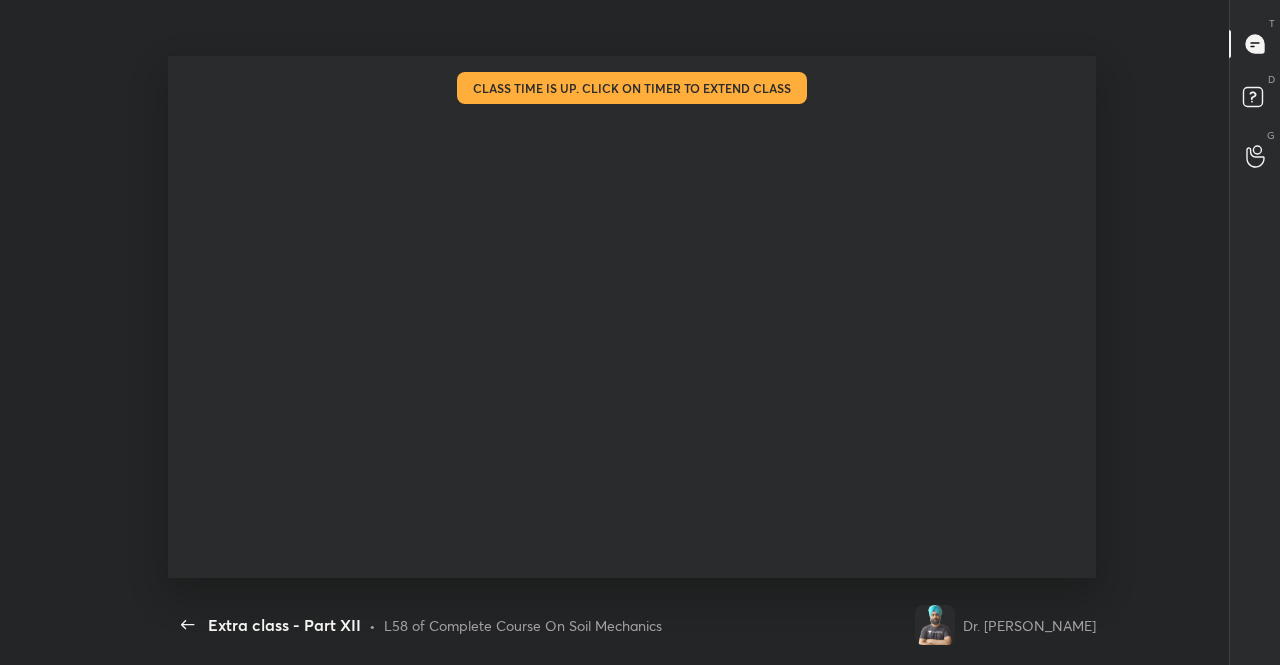 scroll, scrollTop: 99462, scrollLeft: 99053, axis: both 